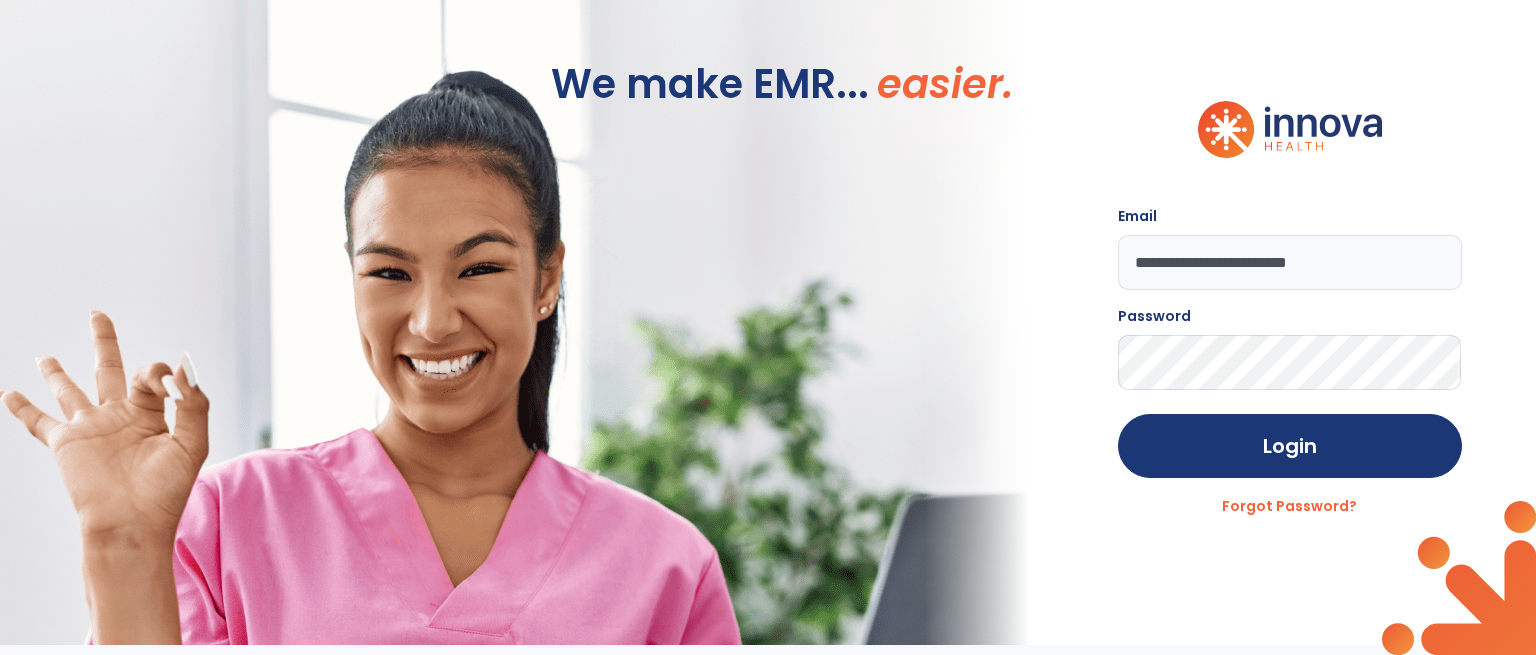 scroll, scrollTop: 0, scrollLeft: 0, axis: both 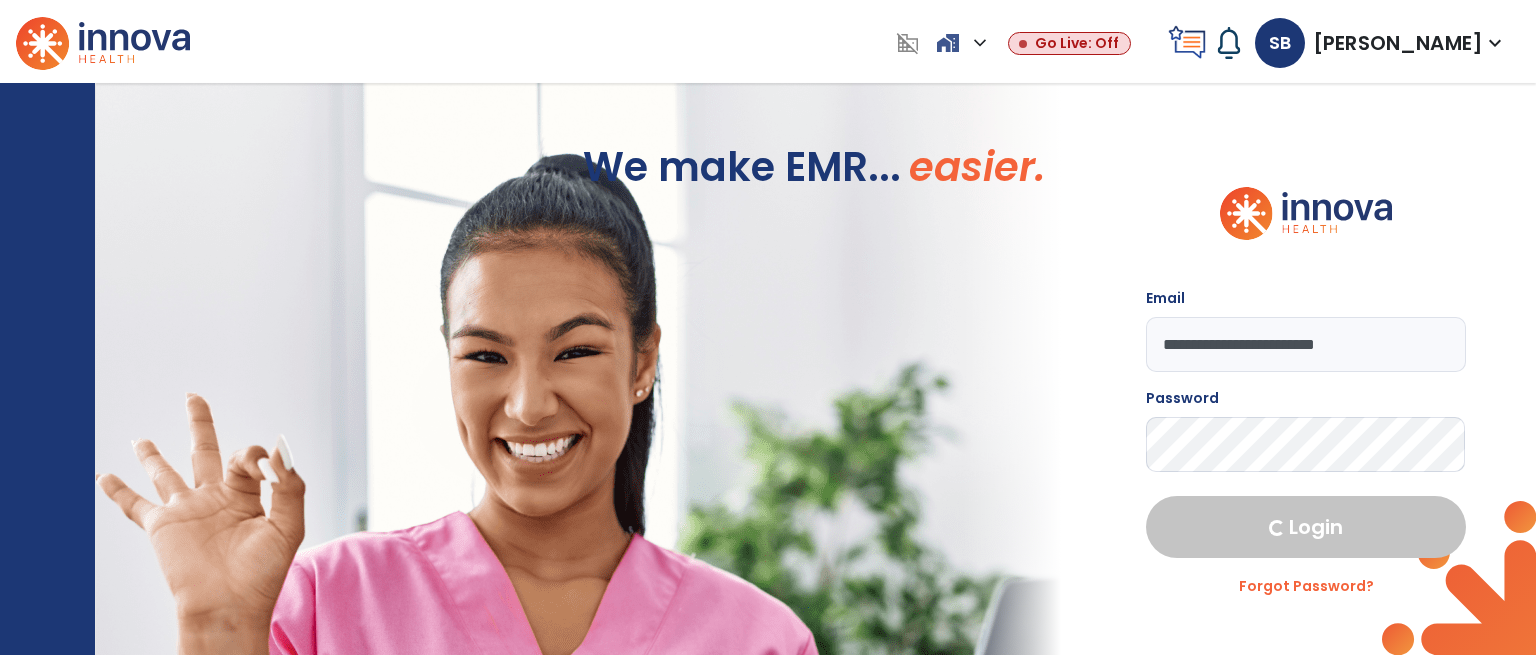 select on "****" 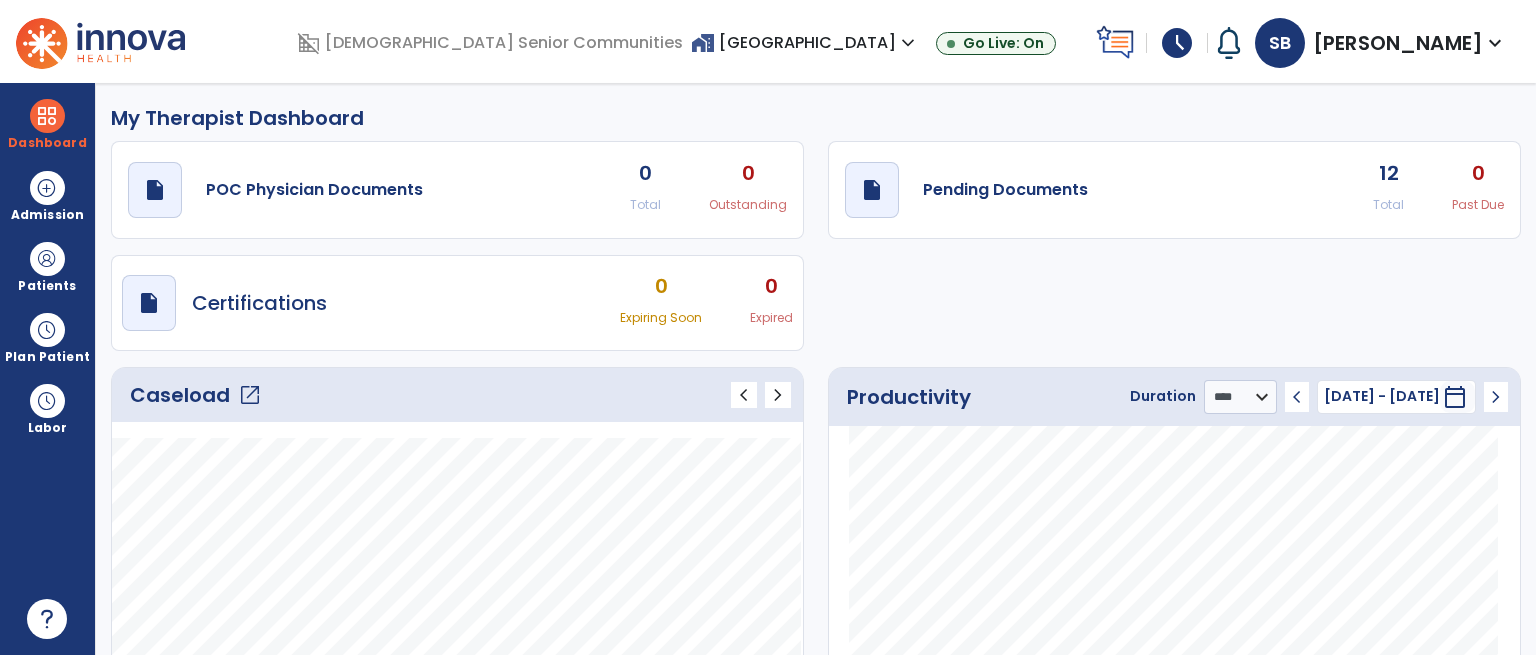 click on "open_in_new" 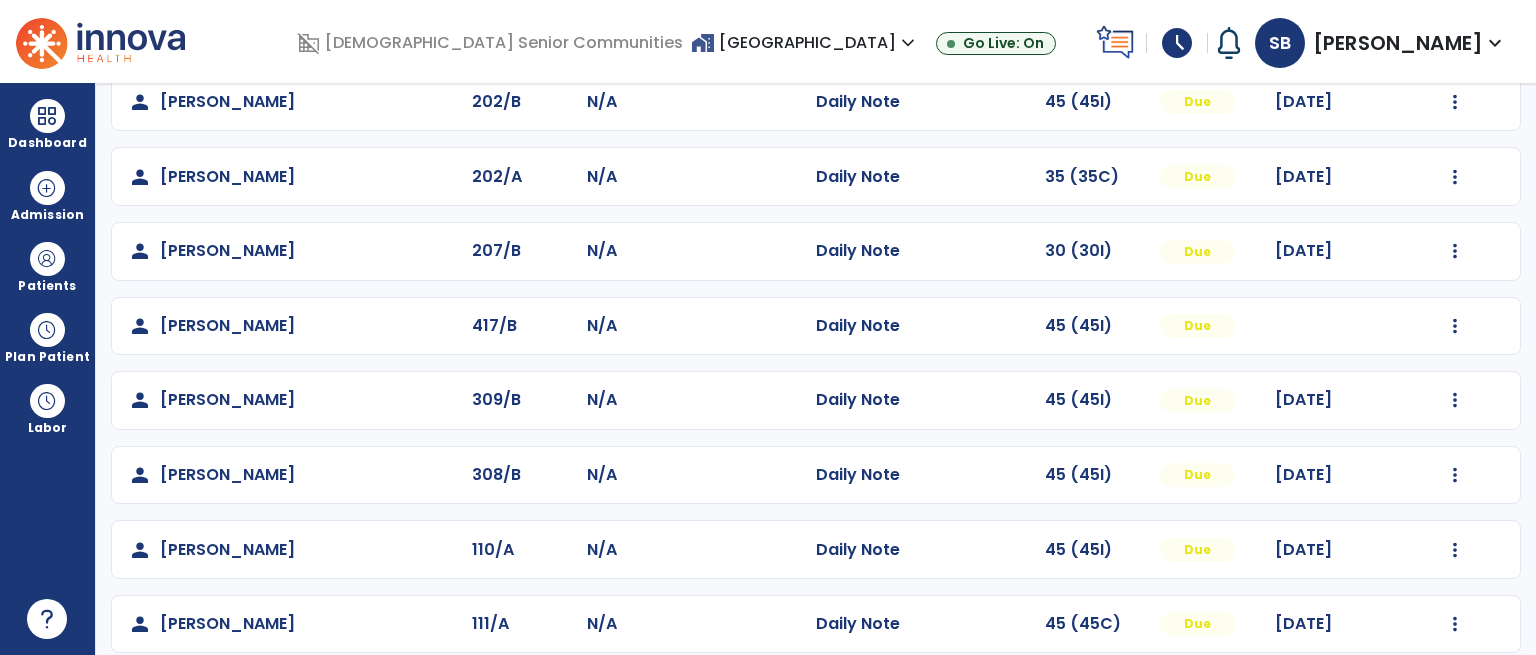 scroll, scrollTop: 0, scrollLeft: 0, axis: both 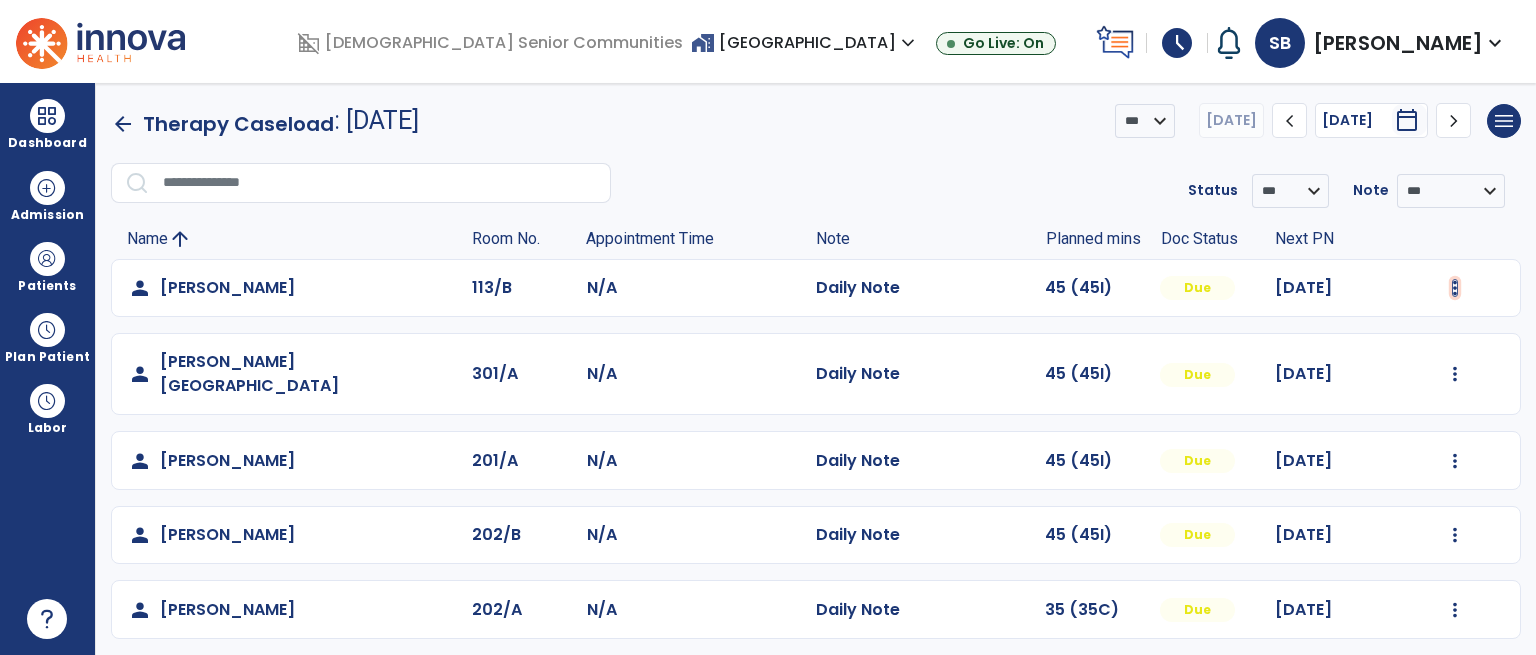 click at bounding box center [1455, 288] 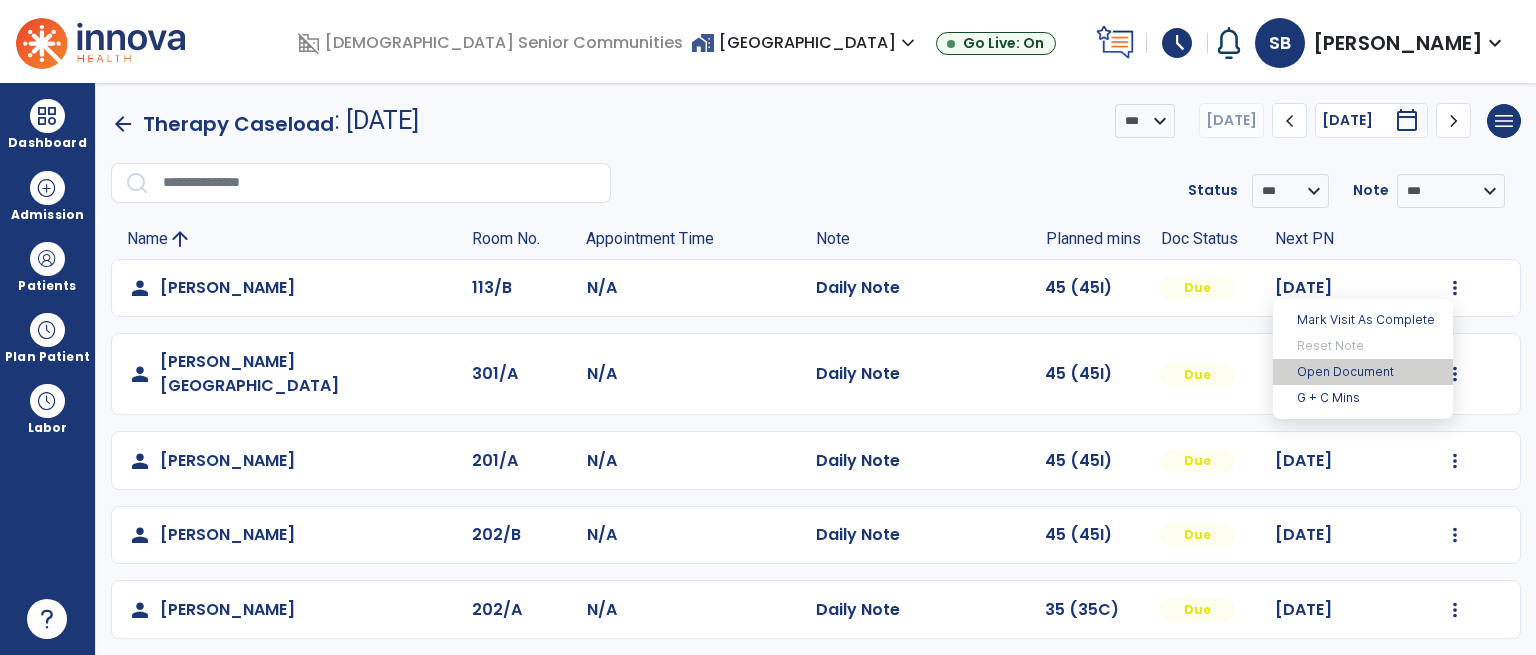 click on "Open Document" at bounding box center [1363, 372] 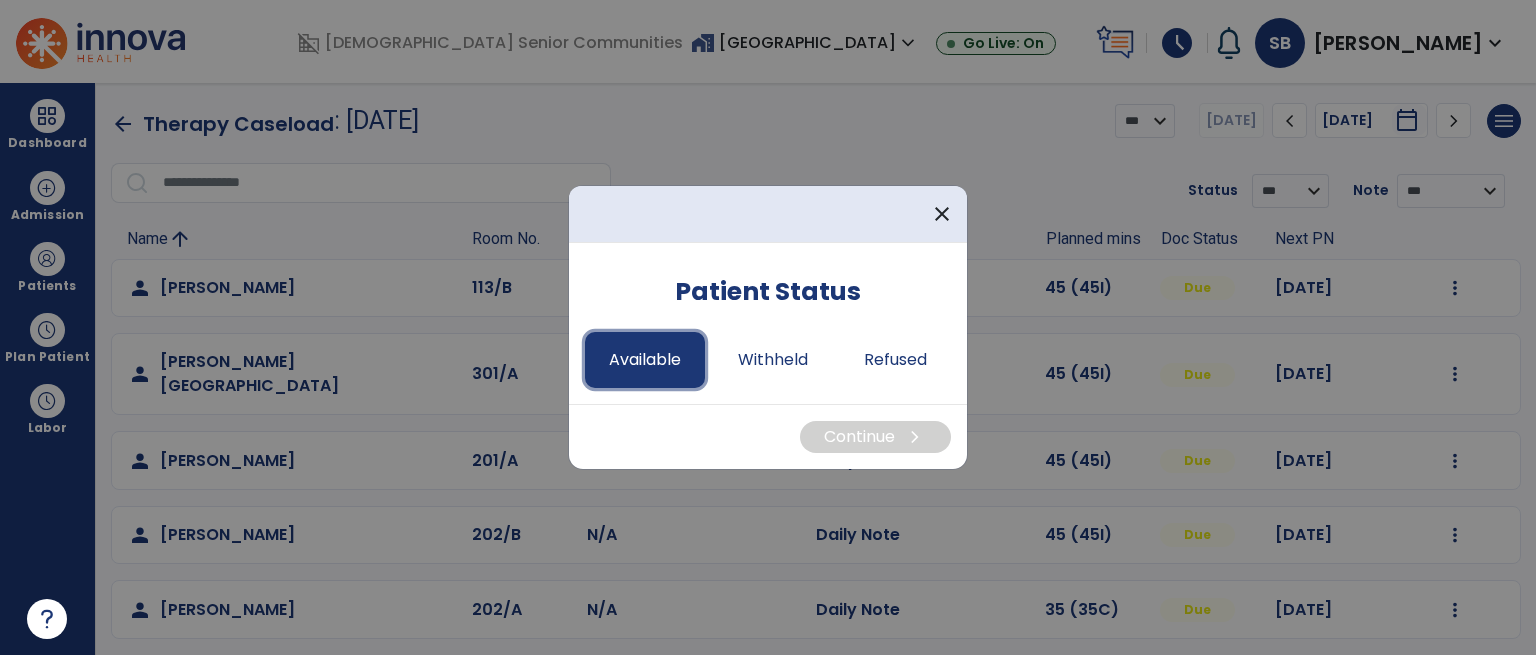 click on "Available" at bounding box center (645, 360) 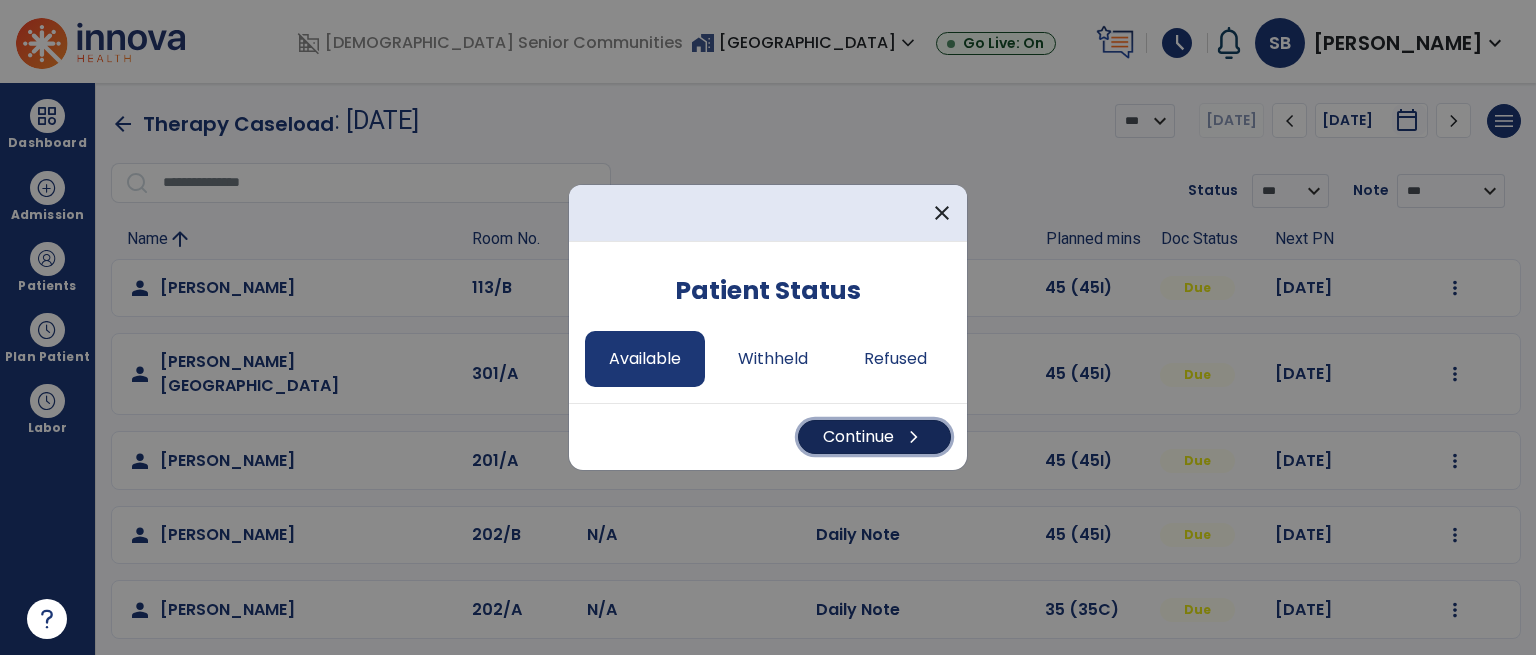 click on "Continue   chevron_right" at bounding box center (874, 437) 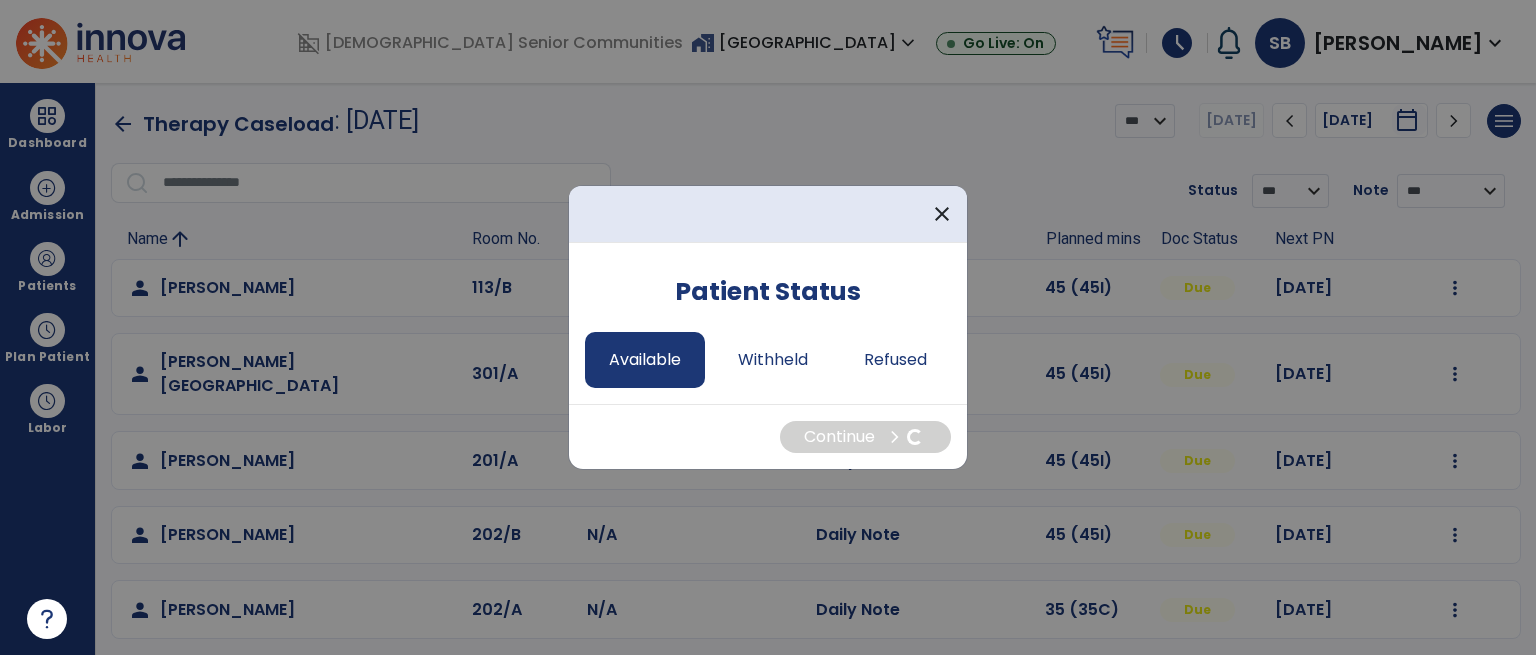 select on "*" 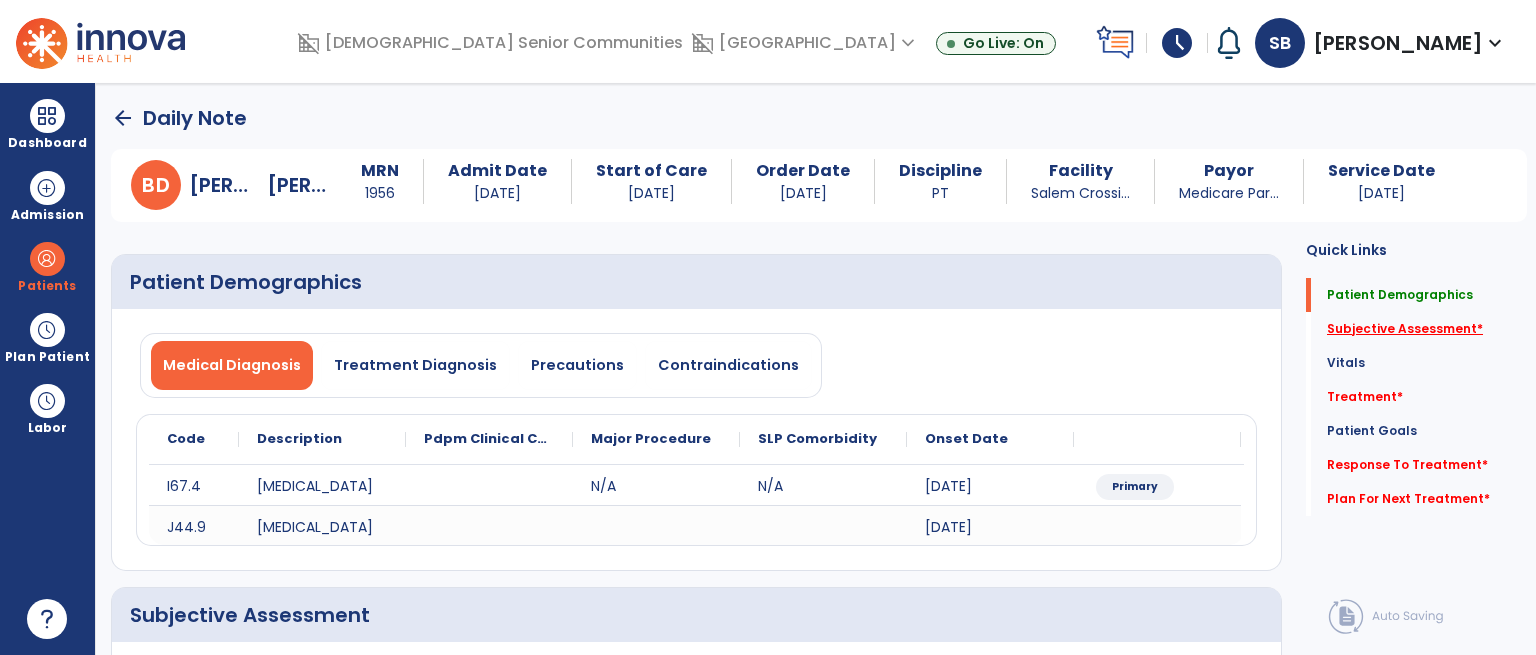 click on "Subjective Assessment   *" 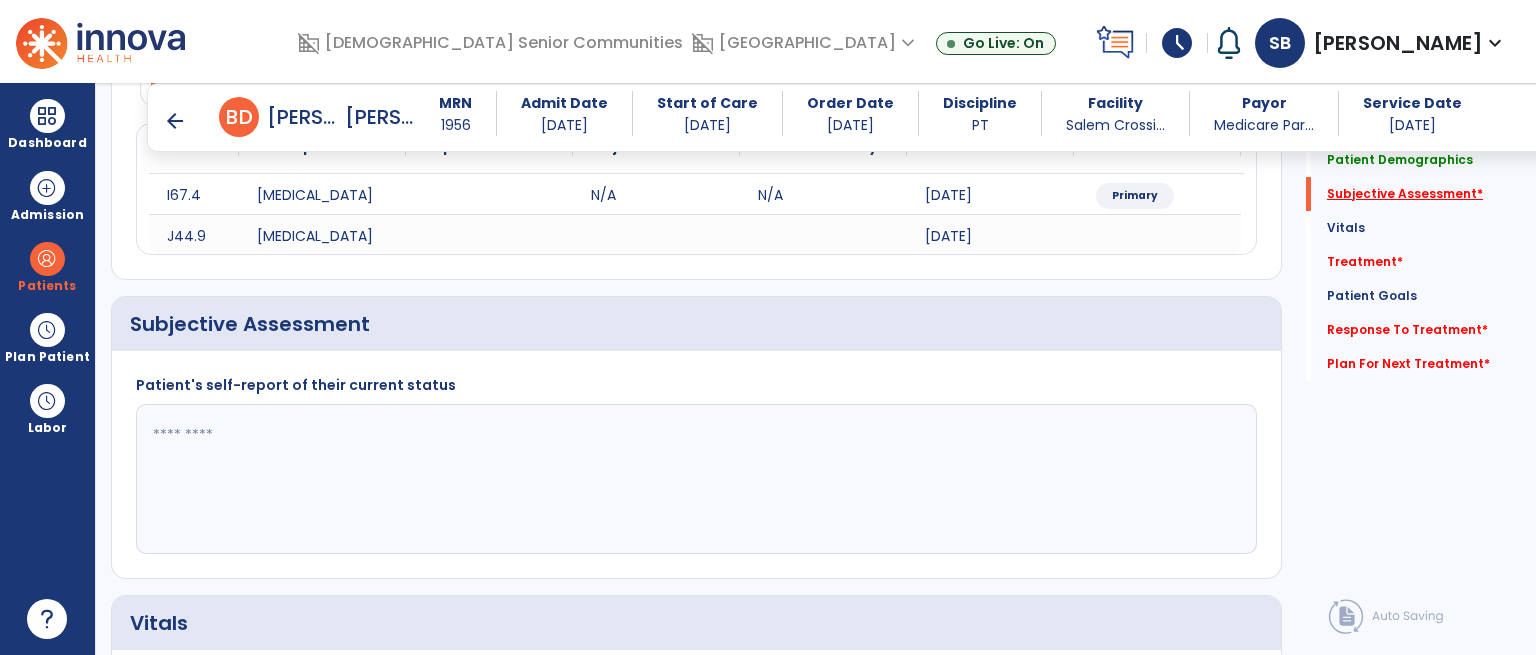 scroll, scrollTop: 358, scrollLeft: 0, axis: vertical 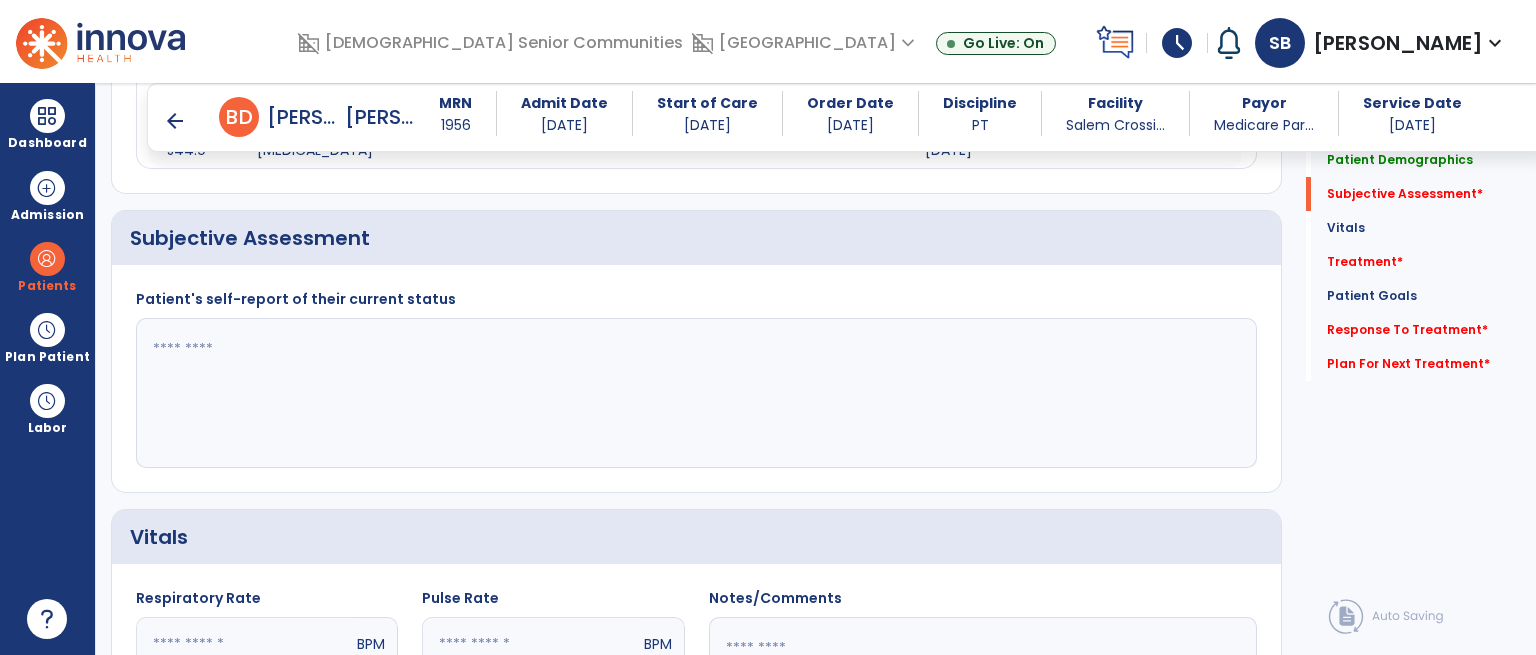 click 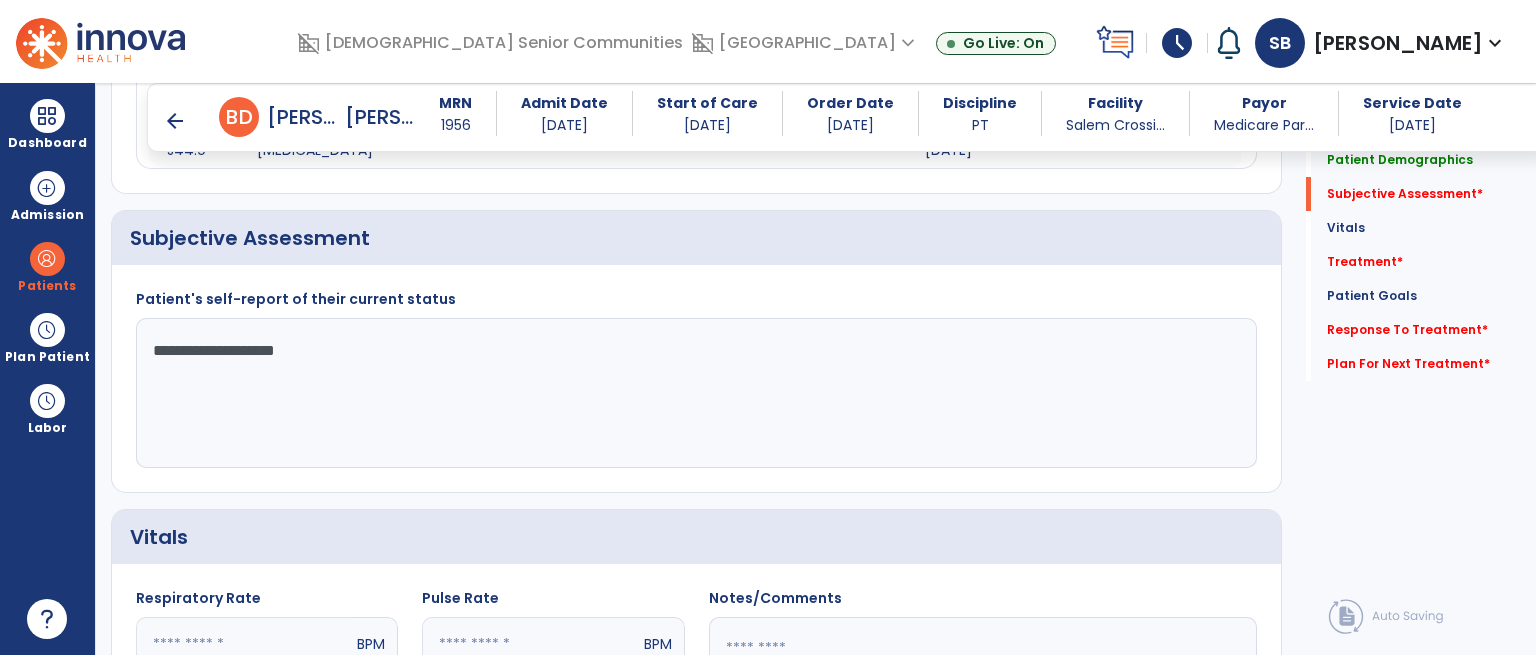 scroll, scrollTop: 372, scrollLeft: 0, axis: vertical 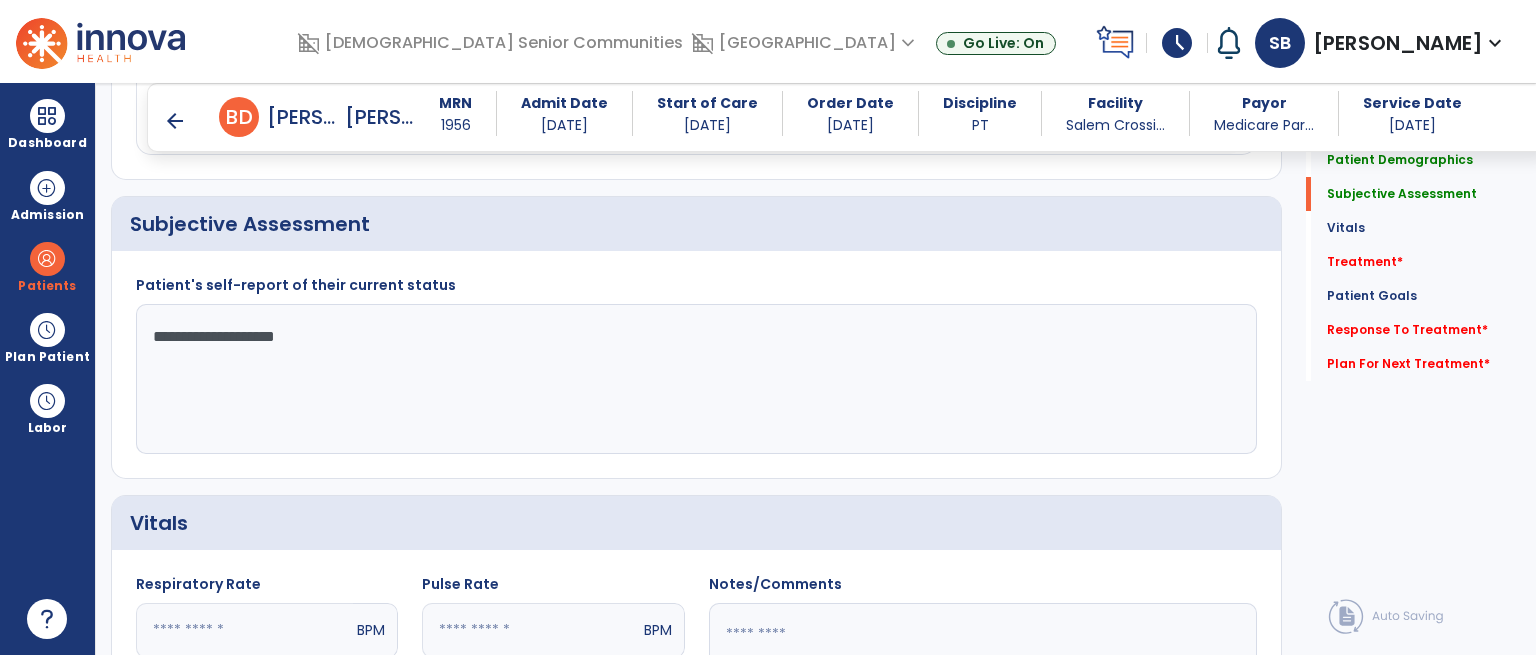 drag, startPoint x: 175, startPoint y: 337, endPoint x: 705, endPoint y: 438, distance: 539.5378 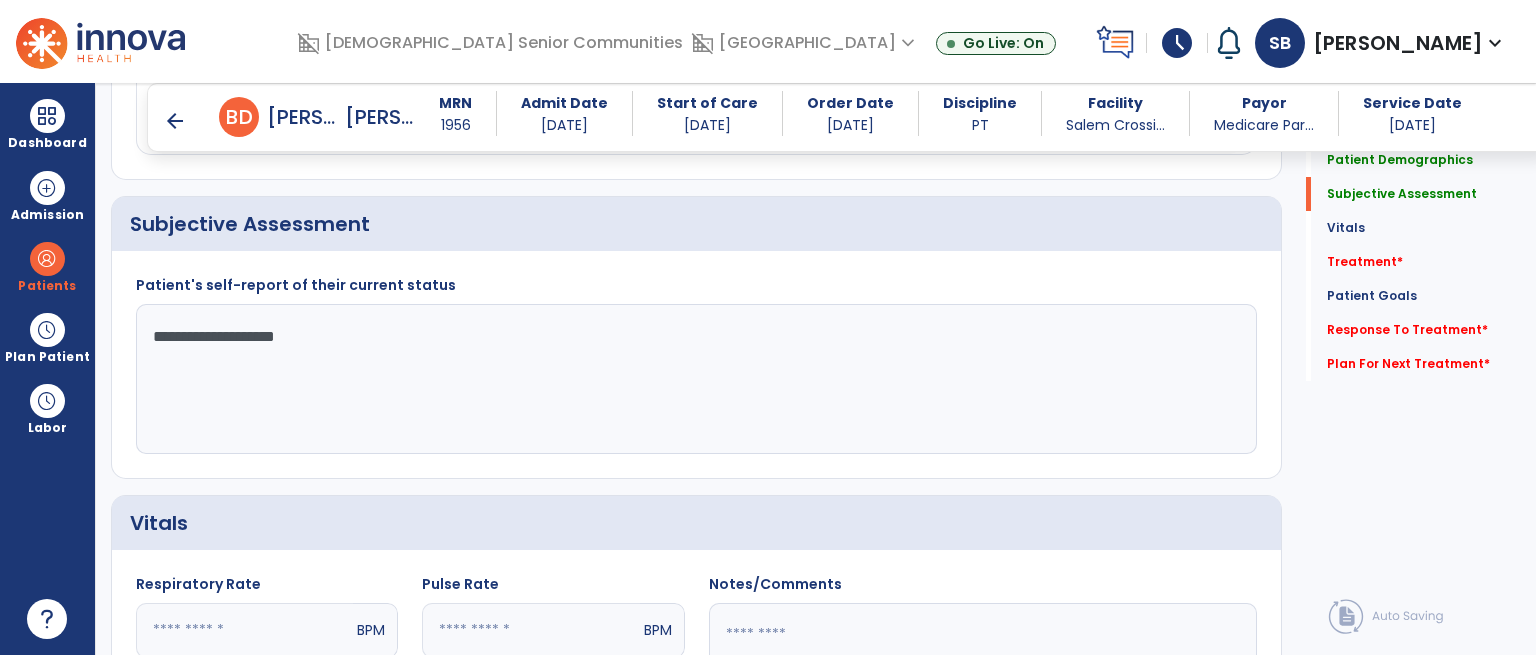 click on "**********" 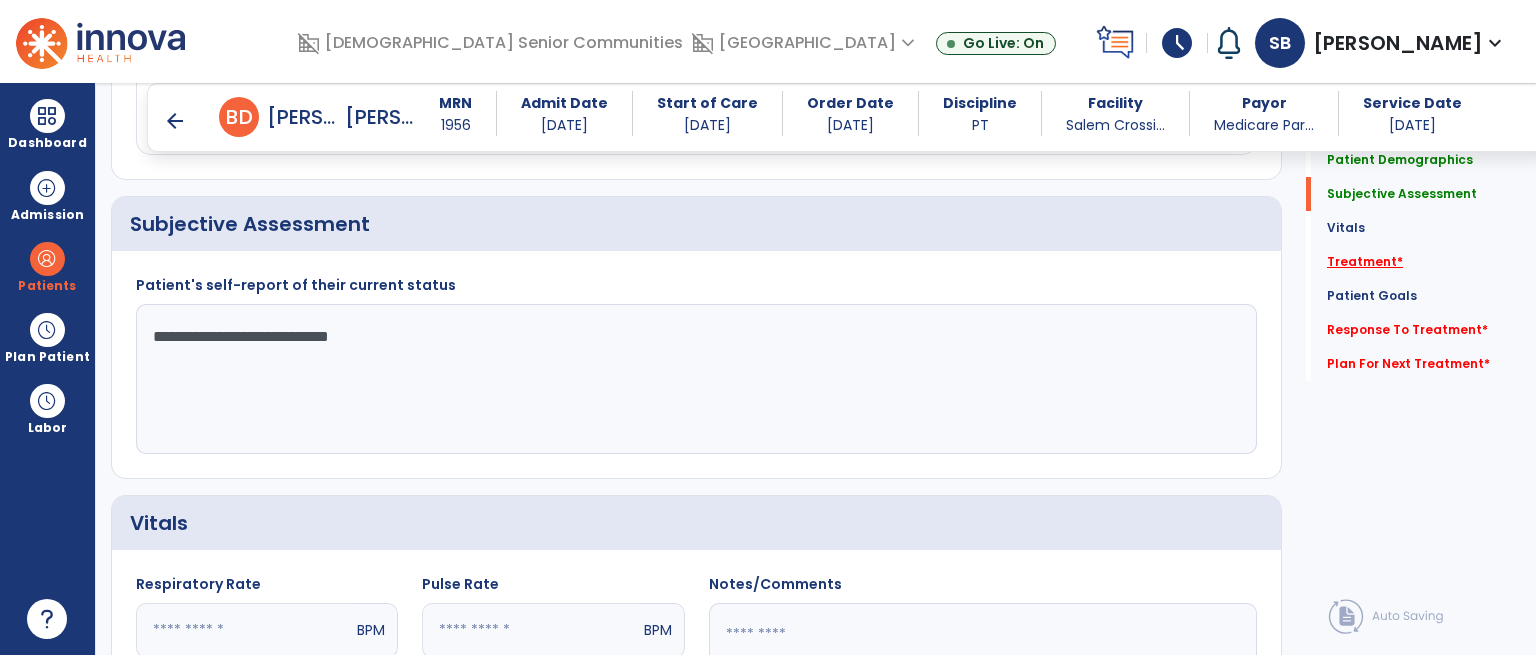 type on "**********" 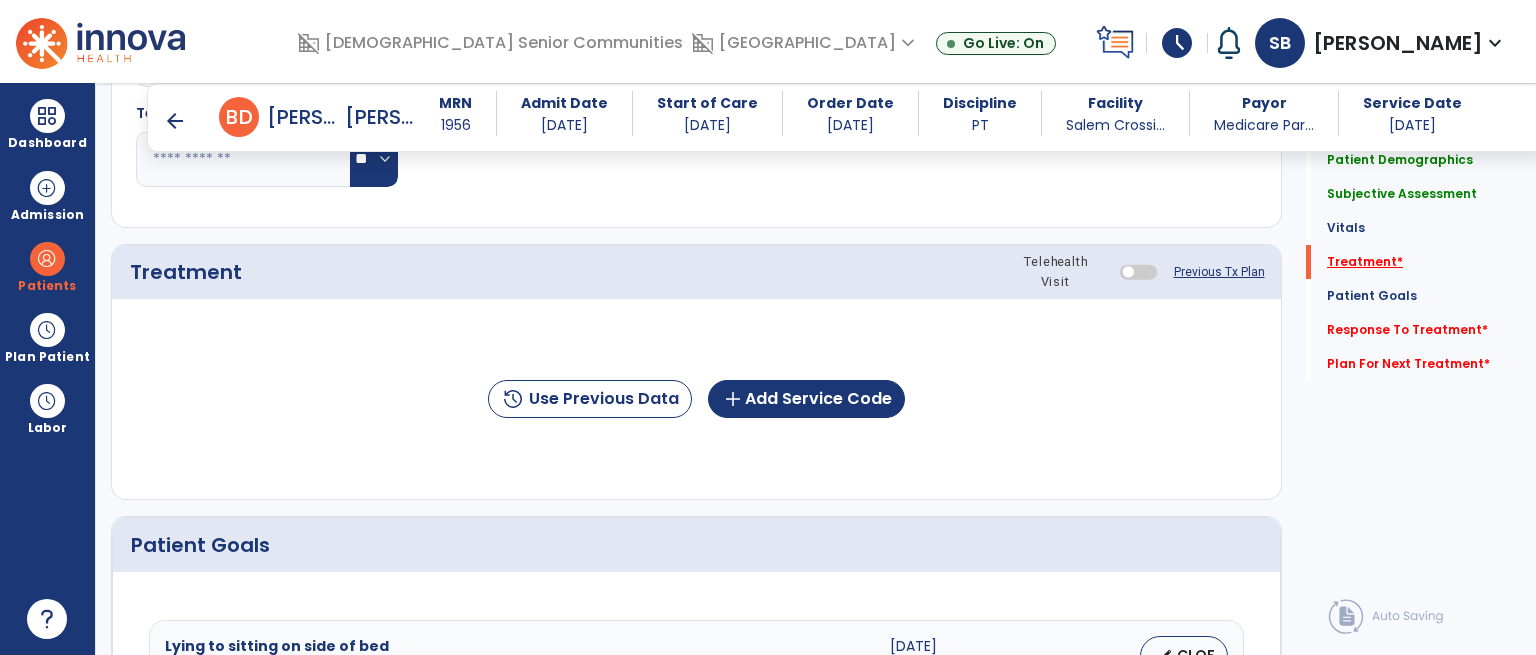 scroll, scrollTop: 1047, scrollLeft: 0, axis: vertical 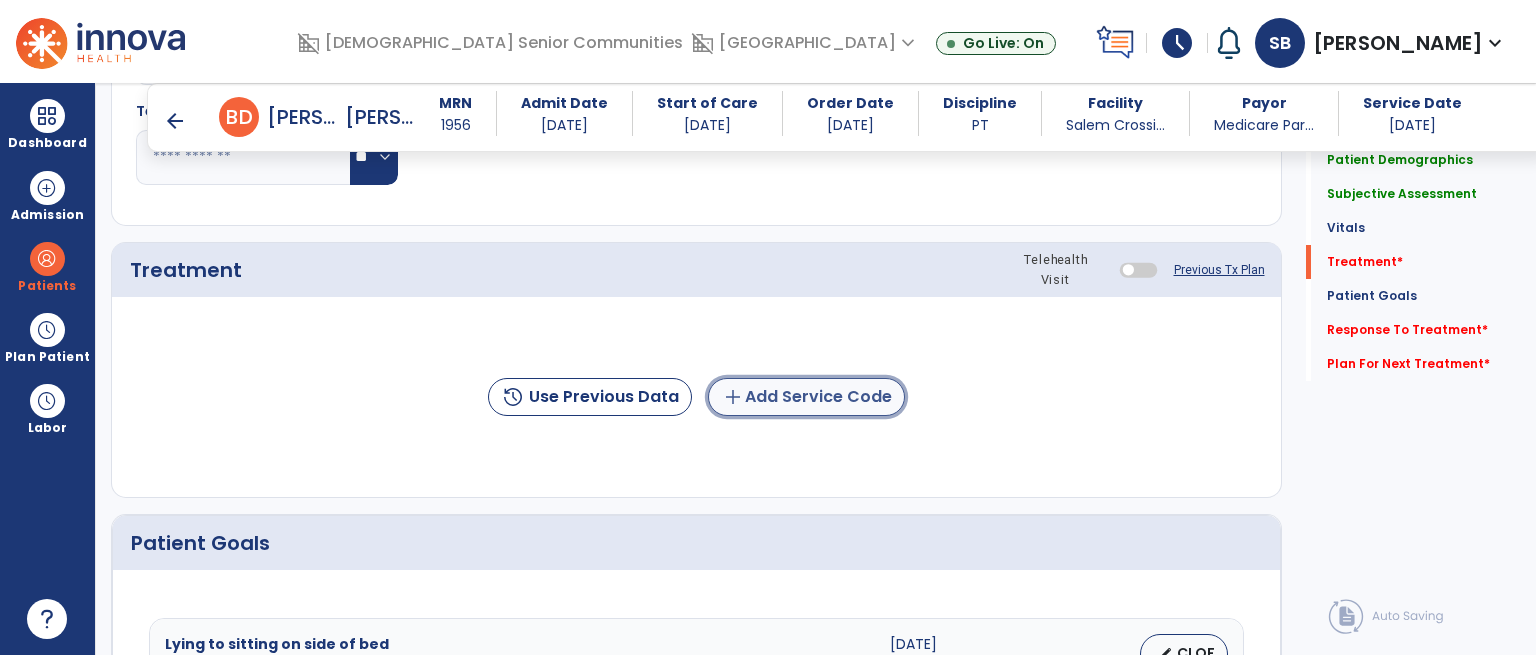 click on "add  Add Service Code" 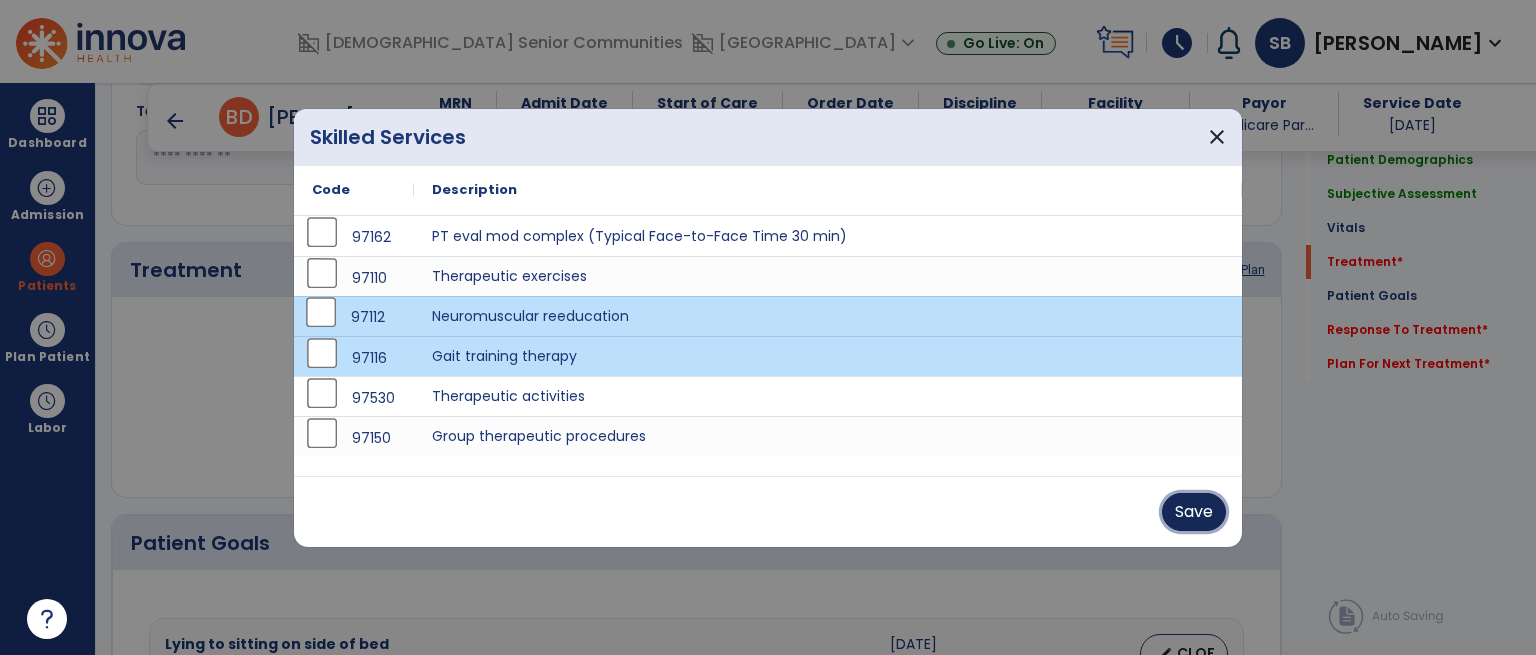 click on "Save" at bounding box center [1194, 512] 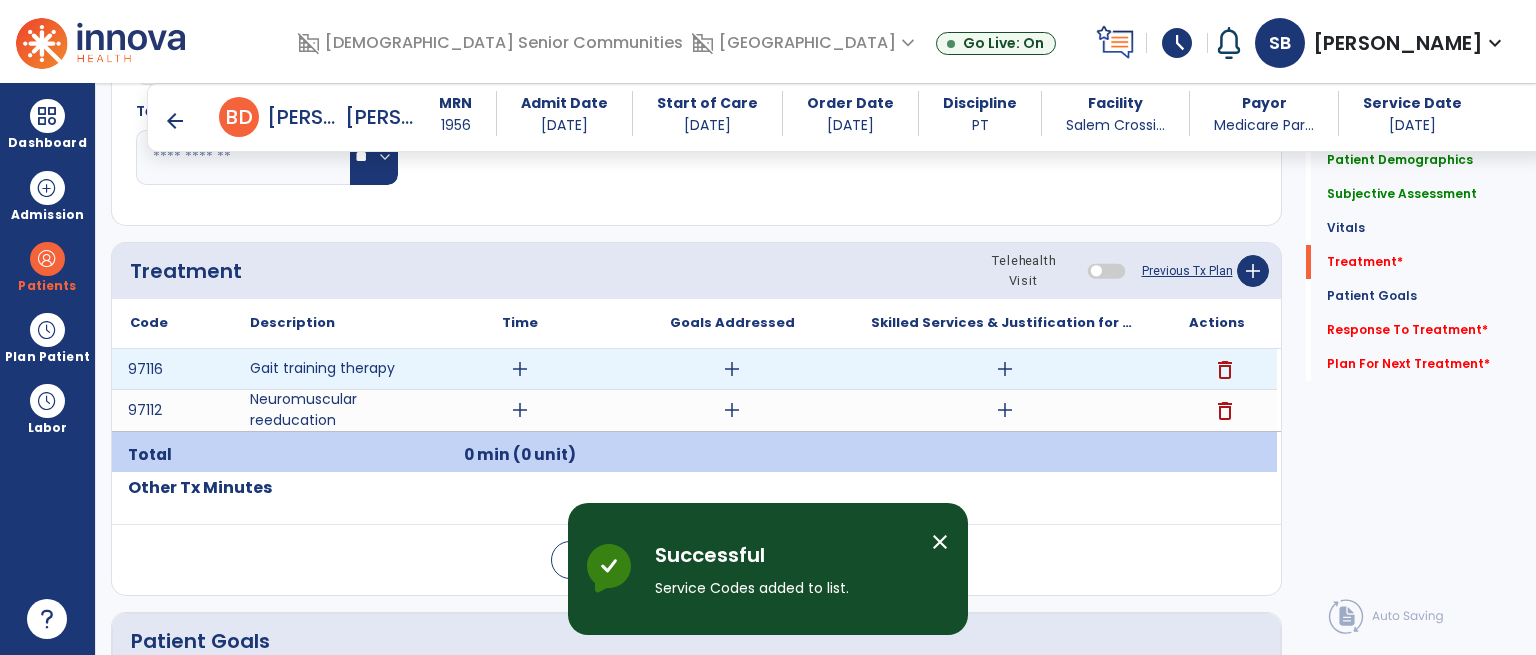 click on "add" at bounding box center [520, 369] 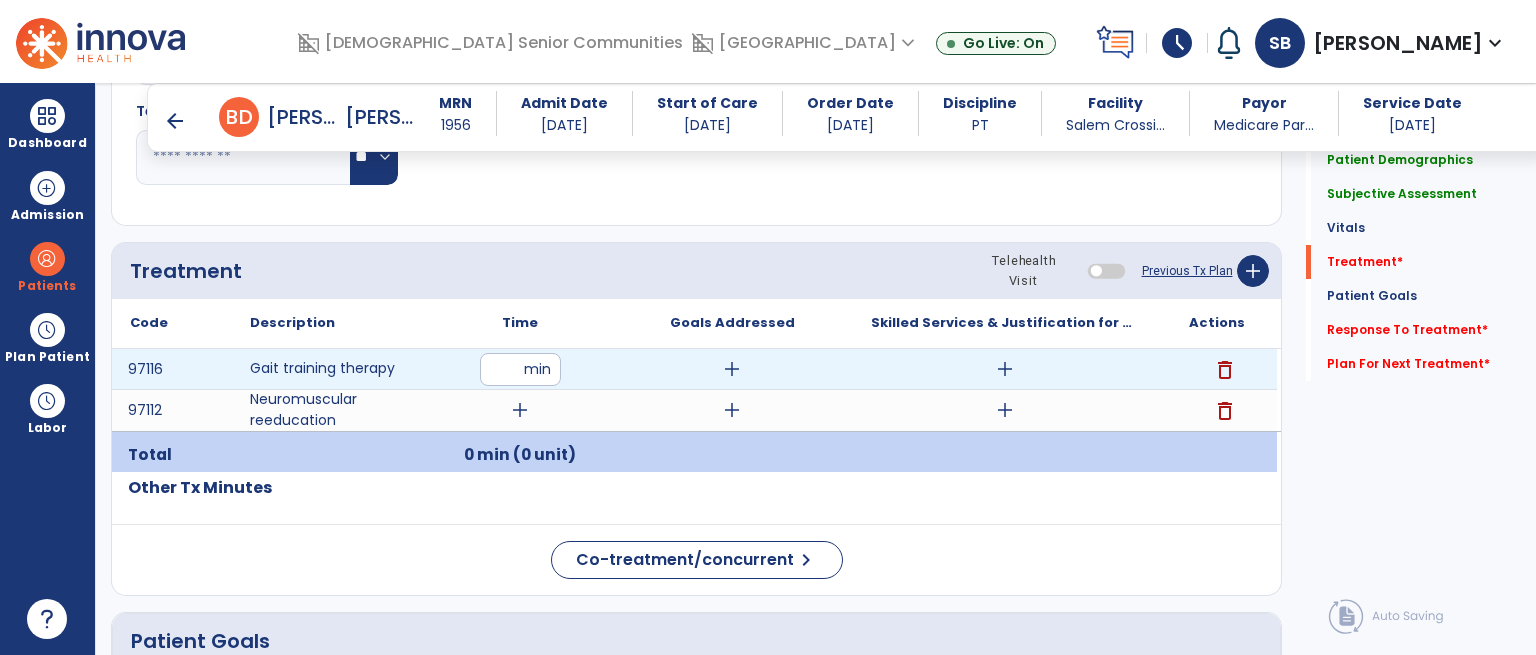 type on "**" 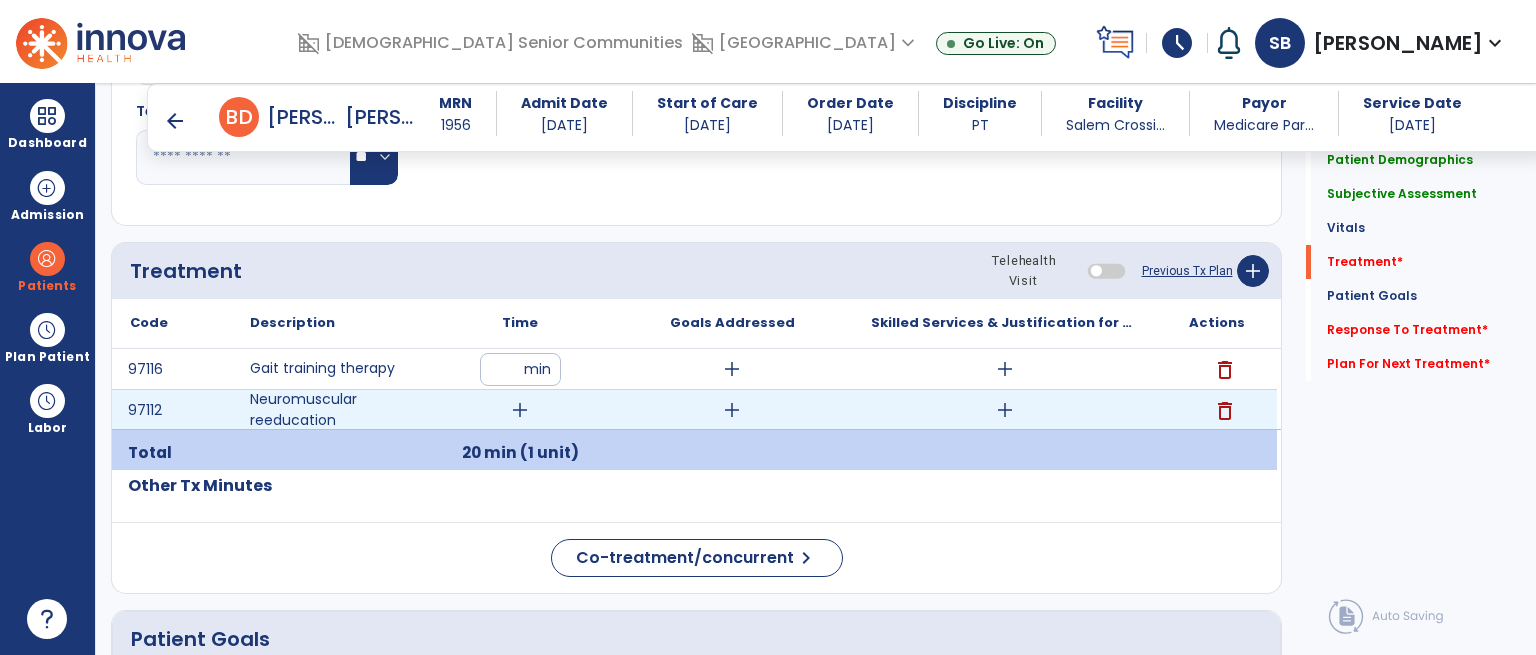 click on "add" at bounding box center (520, 410) 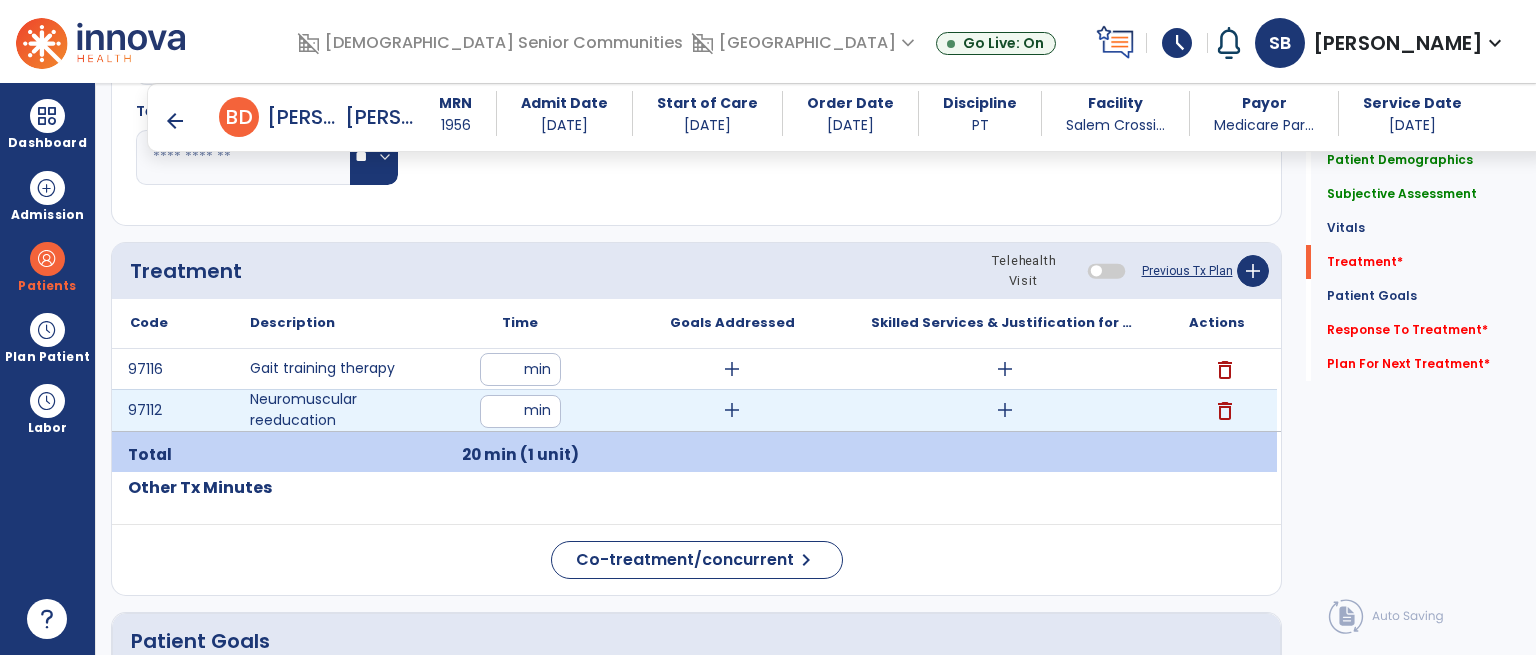 type on "**" 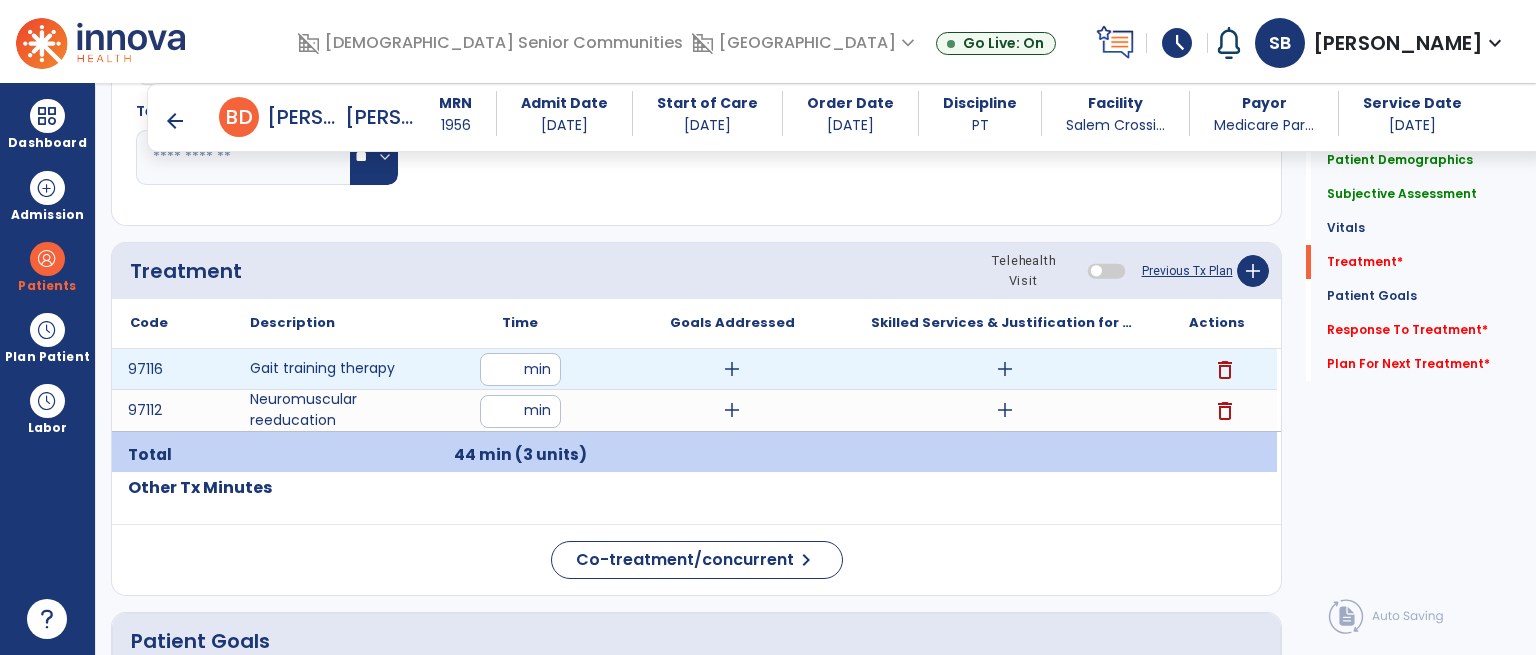 click on "add" at bounding box center [1005, 369] 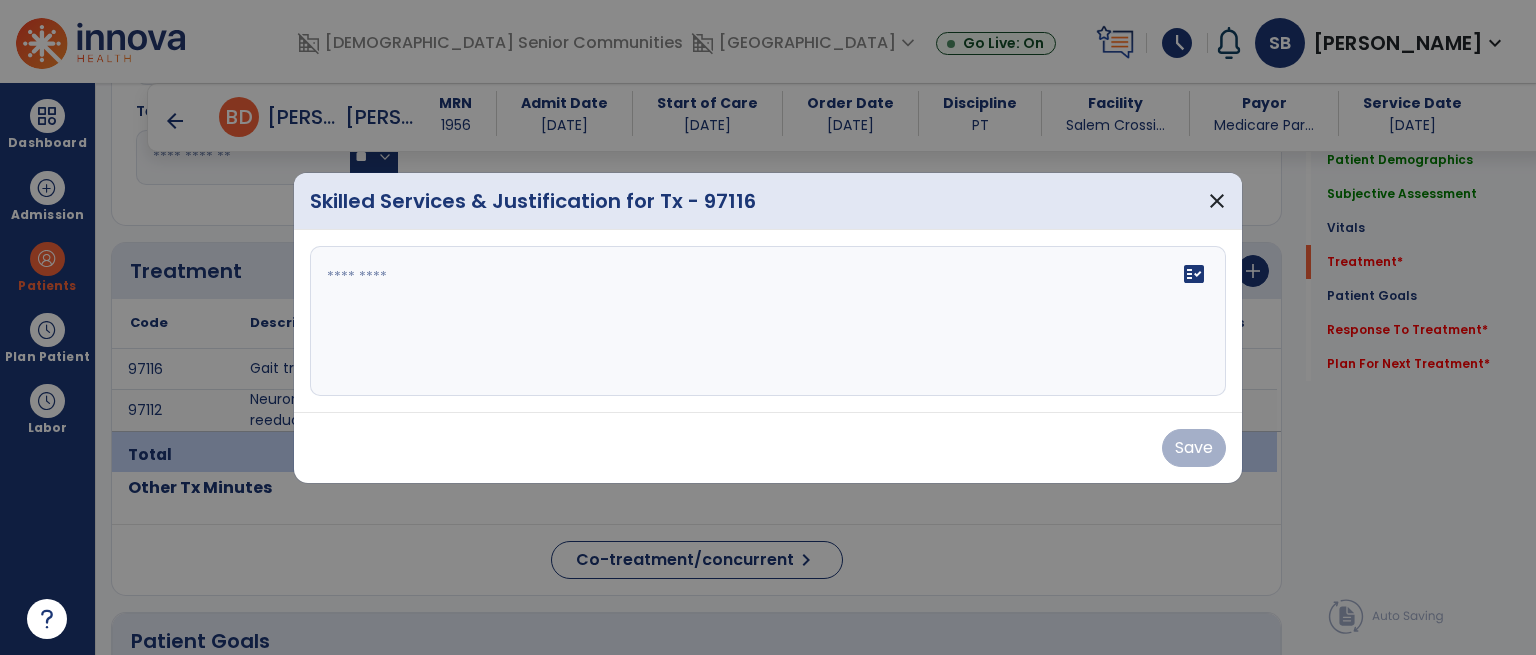 click on "fact_check" at bounding box center [768, 321] 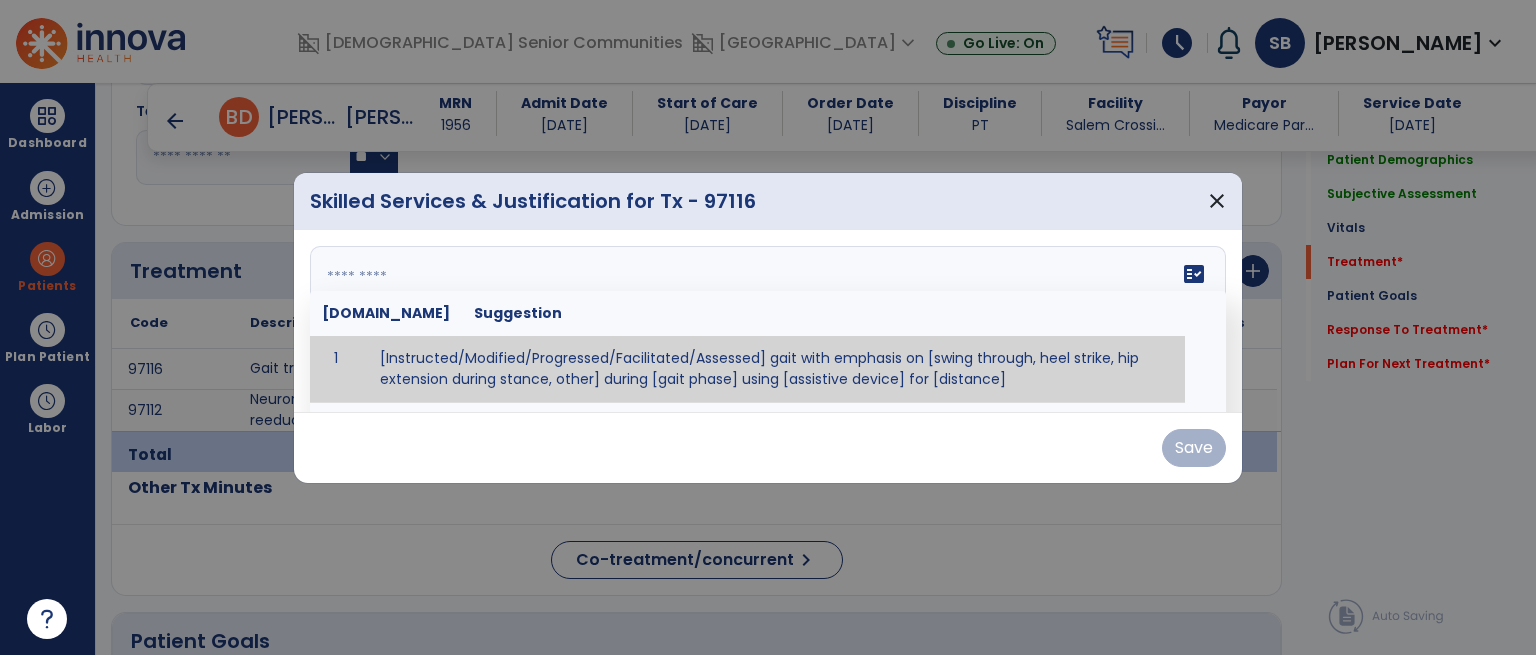 click at bounding box center (766, 321) 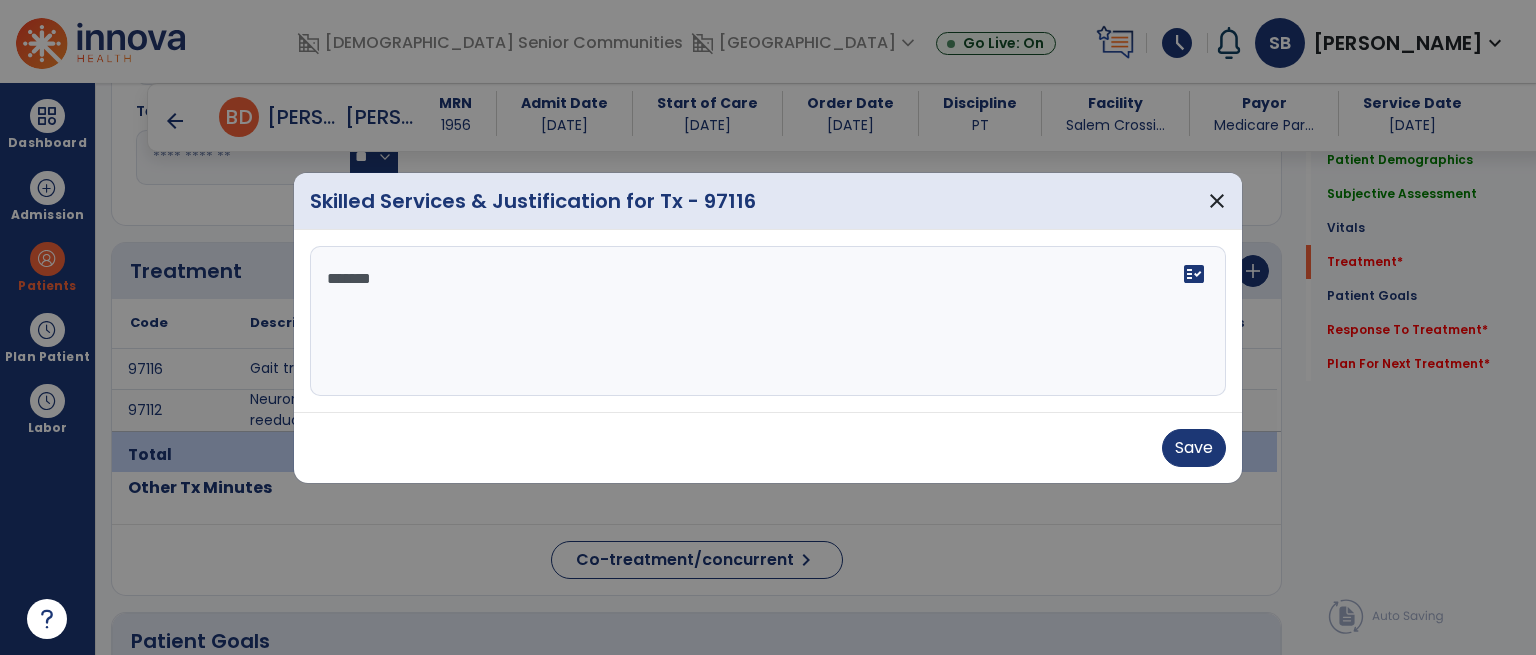 scroll, scrollTop: 0, scrollLeft: 0, axis: both 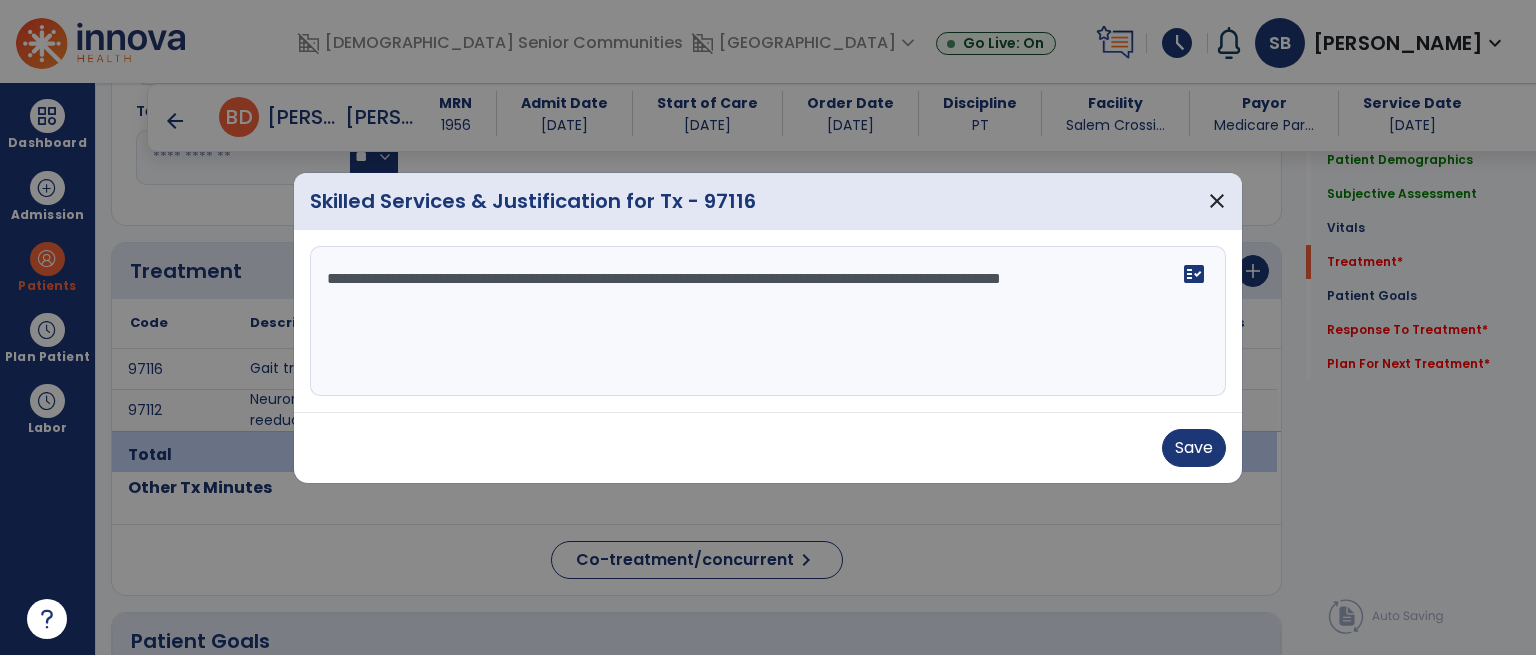 click on "**********" at bounding box center (768, 321) 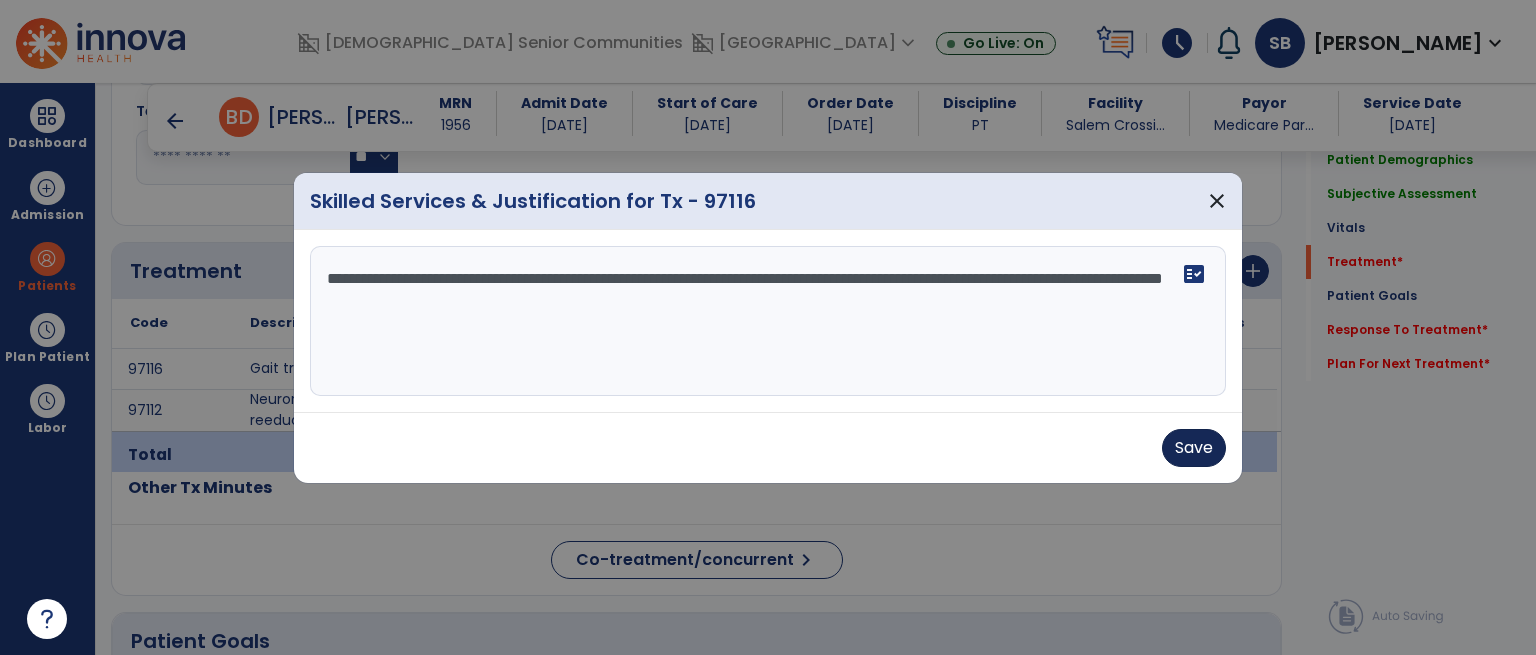 type on "**********" 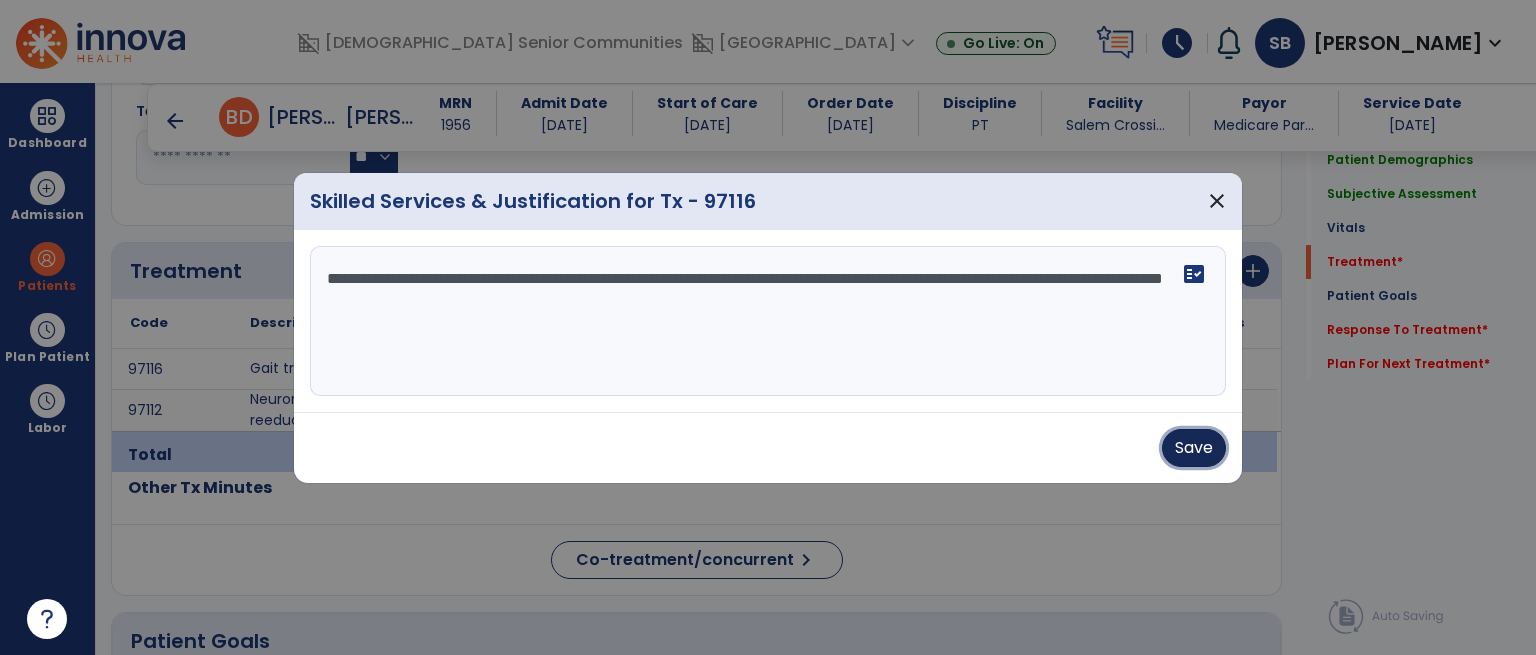 click on "Save" at bounding box center [1194, 448] 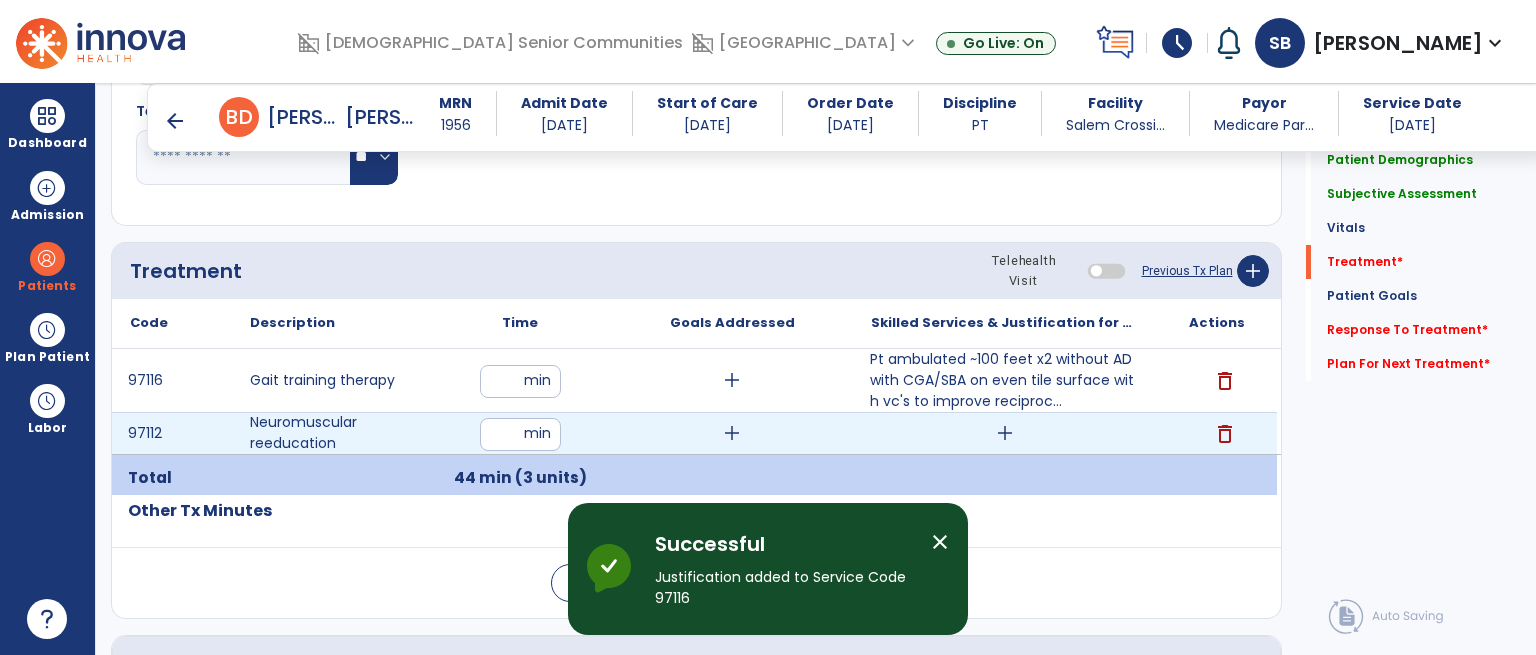 click on "add" at bounding box center (1005, 433) 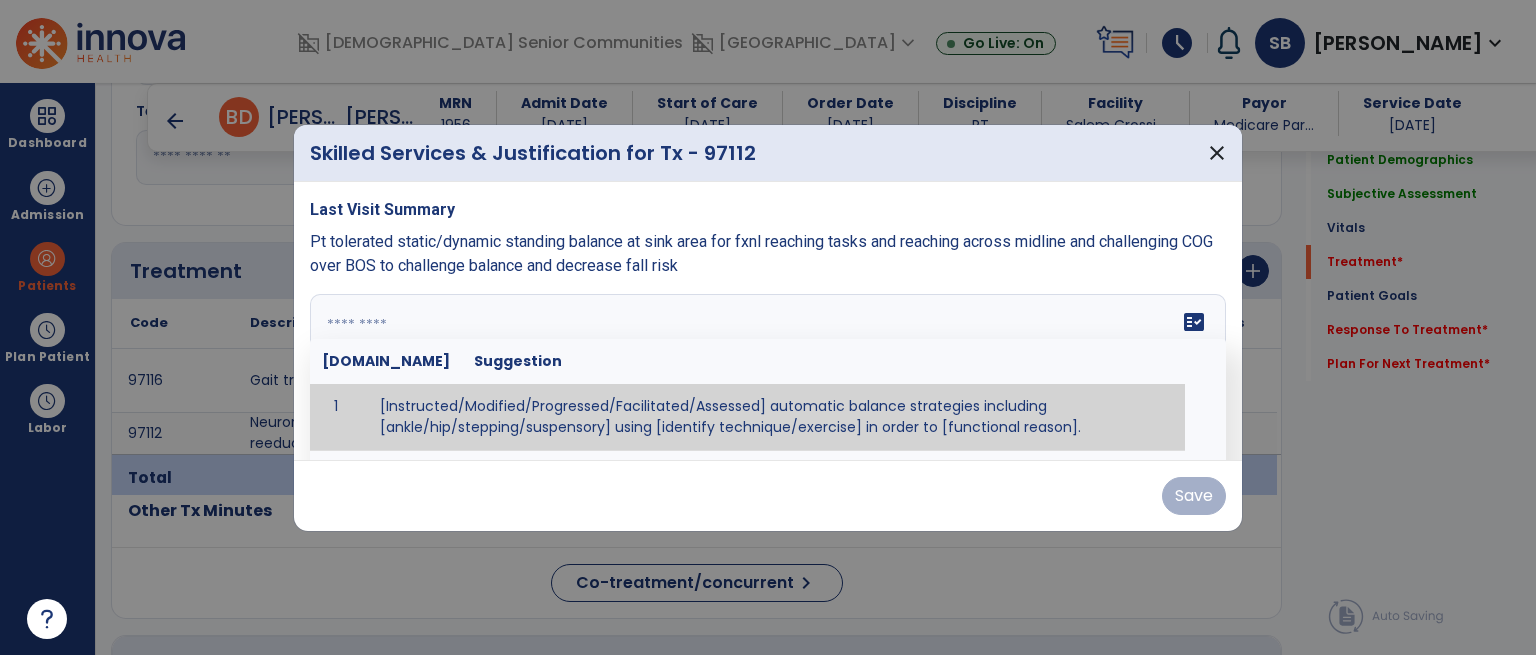 click on "fact_check  [DOMAIN_NAME] Suggestion 1 [Instructed/Modified/Progressed/Facilitated/Assessed] automatic balance strategies including [ankle/hip/stepping/suspensory] using [identify technique/exercise] in order to [functional reason]. 2 [Instructed/Modified/Progressed/Facilitated/Assessed] sensory integration techniques including [visual inhibition/somatosensory inhibition/visual excitatory/somatosensory excitatory/vestibular excitatory] using [identify technique/exercise] in order to [functional reason]. 3 [Instructed/Modified/Progressed/Facilitated/Assessed] visual input including [oculomotor exercises, smooth pursuits, saccades, visual field, other] in order to [functional reasons]. 4 [Instructed/Modified/Progressed/Assessed] somatosensory techniques including [joint compression, proprioceptive activities, other] in order to [functional reasons]. 5 [Instructed/Modified/Progressed/Assessed] vestibular techniques including [gaze stabilization, [PERSON_NAME]-Darhoff, Epley, other] in order to [functional reasons]. 6 7" at bounding box center [768, 369] 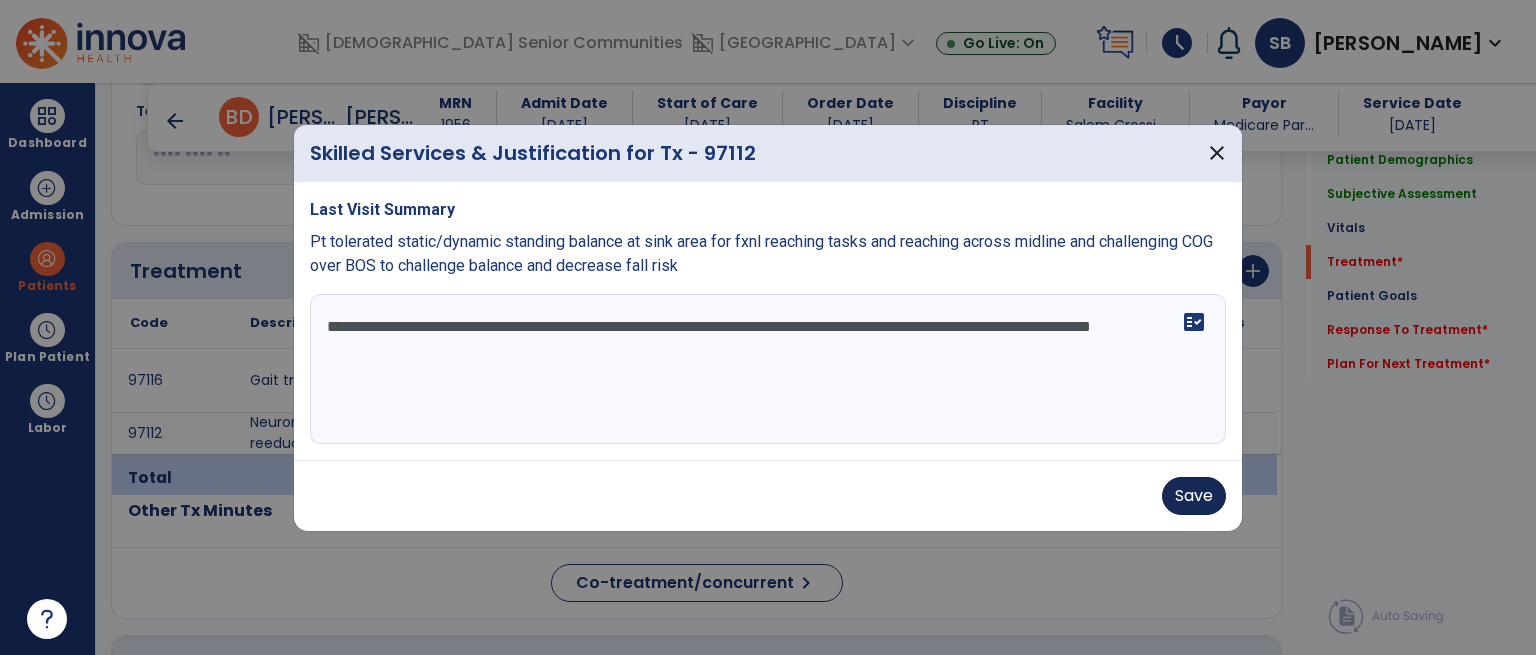 type on "**********" 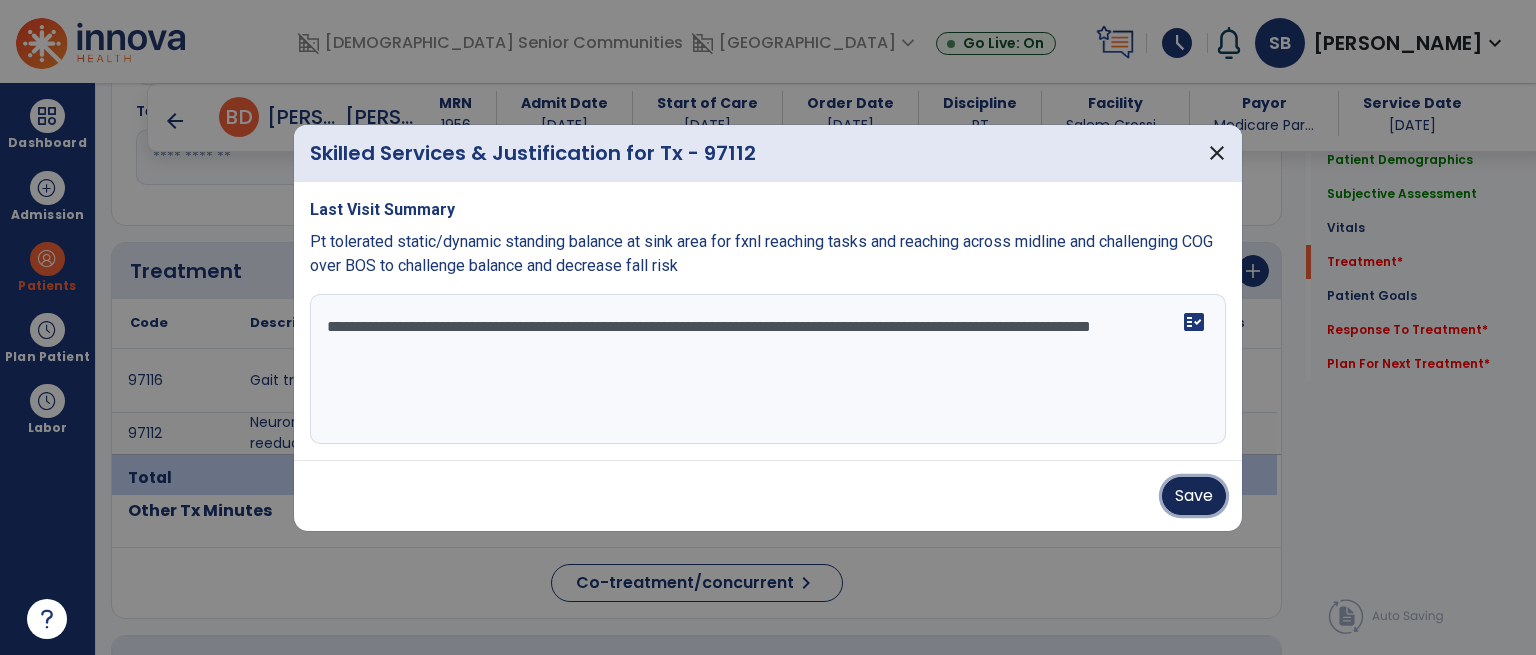 click on "Save" at bounding box center [1194, 496] 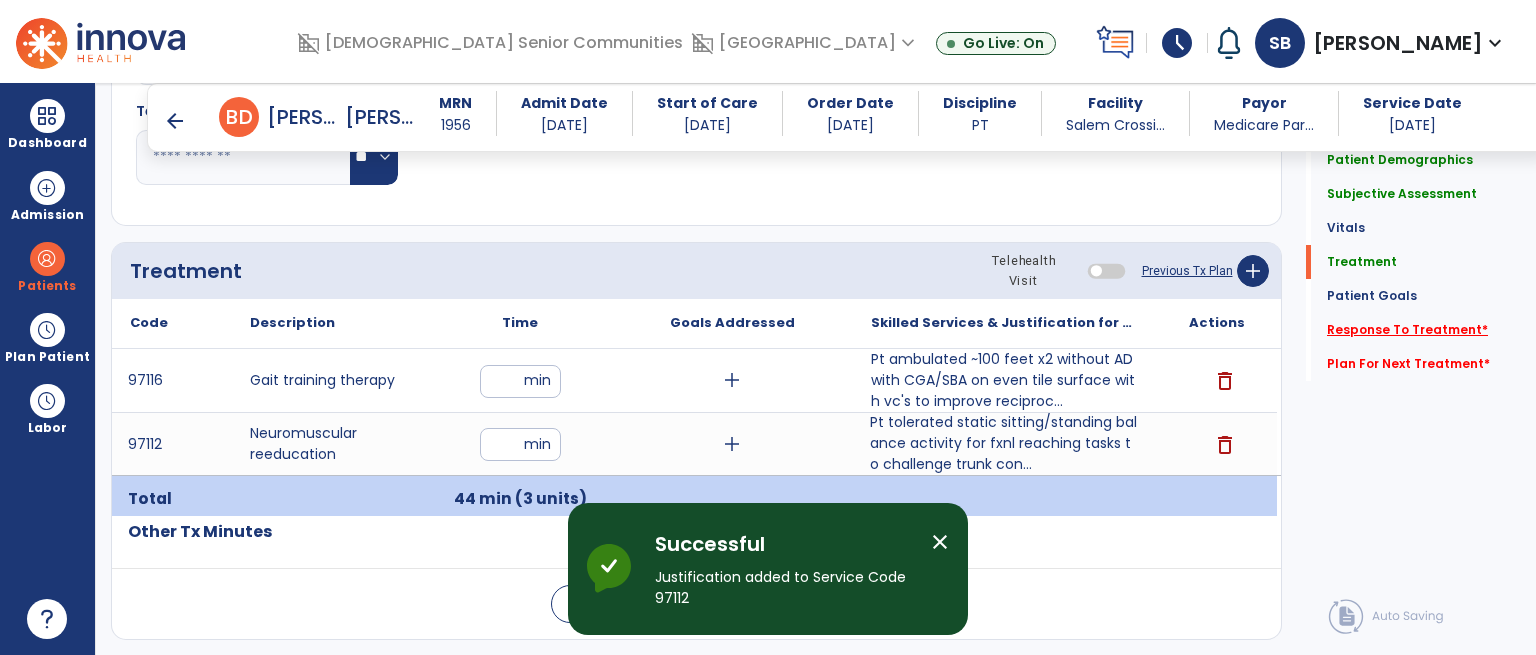 click on "Response To Treatment   *" 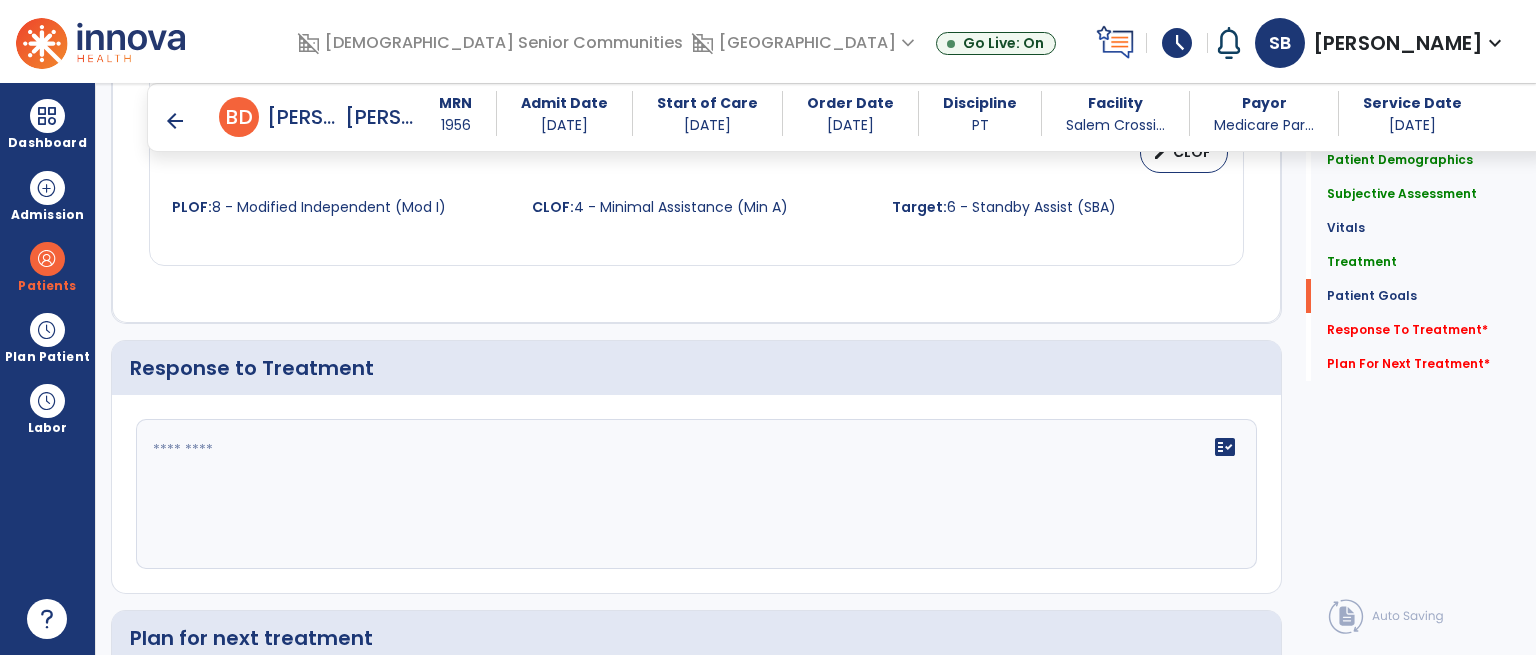 scroll, scrollTop: 2713, scrollLeft: 0, axis: vertical 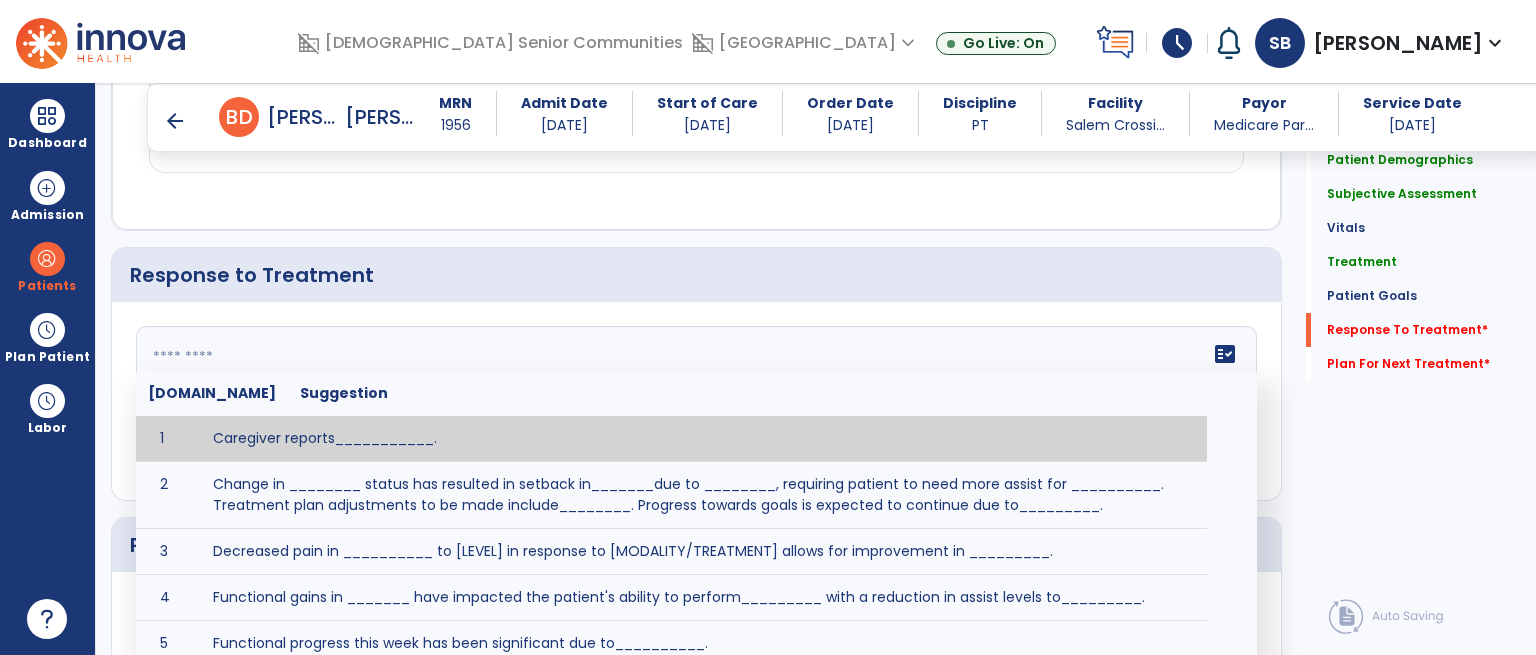 click on "fact_check  [DOMAIN_NAME] Suggestion 1 Caregiver reports___________. 2 Change in ________ status has resulted in setback in_______due to ________, requiring patient to need more assist for __________.   Treatment plan adjustments to be made include________.  Progress towards goals is expected to continue due to_________. 3 Decreased pain in __________ to [LEVEL] in response to [MODALITY/TREATMENT] allows for improvement in _________. 4 Functional gains in _______ have impacted the patient's ability to perform_________ with a reduction in assist levels to_________. 5 Functional progress this week has been significant due to__________. 6 Gains in ________ have improved the patient's ability to perform ______with decreased levels of assist to___________. 7 Improvement in ________allows patient to tolerate higher levels of challenges in_________. 8 Pain in [AREA] has decreased to [LEVEL] in response to [TREATMENT/MODALITY], allowing fore ease in completing__________. 9 10 11 12 13 14 15 16 17 18 19 20 21" 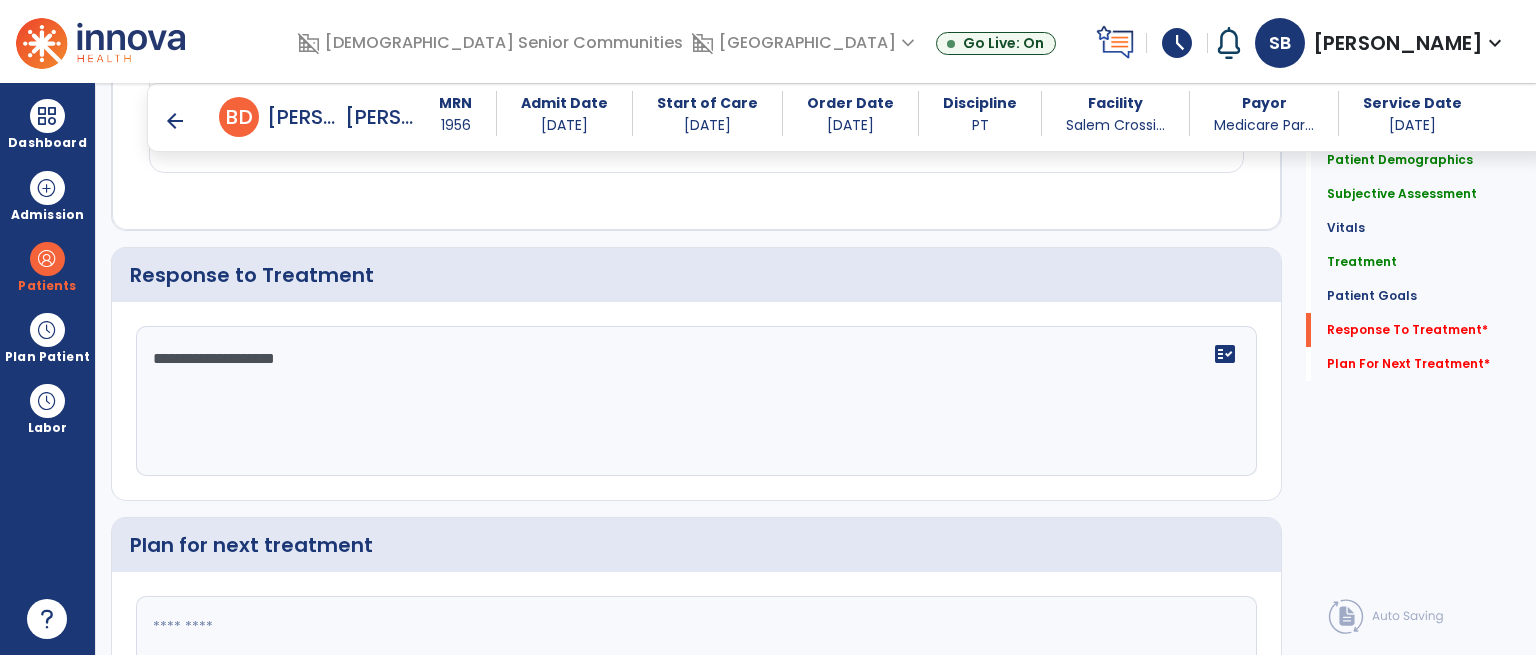 type on "**********" 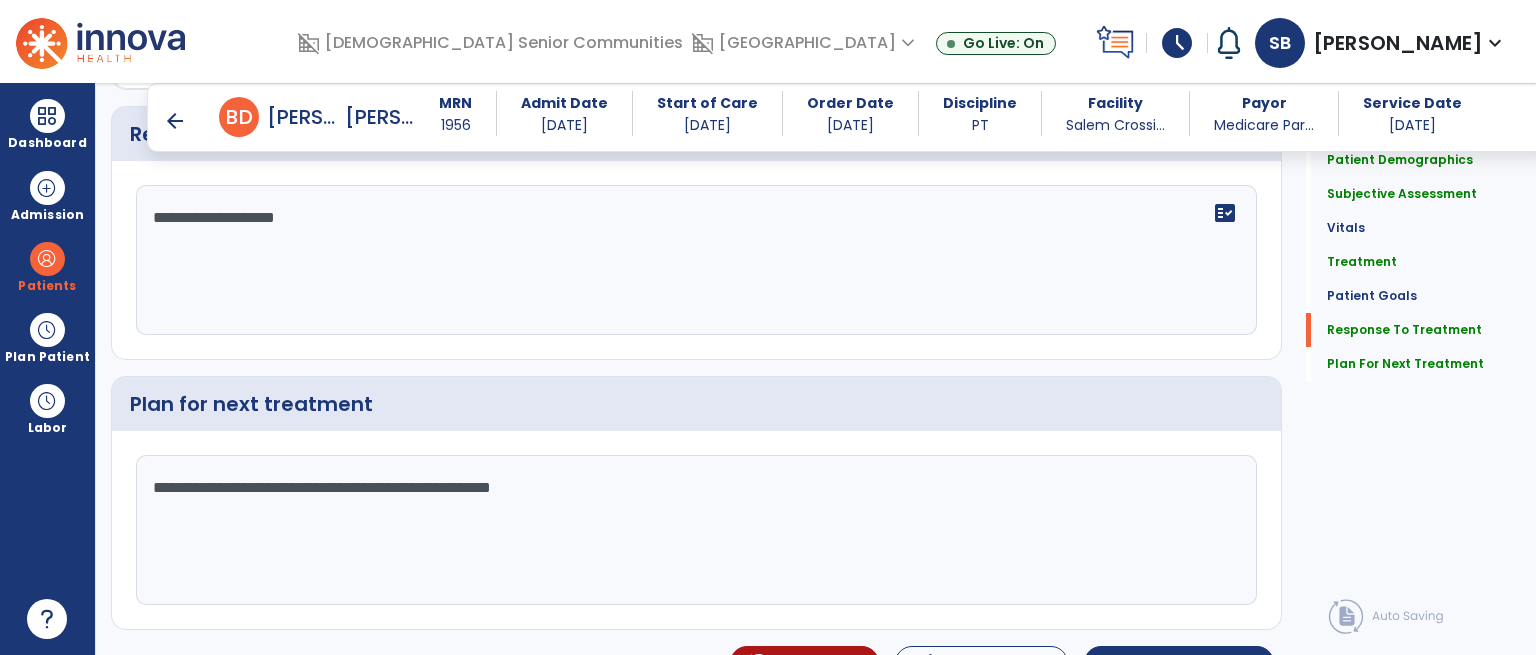 scroll, scrollTop: 2888, scrollLeft: 0, axis: vertical 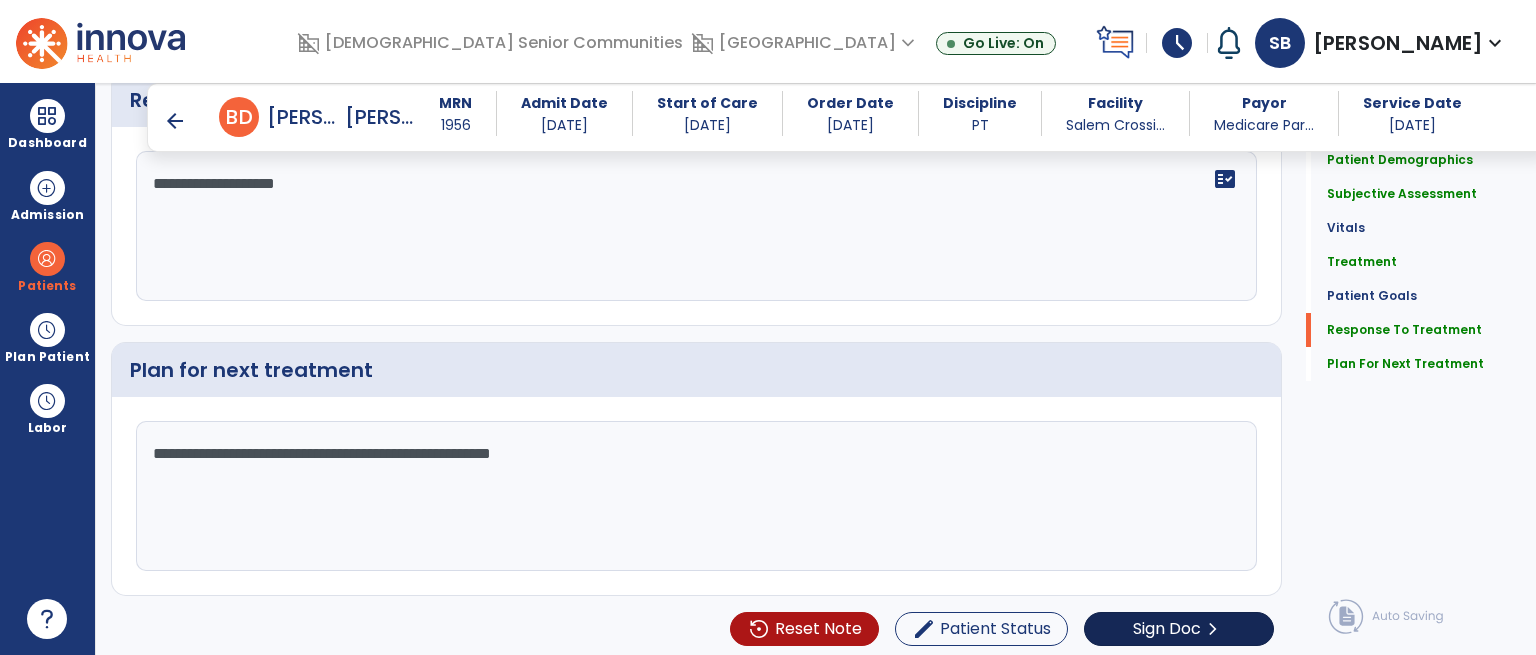type on "**********" 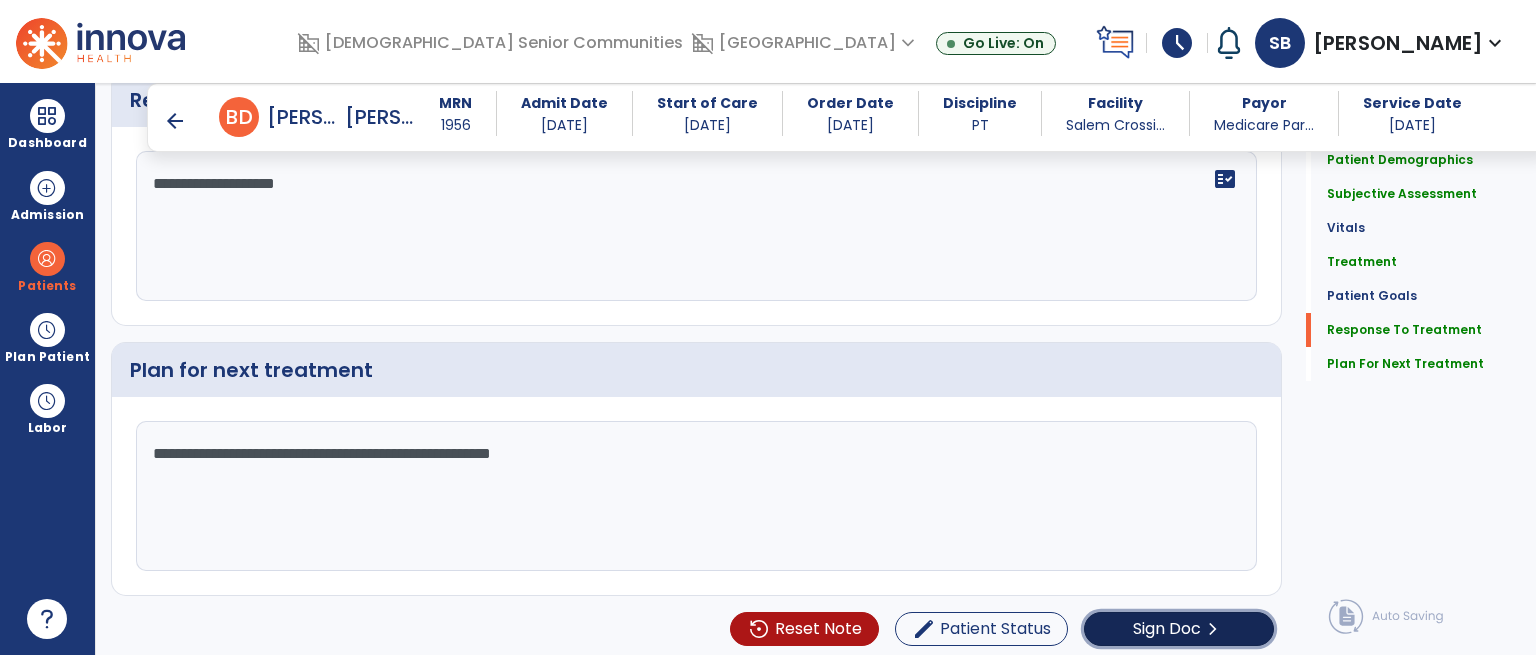 click on "chevron_right" 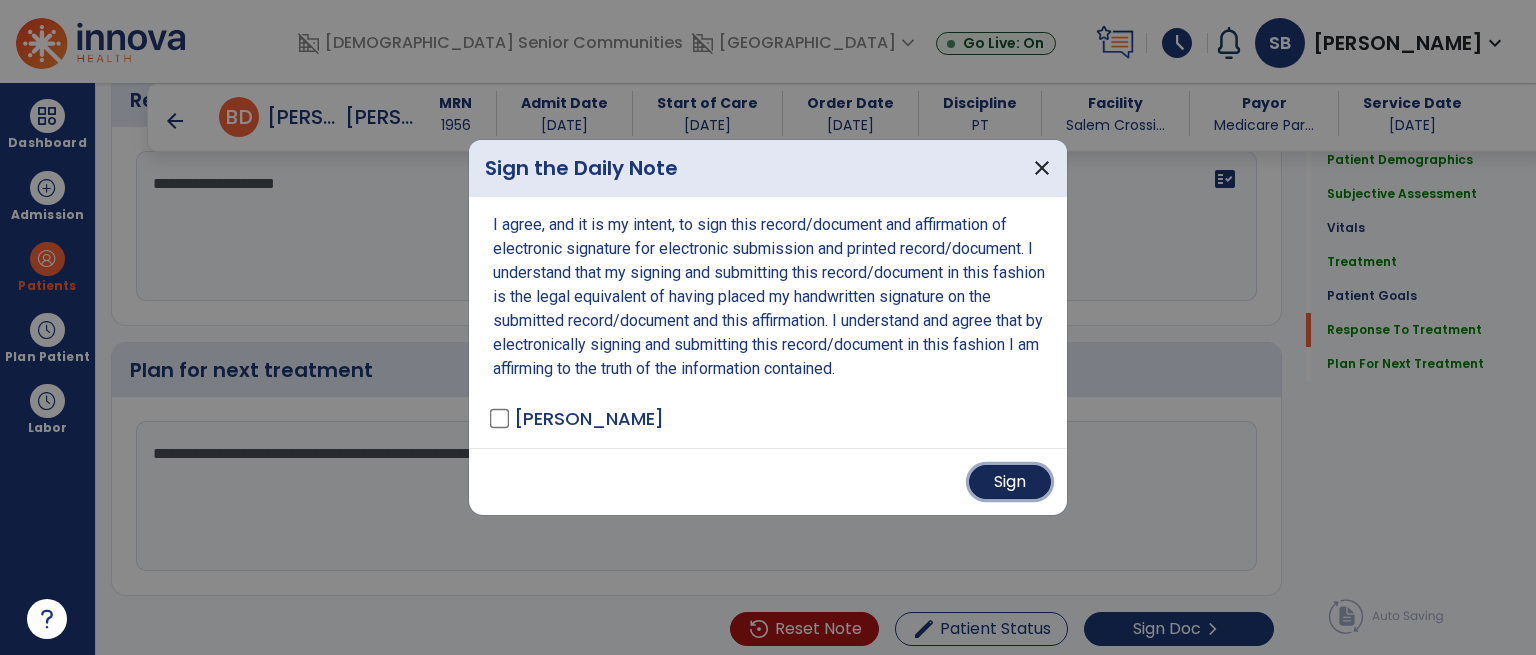 click on "Sign" at bounding box center [1010, 482] 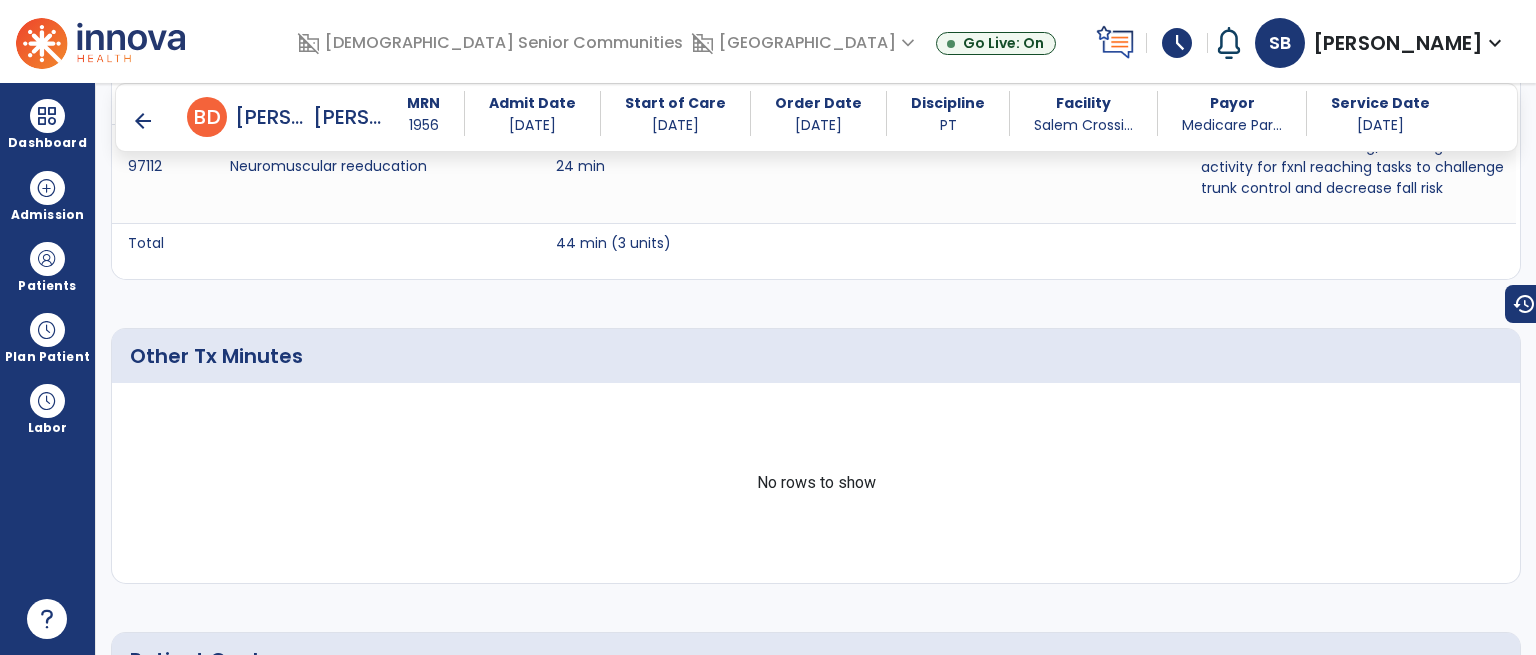 scroll, scrollTop: 1329, scrollLeft: 0, axis: vertical 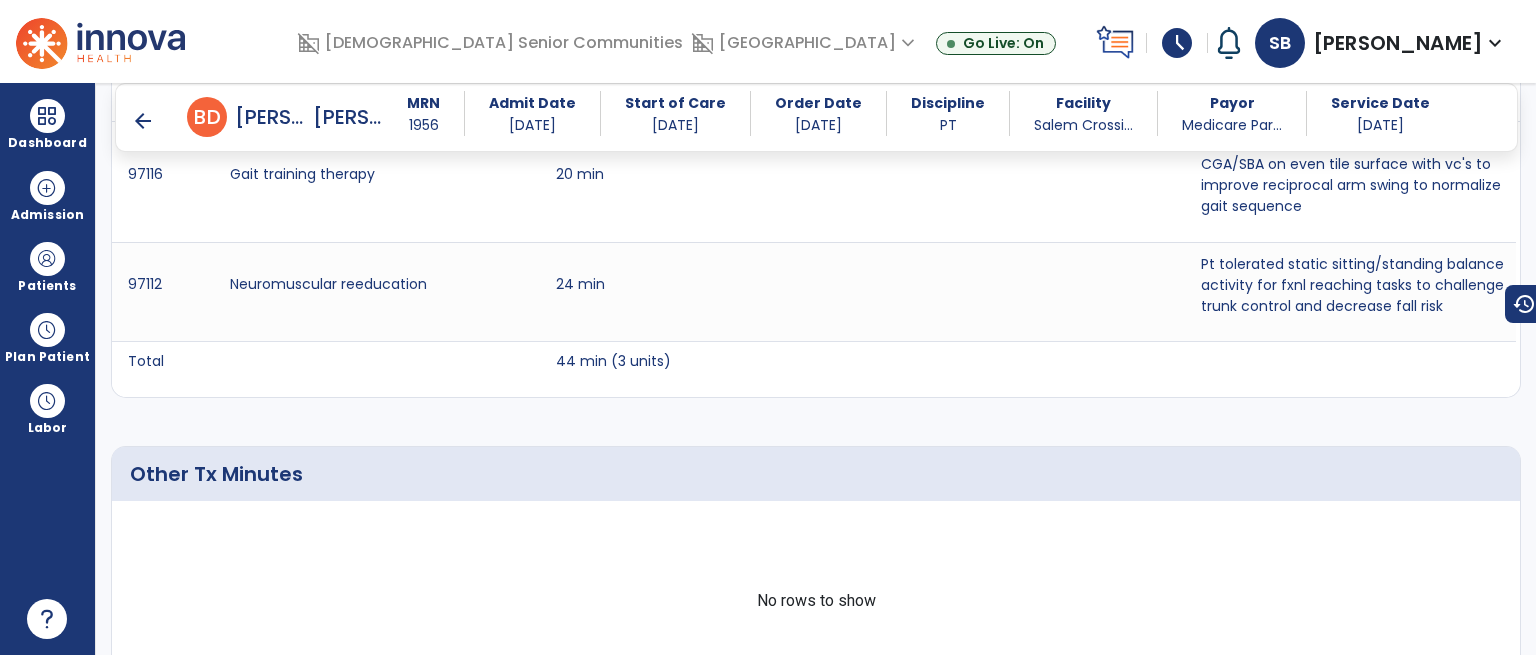 click on "arrow_back" at bounding box center (143, 121) 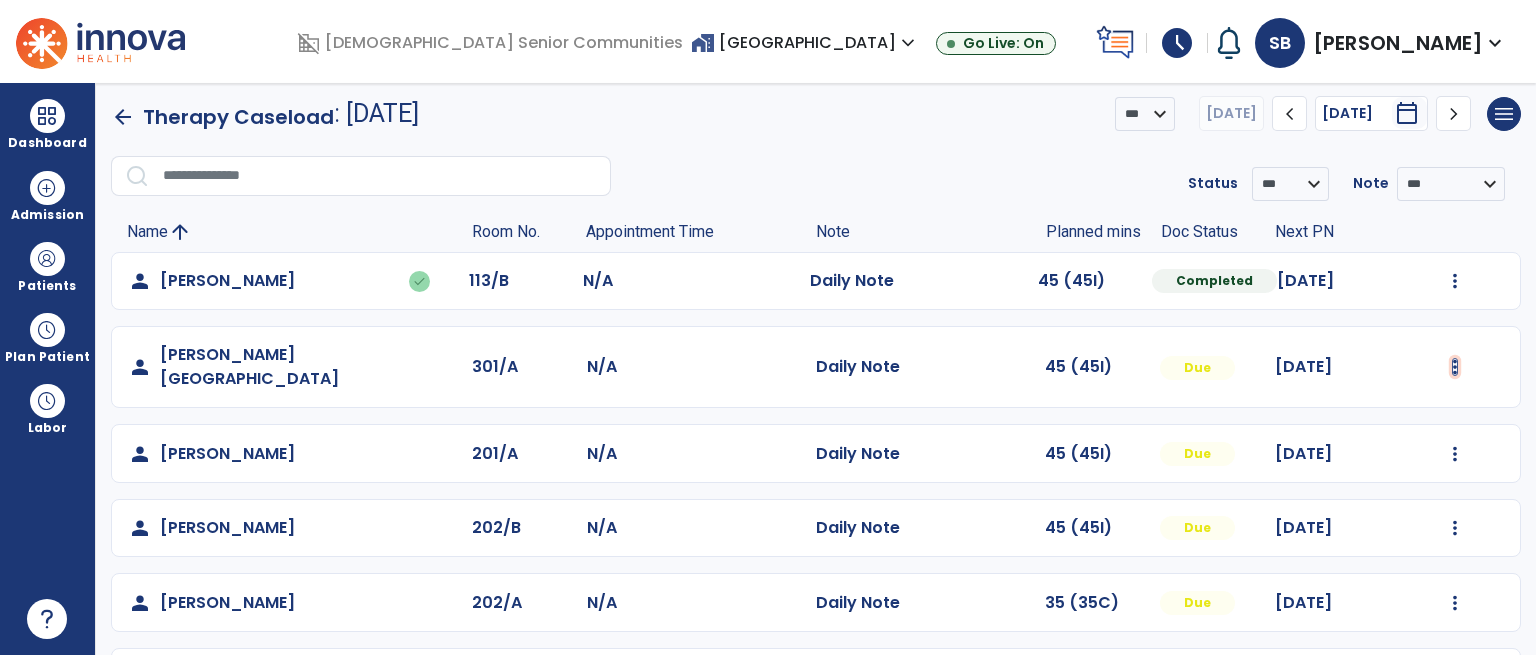 click at bounding box center (1455, 281) 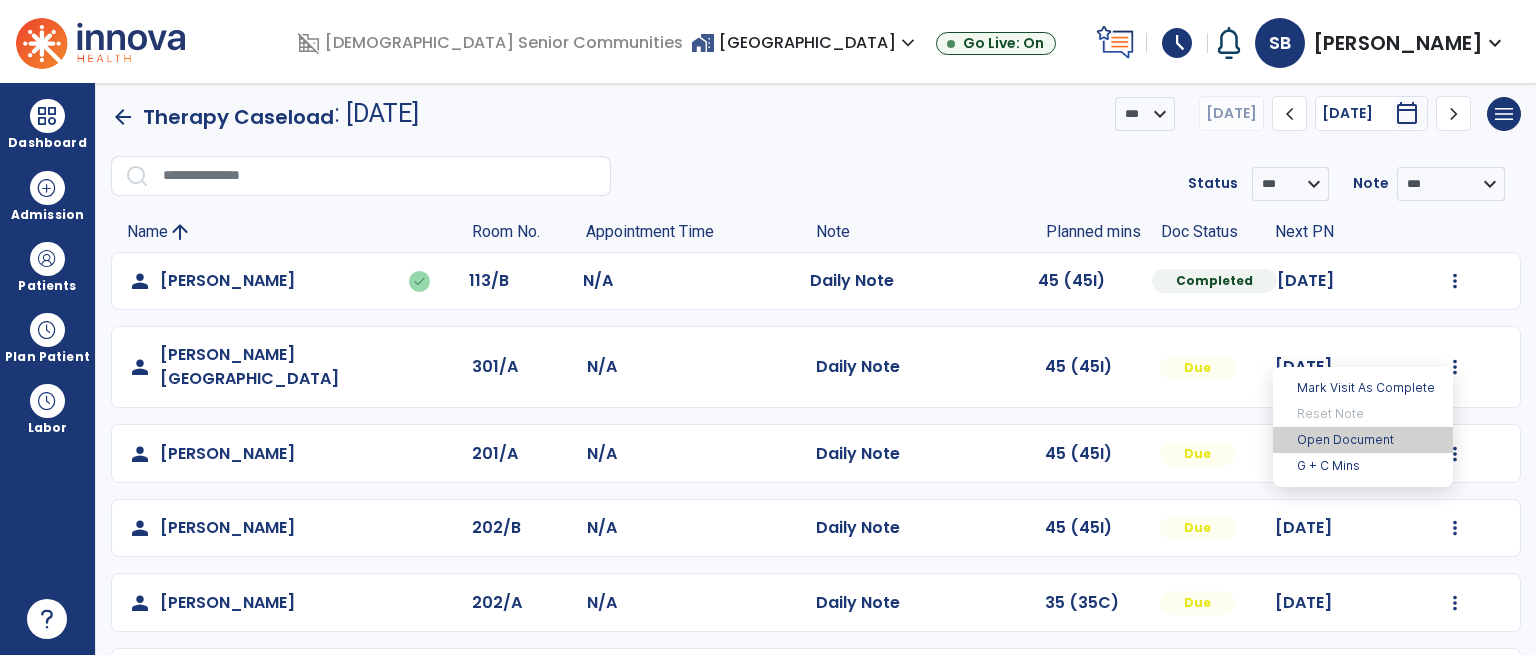 click on "Open Document" at bounding box center [1363, 440] 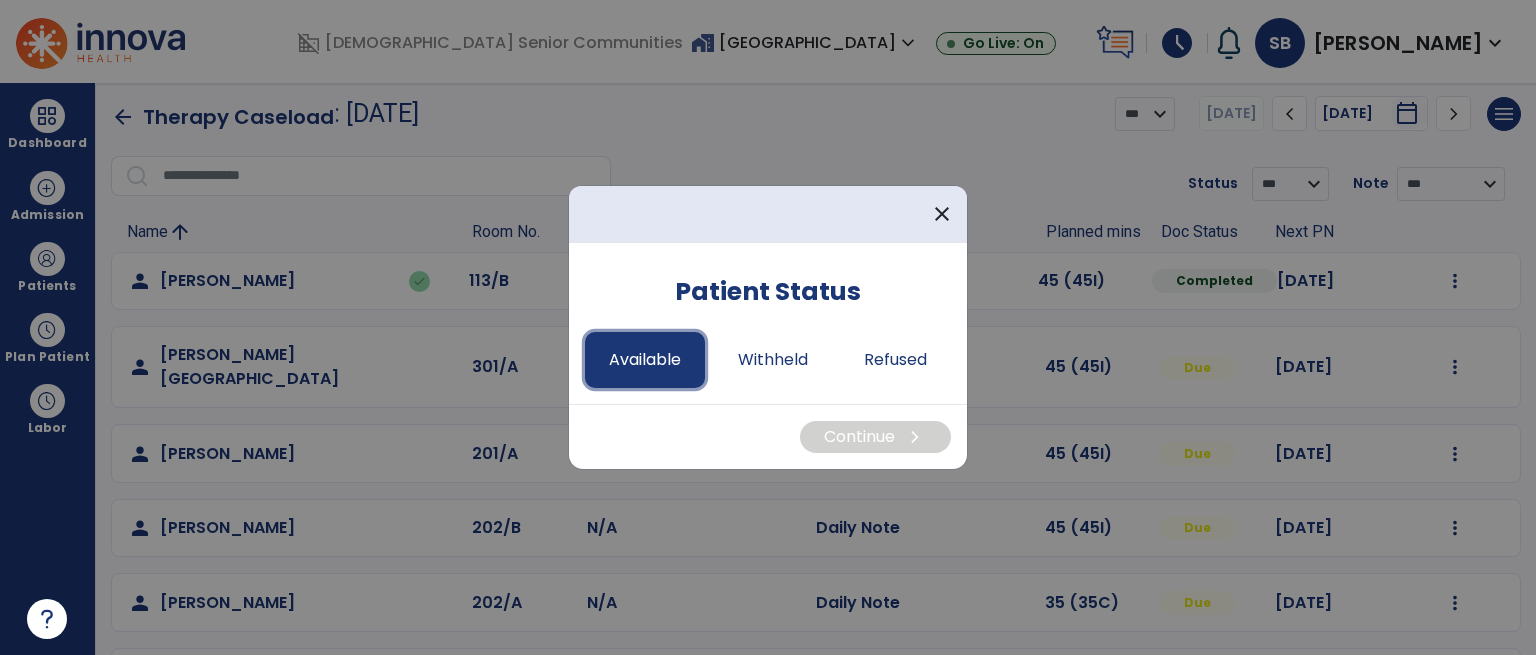 click on "Available" at bounding box center [645, 360] 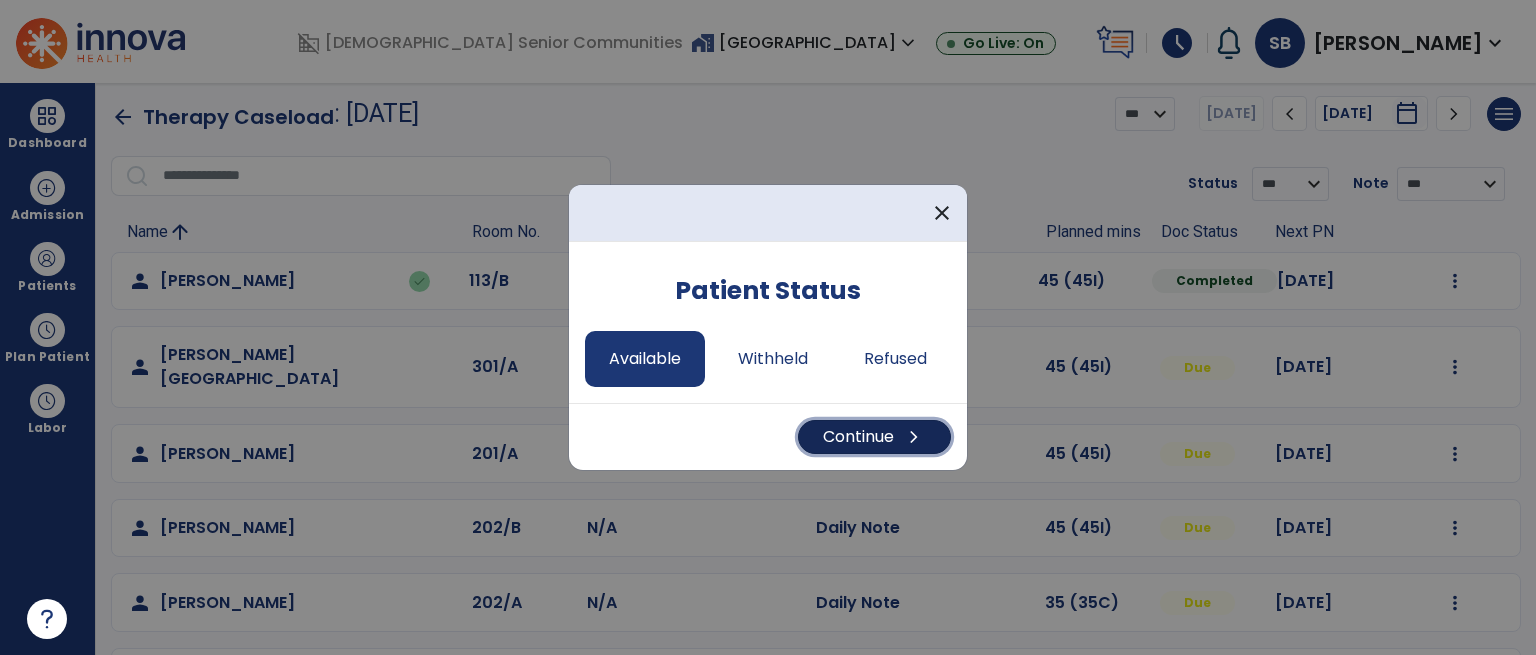 click on "chevron_right" at bounding box center (914, 437) 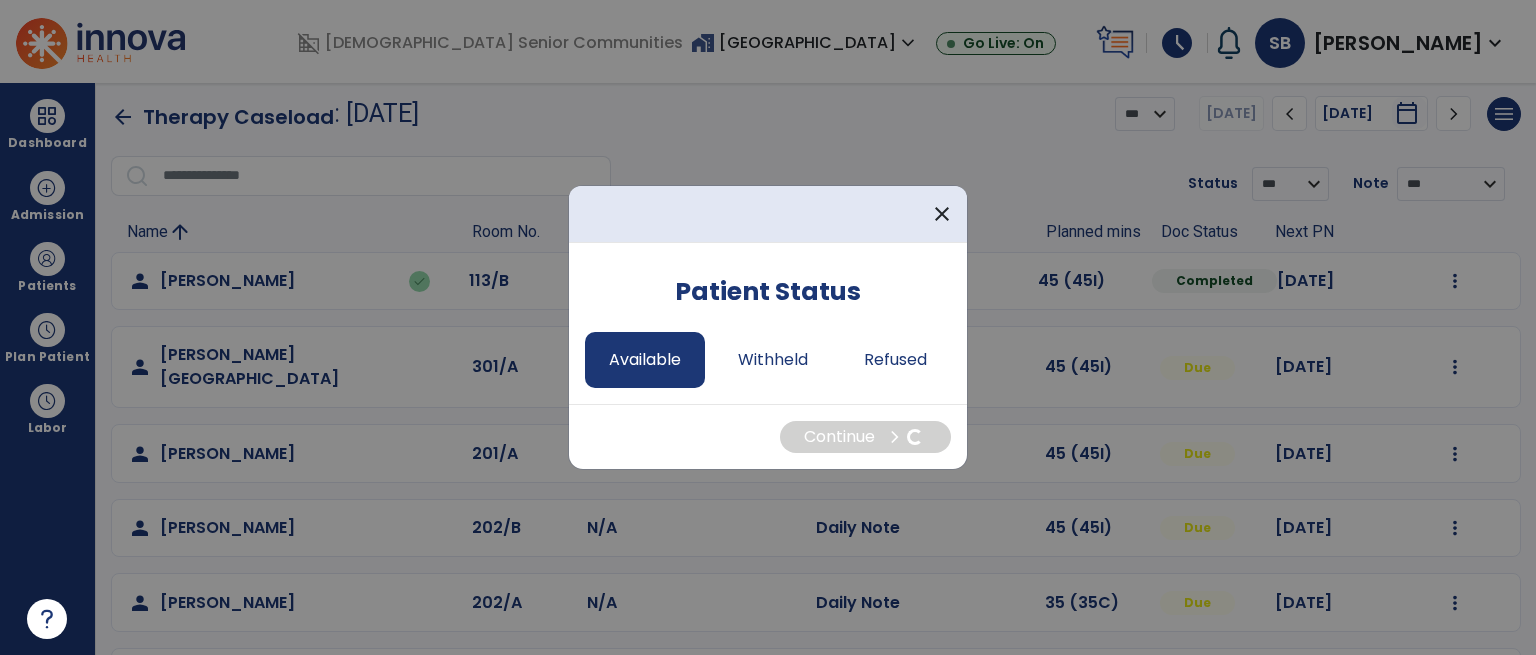 select on "*" 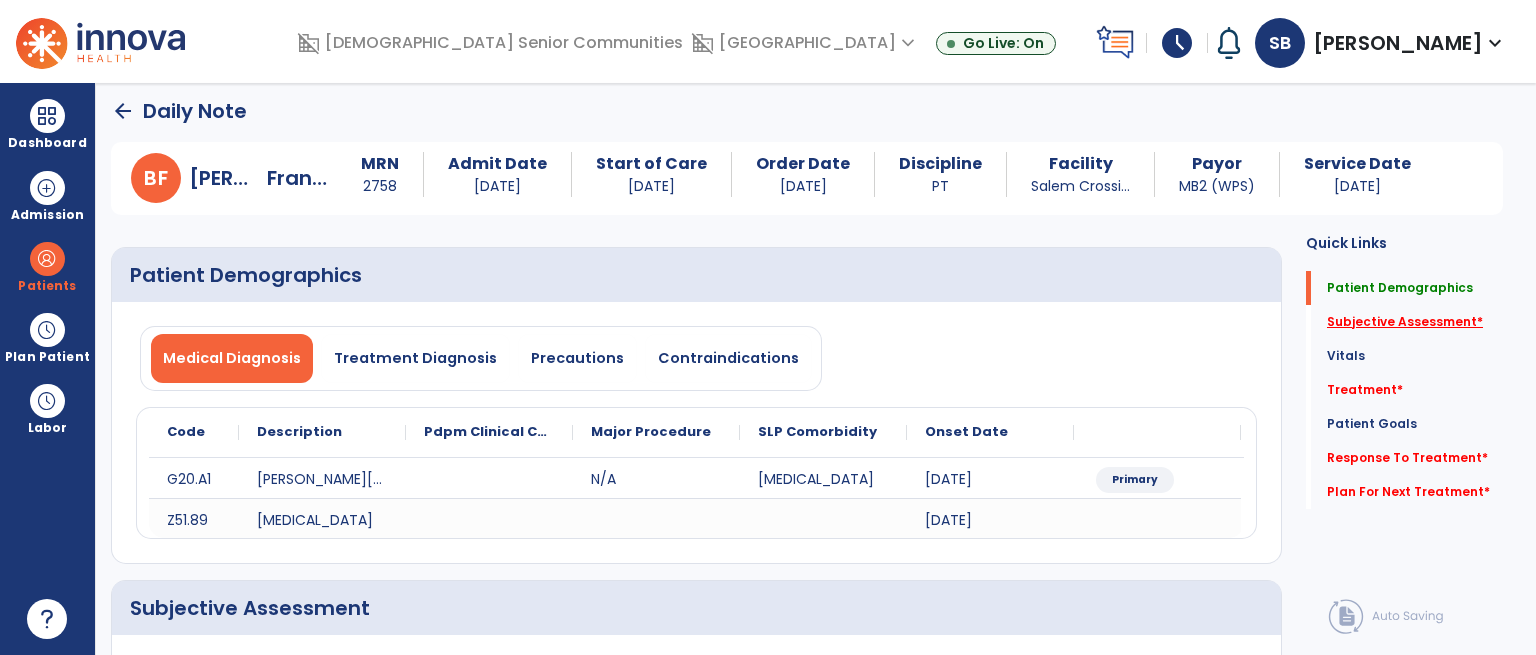click on "Subjective Assessment   *" 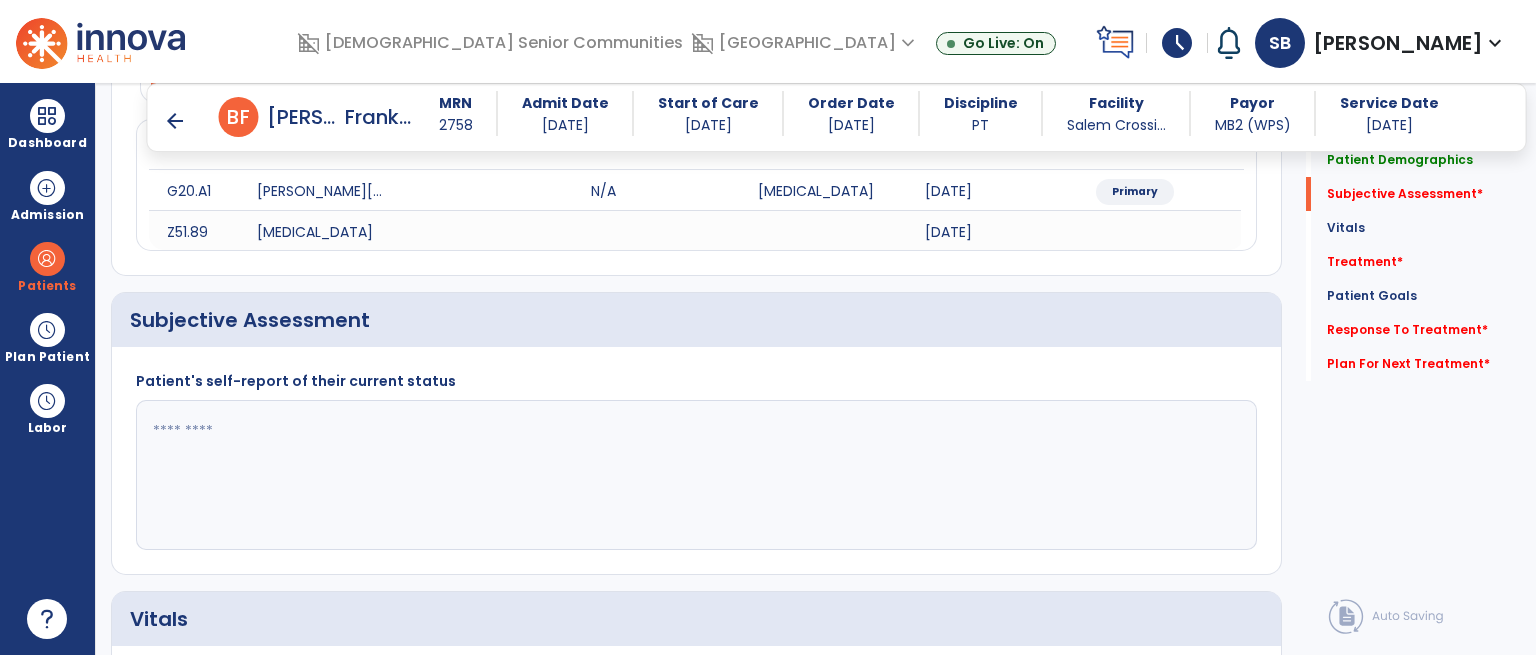 scroll, scrollTop: 358, scrollLeft: 0, axis: vertical 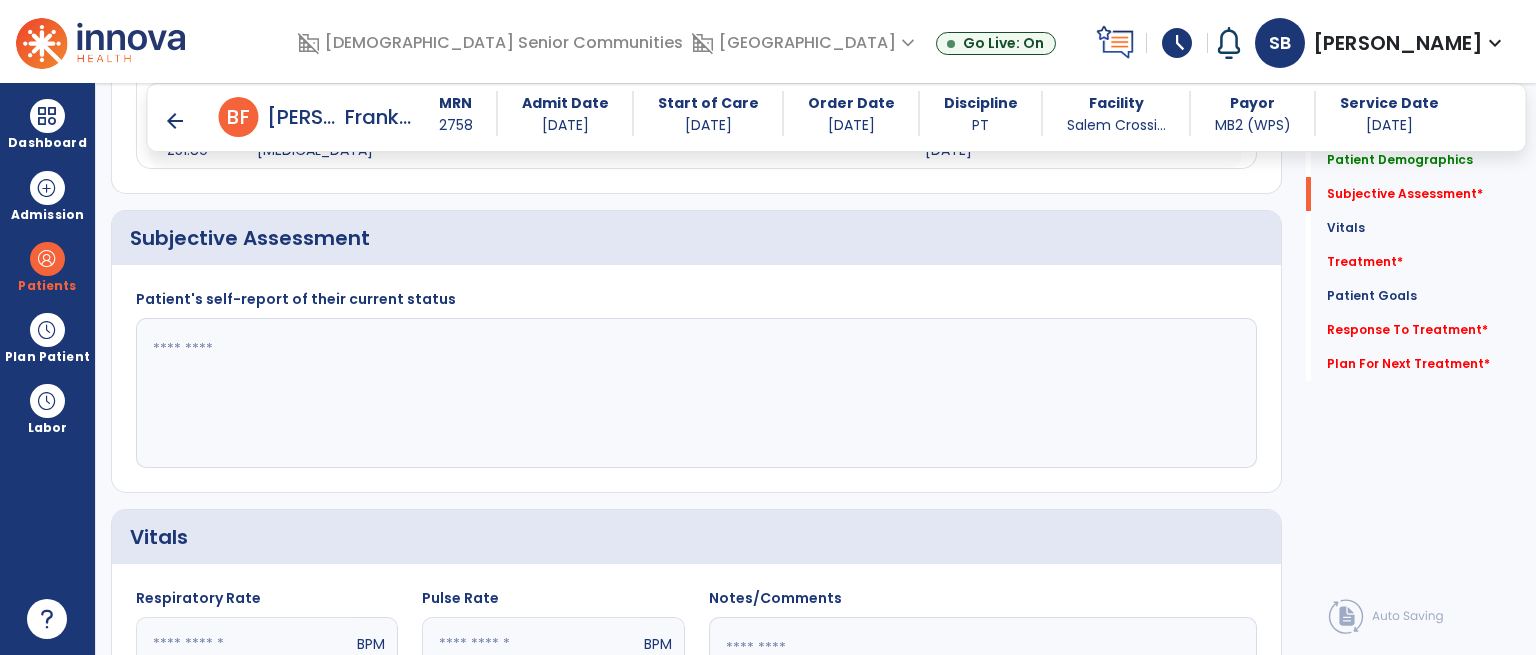 click 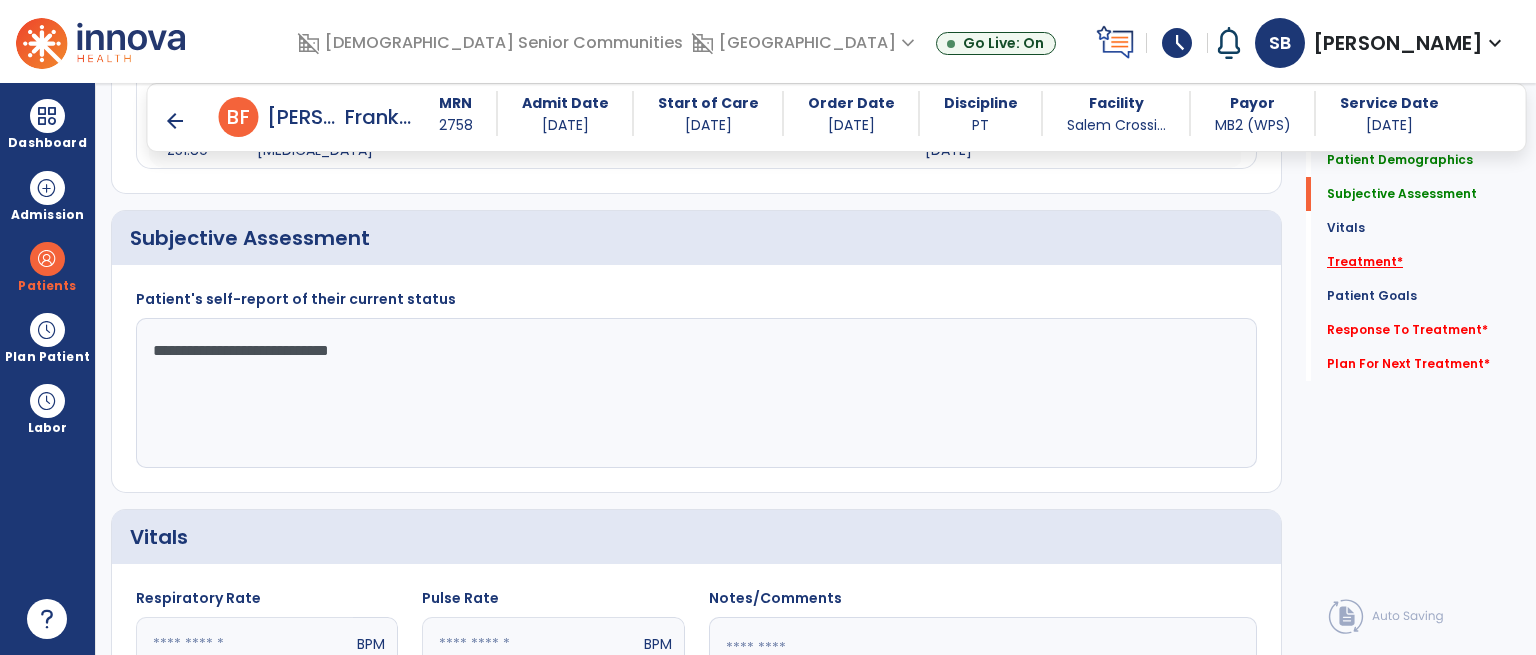 type on "**********" 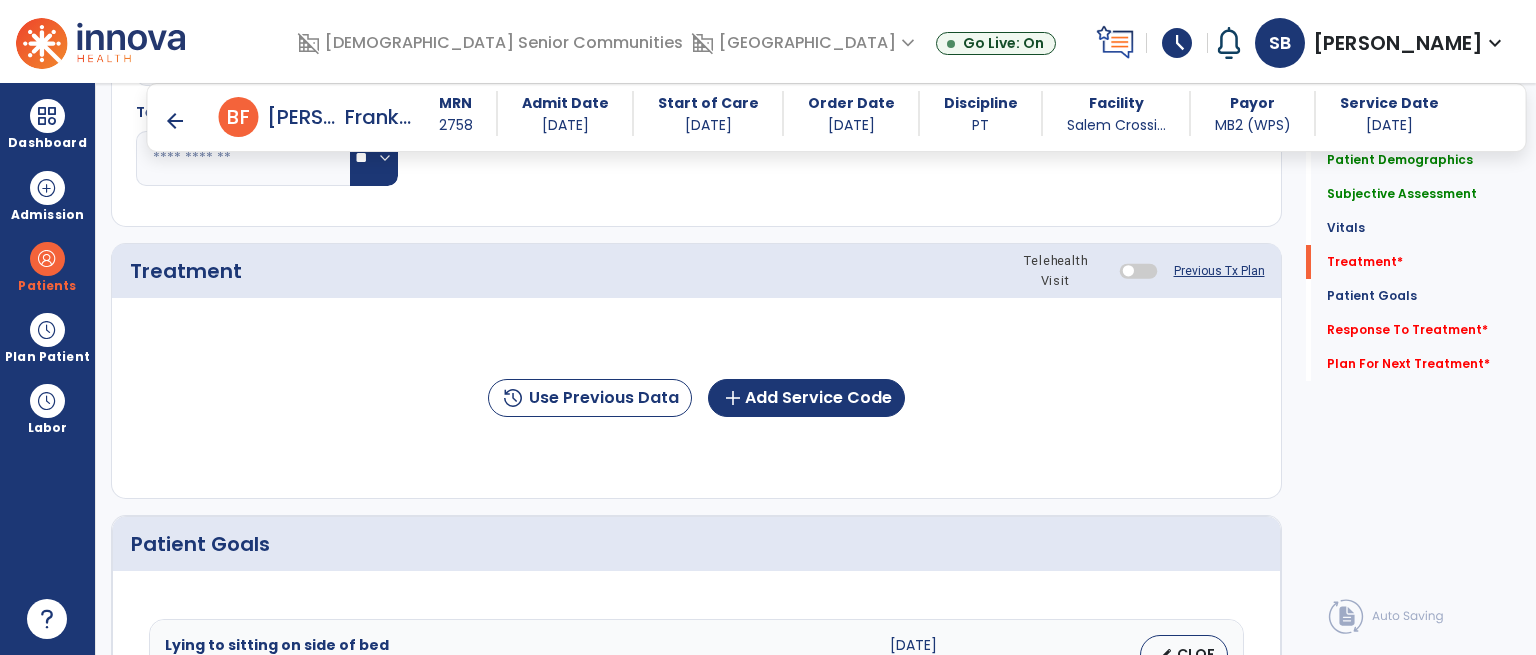 scroll, scrollTop: 1047, scrollLeft: 0, axis: vertical 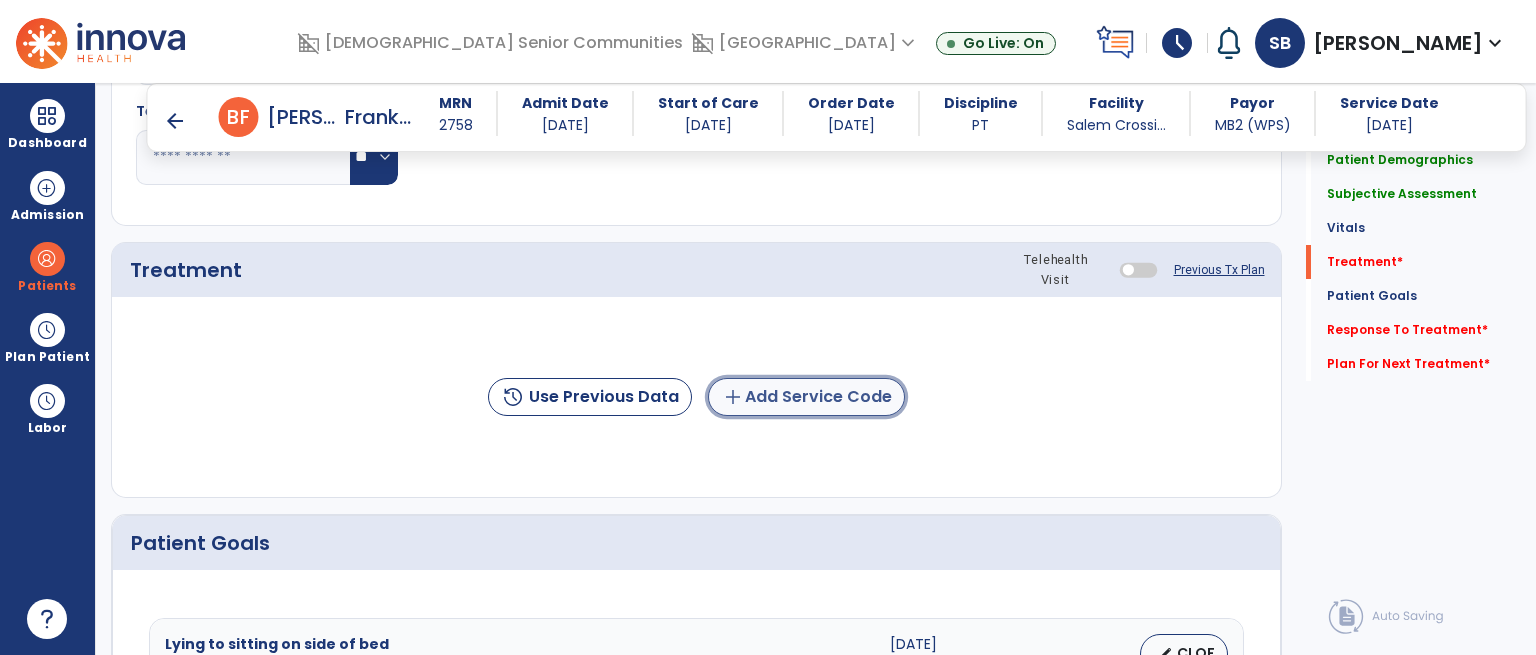 click on "add  Add Service Code" 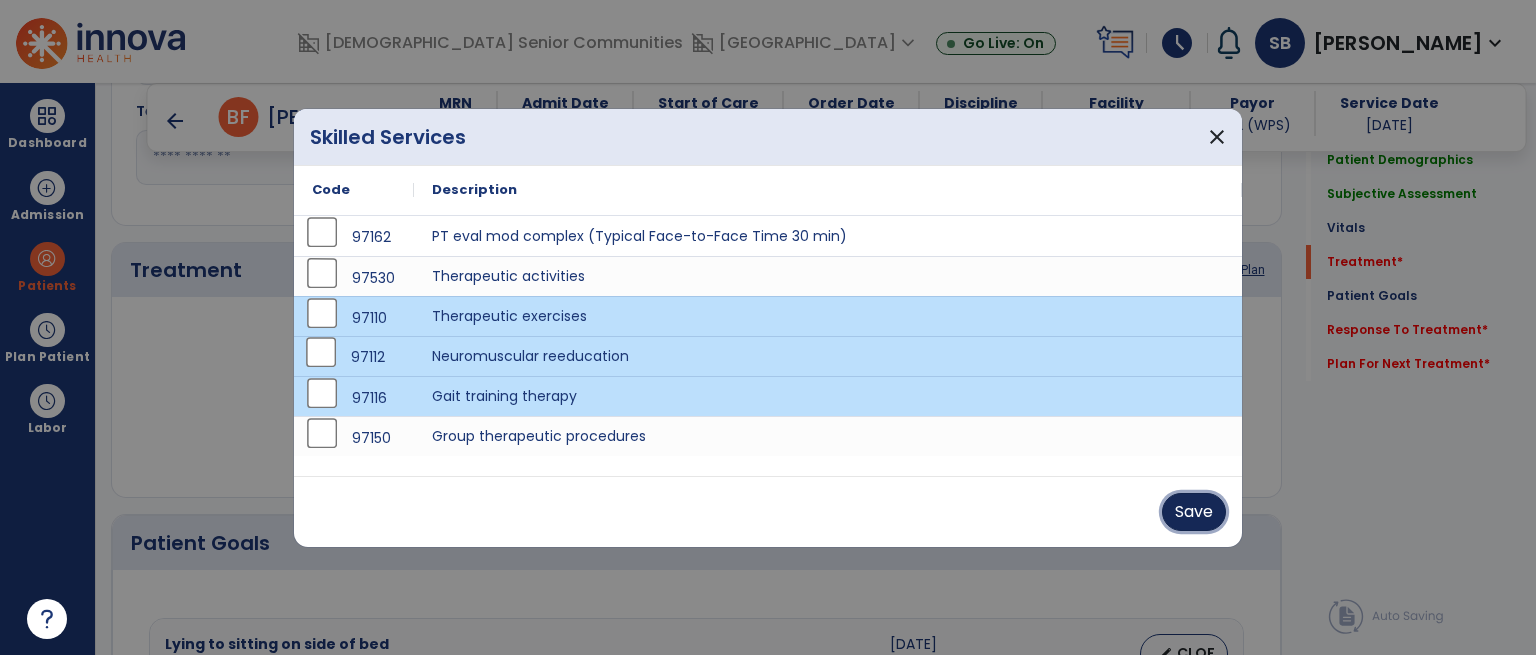 click on "Save" at bounding box center (1194, 512) 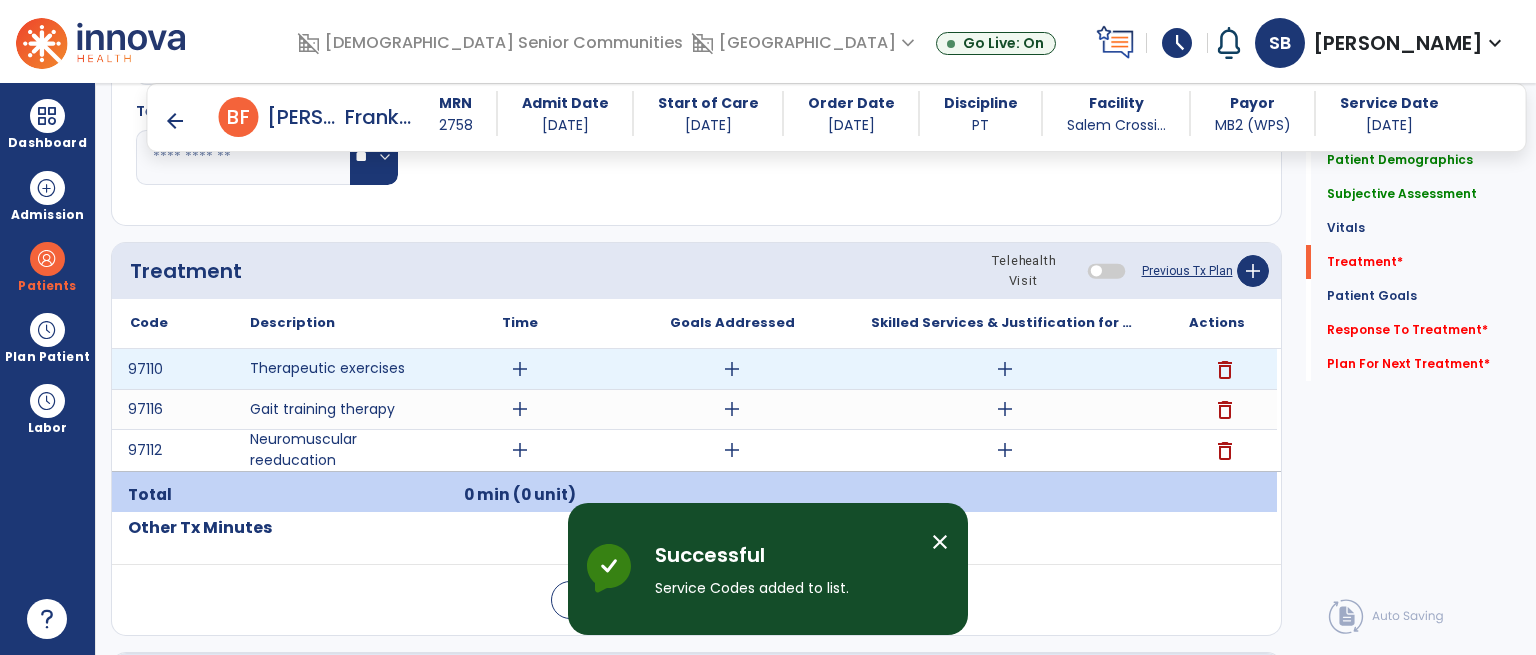 click on "add" at bounding box center (520, 369) 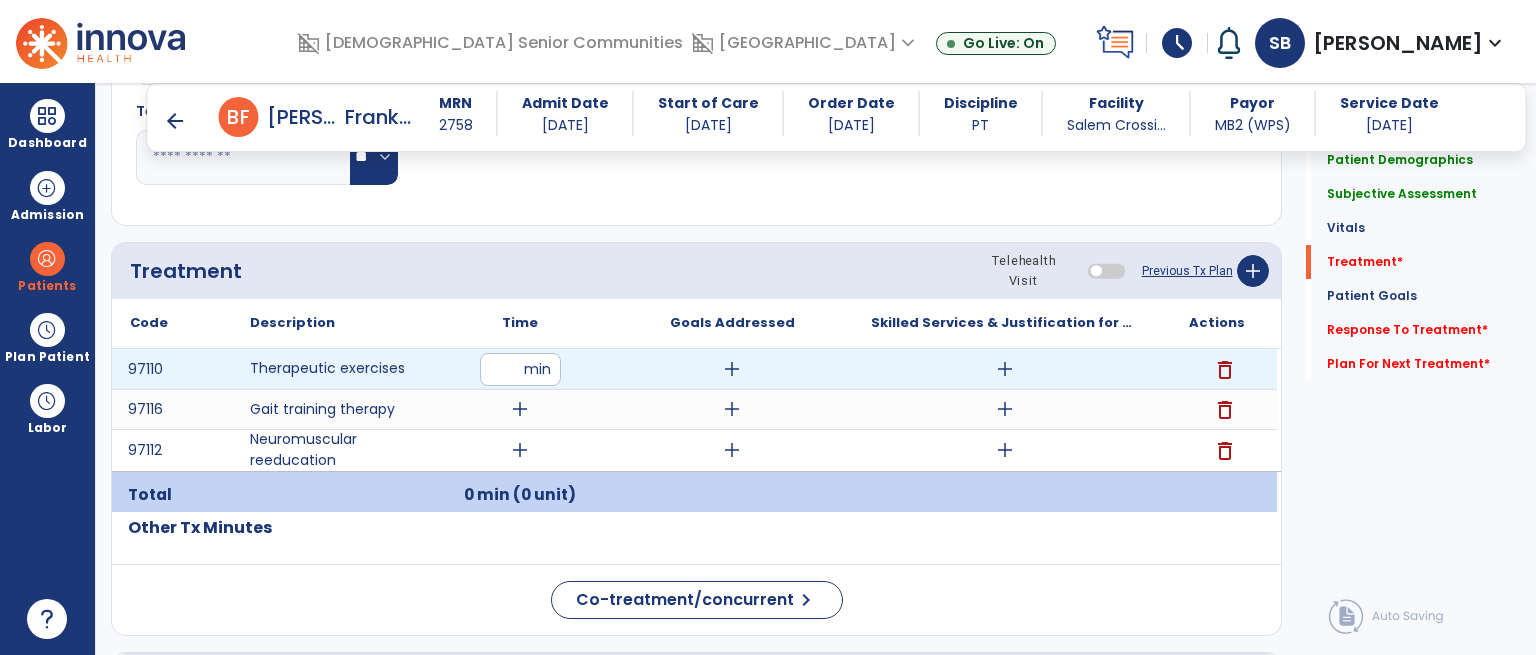 type on "**" 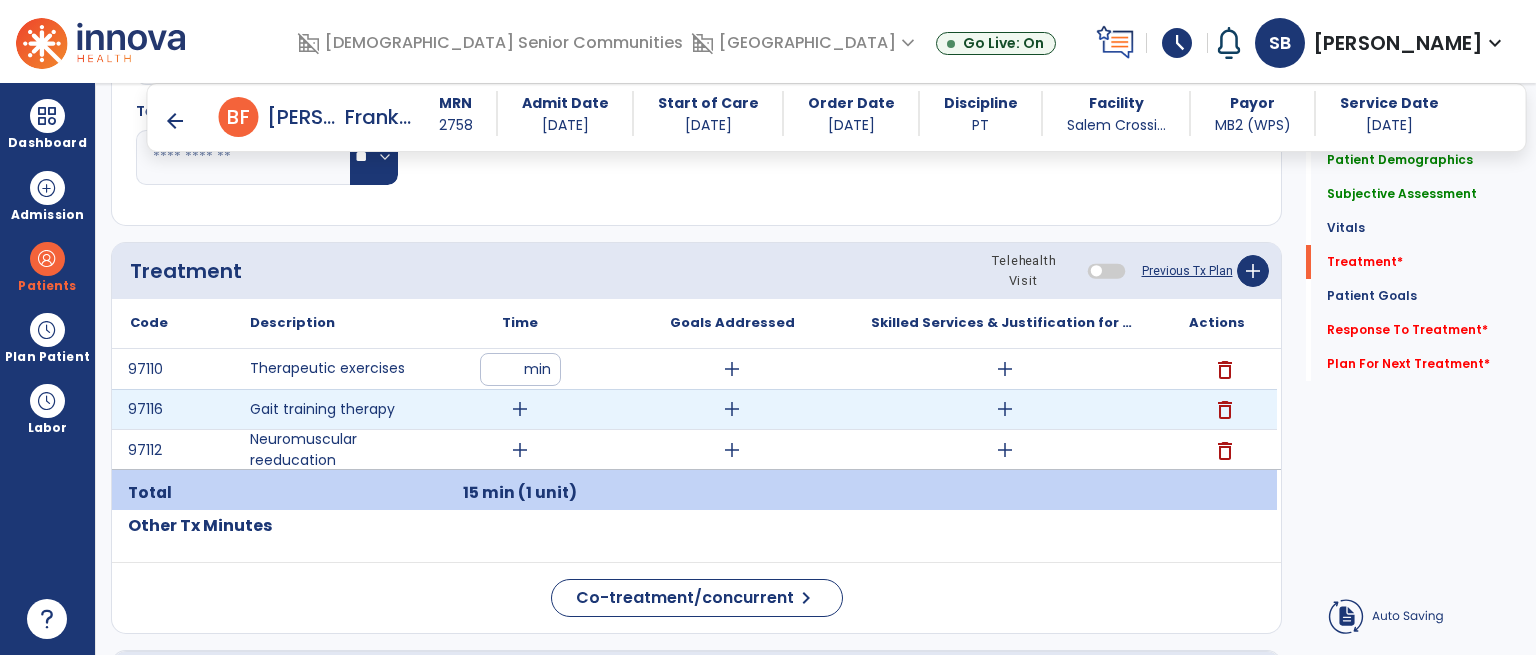 click on "add" at bounding box center [520, 409] 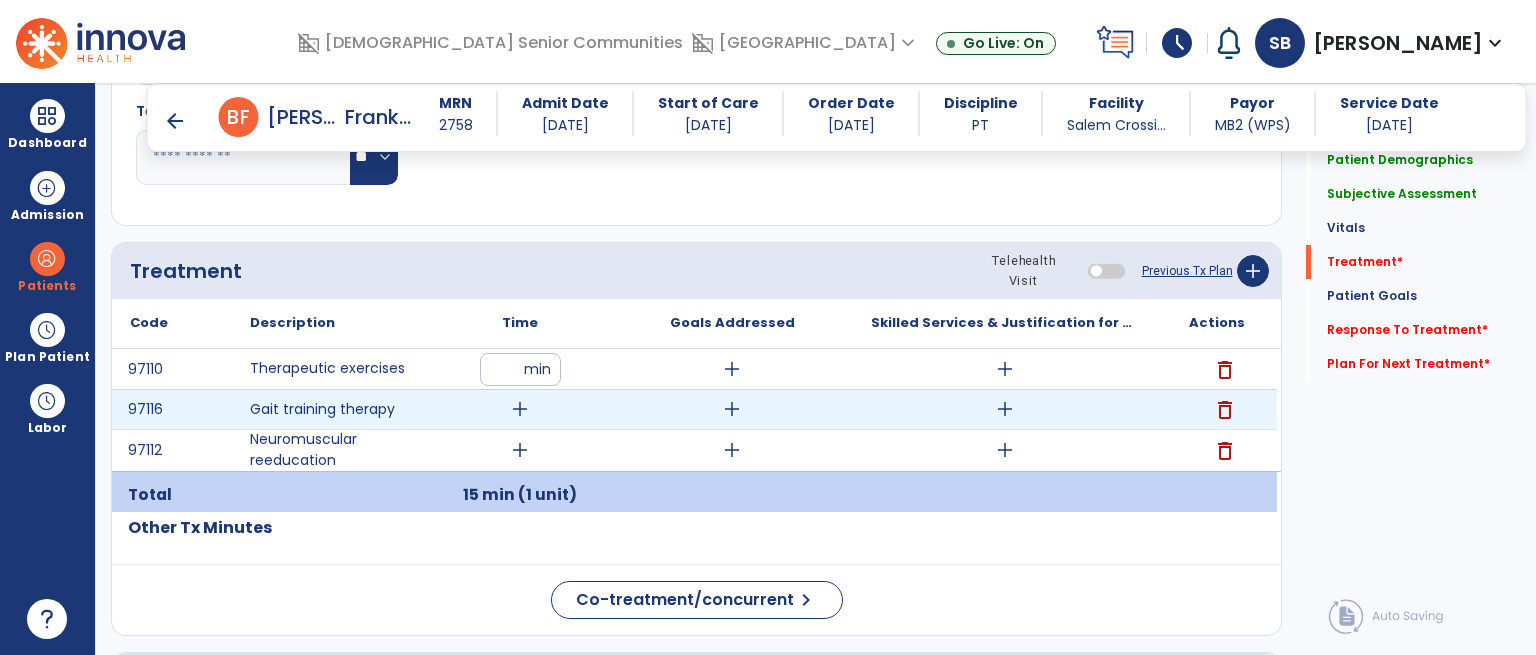click on "add" at bounding box center [520, 409] 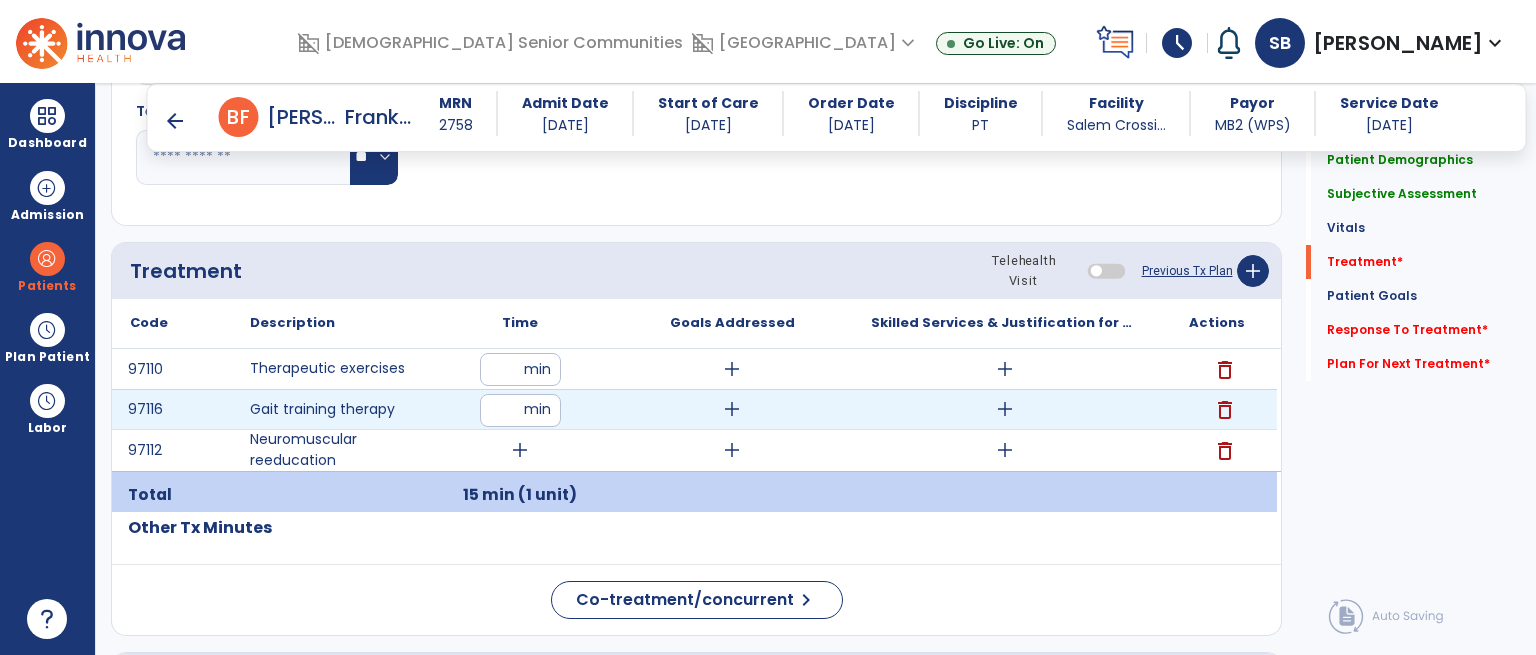 type on "**" 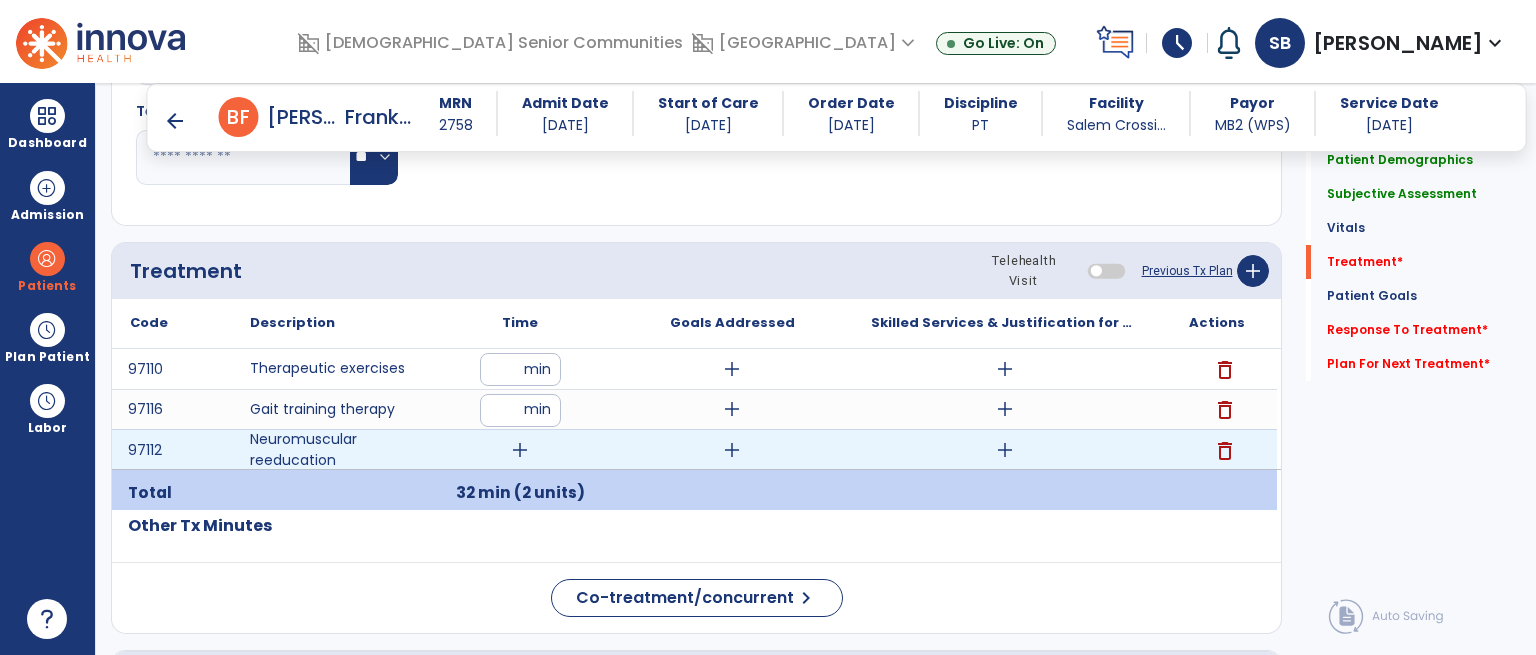 click on "add" at bounding box center (520, 450) 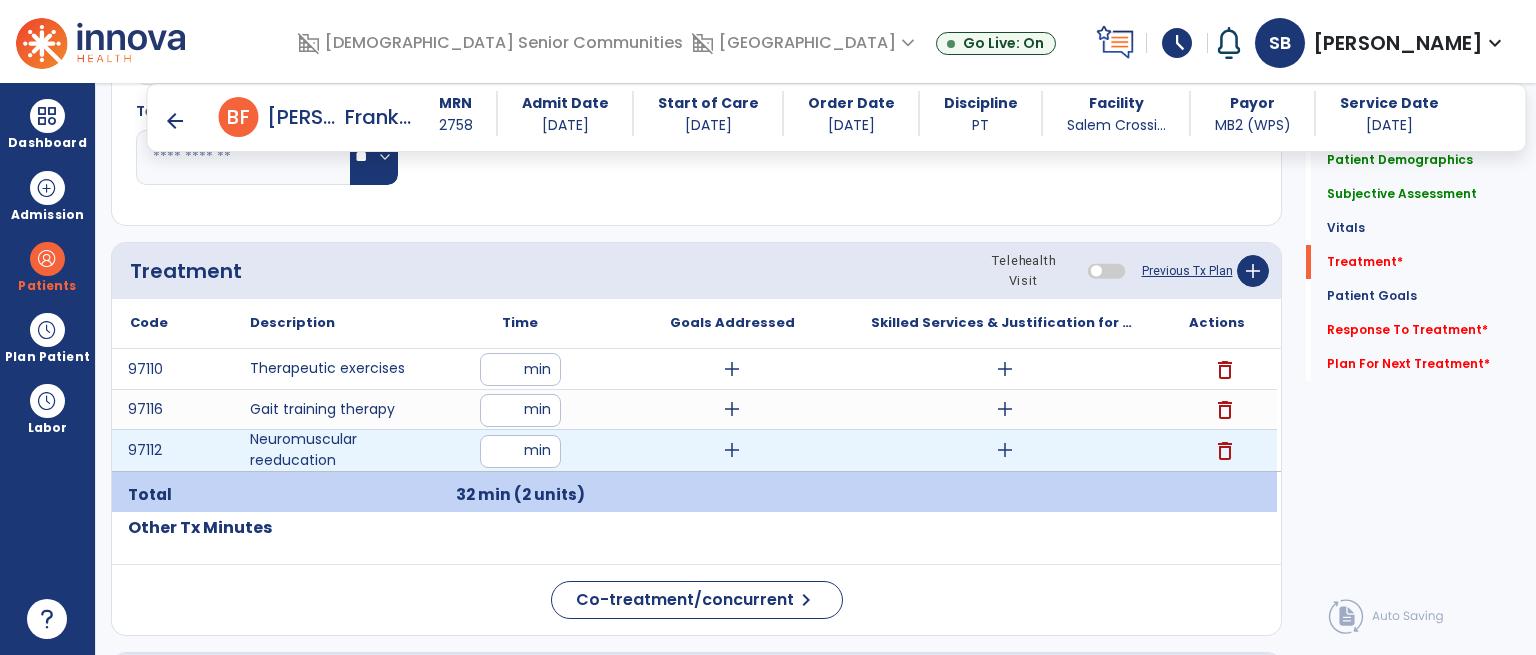 type on "**" 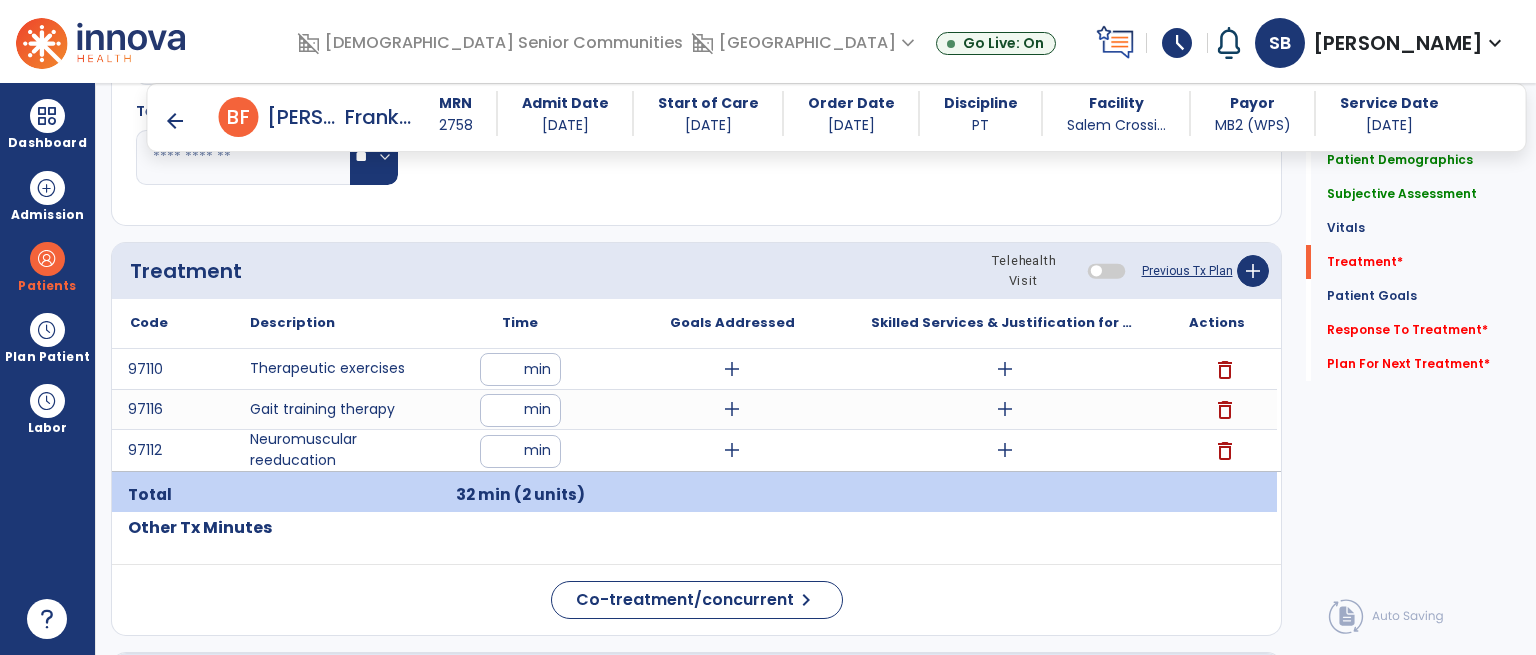 click on "Code
Description
Time" 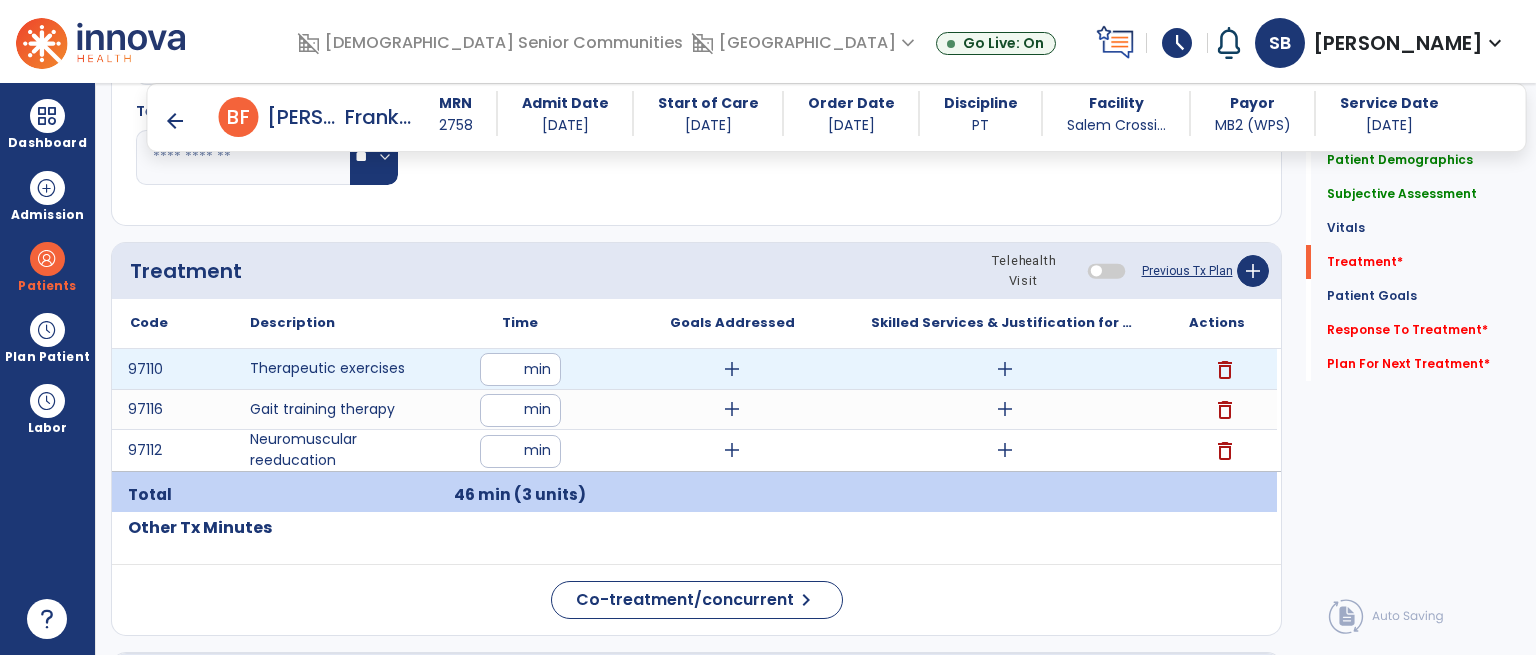 click on "add" at bounding box center [1005, 369] 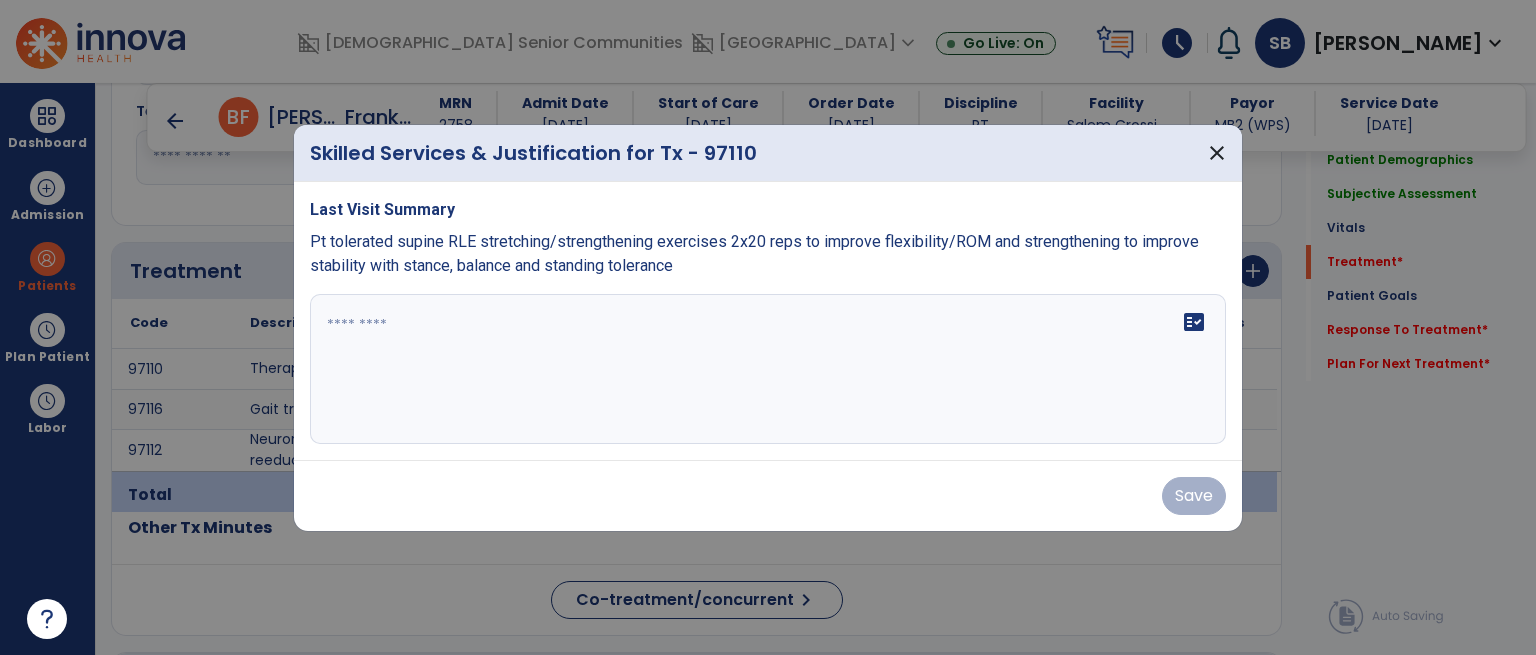 click at bounding box center (768, 369) 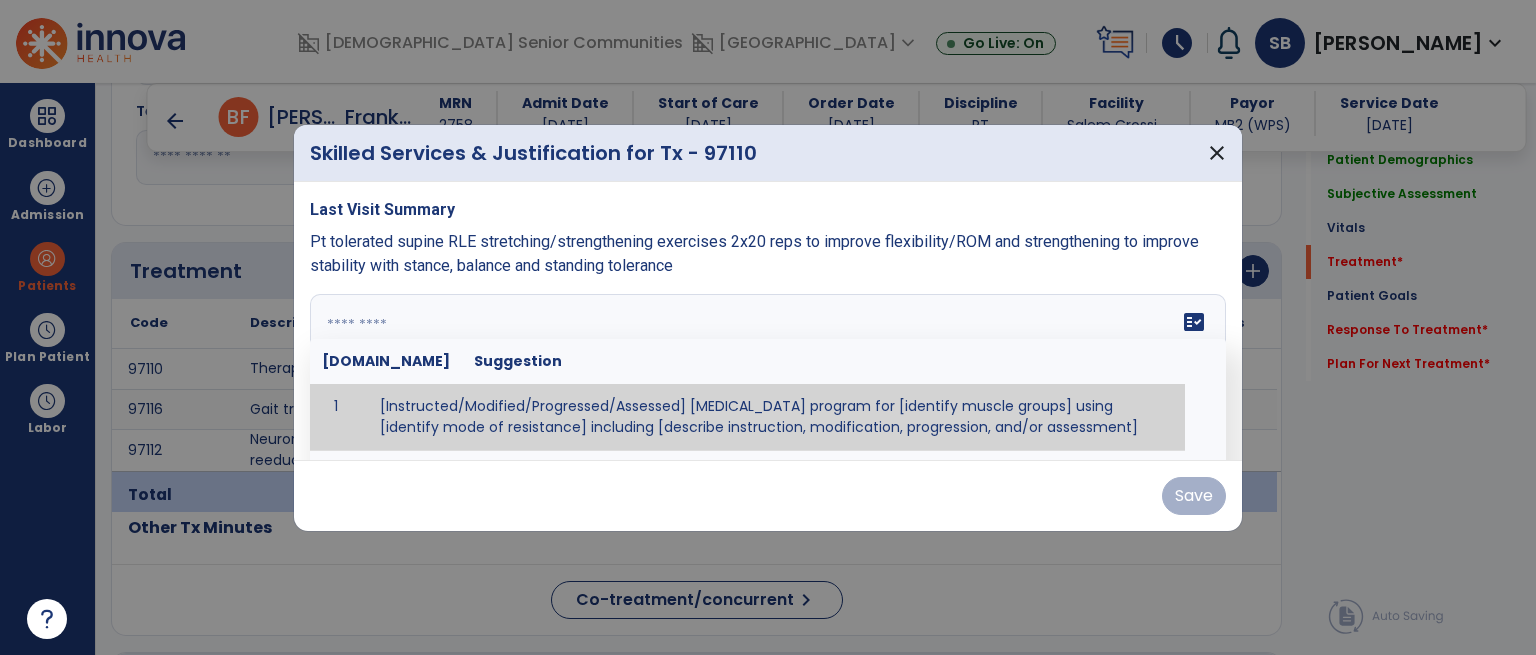 click at bounding box center [766, 369] 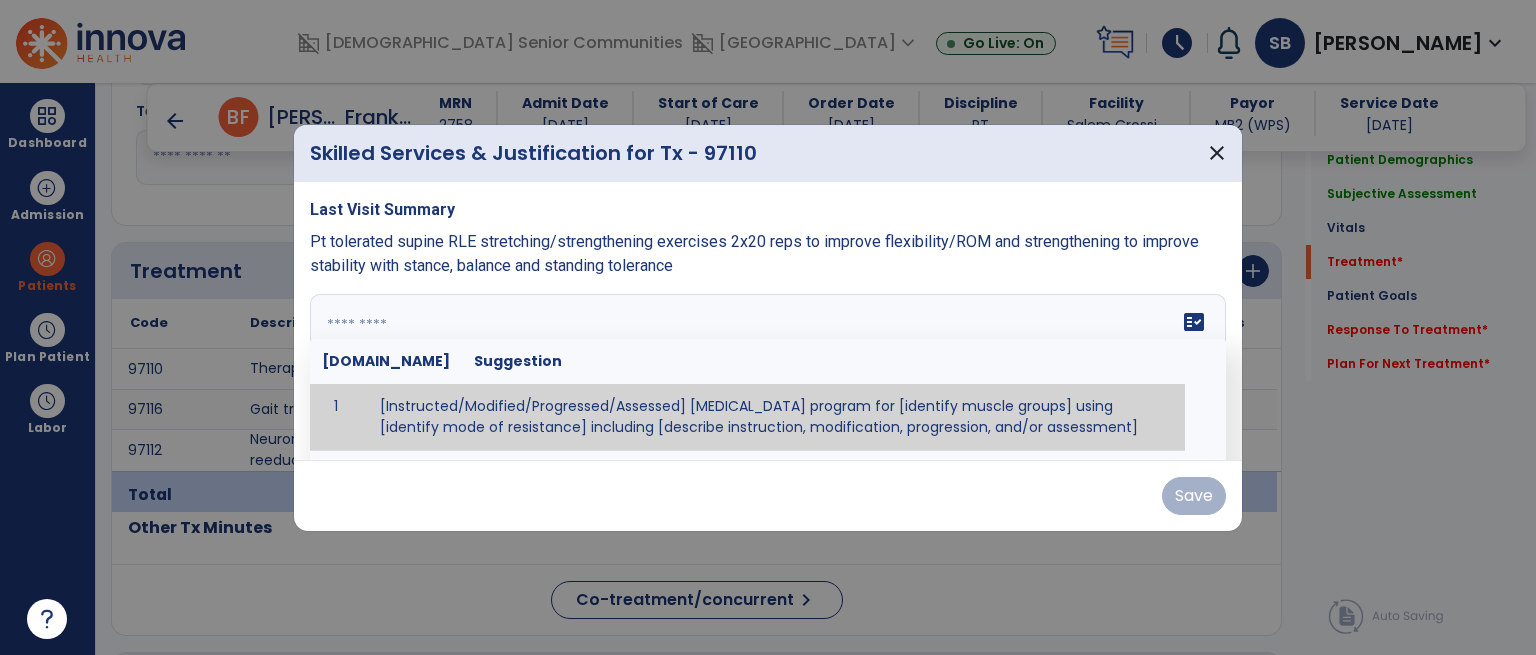 paste on "**********" 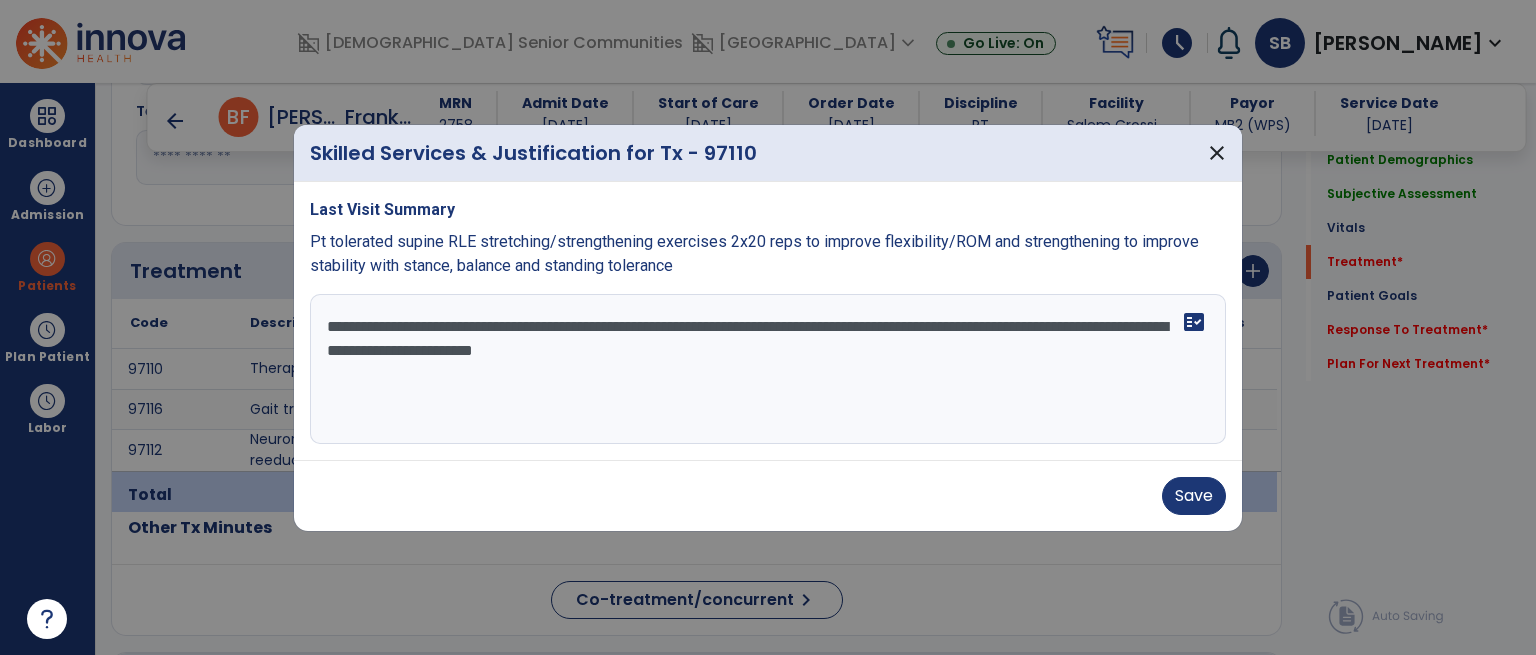 click on "**********" at bounding box center (768, 369) 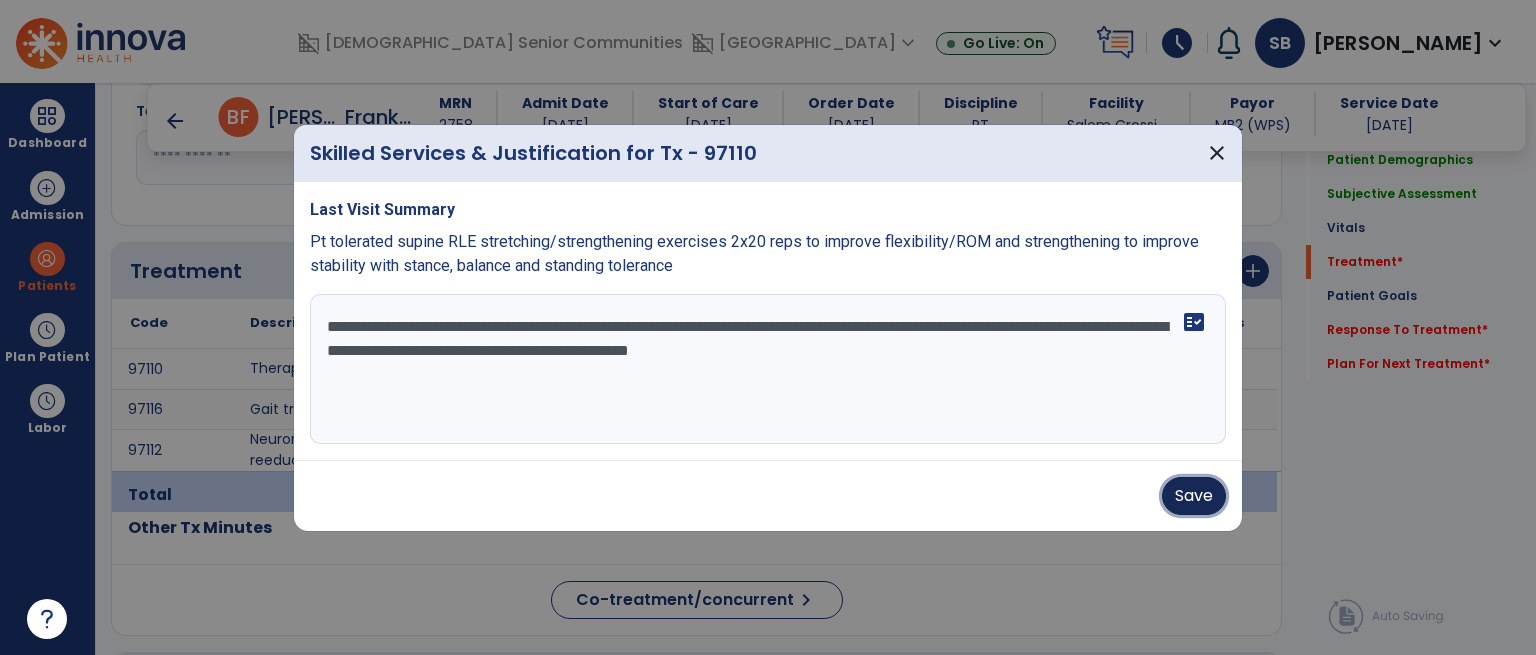 click on "Save" at bounding box center (1194, 496) 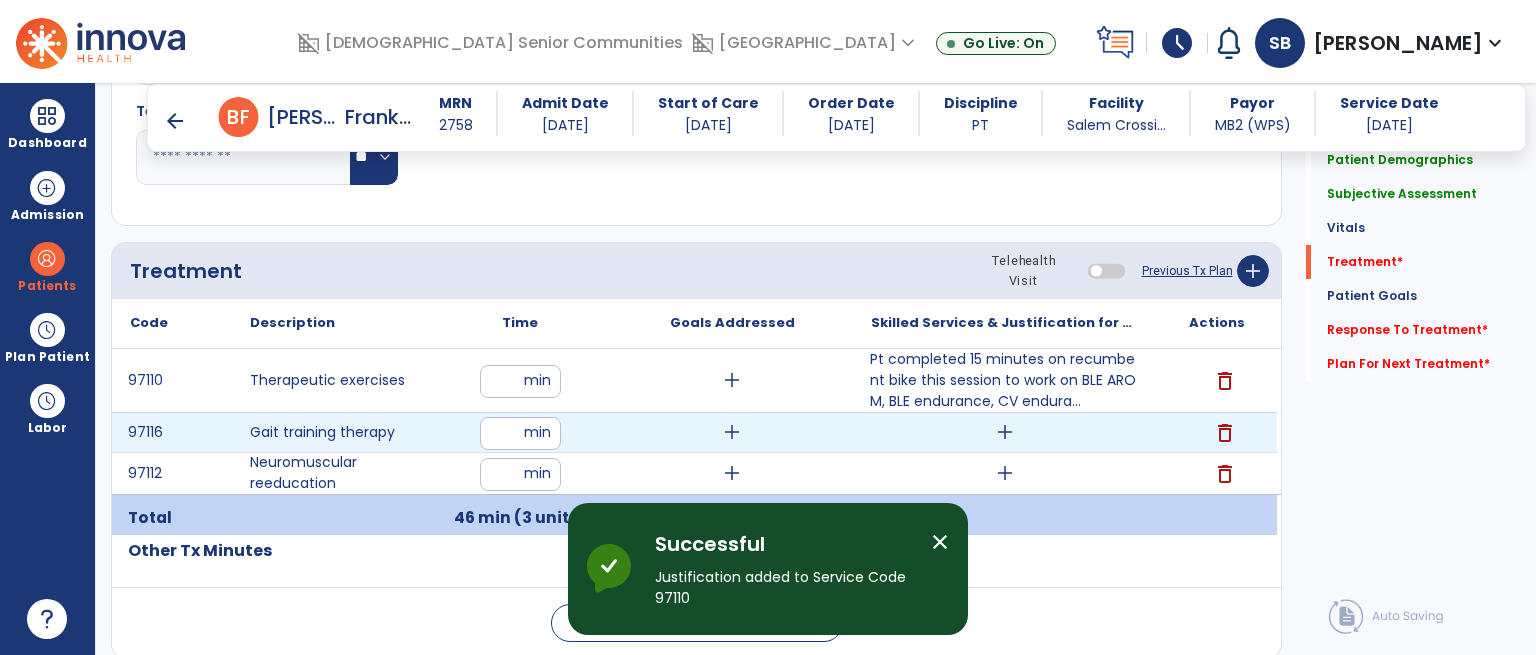 click on "add" at bounding box center [1005, 432] 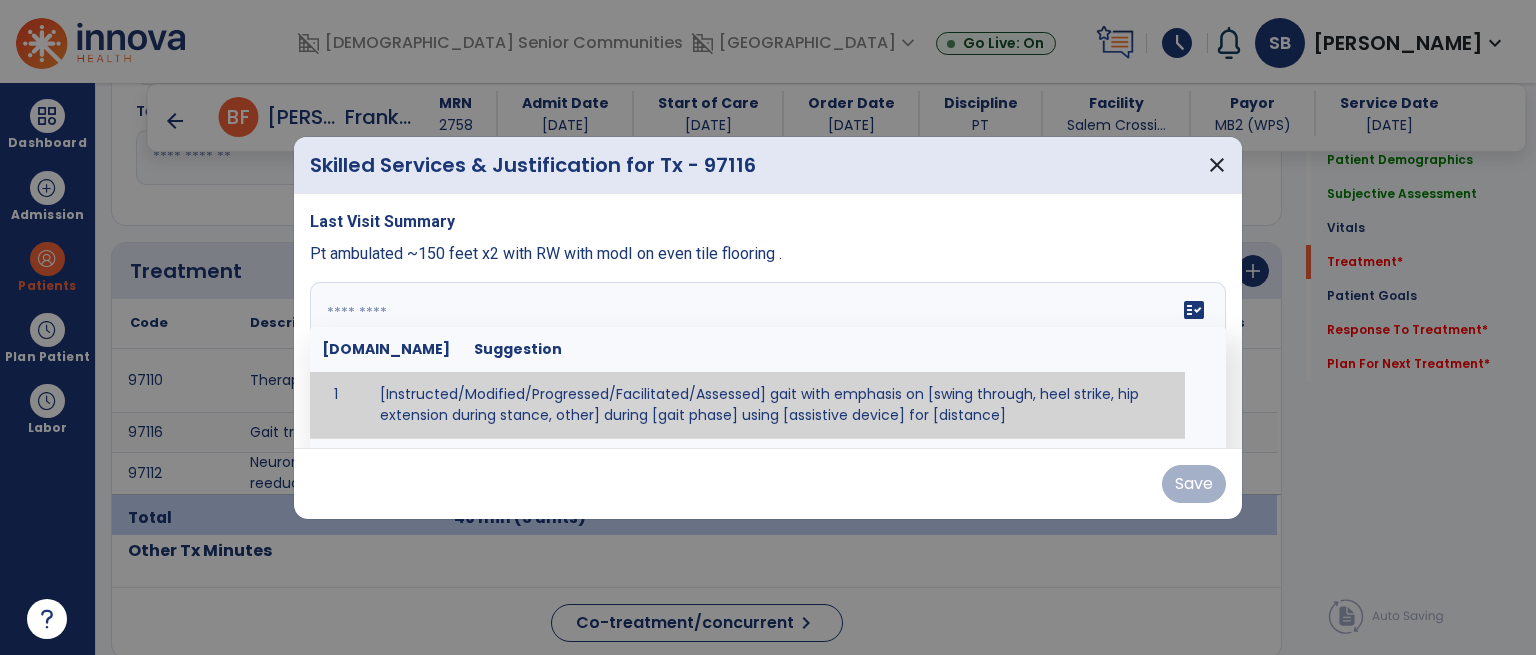 click on "fact_check  [DOMAIN_NAME] Suggestion 1 [Instructed/Modified/Progressed/Facilitated/Assessed] gait with emphasis on [swing through, heel strike, hip extension during stance, other] during [gait phase] using [assistive device] for [distance] 2 [Instructed/Modified/Progressed/Facilitated/Assessed] use of [assistive device] and [NWB, PWB, step-to gait pattern, step through gait pattern] 3 [Instructed/Modified/Progressed/Facilitated/Assessed] patient's ability to [ascend/descend # of steps, perform directional changes, walk on even/uneven surfaces, pick-up objects off floor, velocity changes, other] using [assistive device]. 4 [Instructed/Modified/Progressed/Facilitated/Assessed] pre-gait activities including [identify exercise] in order to prepare for gait training. 5" at bounding box center (768, 357) 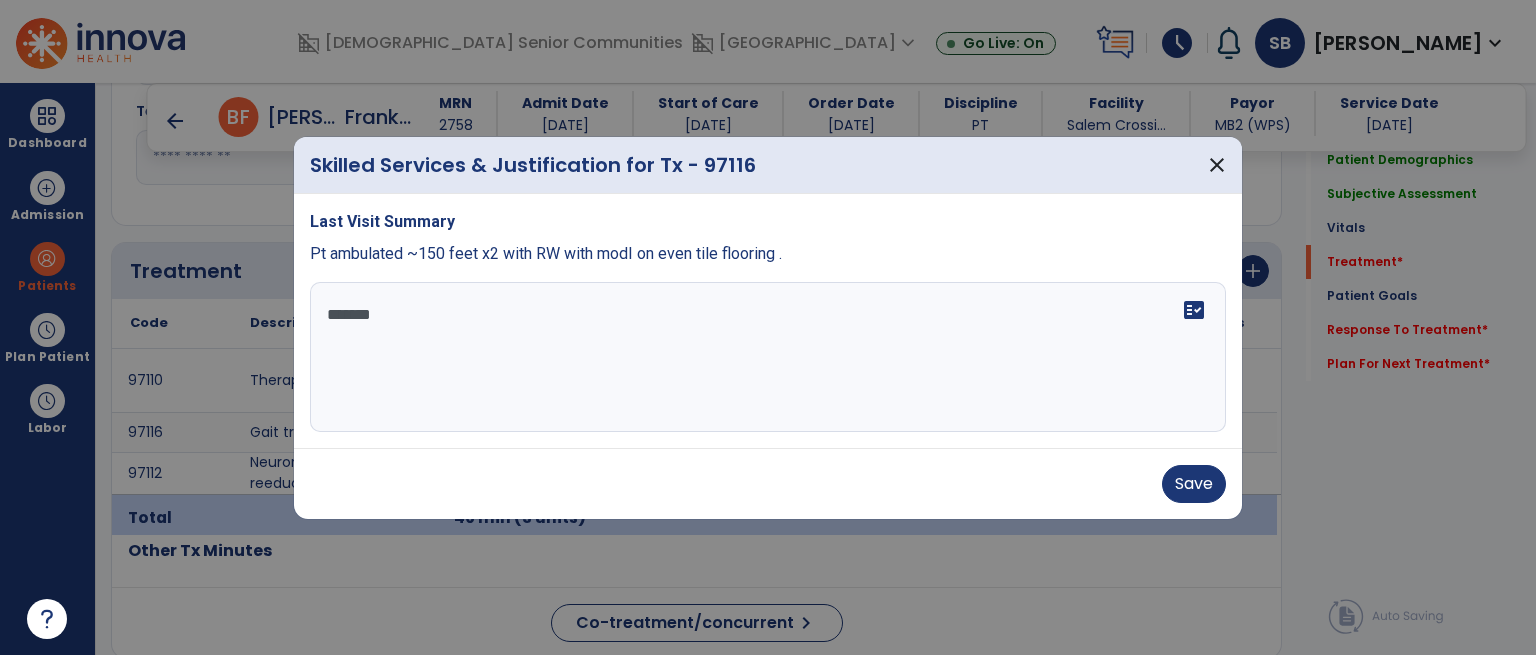 scroll, scrollTop: 0, scrollLeft: 0, axis: both 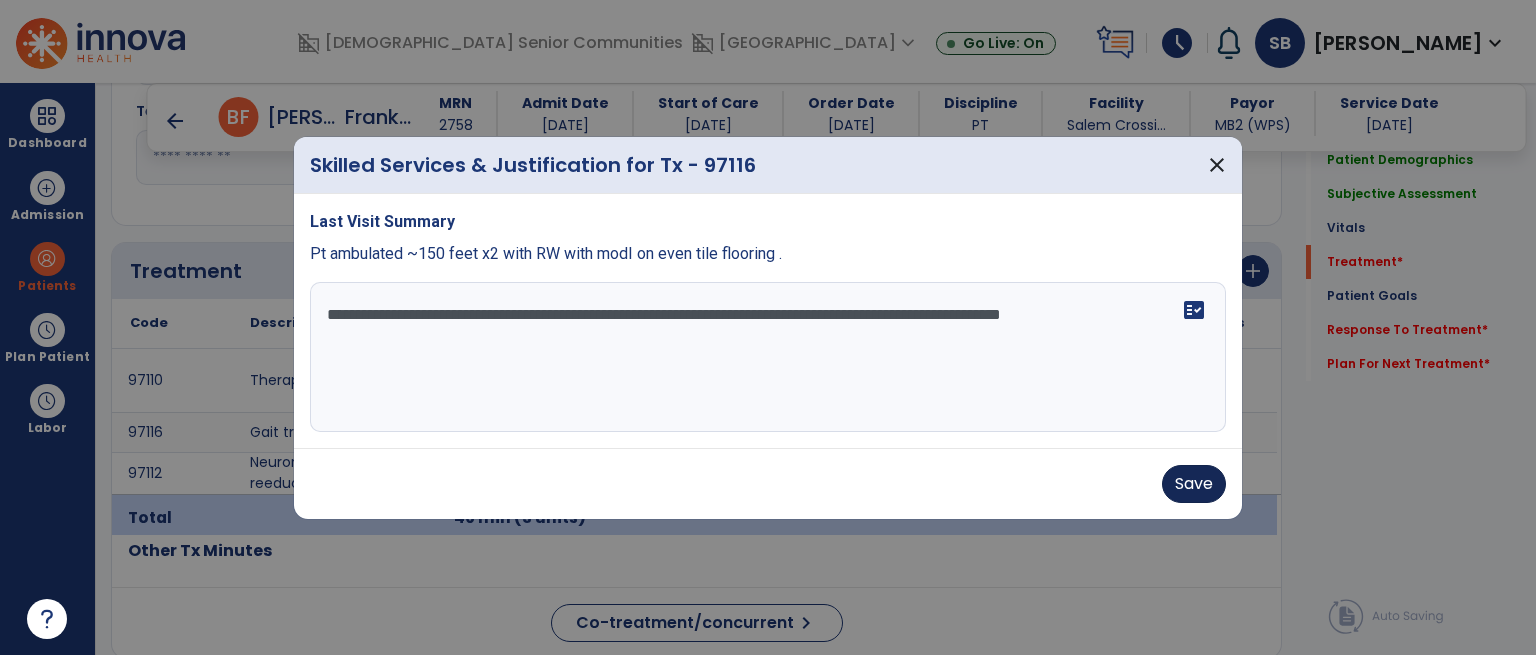 type on "**********" 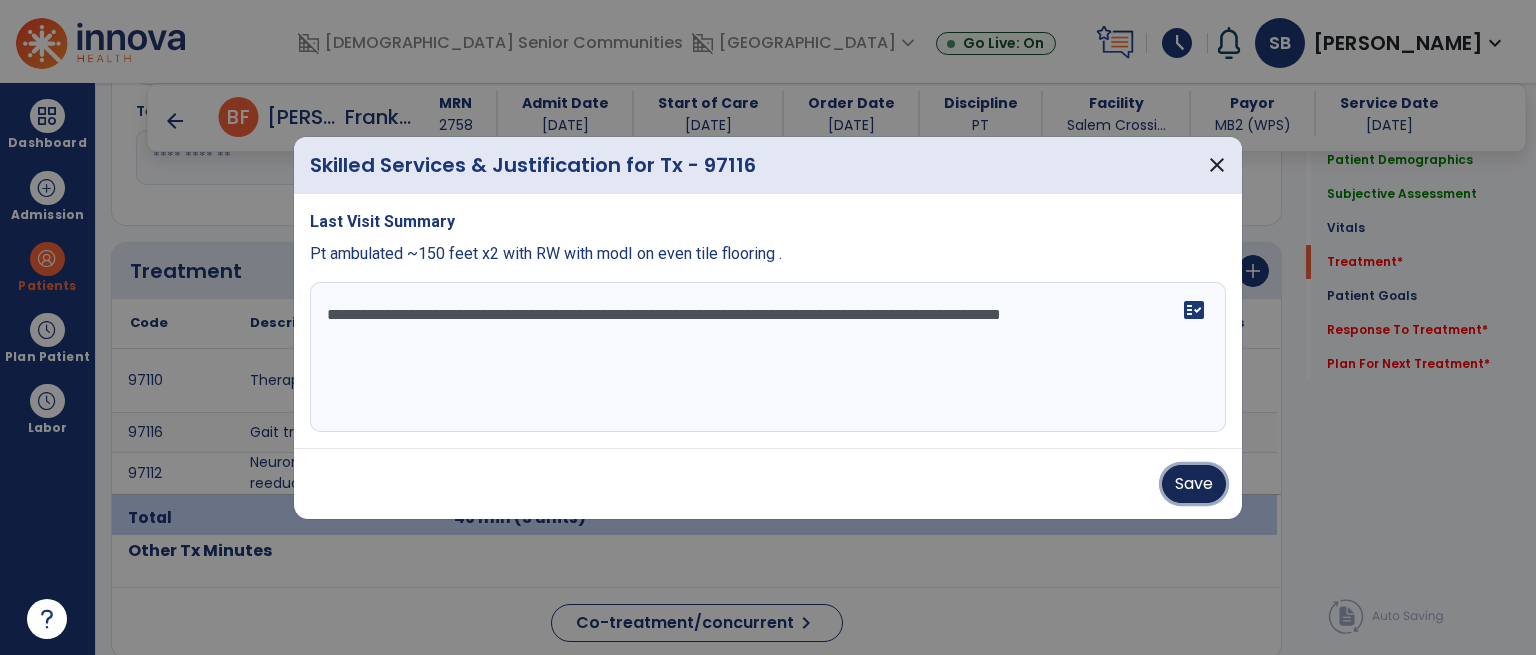 click on "Save" at bounding box center (1194, 484) 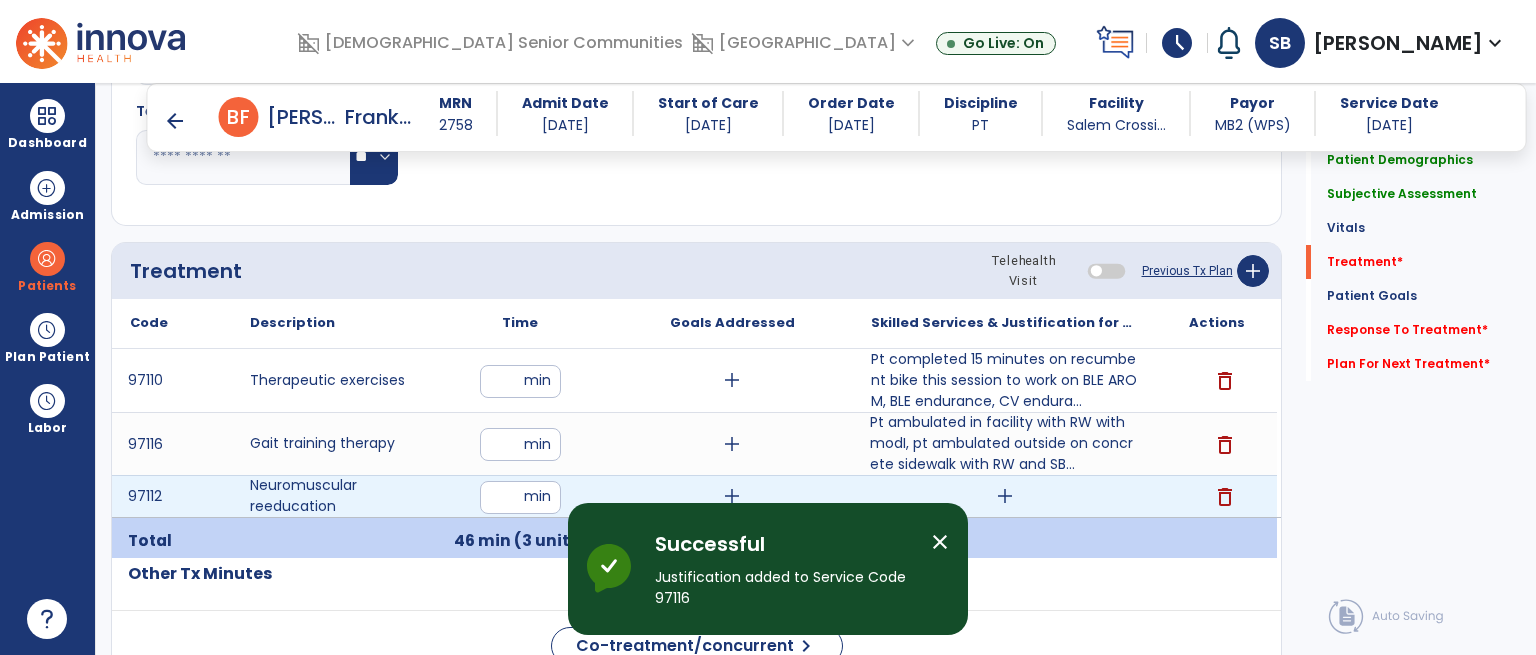 click on "add" at bounding box center (1005, 496) 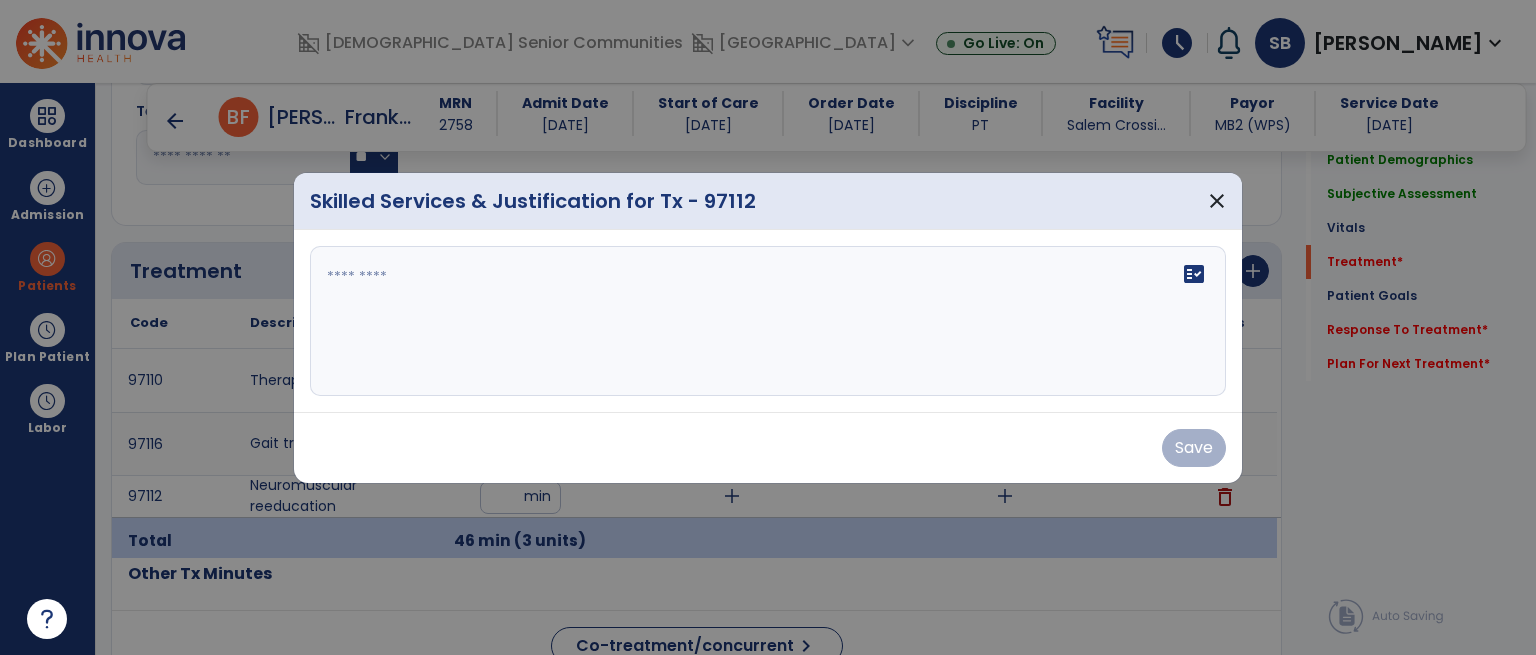 click on "fact_check" at bounding box center (768, 321) 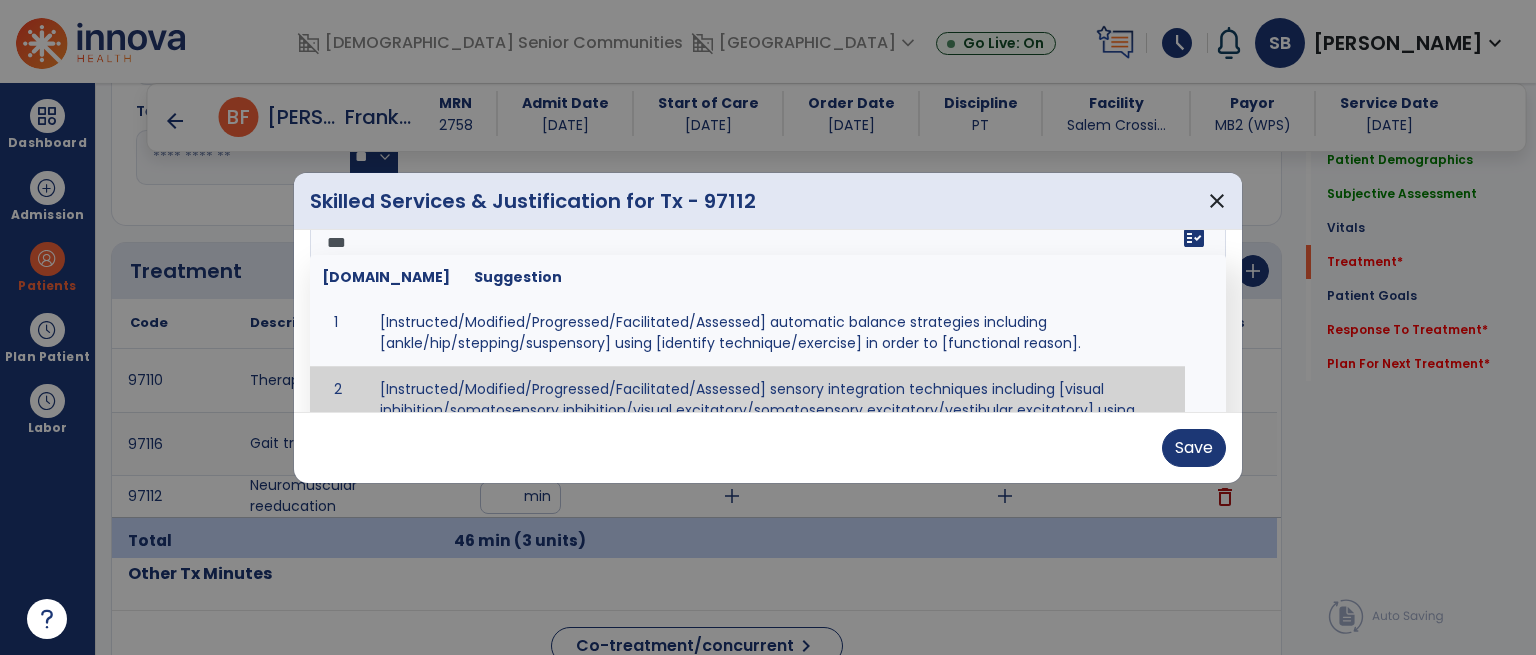scroll, scrollTop: 0, scrollLeft: 0, axis: both 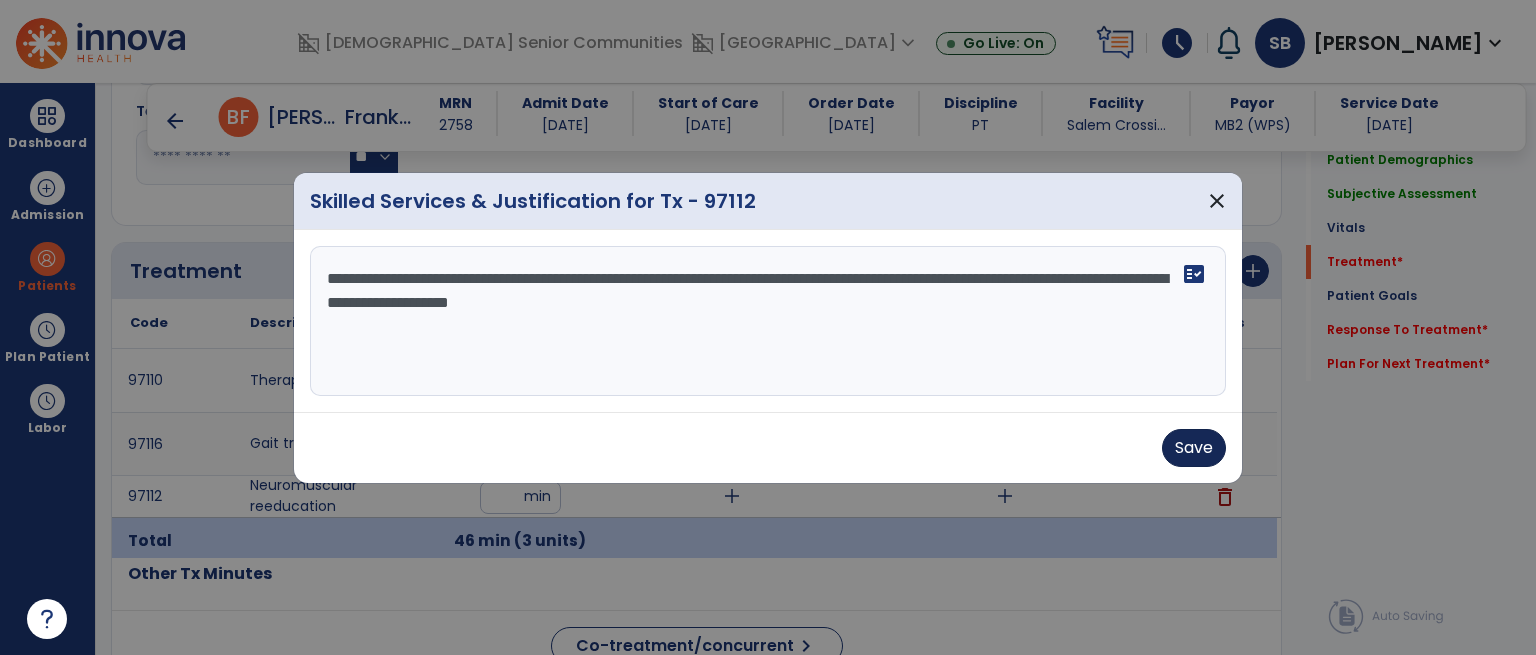 type on "**********" 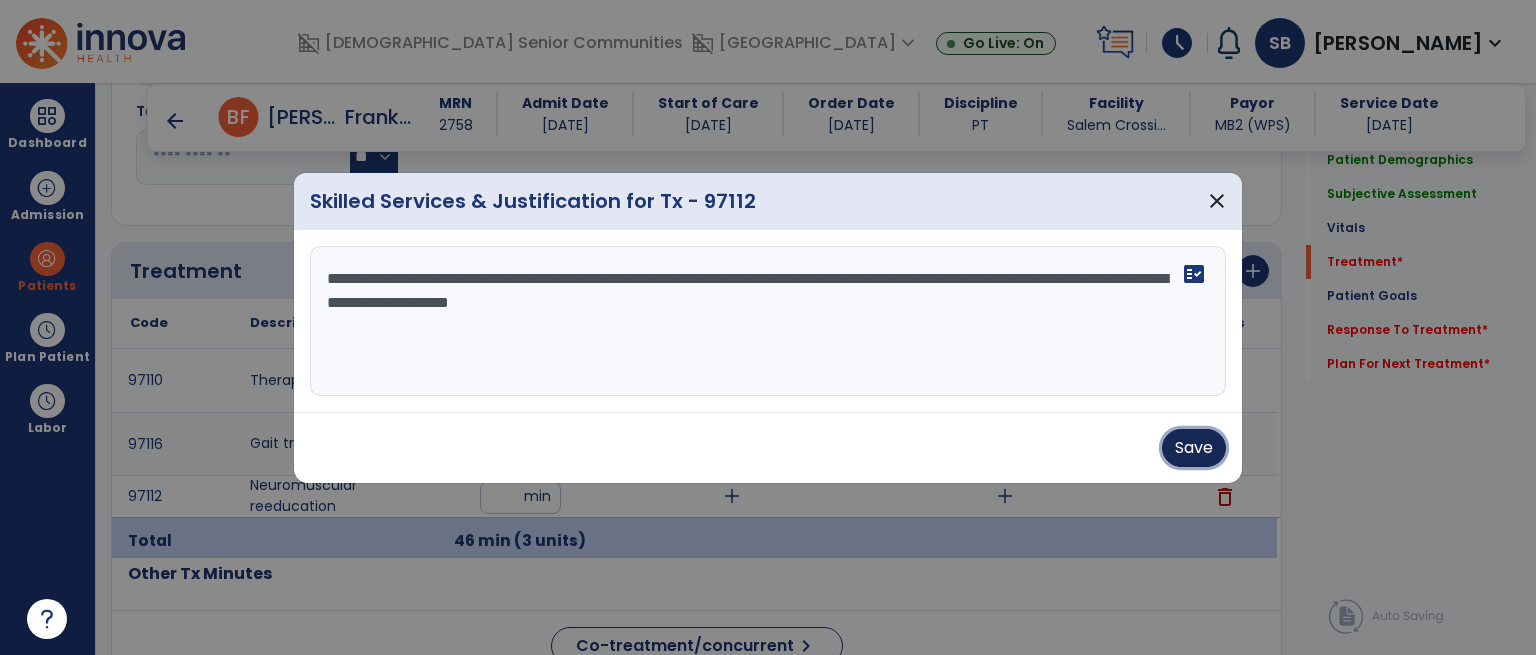 click on "Save" at bounding box center [1194, 448] 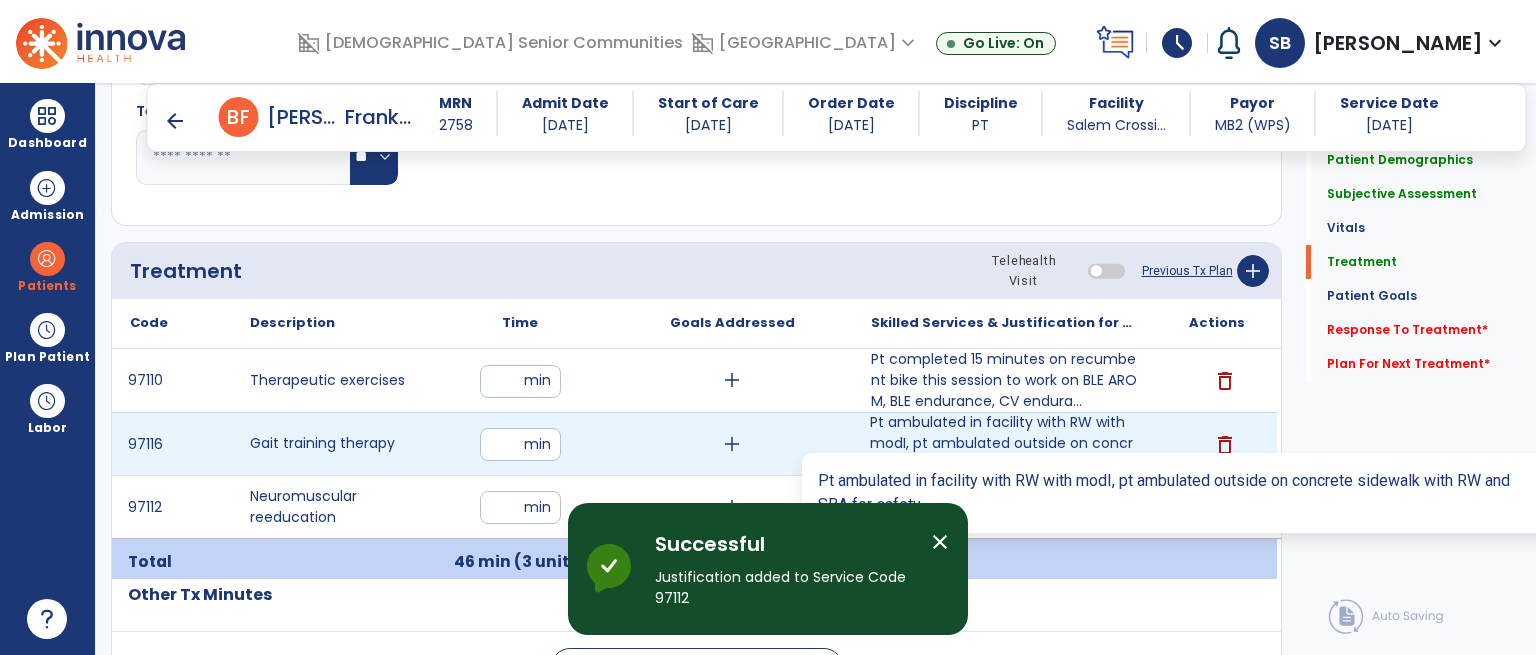 click on "Pt ambulated in facility with RW with modI, pt ambulated outside on concrete sidewalk with RW and SB..." at bounding box center [1004, 443] 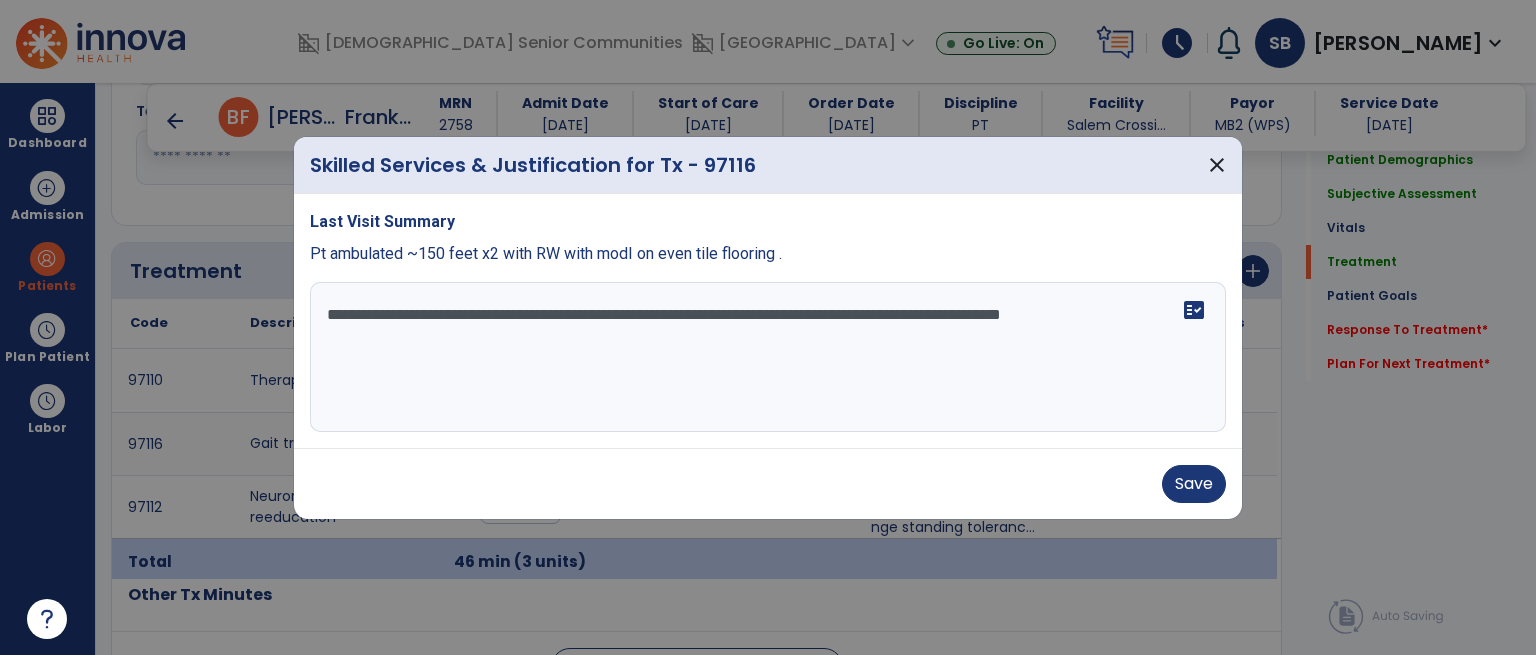 click on "**********" at bounding box center (768, 357) 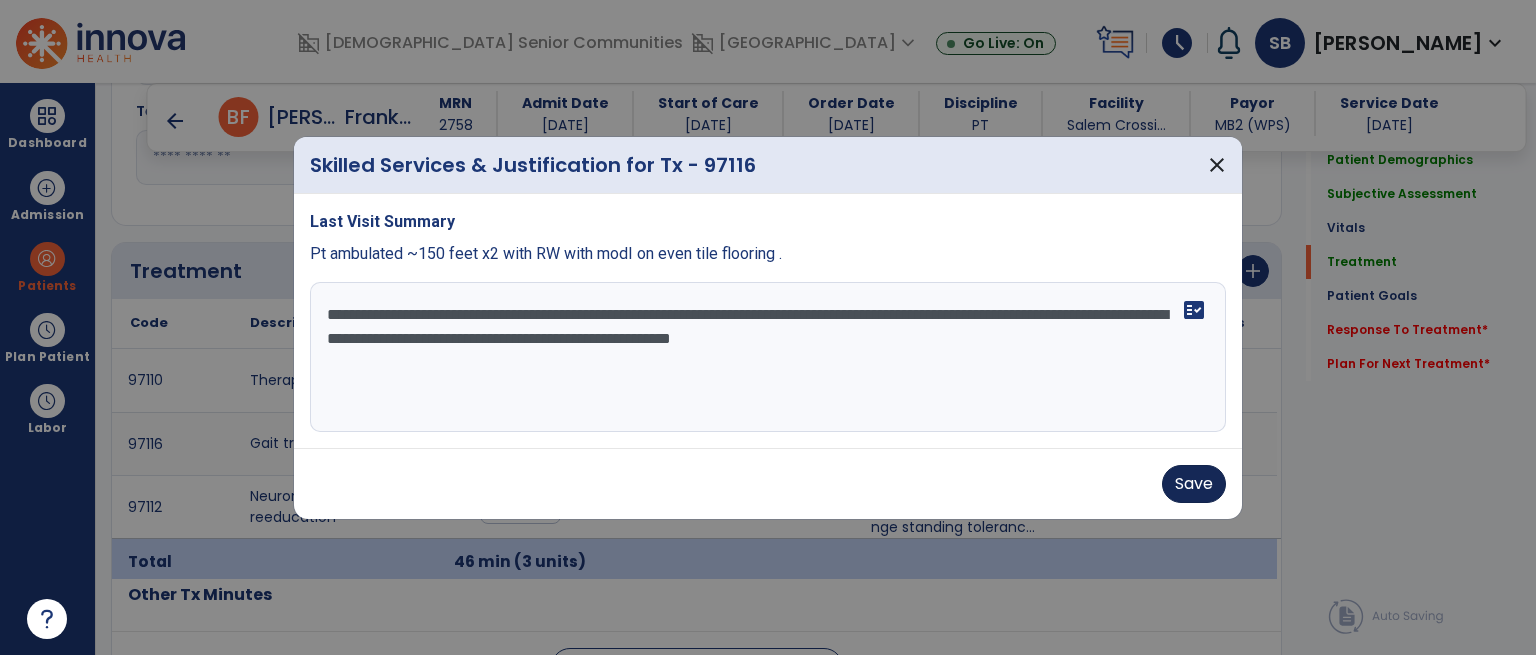 type on "**********" 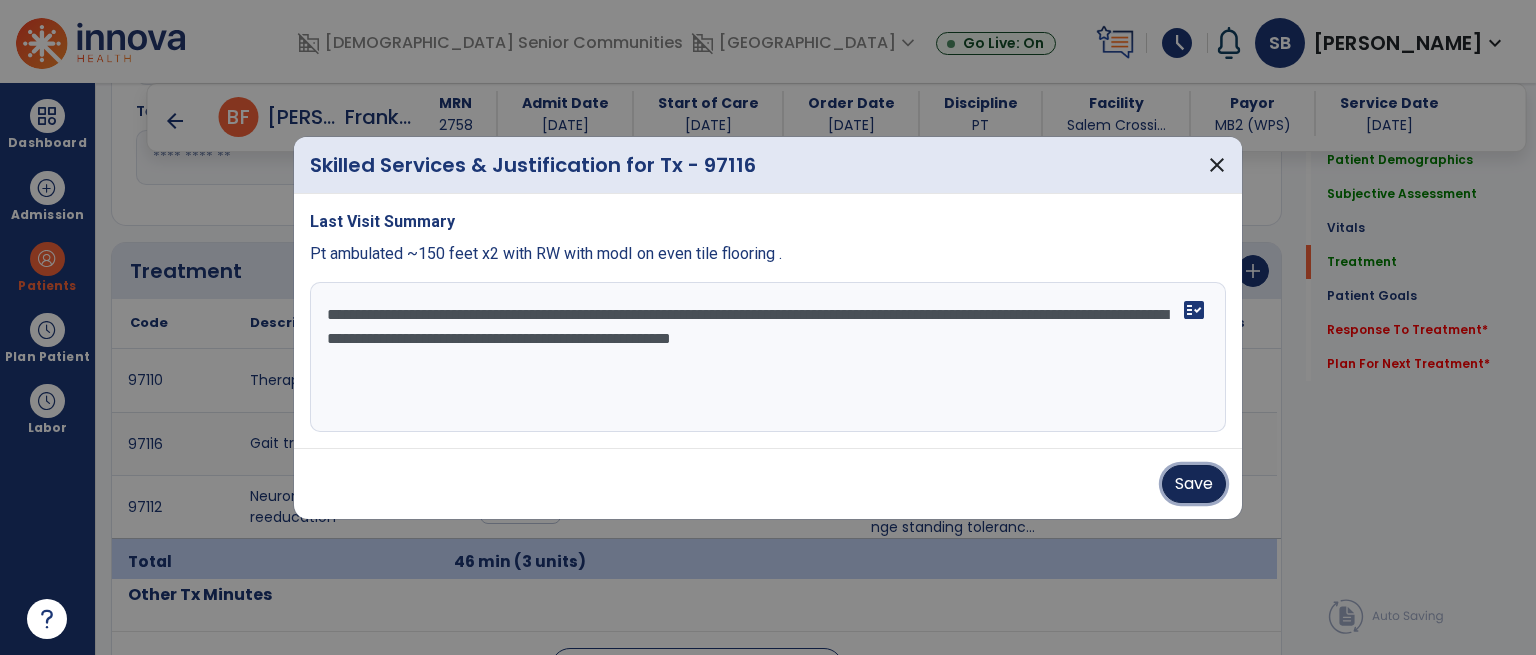 click on "Save" at bounding box center [1194, 484] 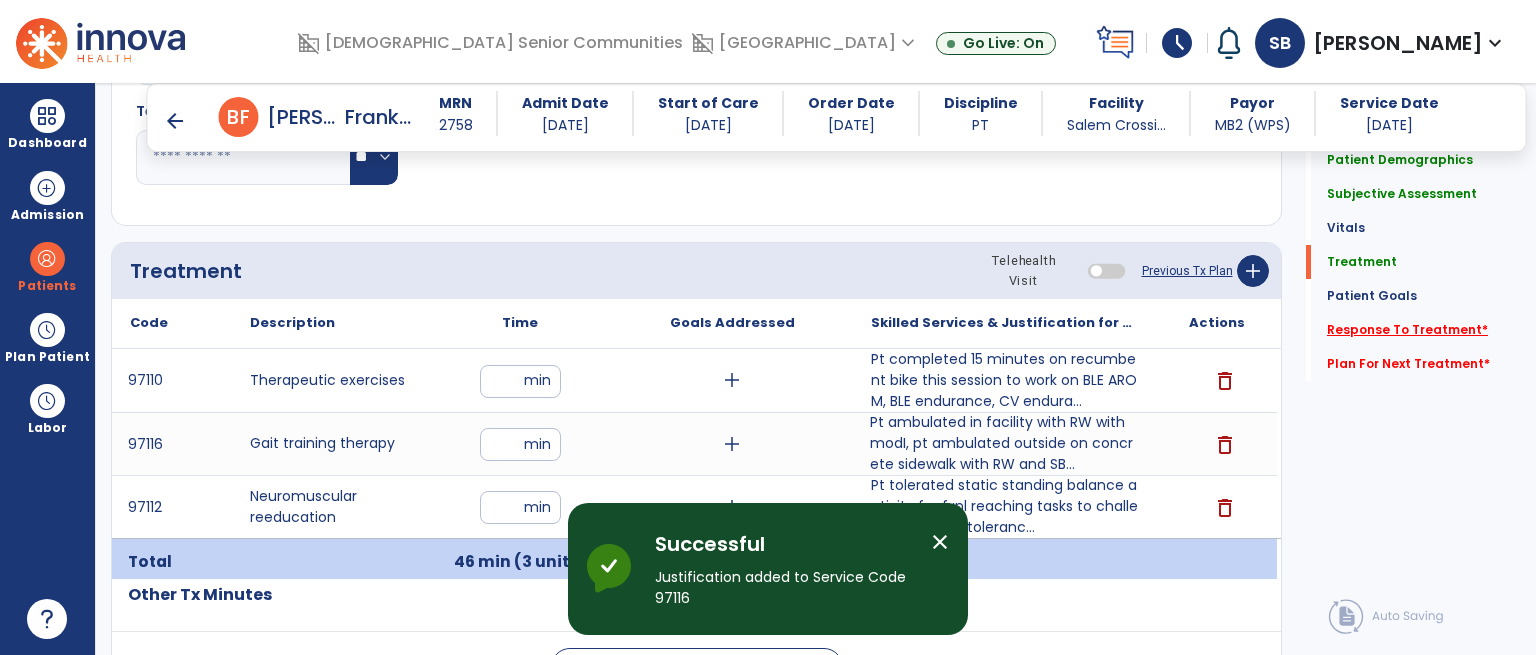click on "Response To Treatment   *" 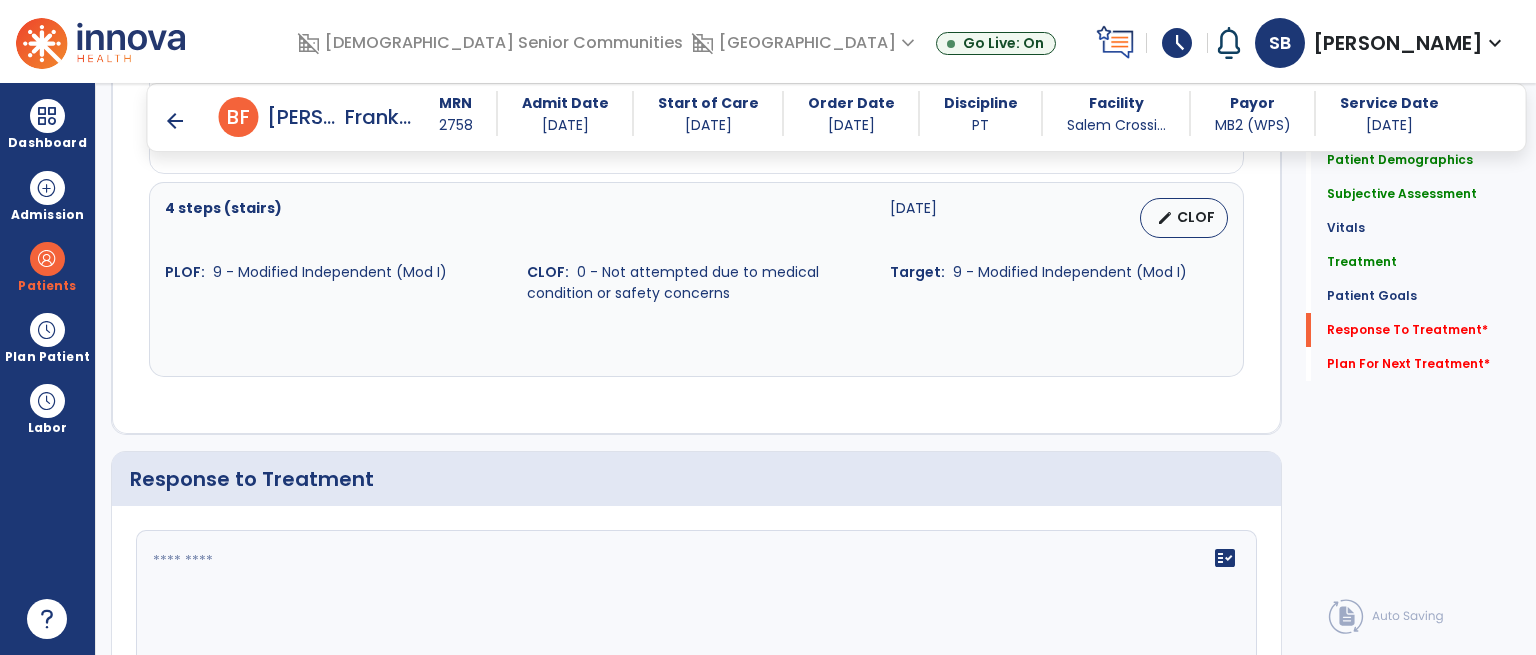 scroll, scrollTop: 3205, scrollLeft: 0, axis: vertical 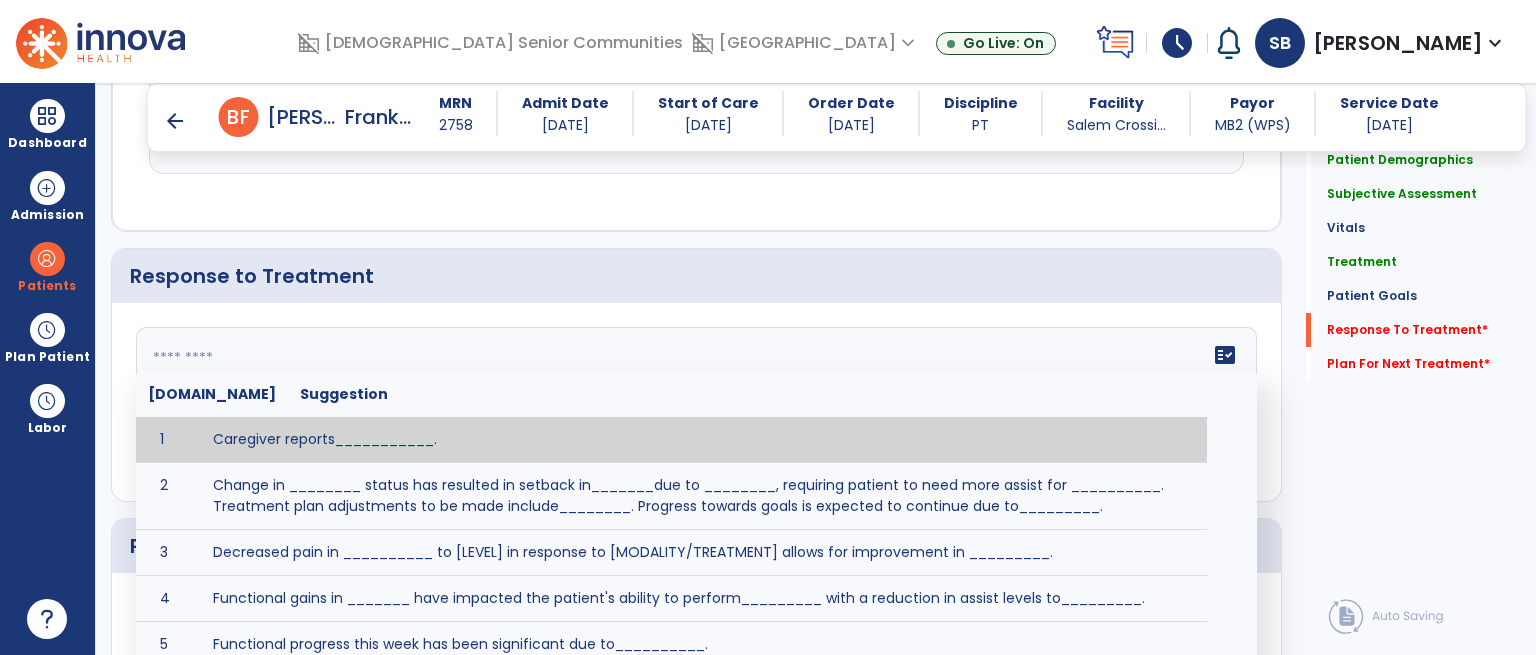 click 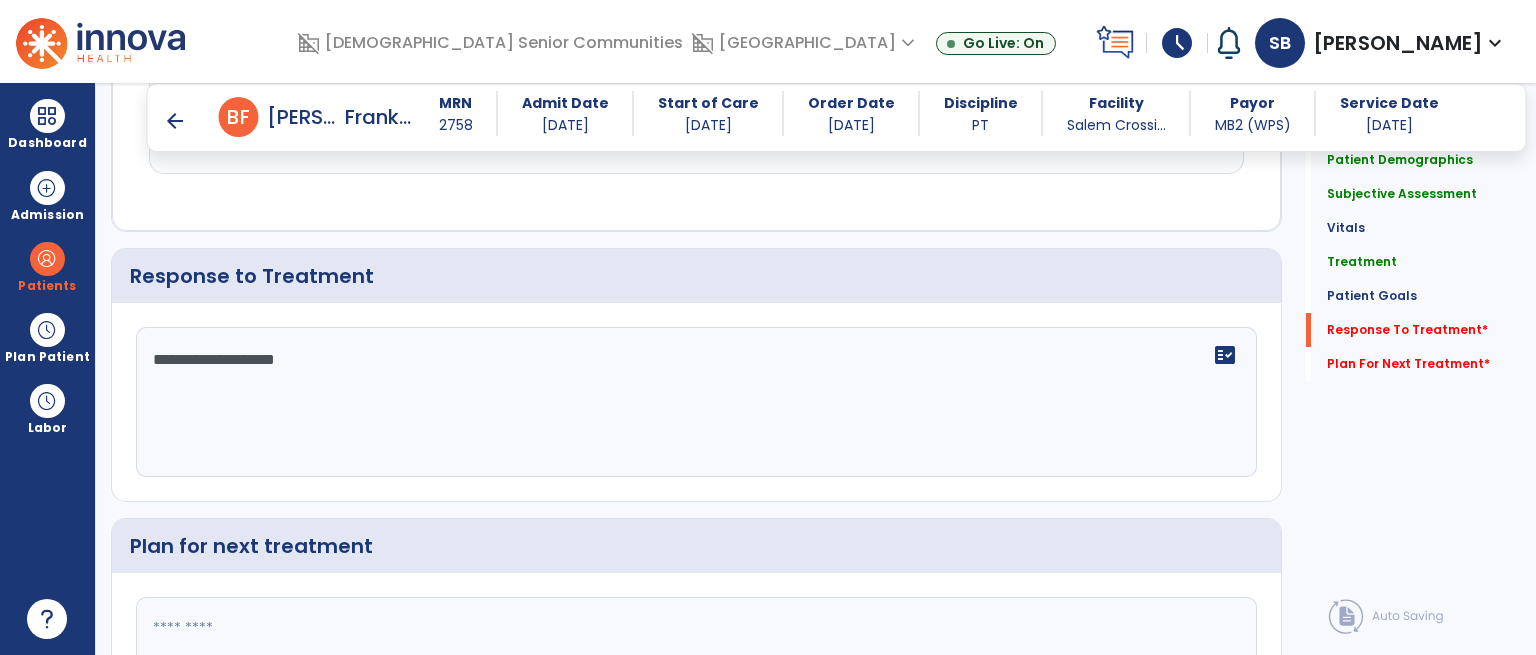 type on "**********" 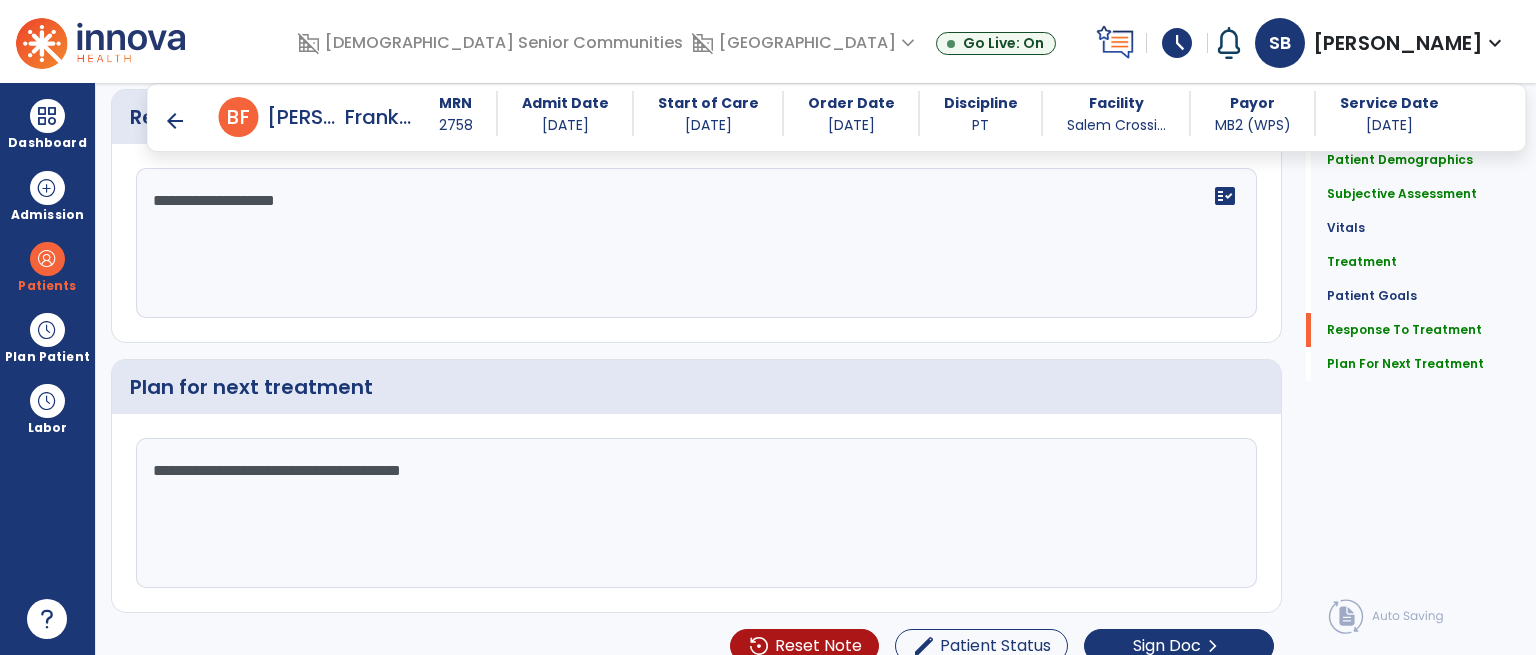 scroll, scrollTop: 3380, scrollLeft: 0, axis: vertical 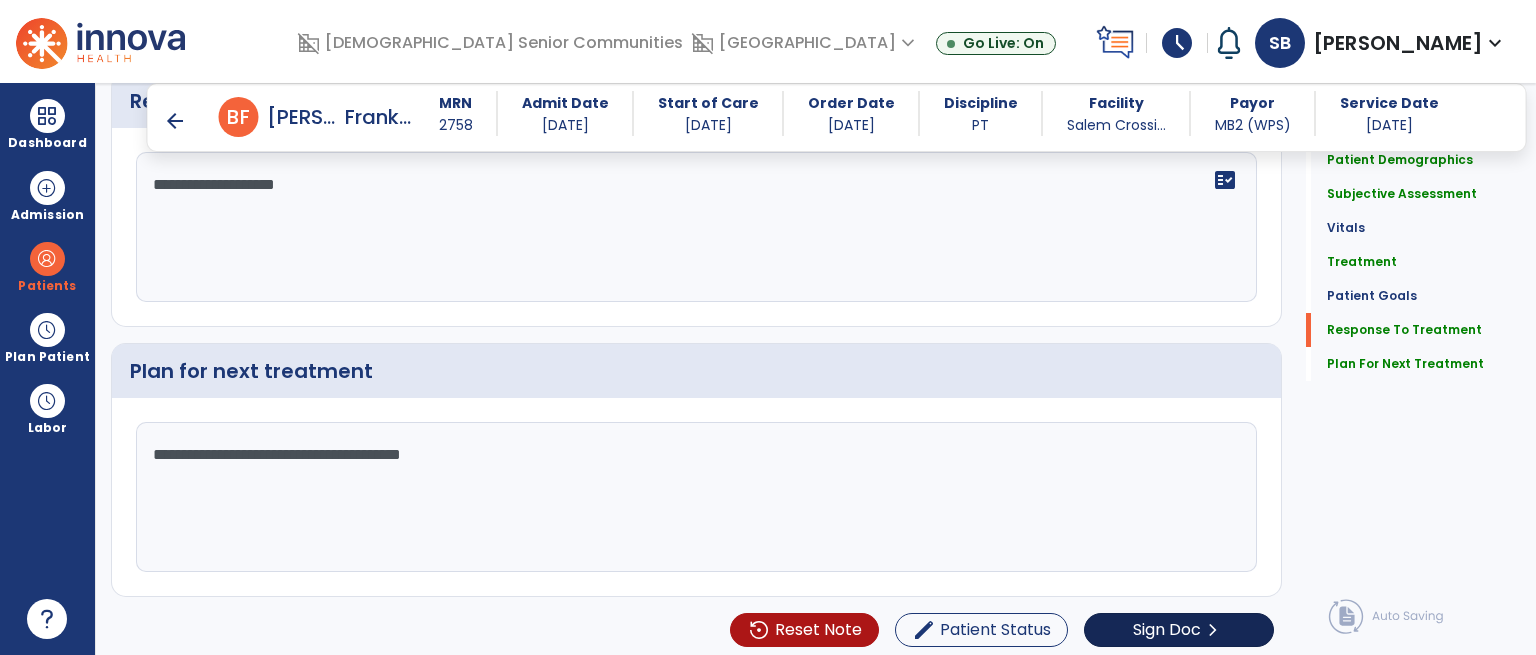 type on "**********" 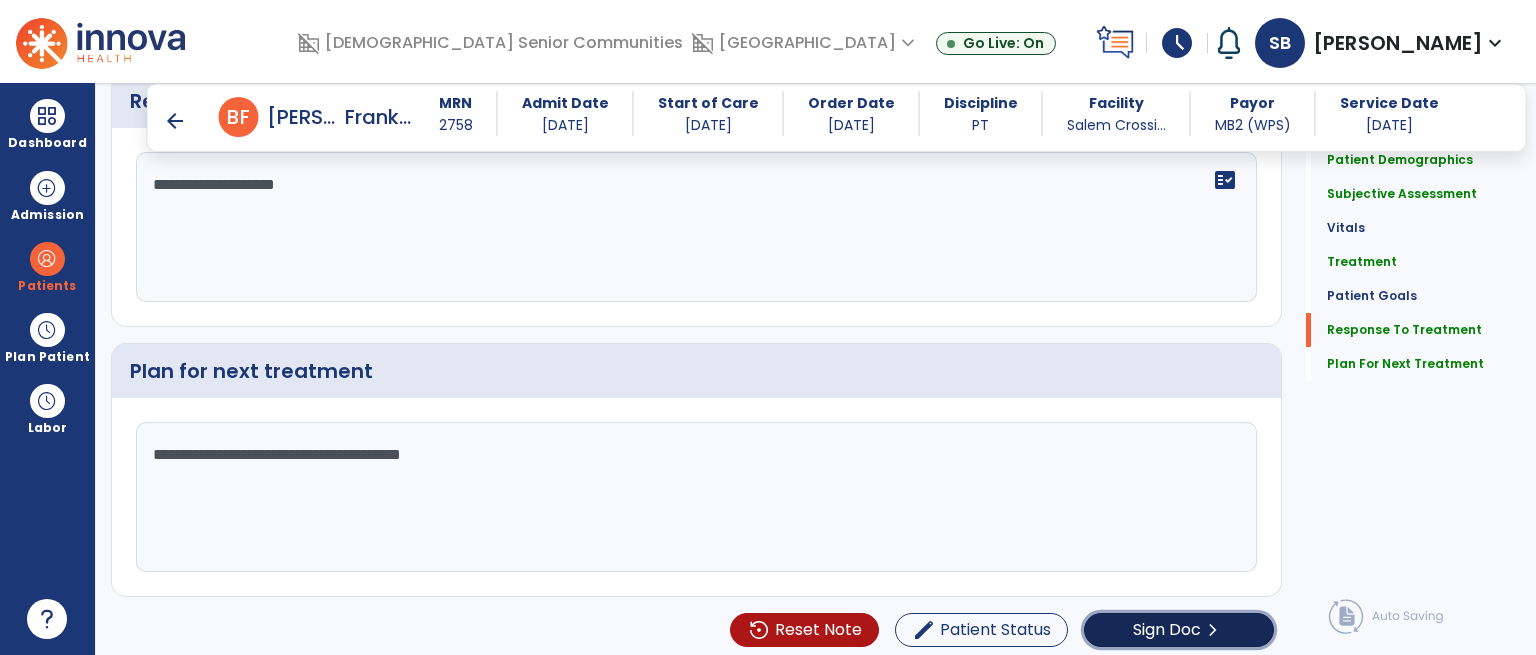 click on "chevron_right" 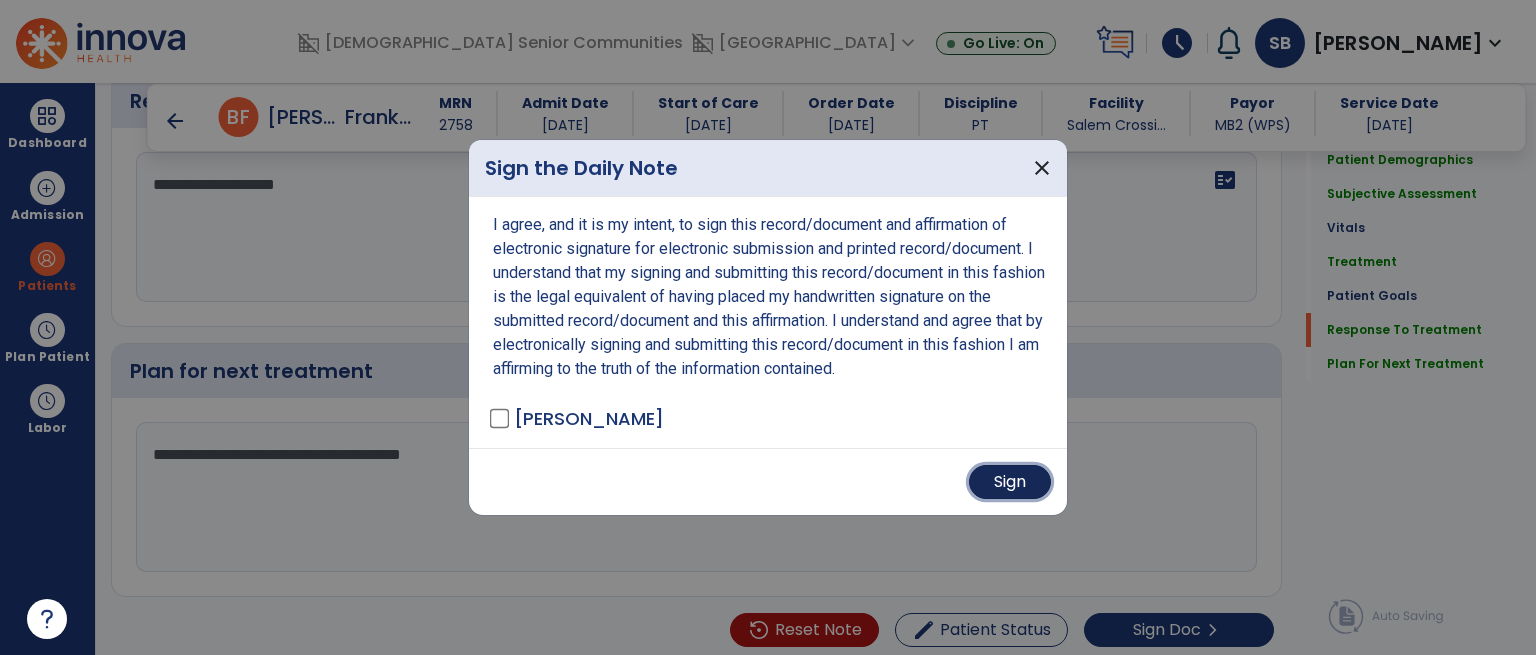 click on "Sign" at bounding box center [1010, 482] 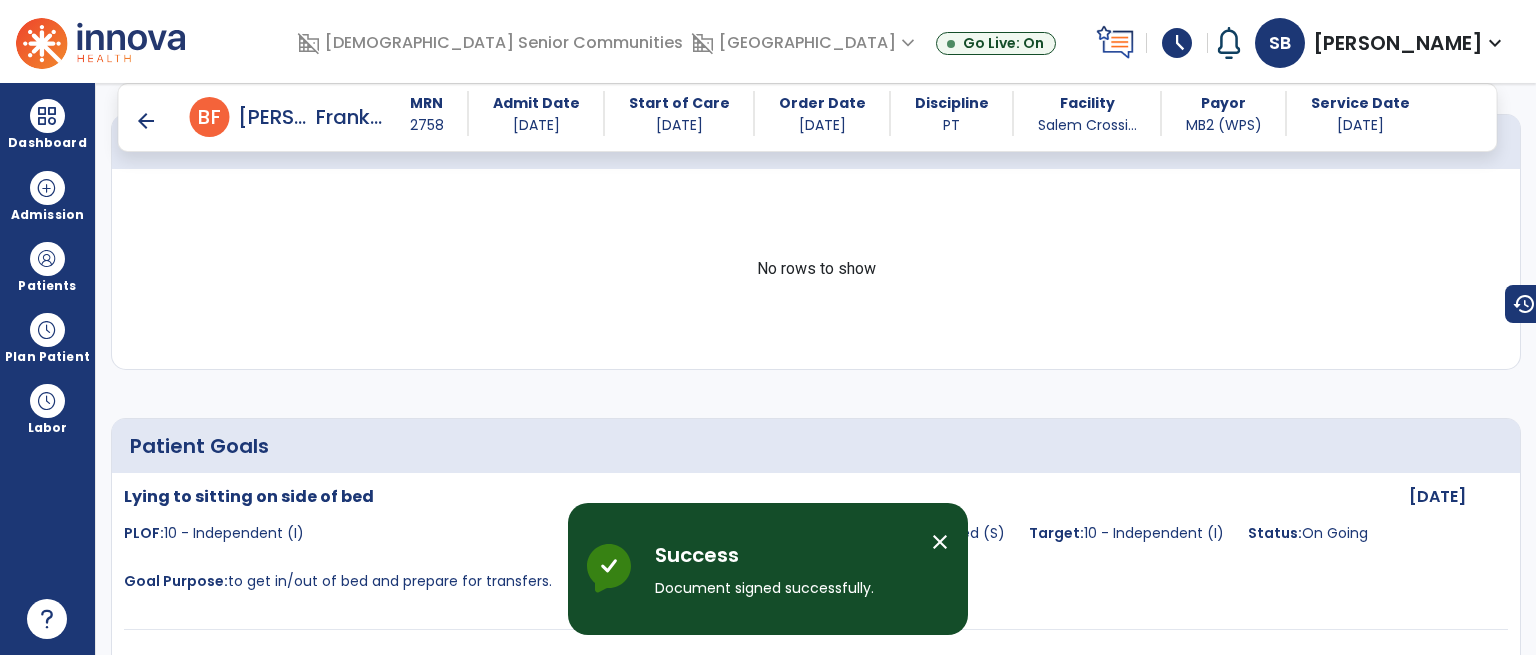 scroll, scrollTop: 1484, scrollLeft: 0, axis: vertical 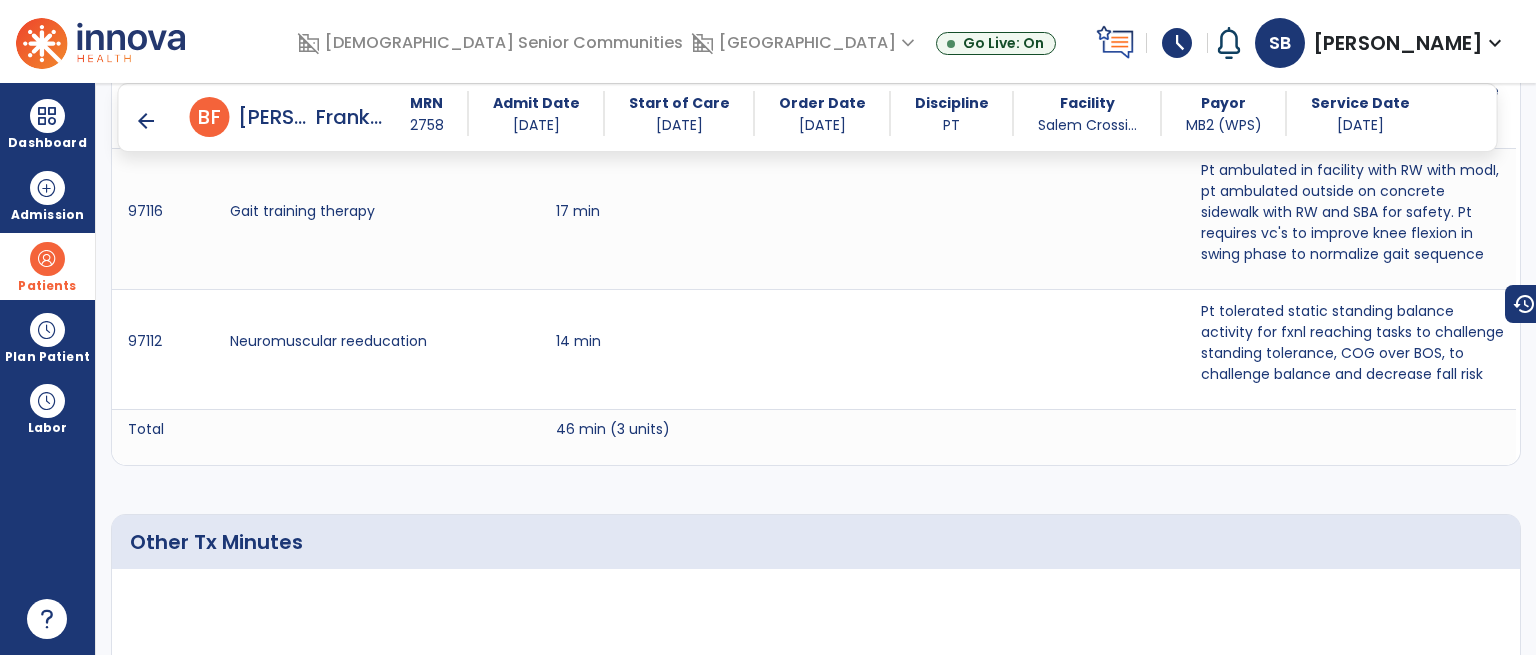 click at bounding box center [47, 259] 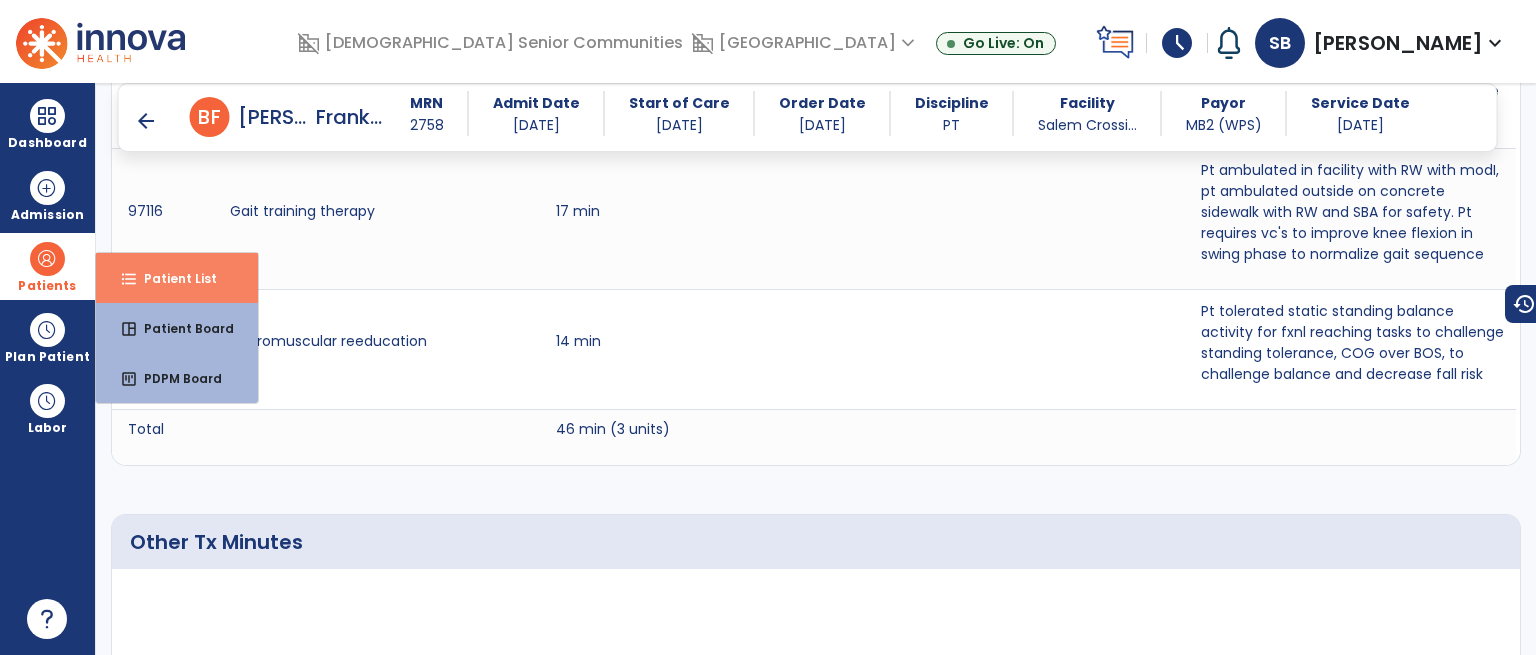 click on "format_list_bulleted  Patient List" at bounding box center [177, 278] 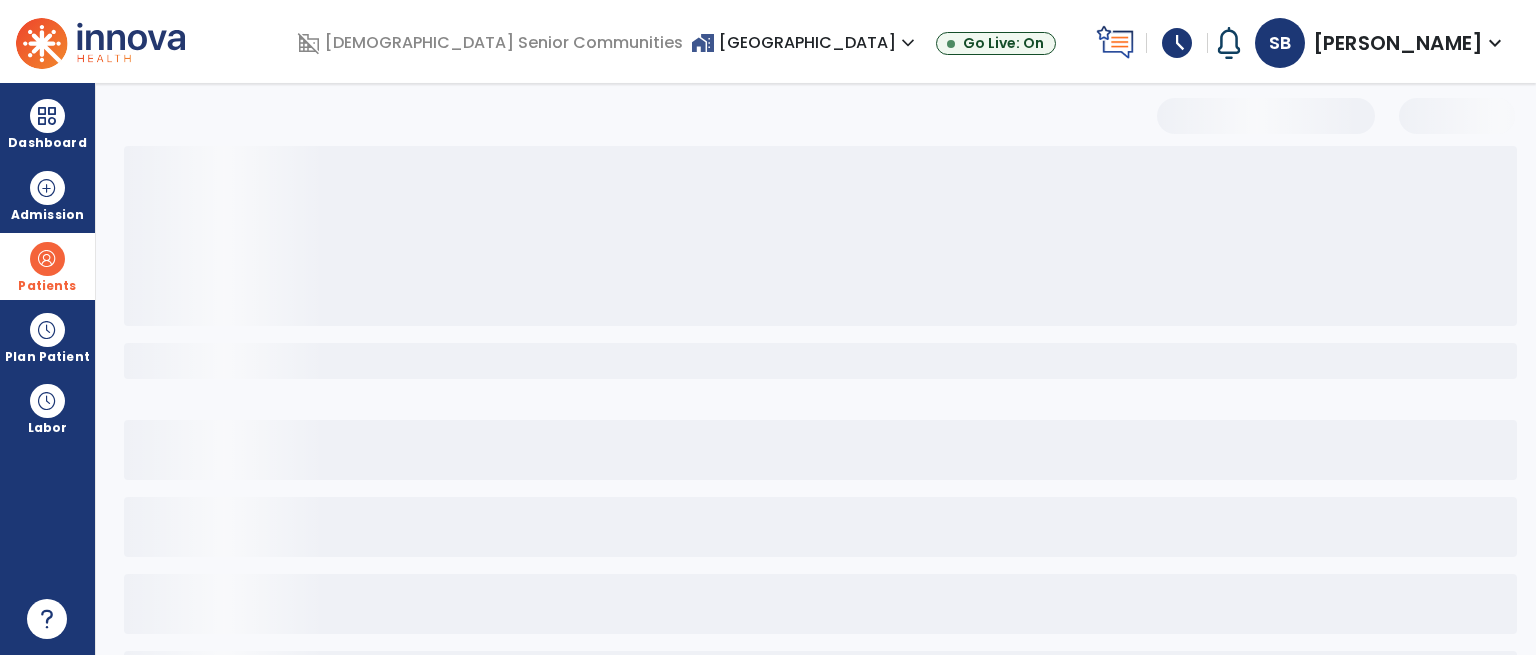 scroll, scrollTop: 86, scrollLeft: 0, axis: vertical 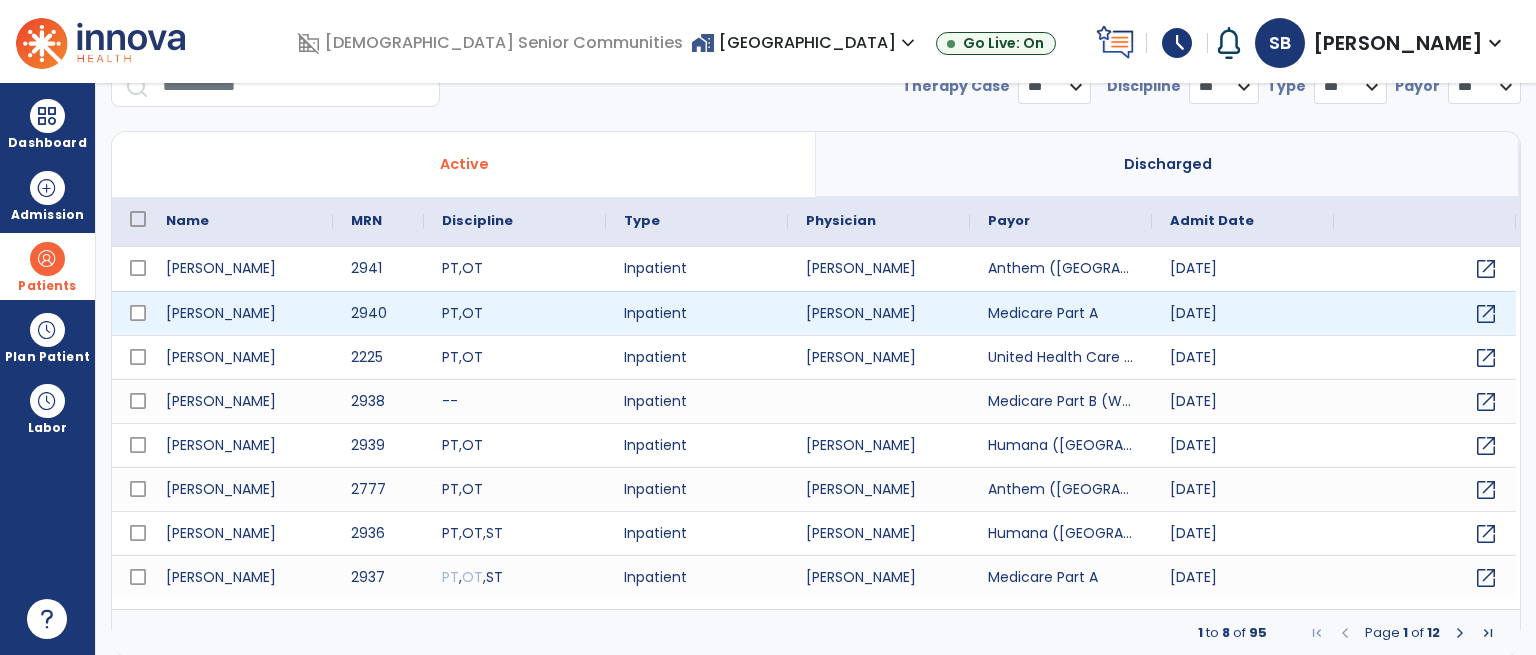 select on "***" 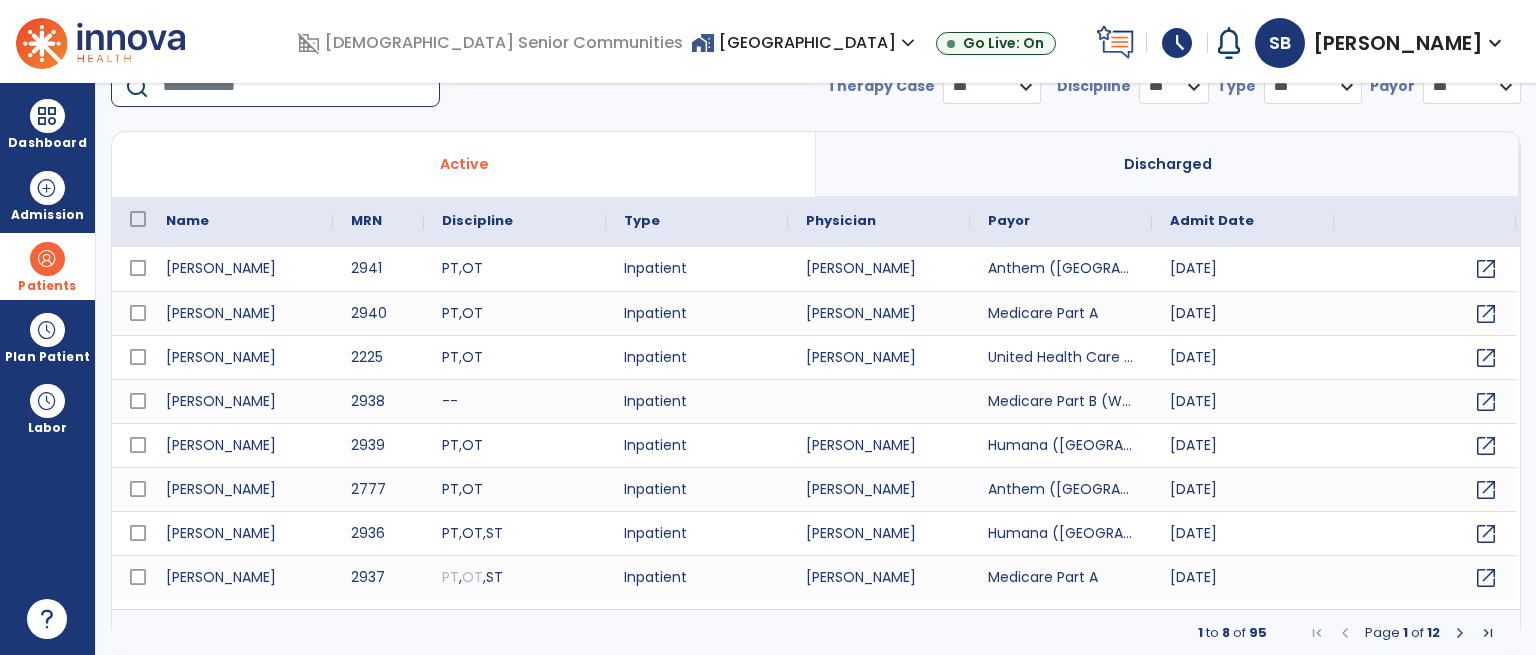 click at bounding box center (294, 87) 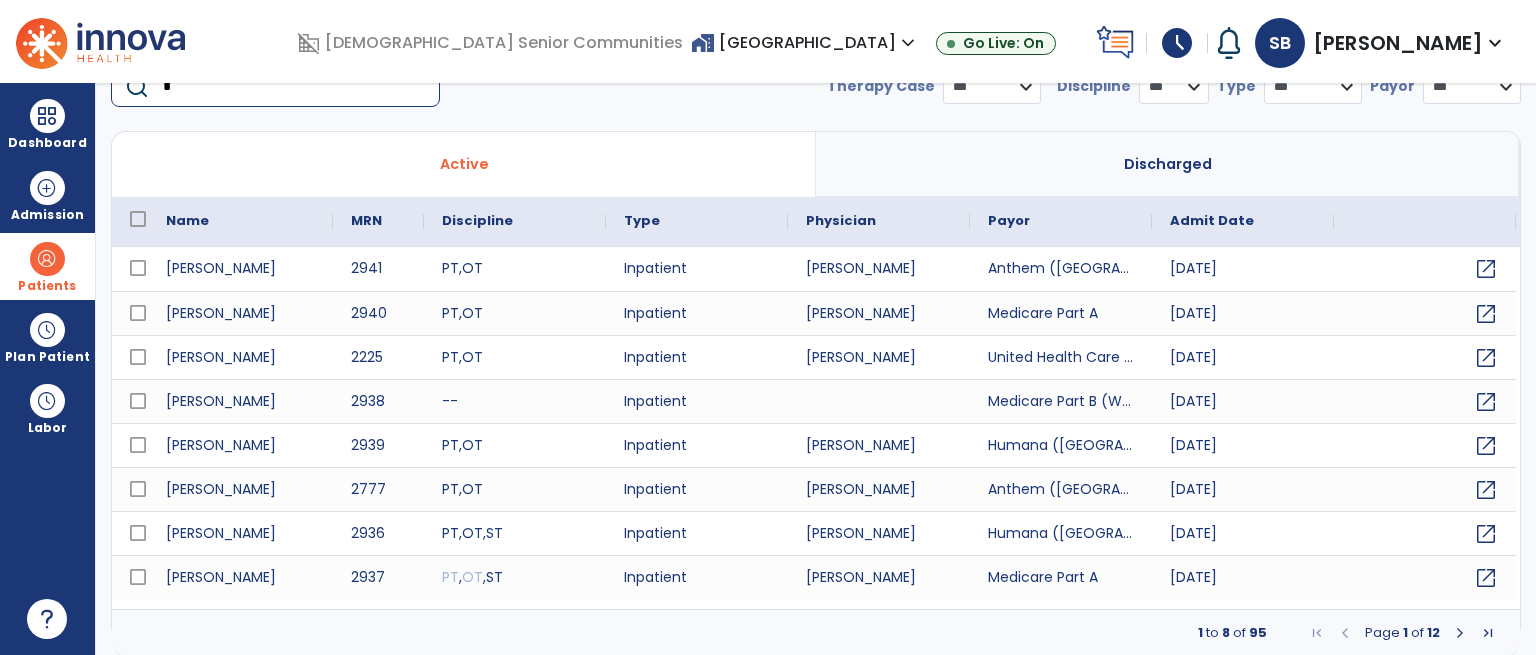 scroll, scrollTop: 80, scrollLeft: 0, axis: vertical 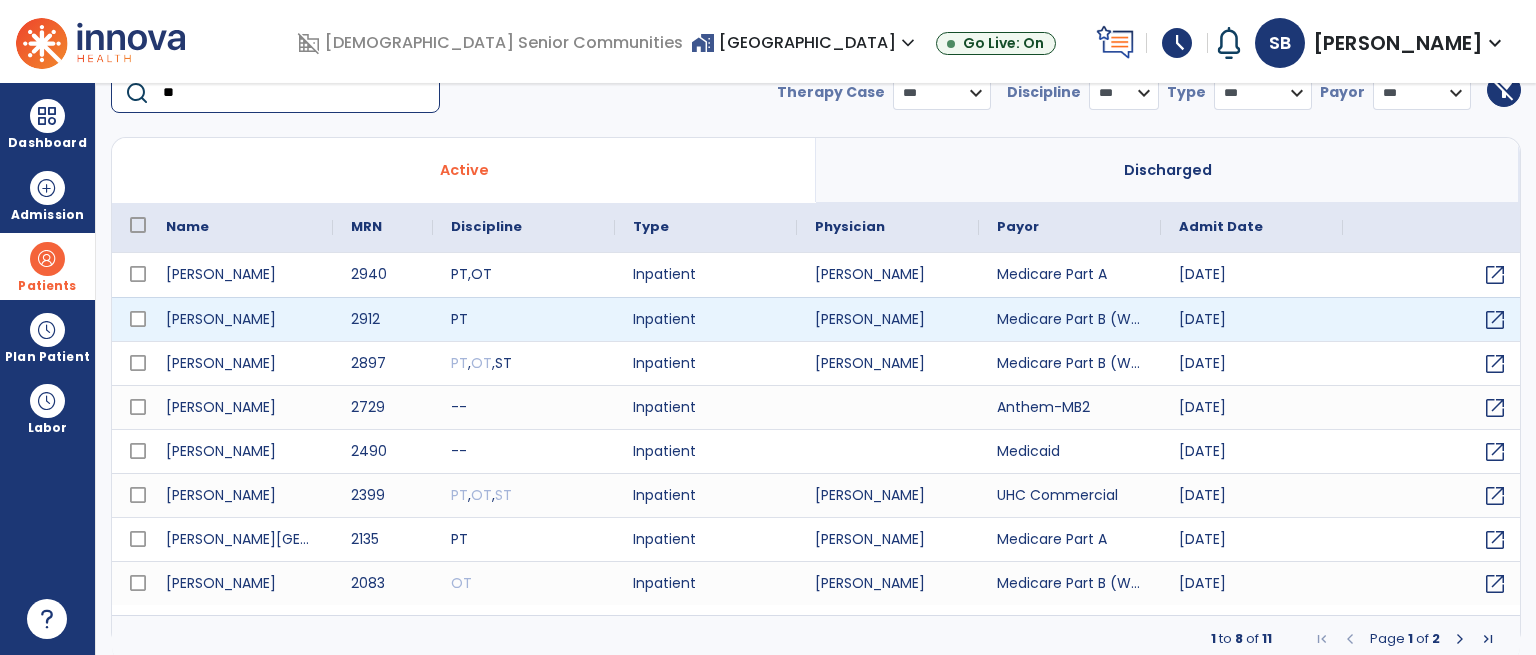 type on "**" 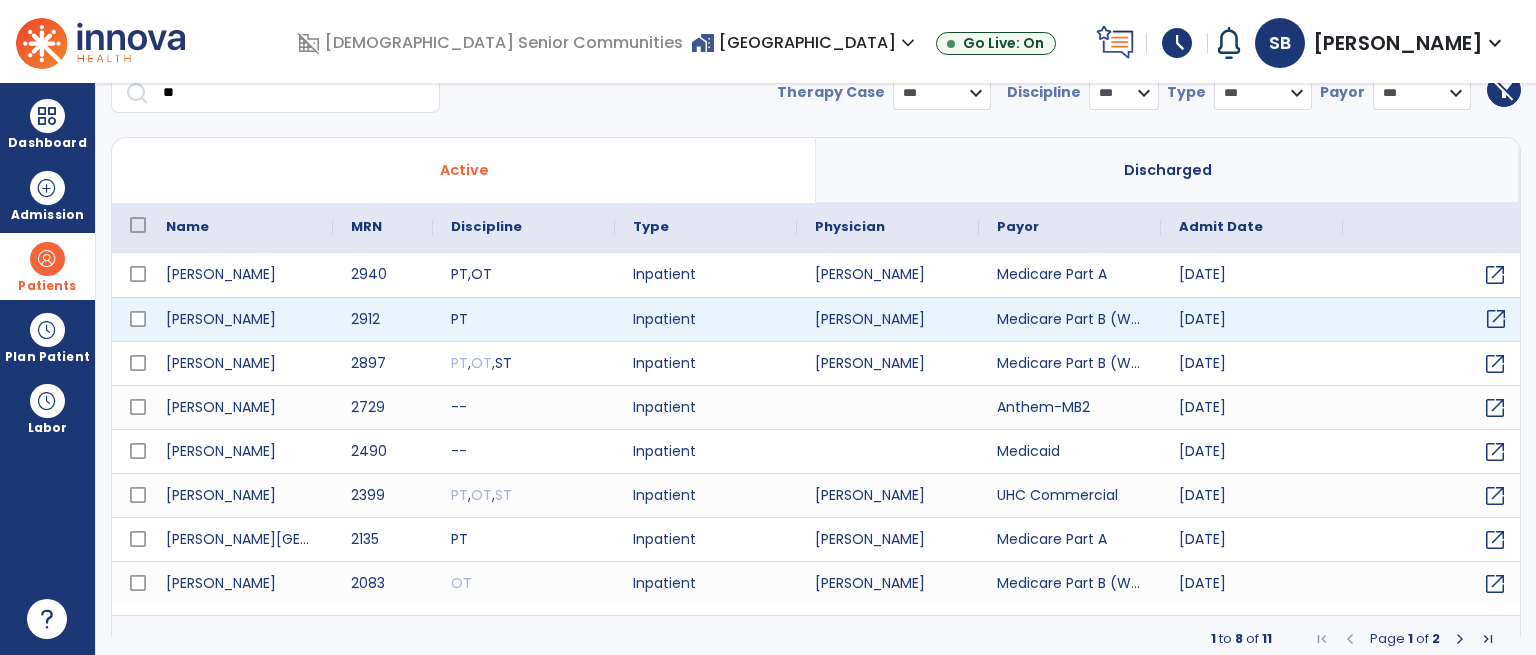 click on "open_in_new" at bounding box center [1496, 319] 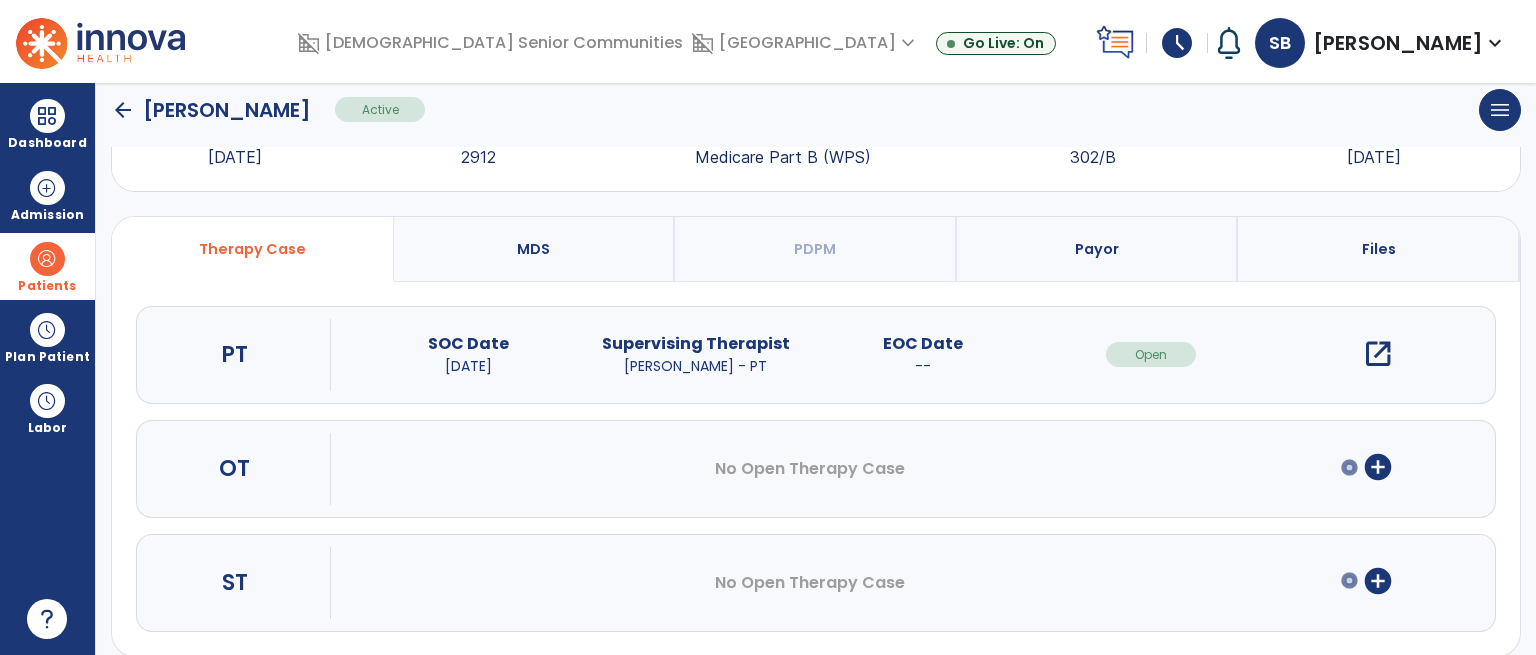 click on "open_in_new" at bounding box center (1378, 354) 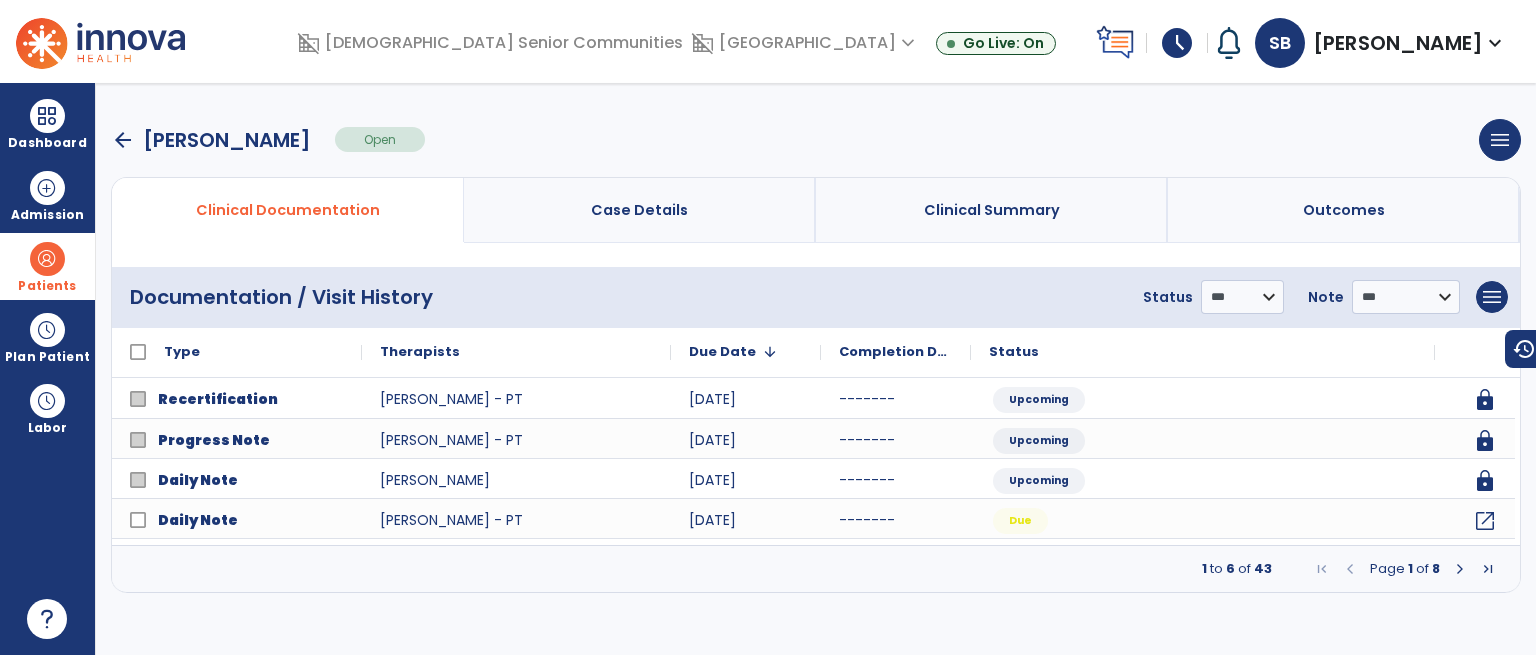 scroll, scrollTop: 0, scrollLeft: 0, axis: both 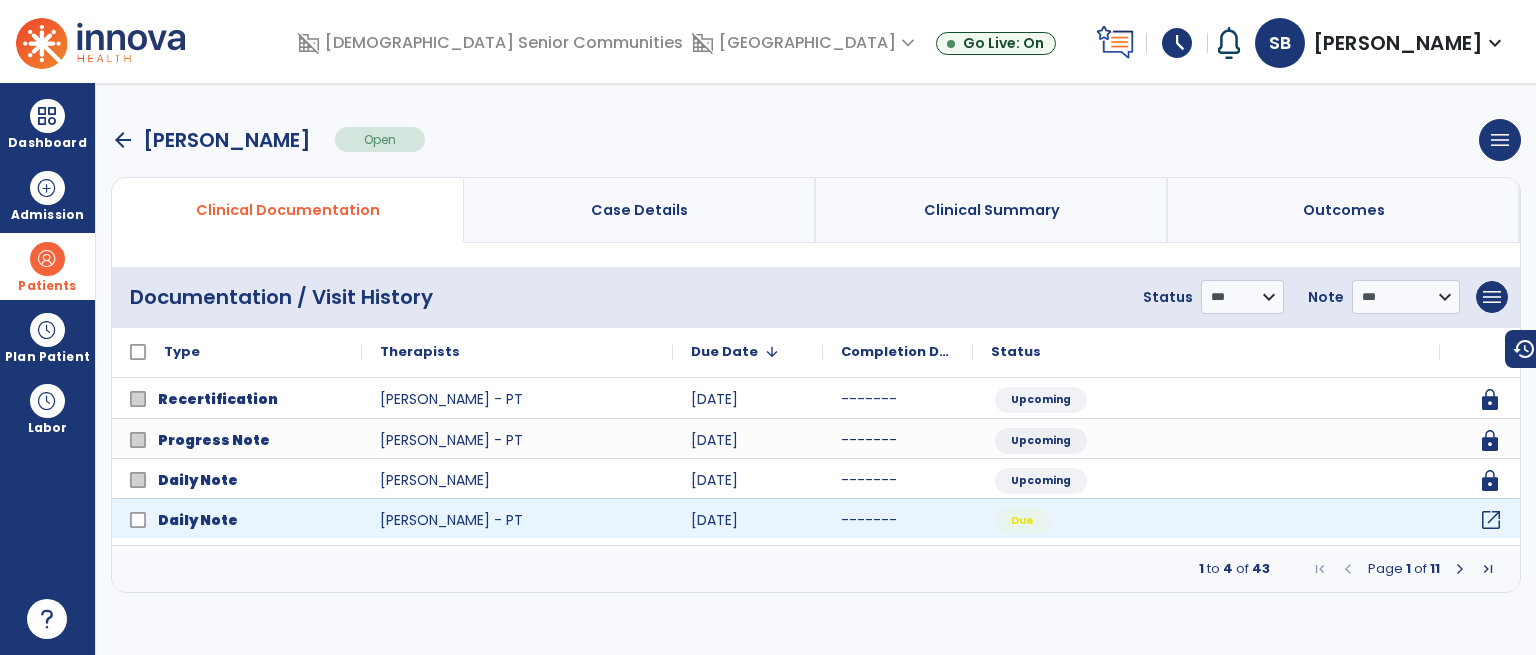 click on "open_in_new" 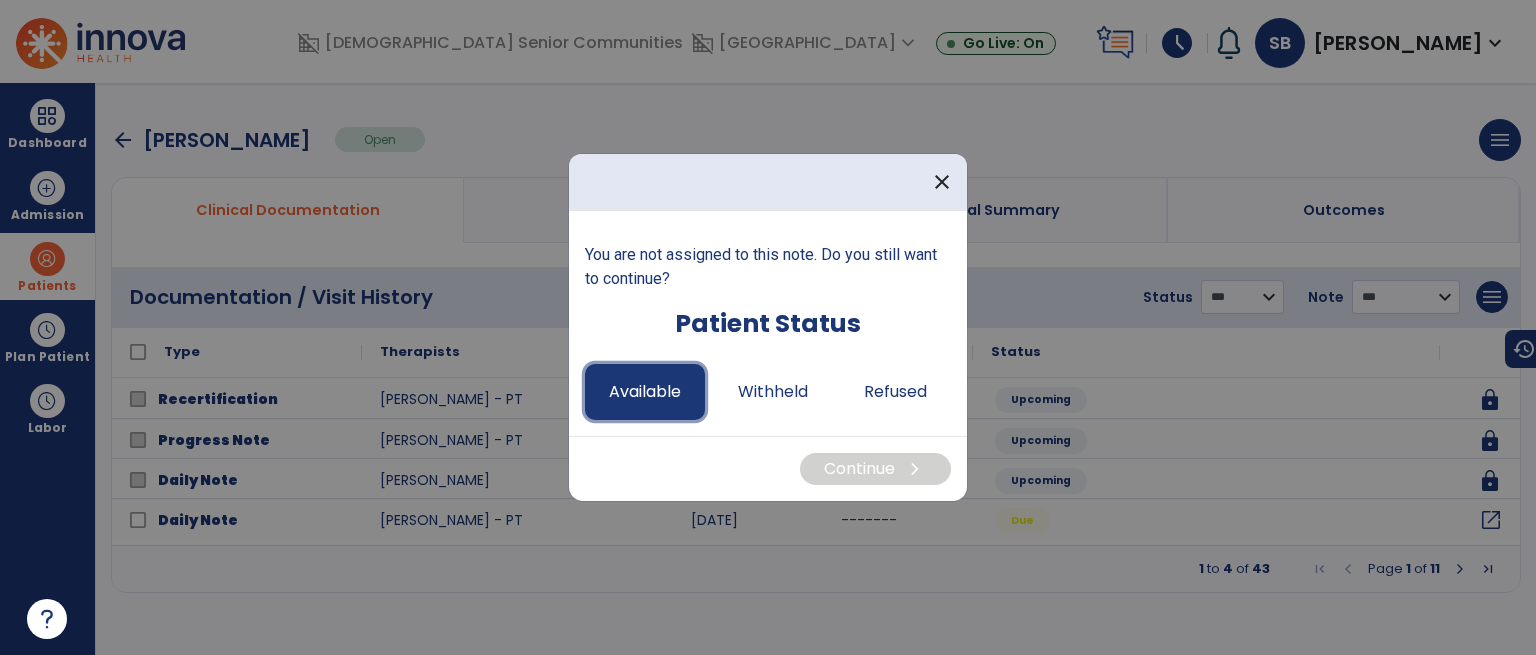 click on "Available" at bounding box center (645, 392) 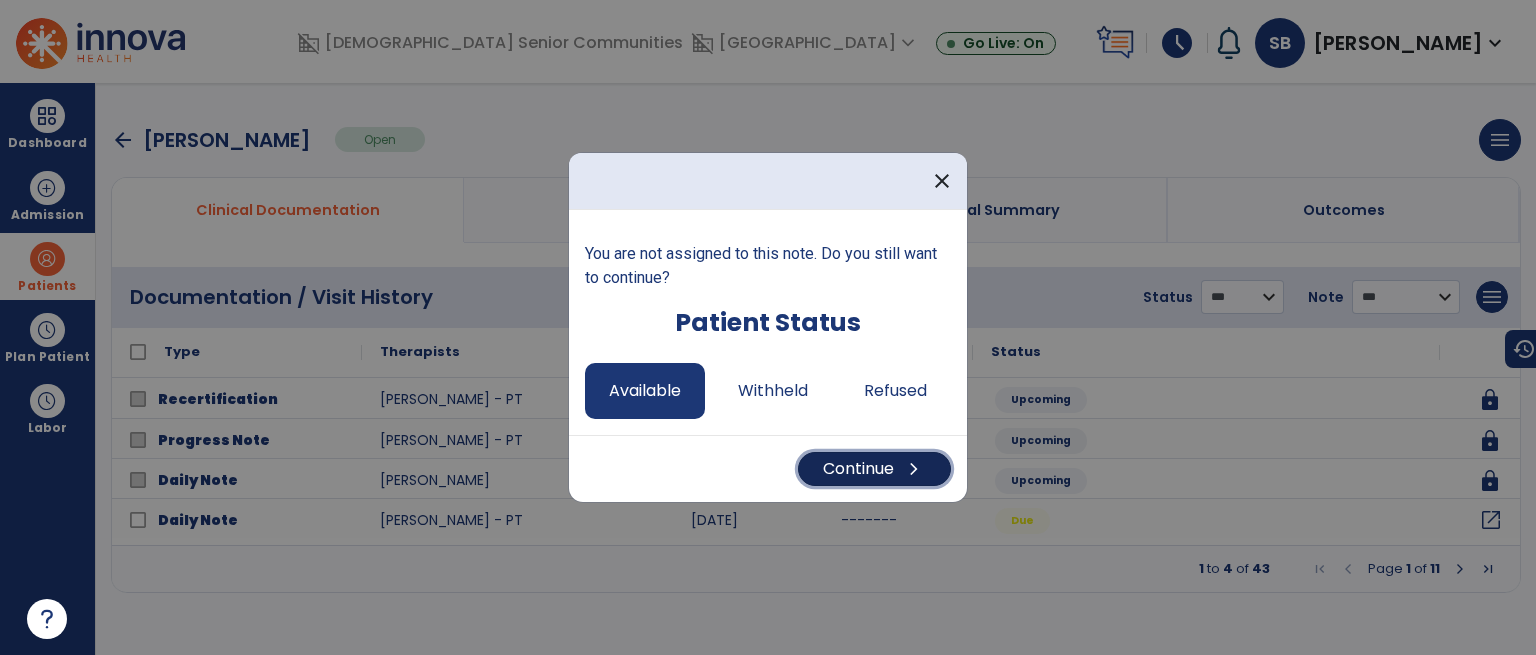 click on "Continue   chevron_right" at bounding box center (874, 469) 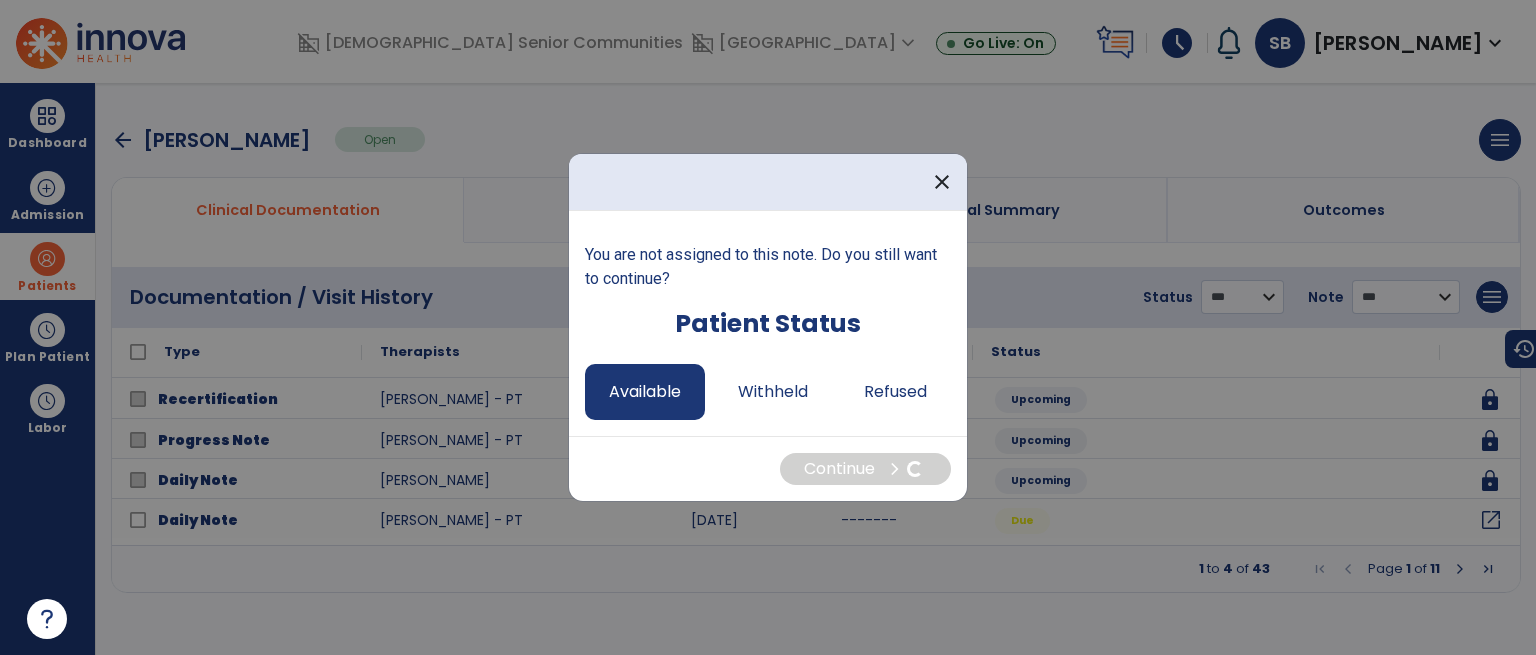 select on "*" 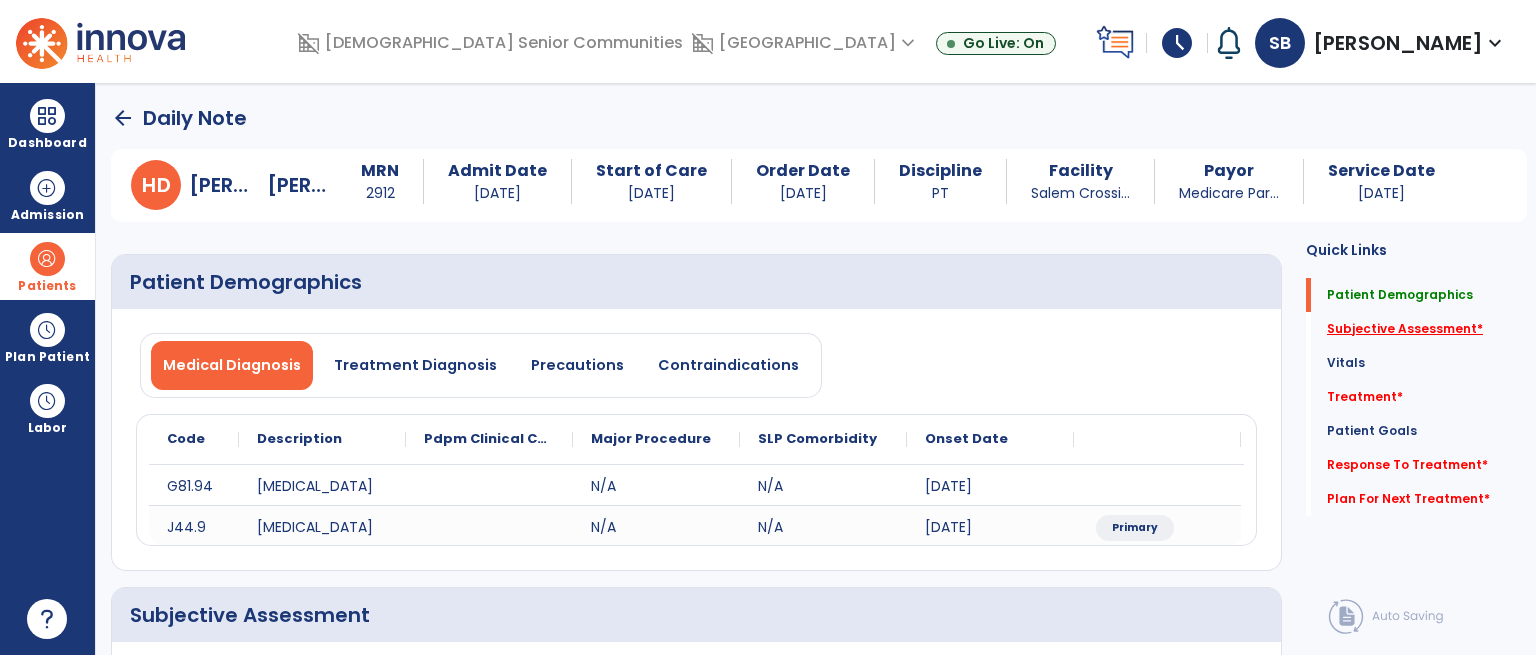 click on "Subjective Assessment   *" 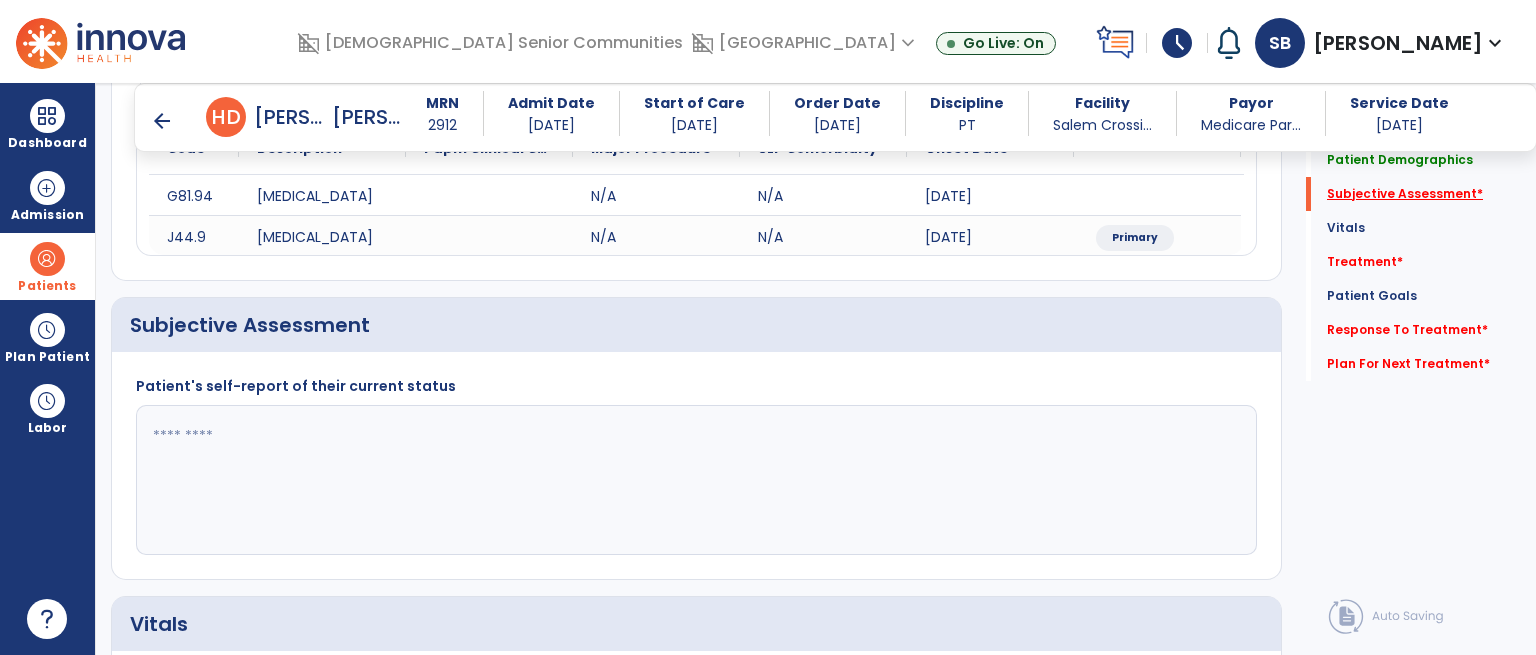 scroll, scrollTop: 358, scrollLeft: 0, axis: vertical 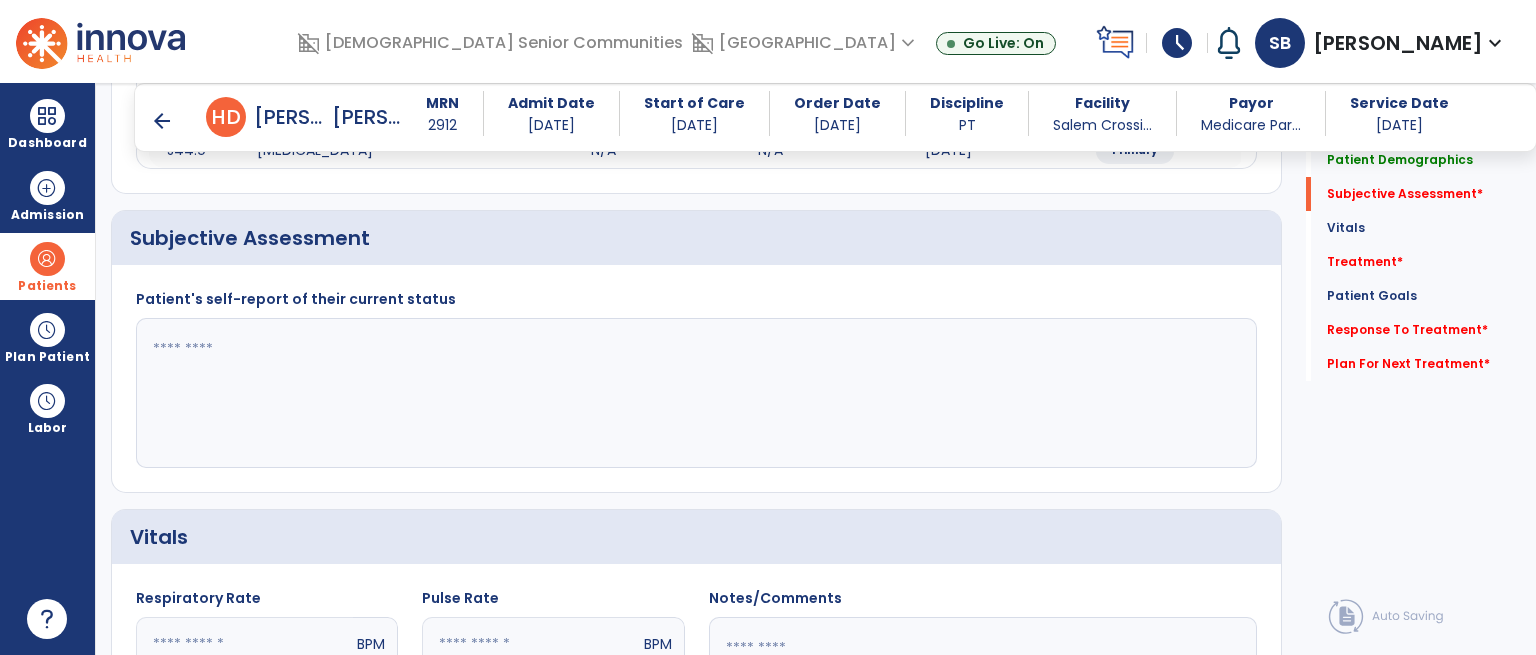 click 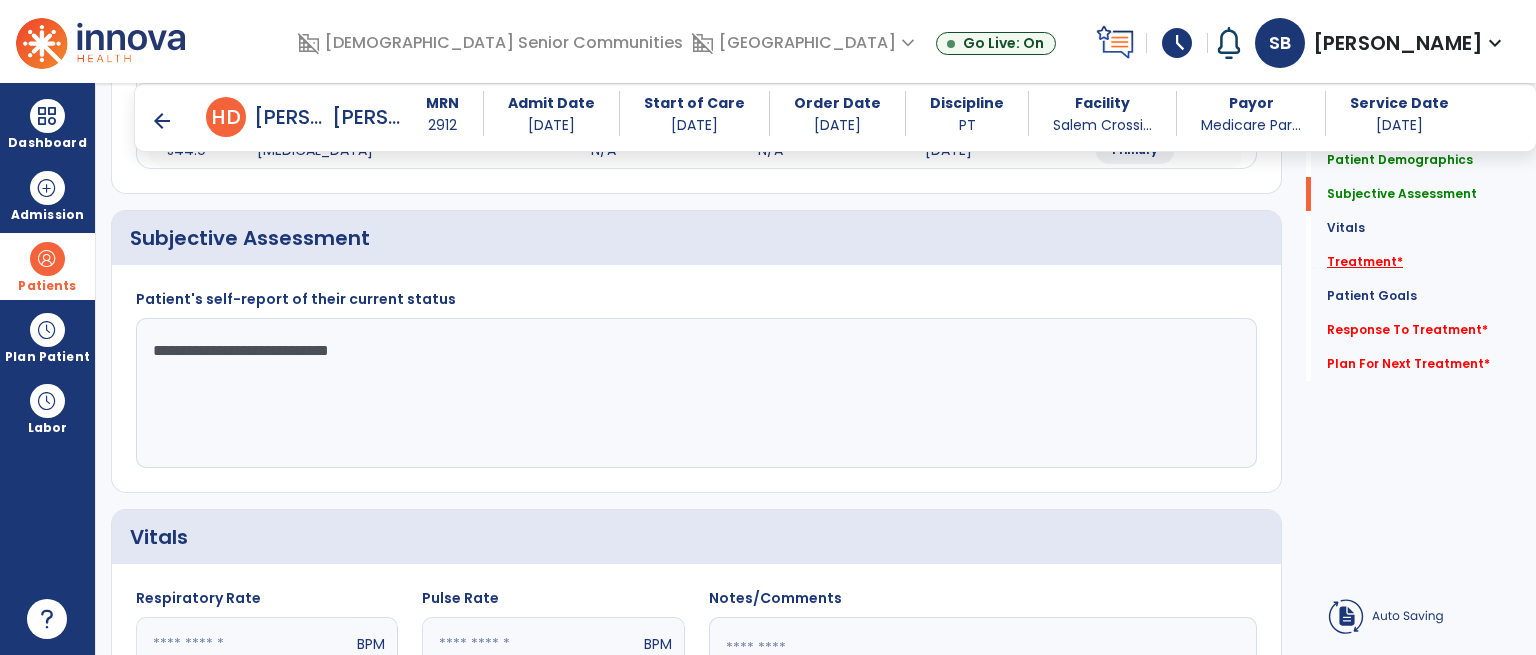 type on "**********" 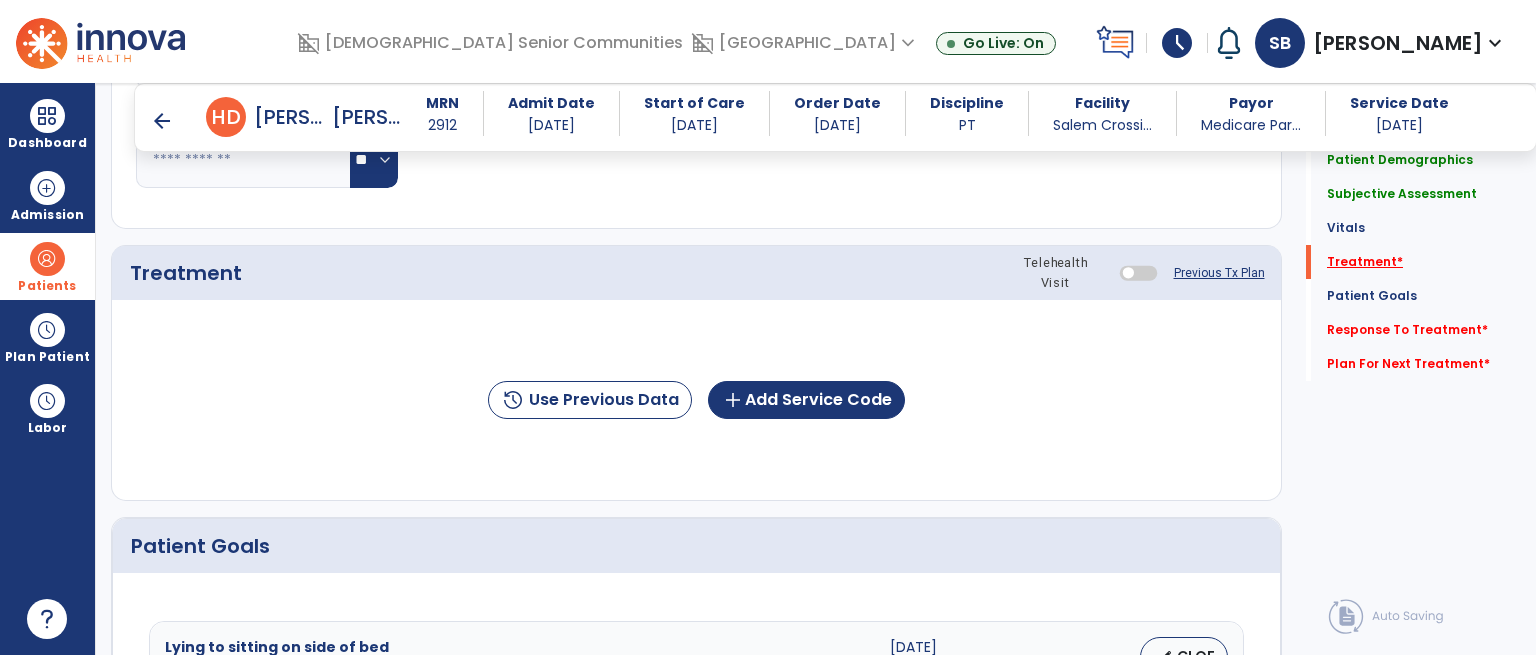 scroll, scrollTop: 1047, scrollLeft: 0, axis: vertical 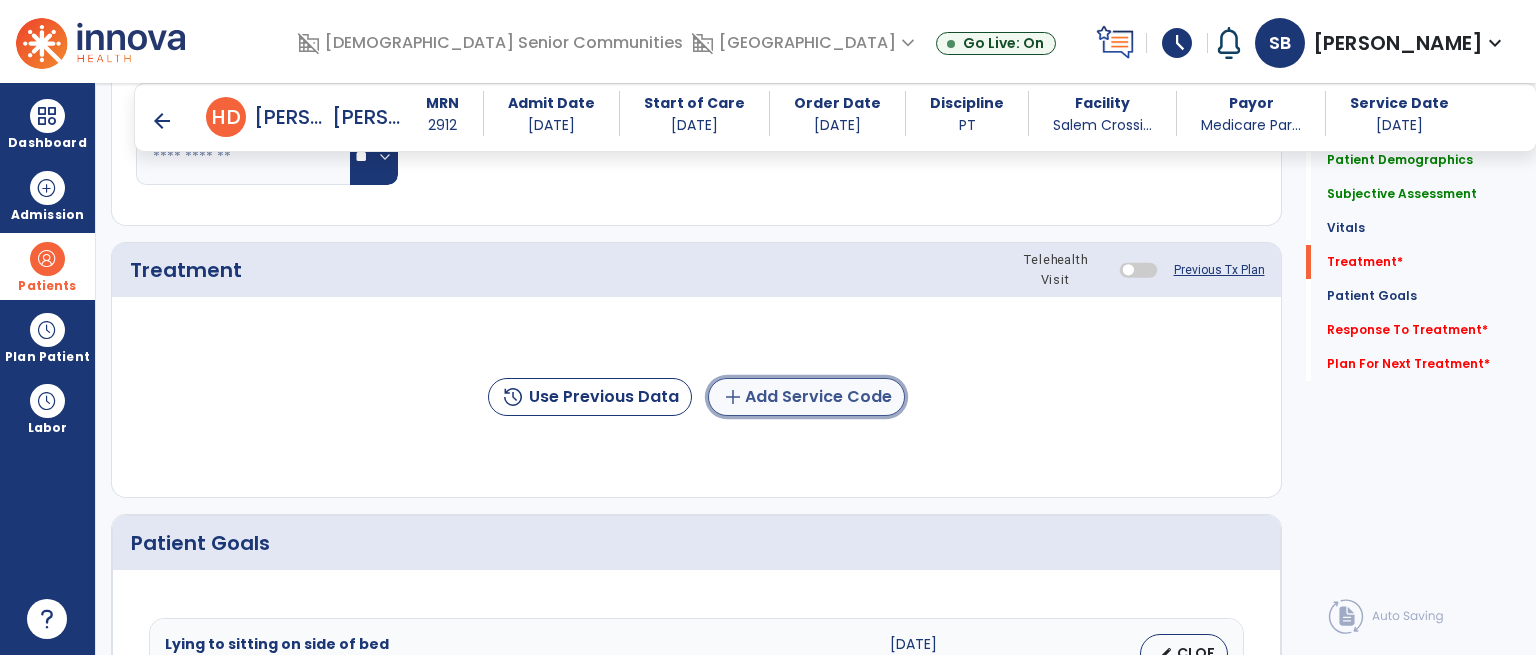 click on "add  Add Service Code" 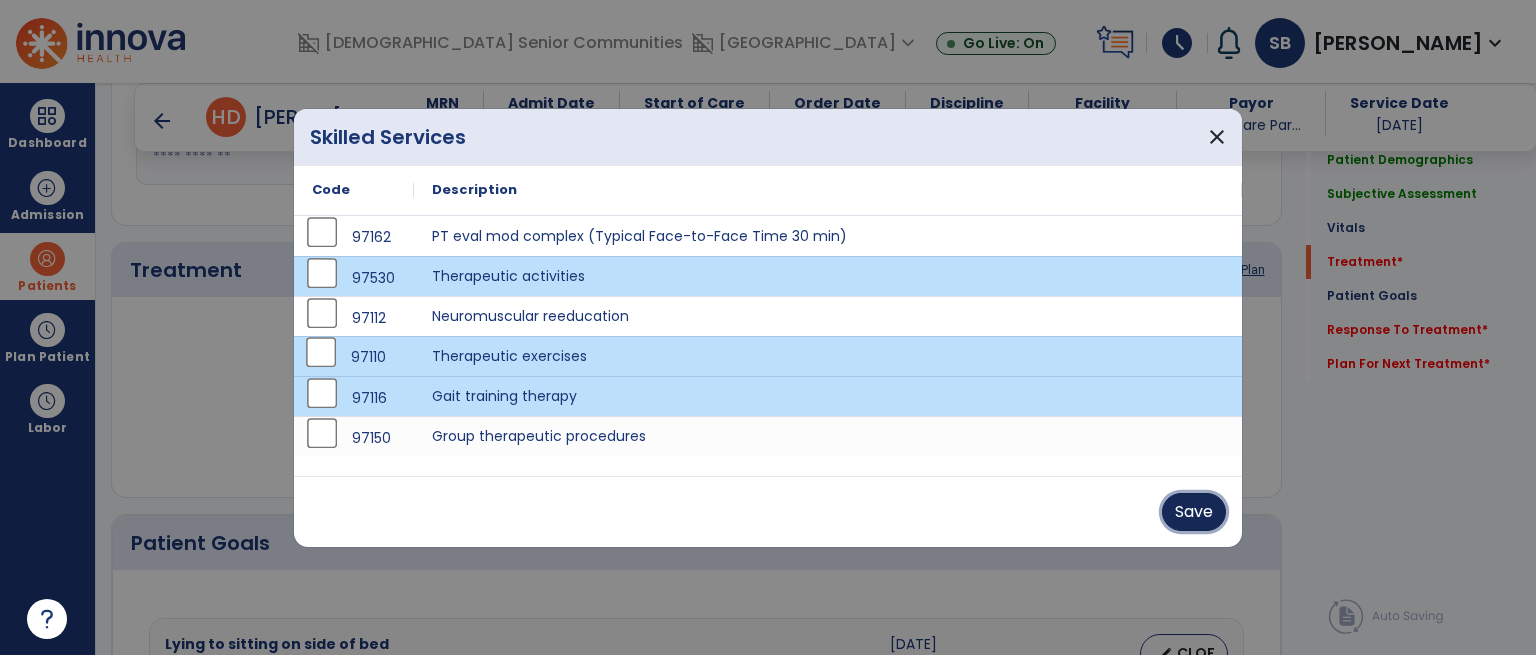 click on "Save" at bounding box center [1194, 512] 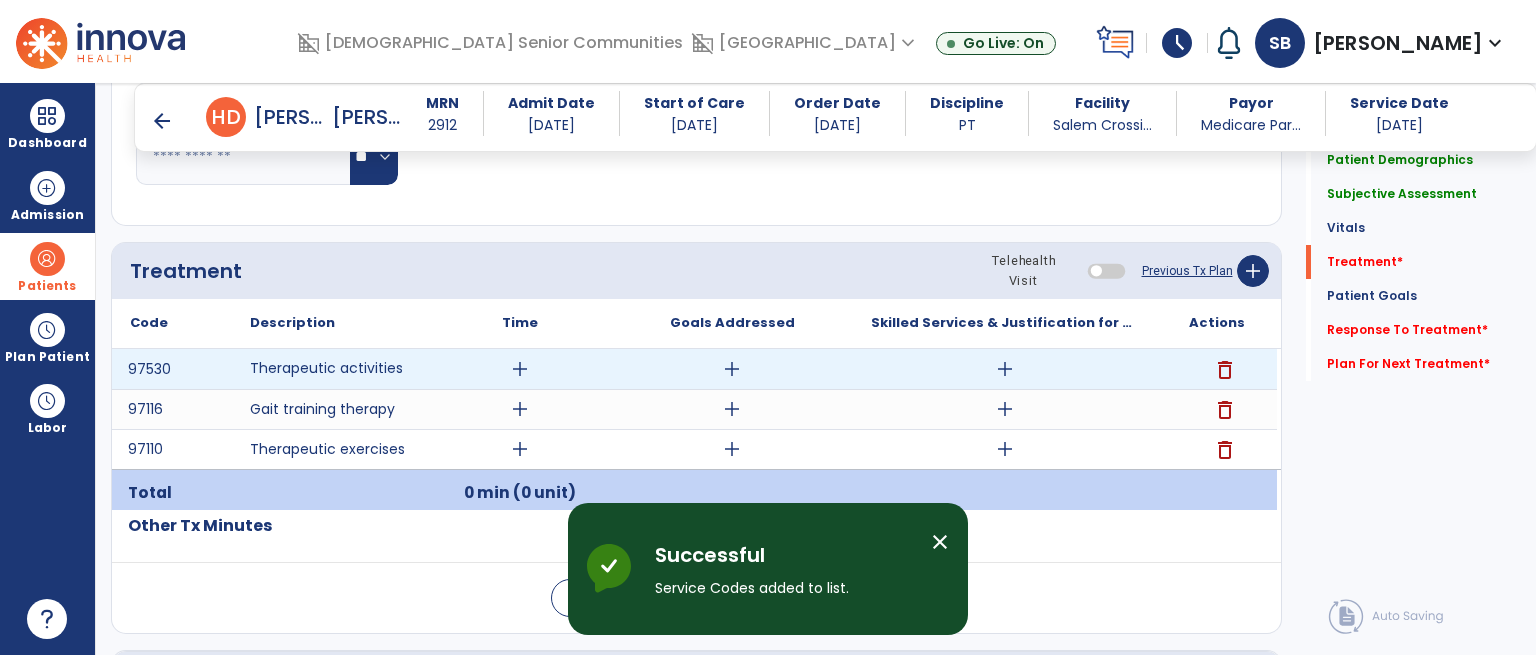 click on "add" at bounding box center [520, 369] 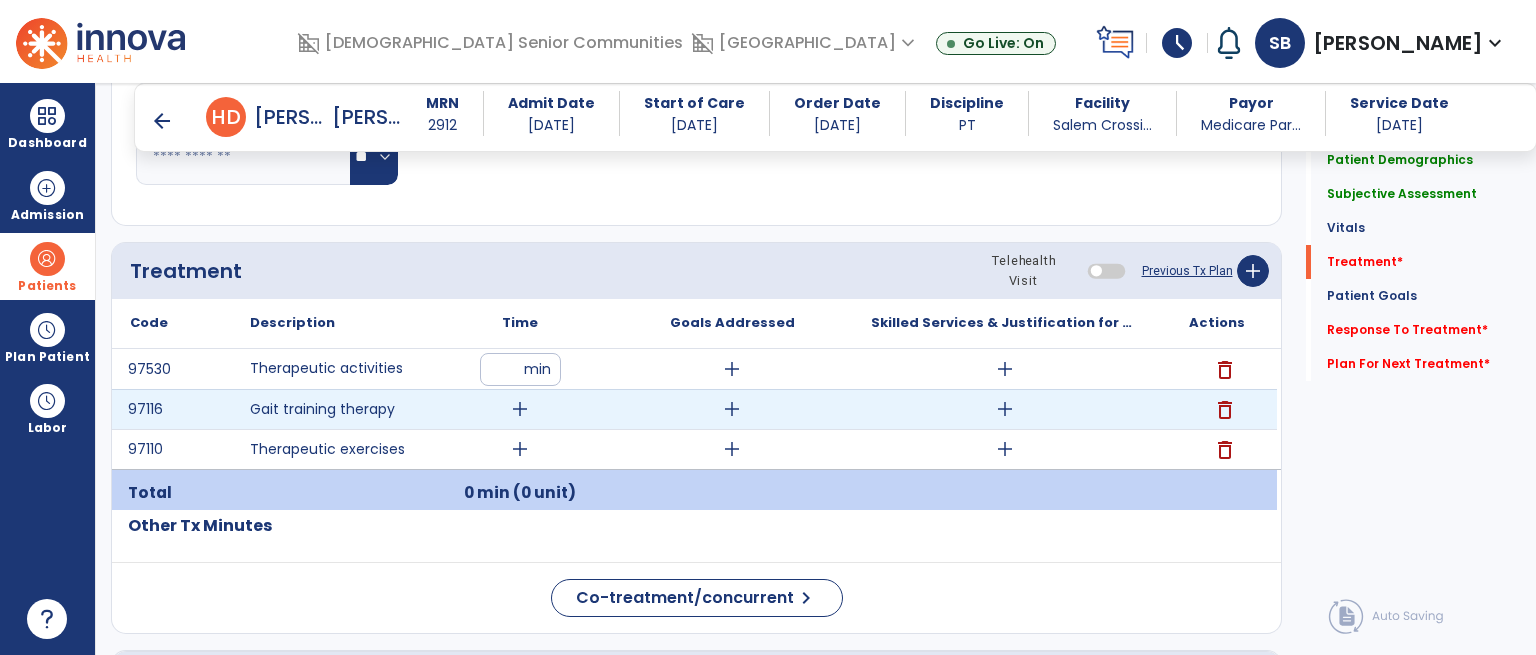 type on "**" 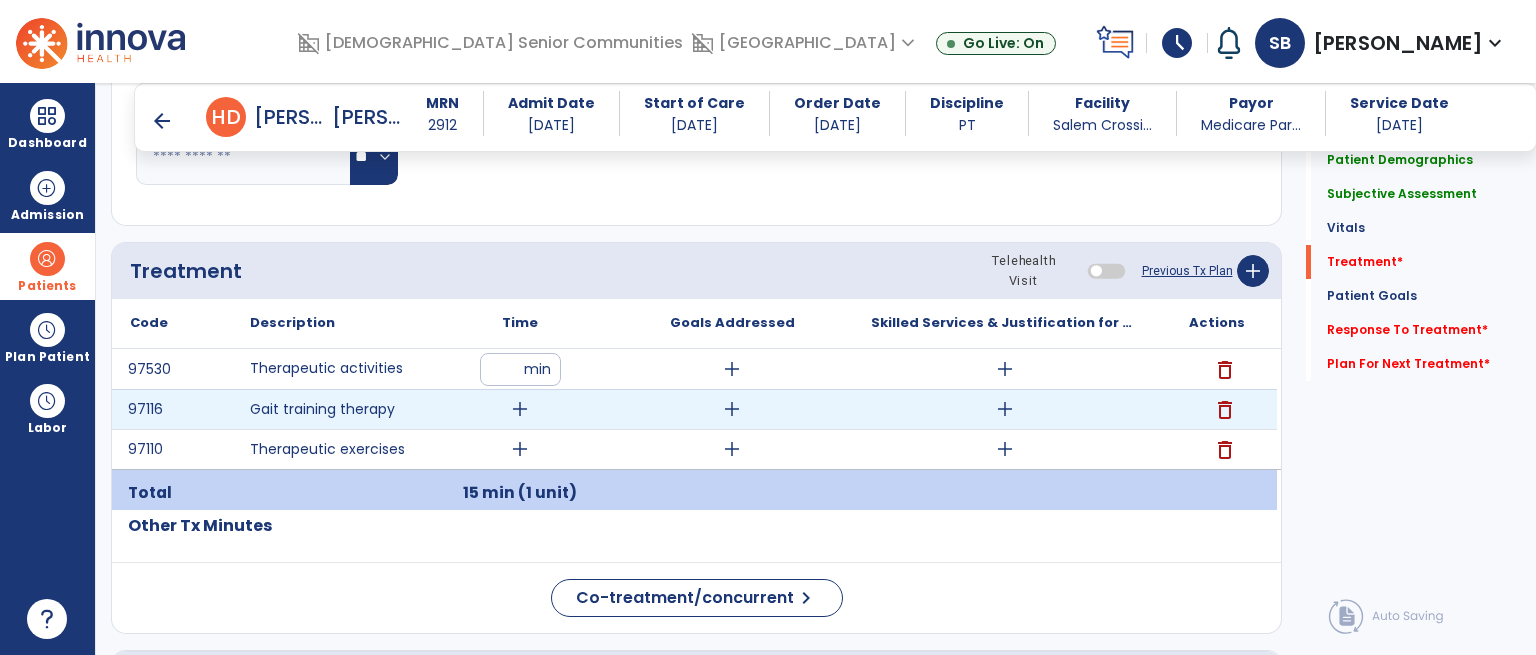 click on "add" at bounding box center (520, 409) 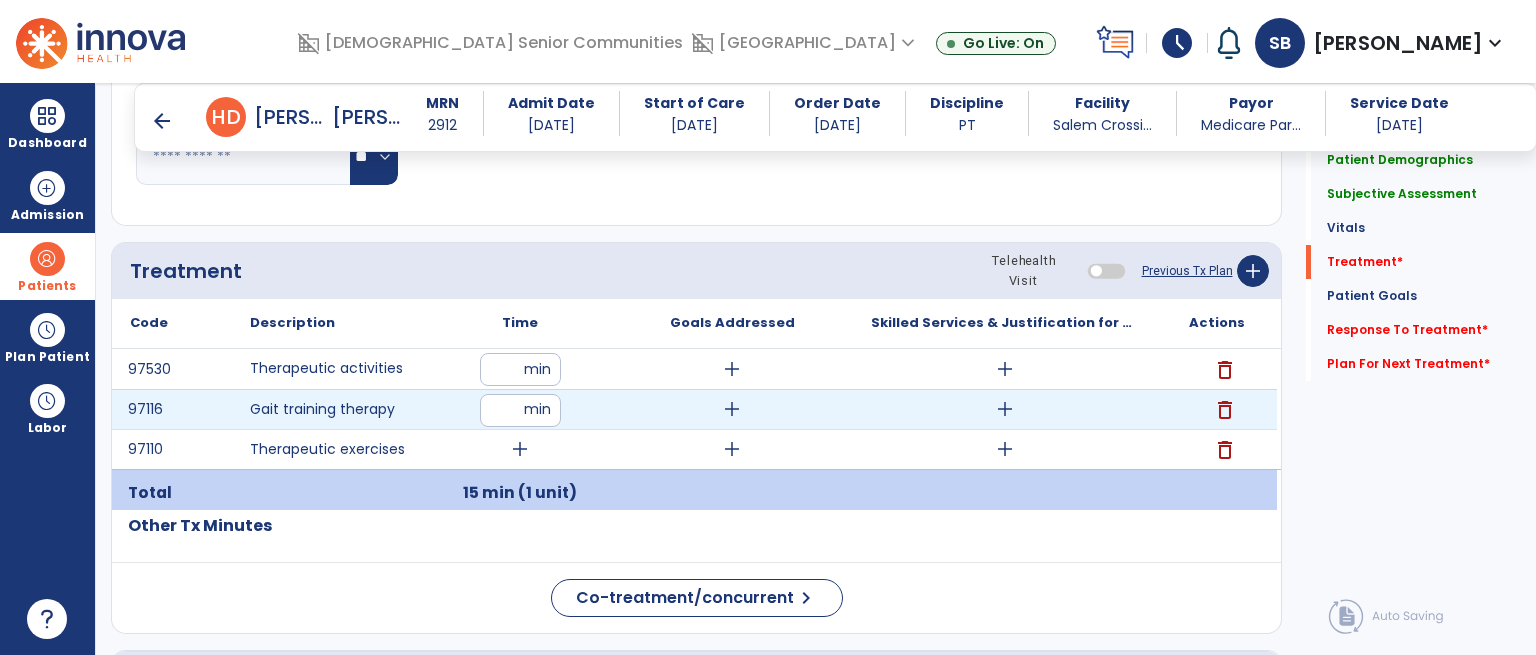 type on "**" 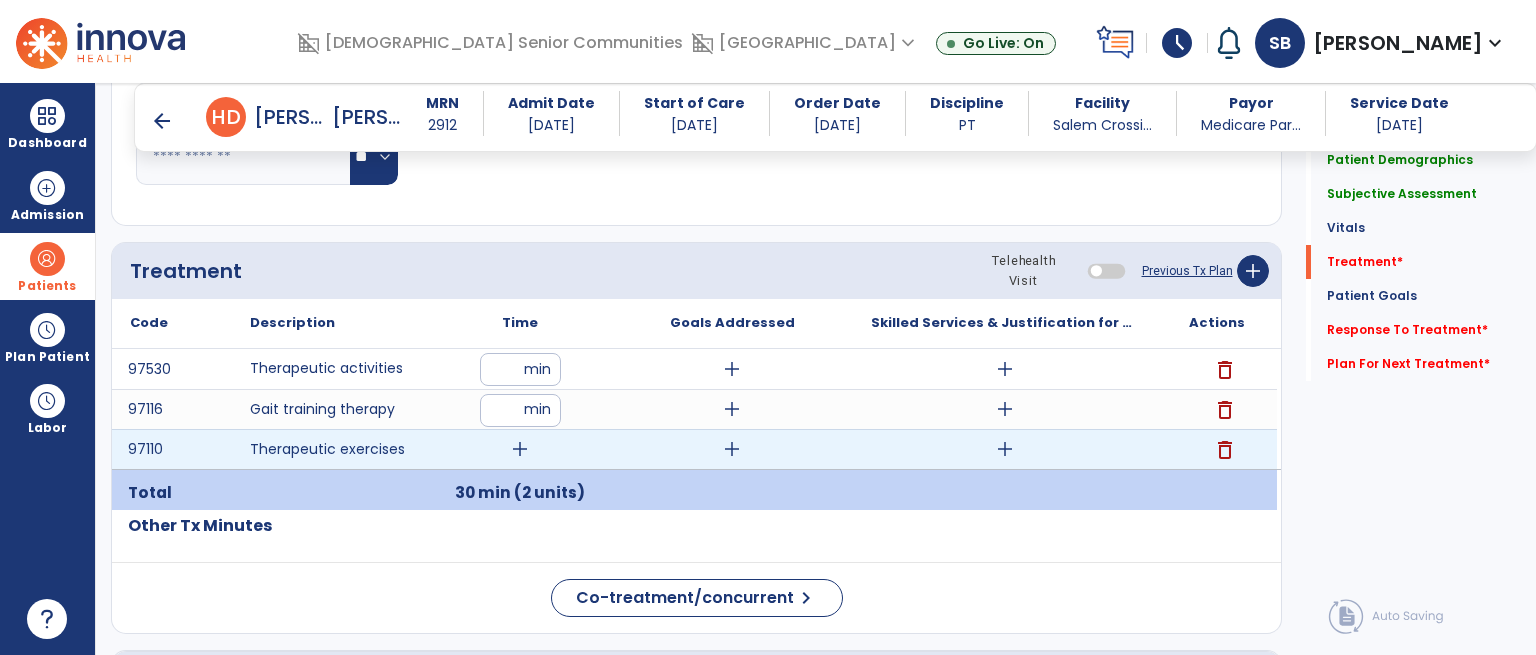 click on "add" at bounding box center (520, 449) 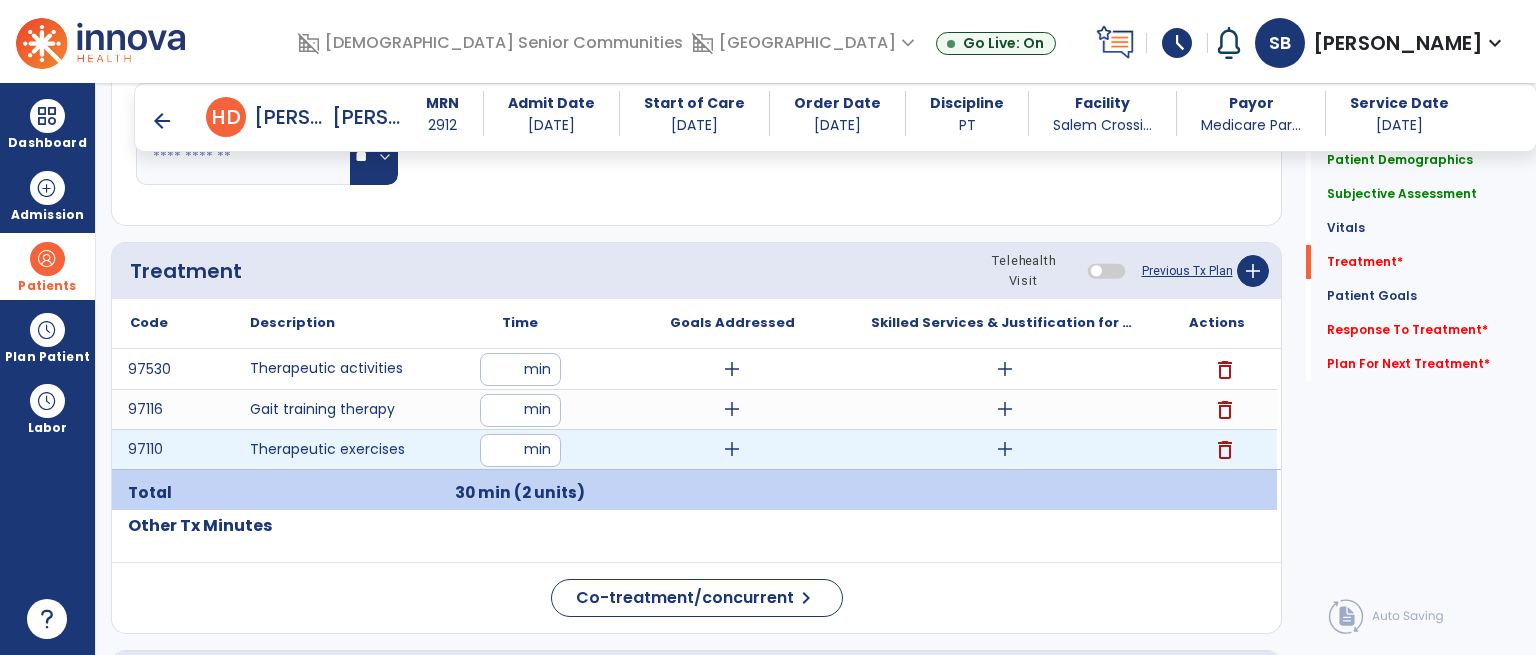 type on "**" 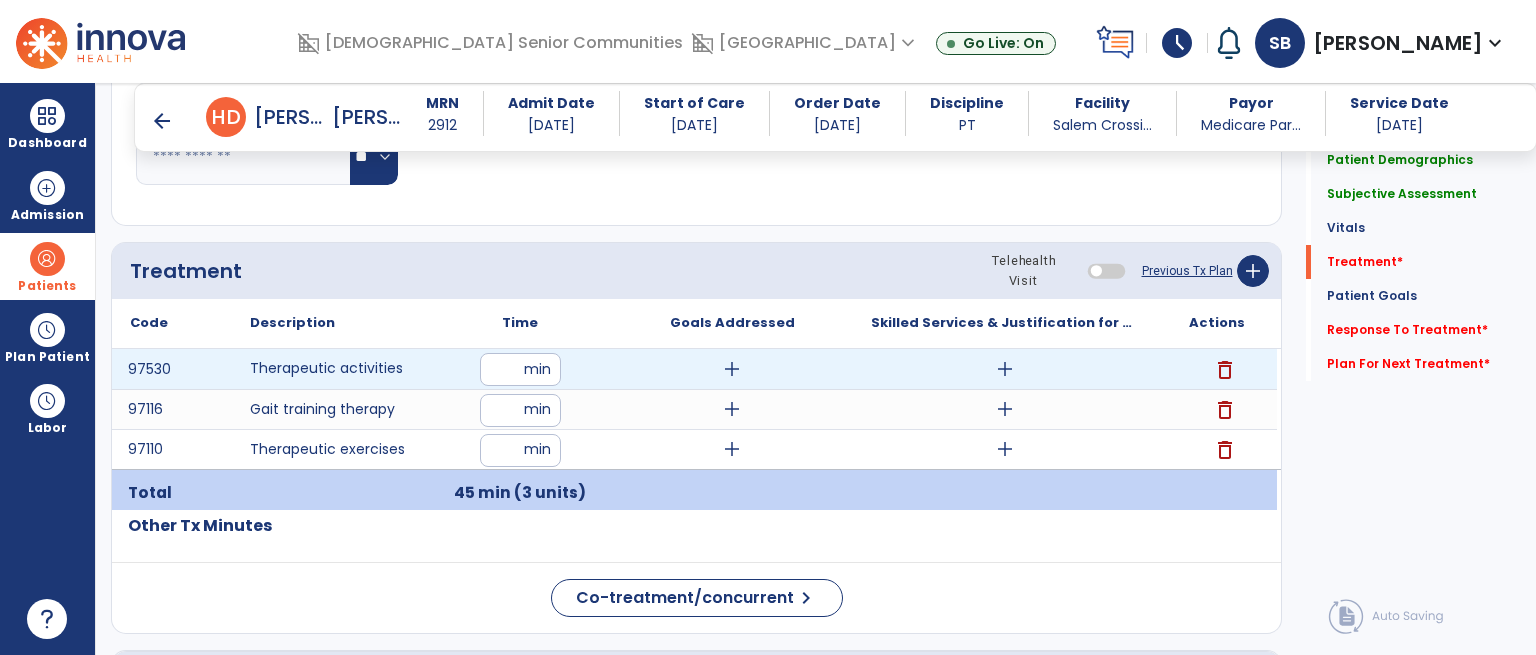 click on "add" at bounding box center [1005, 369] 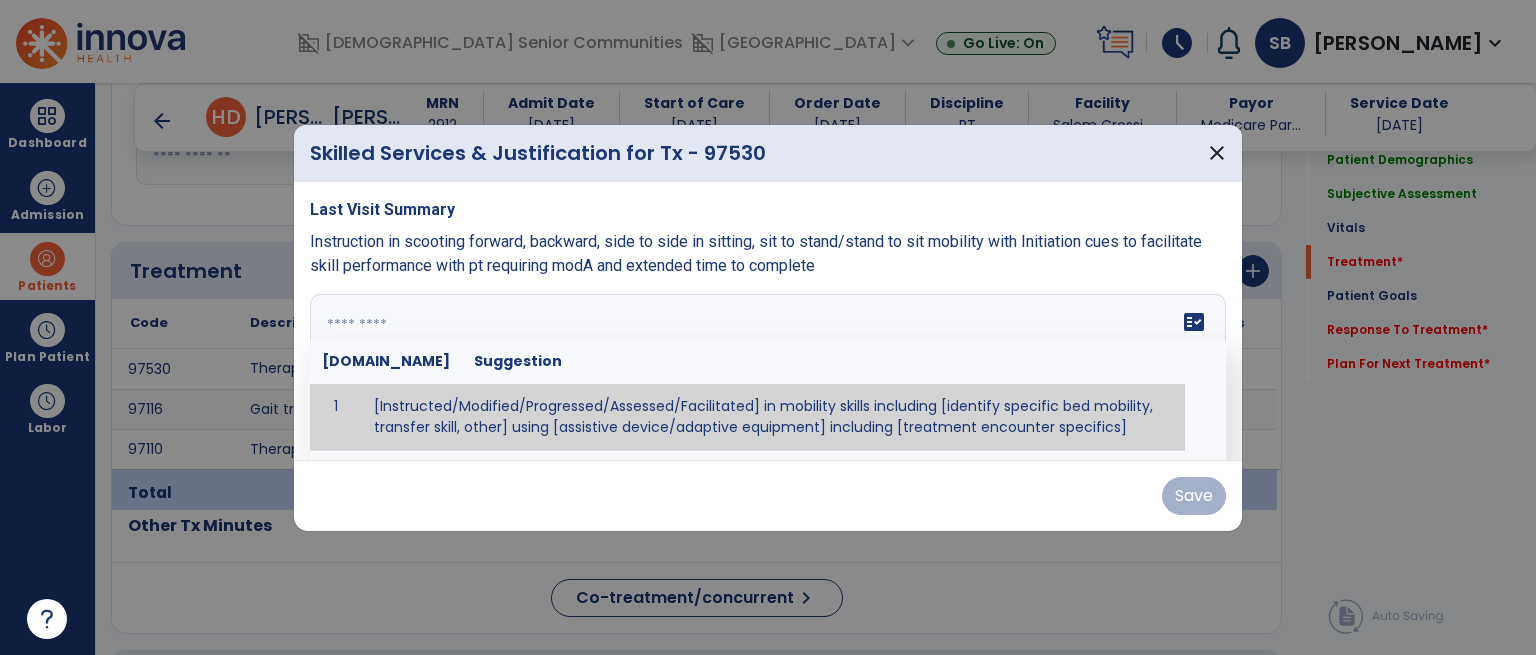 click at bounding box center (766, 369) 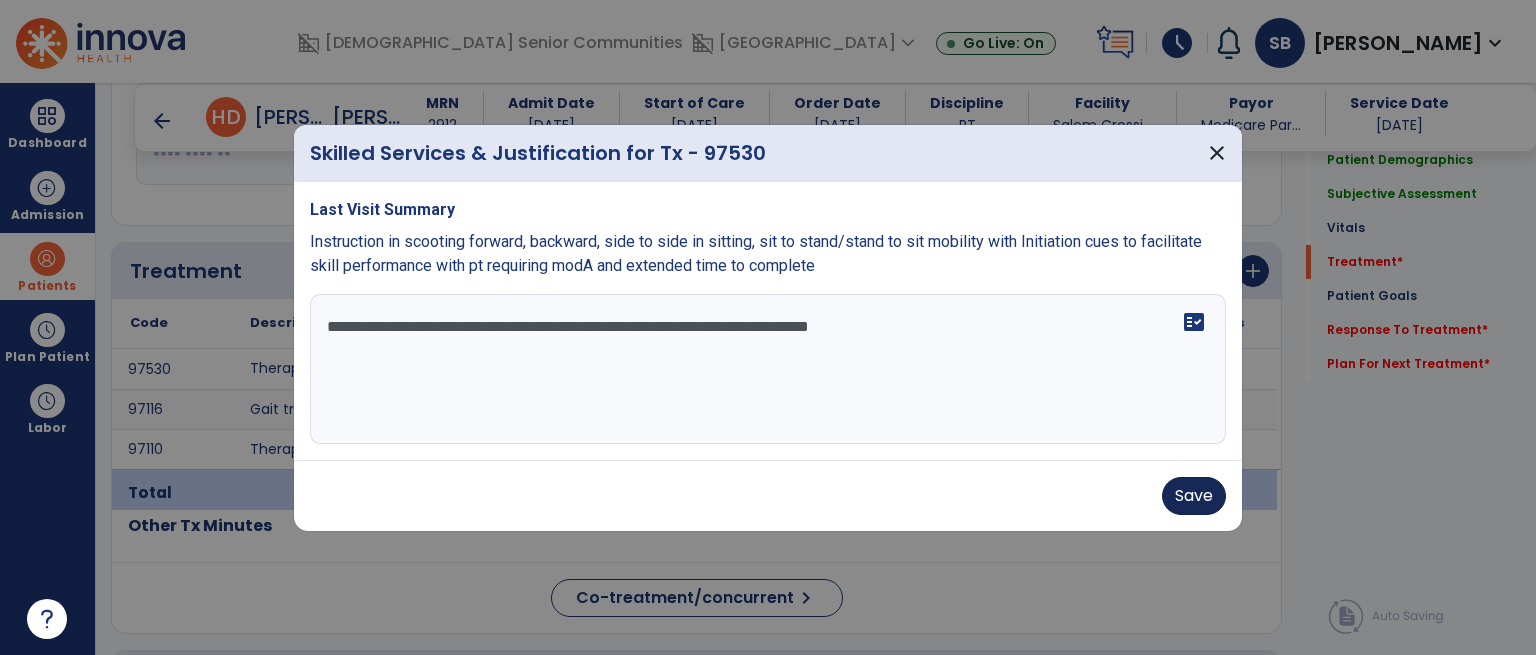 type on "**********" 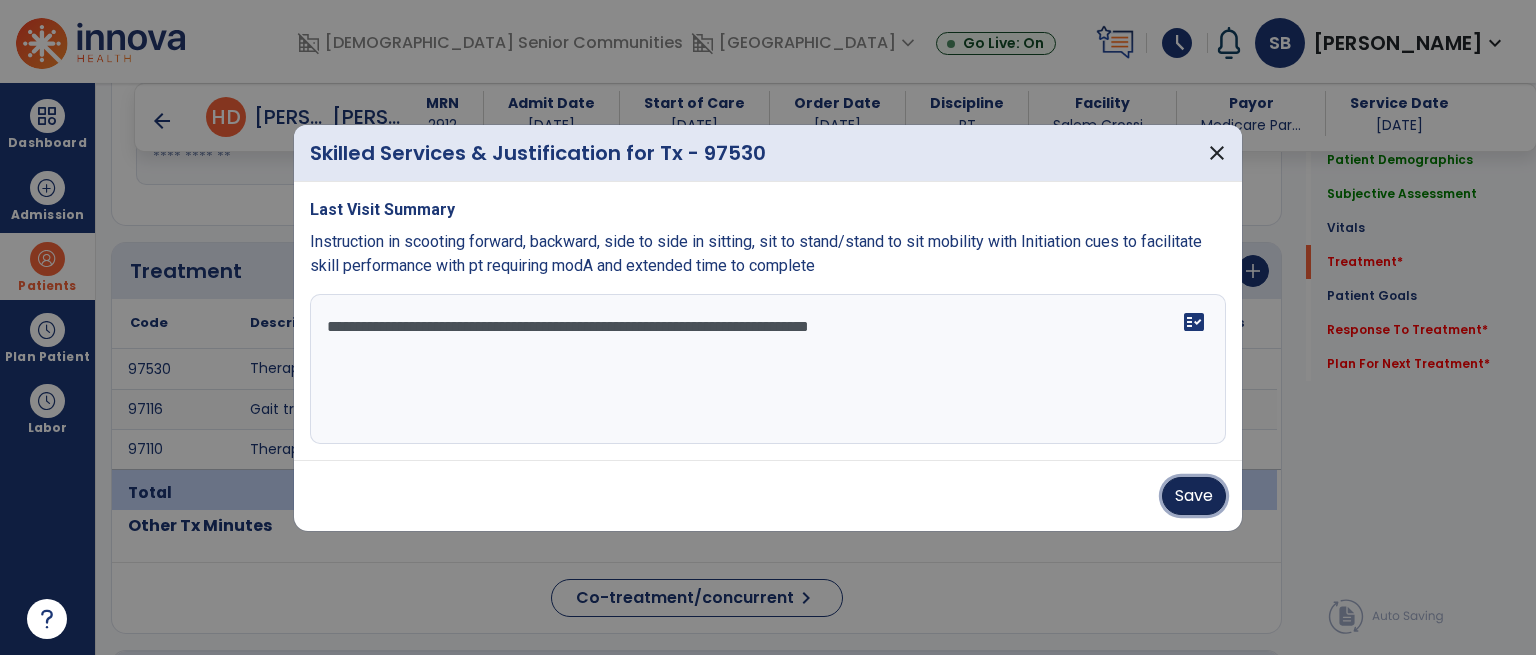 click on "Save" at bounding box center [1194, 496] 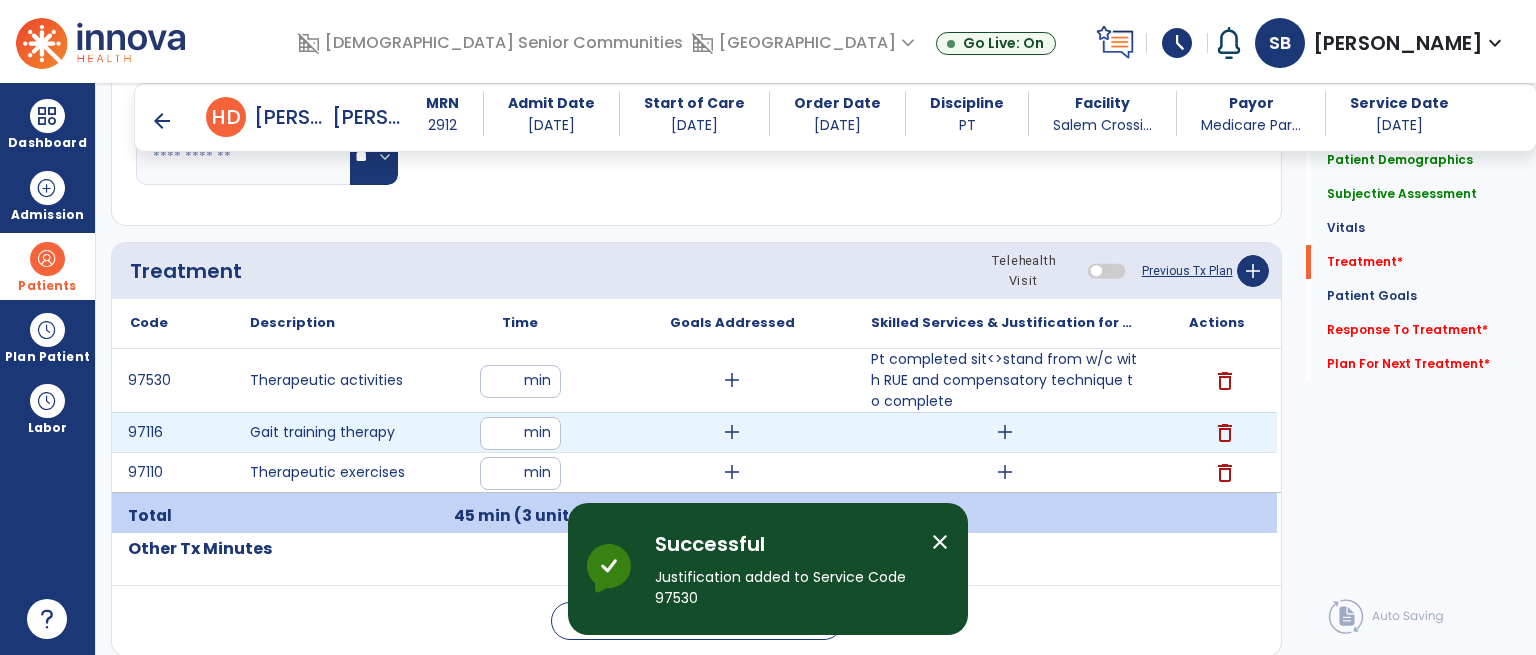 click on "add" at bounding box center [1005, 432] 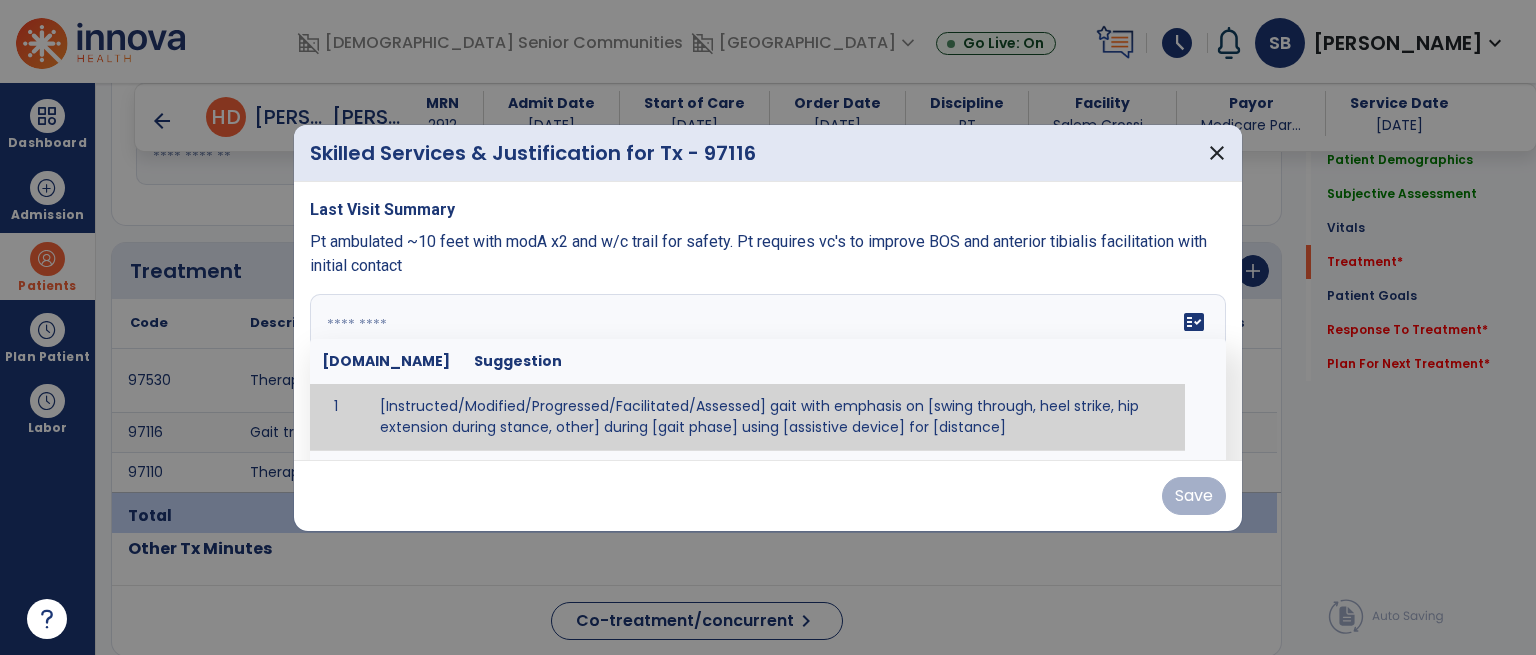 click at bounding box center (768, 369) 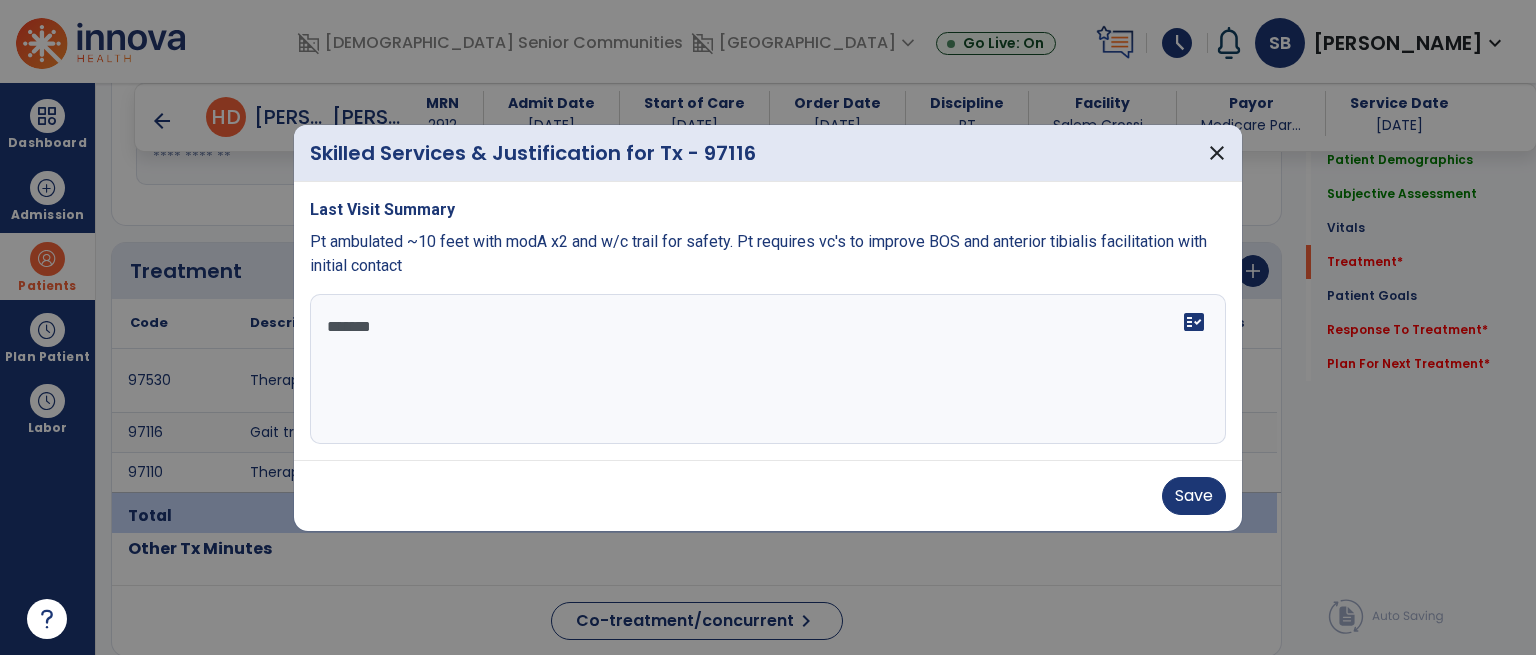 scroll, scrollTop: 0, scrollLeft: 0, axis: both 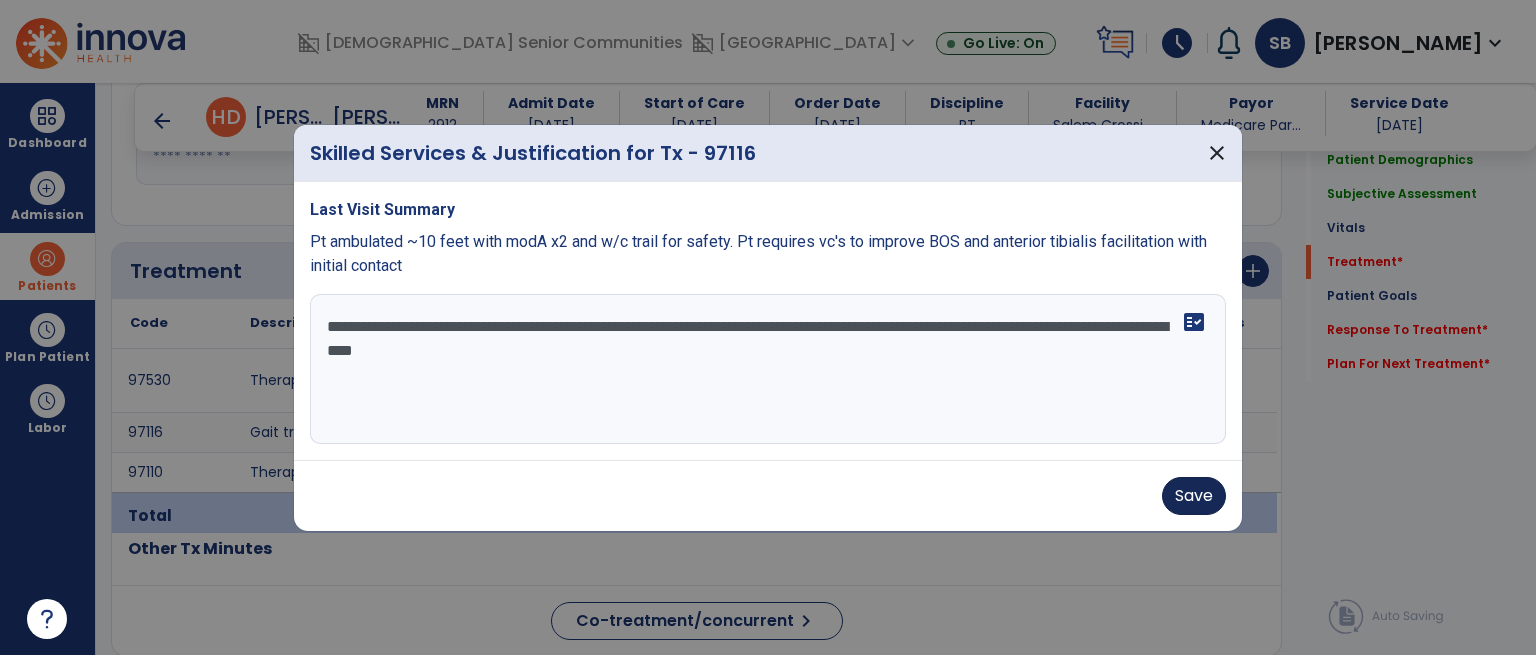 type on "**********" 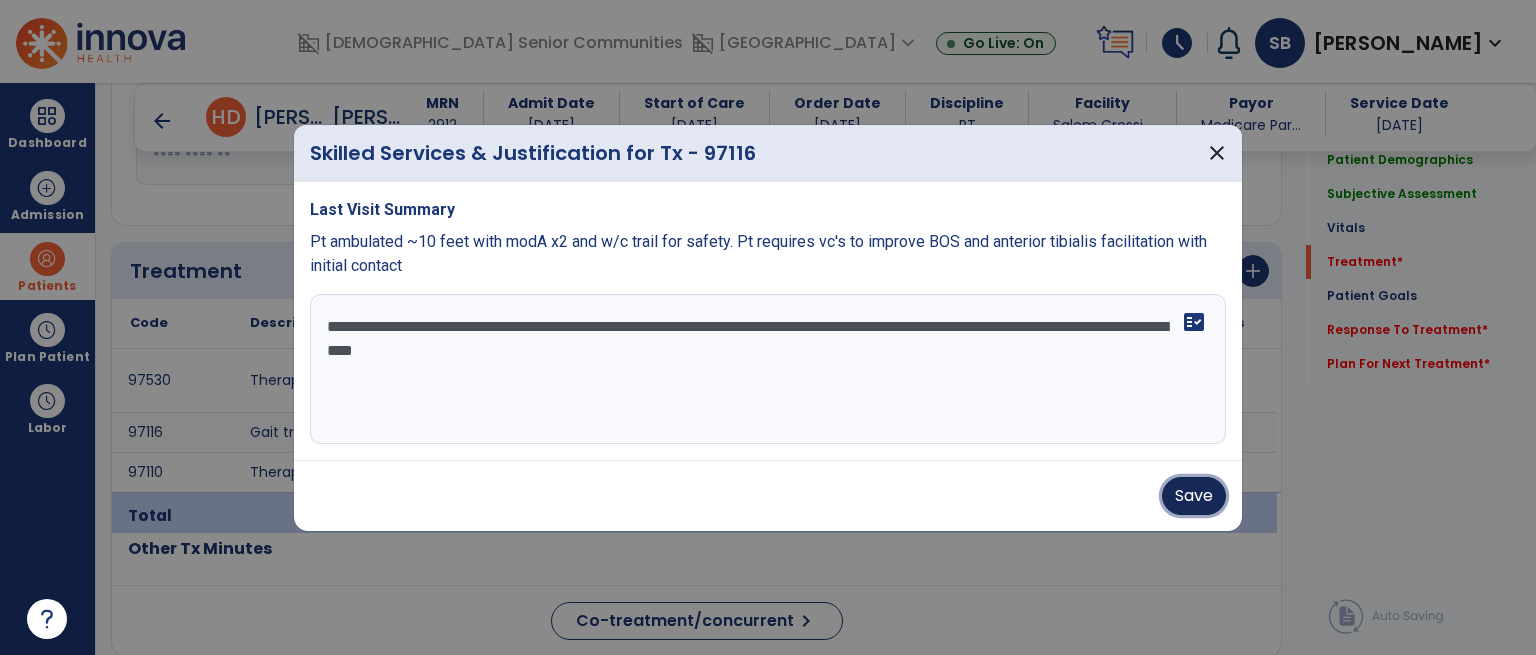 click on "Save" at bounding box center [1194, 496] 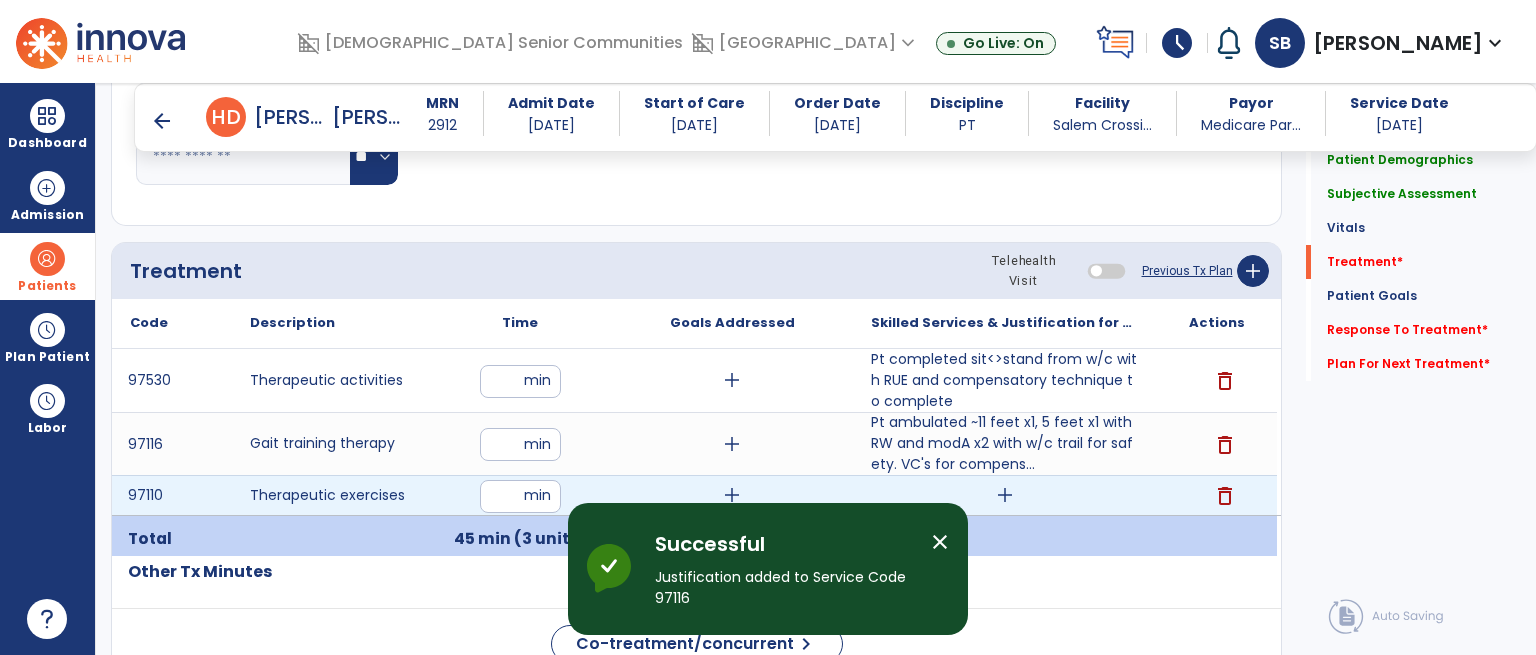 click on "add" at bounding box center (1005, 495) 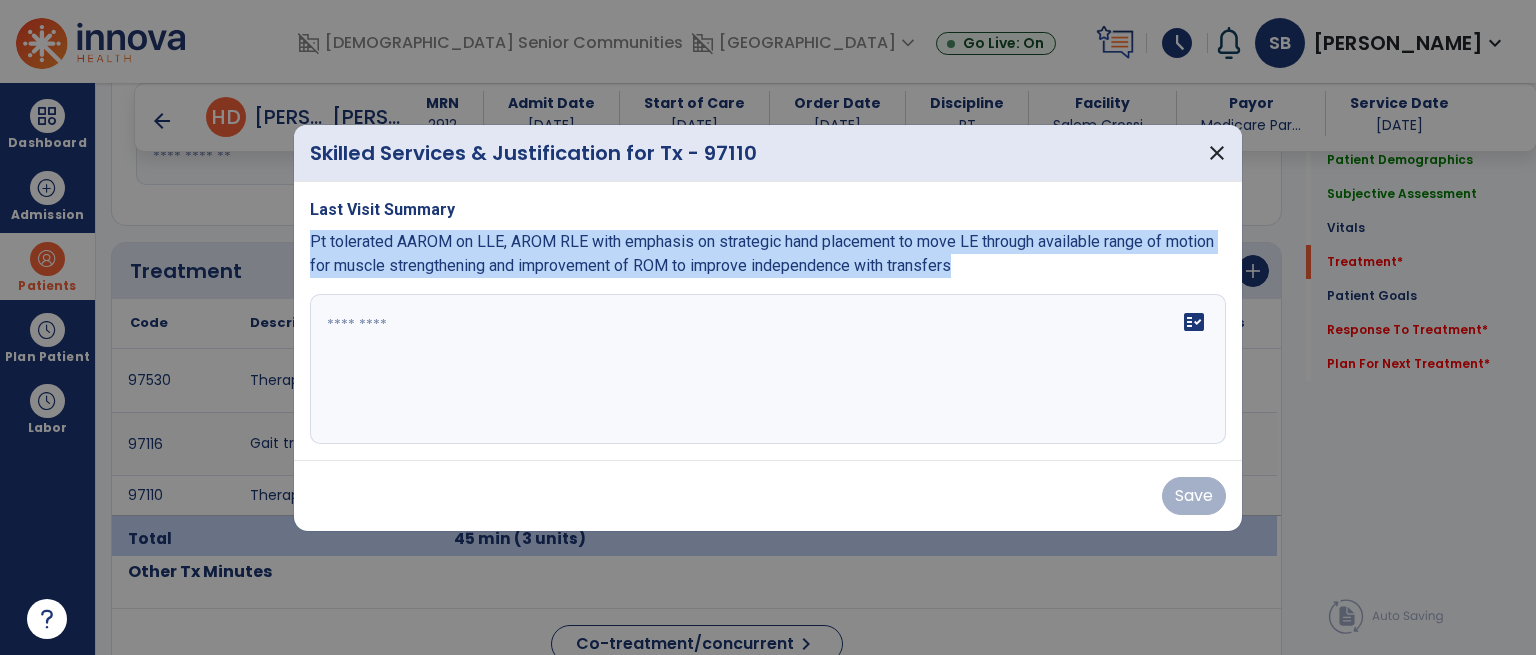 drag, startPoint x: 1034, startPoint y: 267, endPoint x: 310, endPoint y: 238, distance: 724.58057 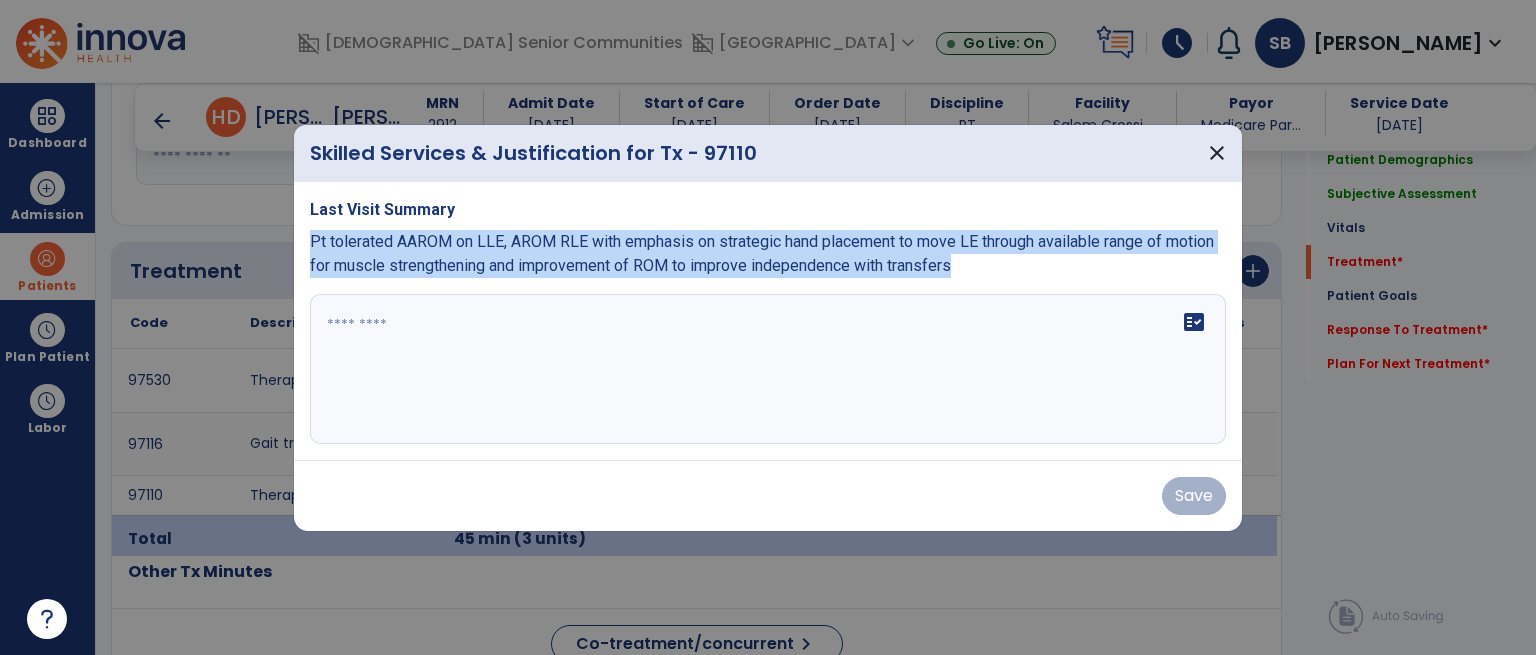 click on "Pt tolerated AAROM on LLE, AROM RLE with emphasis on strategic hand placement to move LE through available range of motion for muscle strengthening and improvement of ROM to improve independence with transfers" at bounding box center [768, 254] 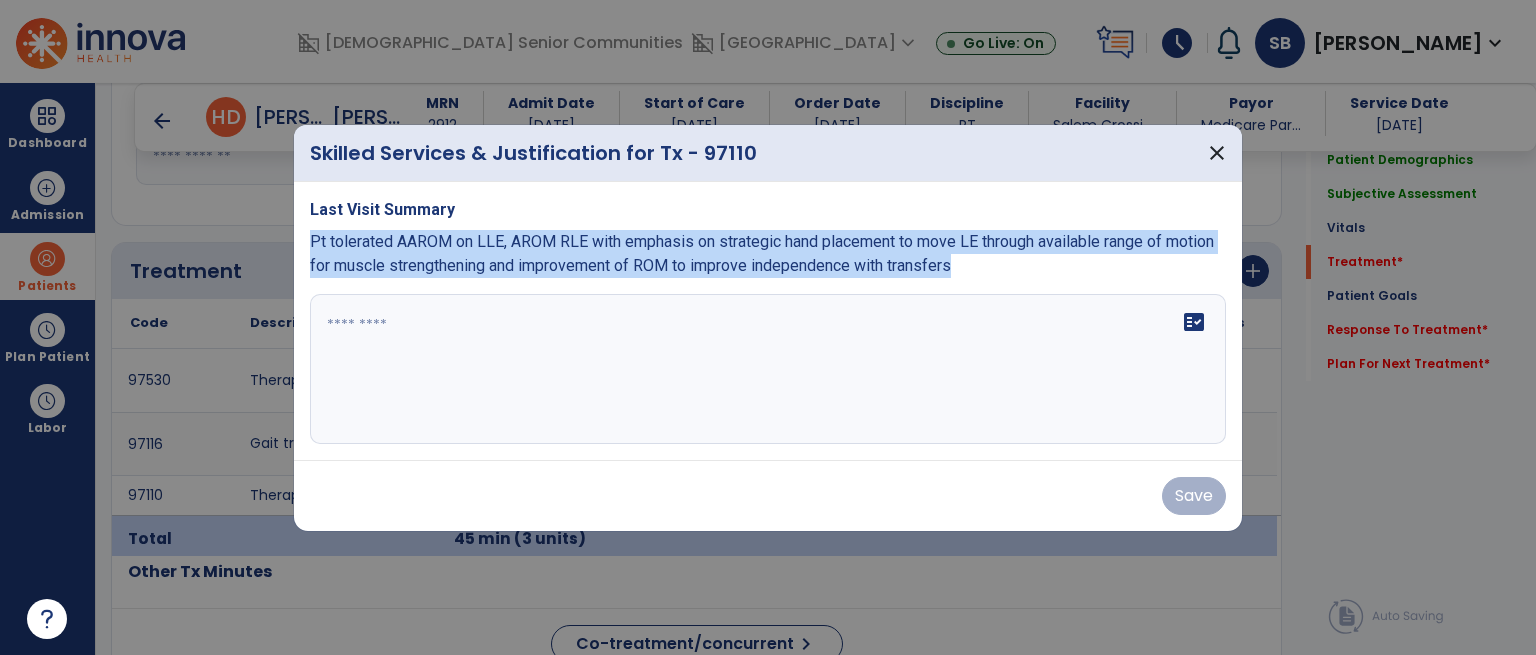 copy on "Pt tolerated AAROM on LLE, AROM RLE with emphasis on strategic hand placement to move LE through available range of motion for muscle strengthening and improvement of ROM to improve independence with transfers" 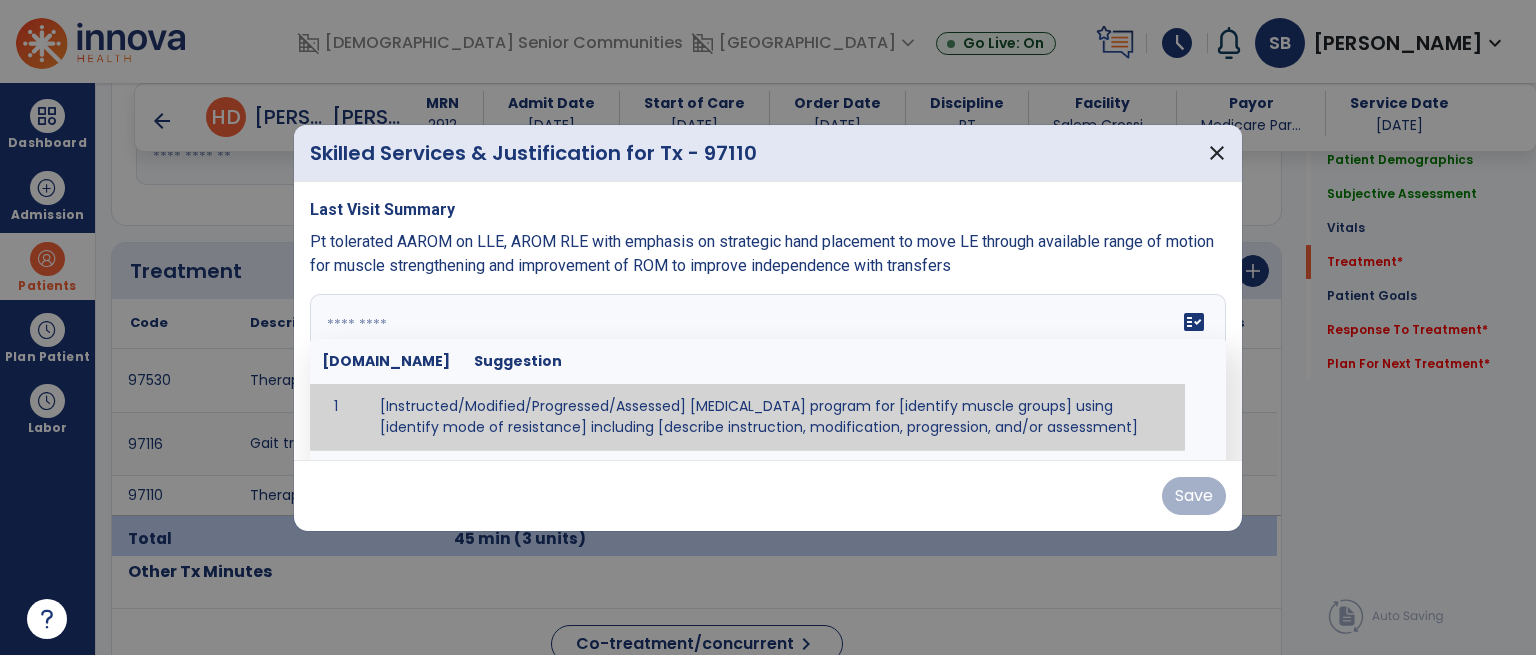click at bounding box center (766, 369) 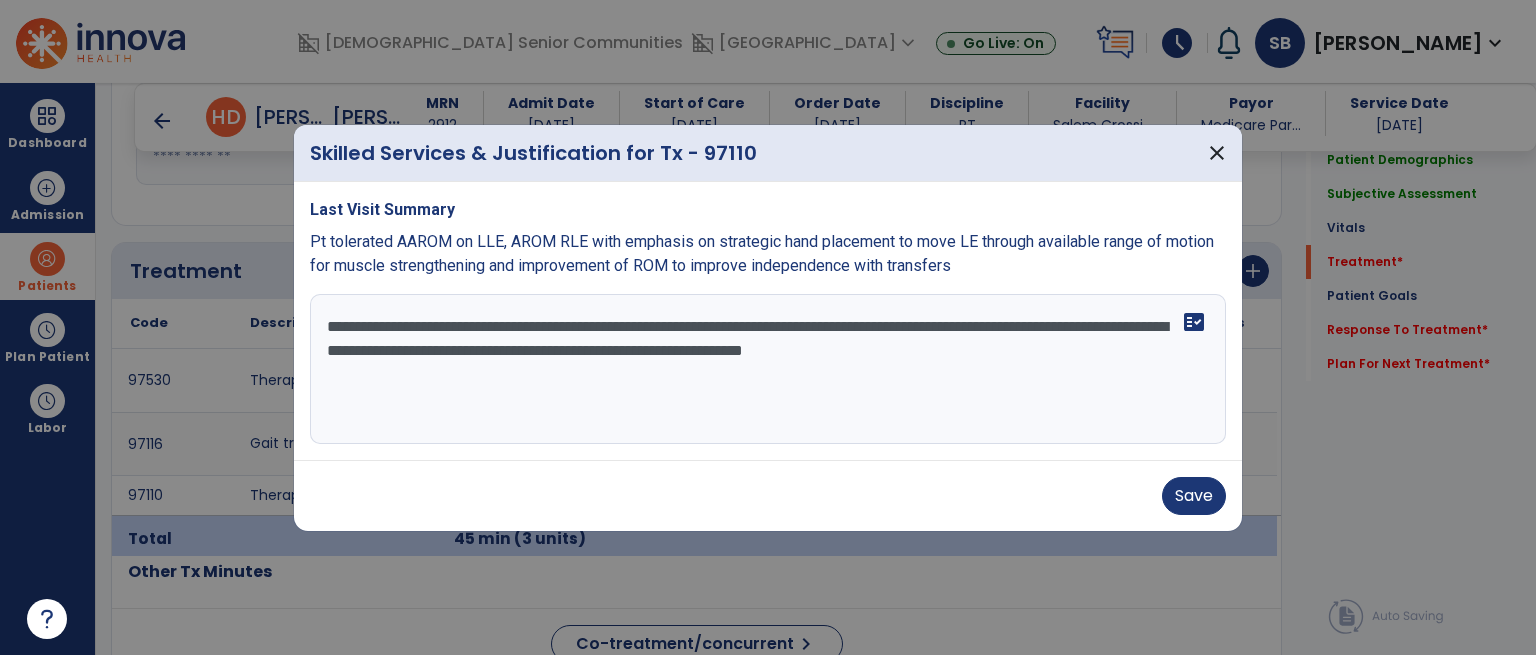 click on "**********" at bounding box center (768, 369) 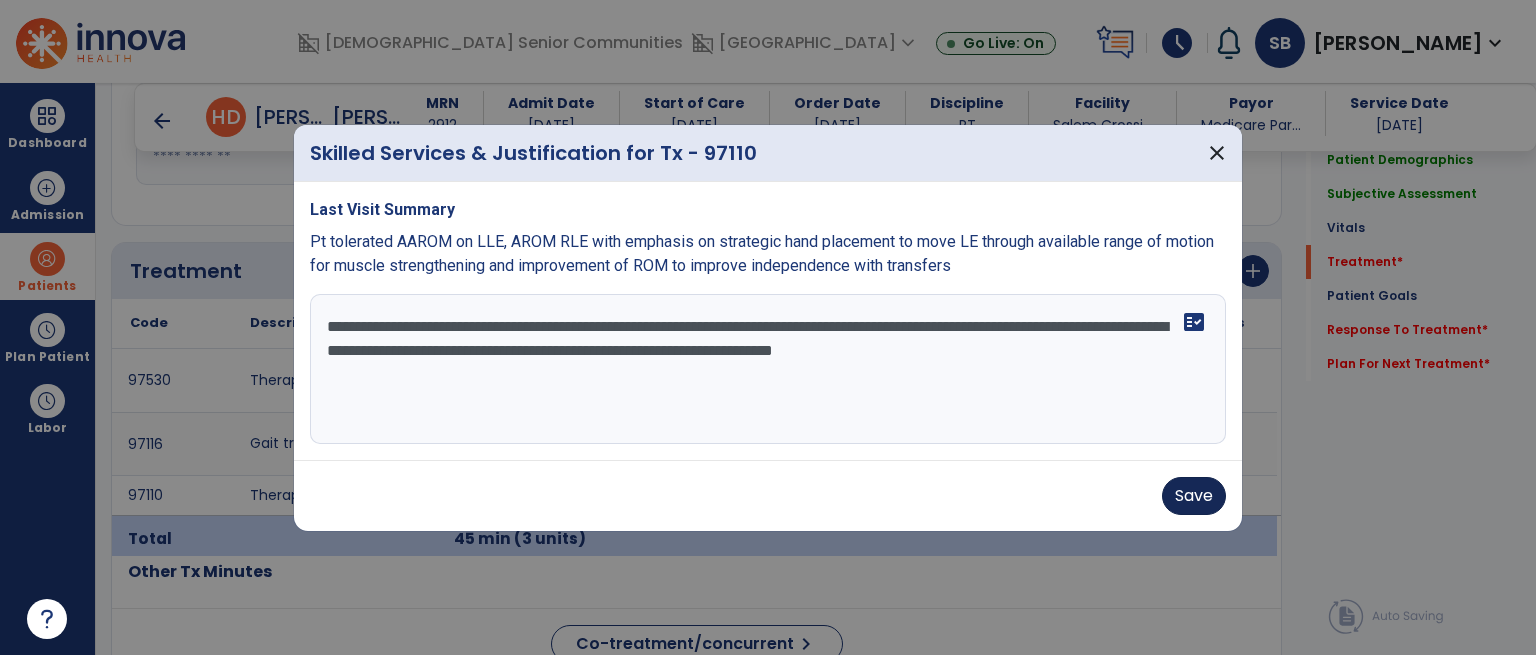 type on "**********" 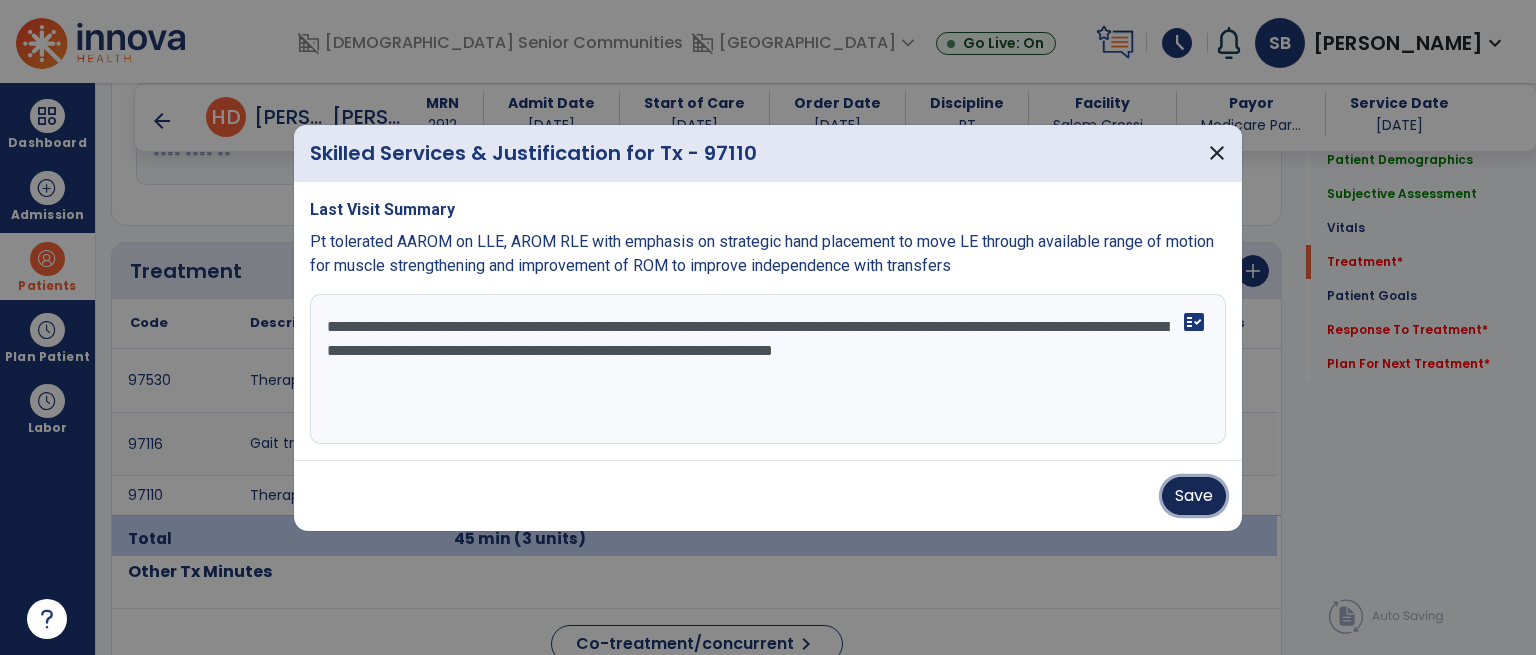 click on "Save" at bounding box center (1194, 496) 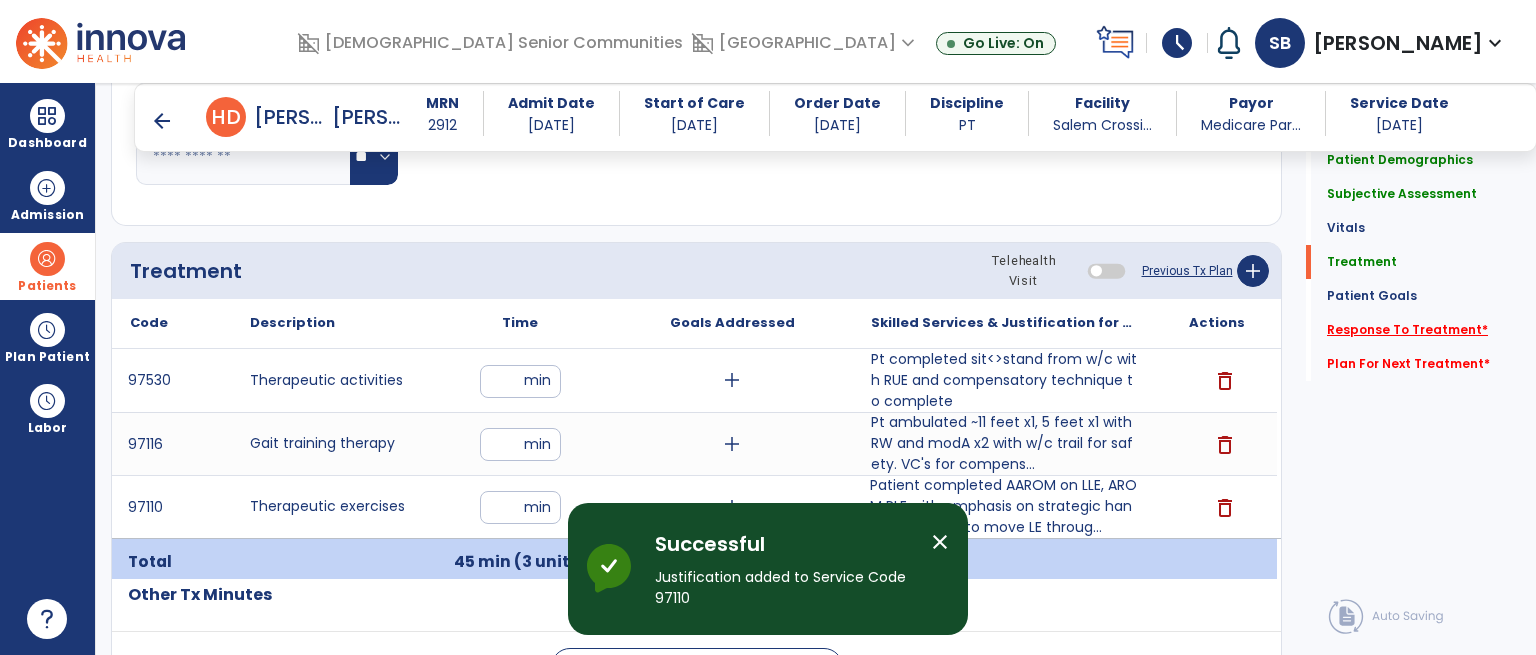 click on "Response To Treatment   *" 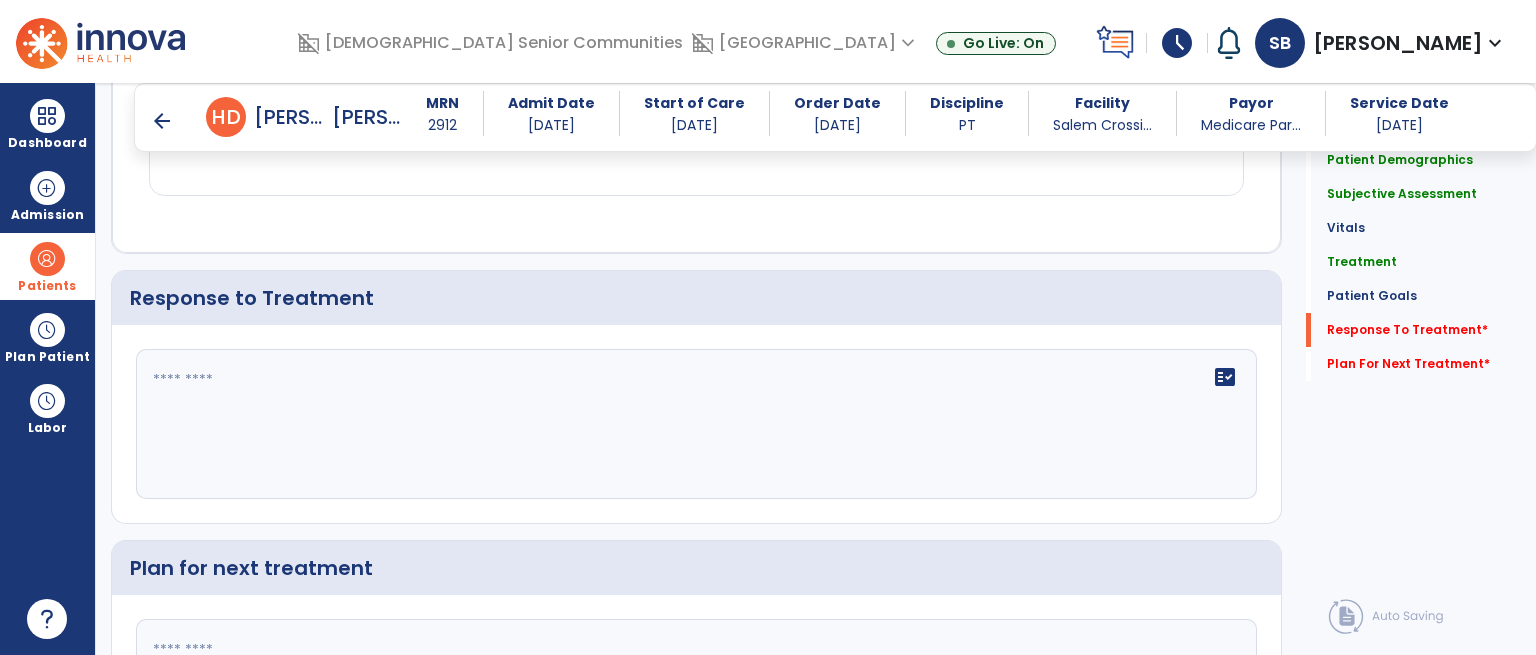 scroll, scrollTop: 2902, scrollLeft: 0, axis: vertical 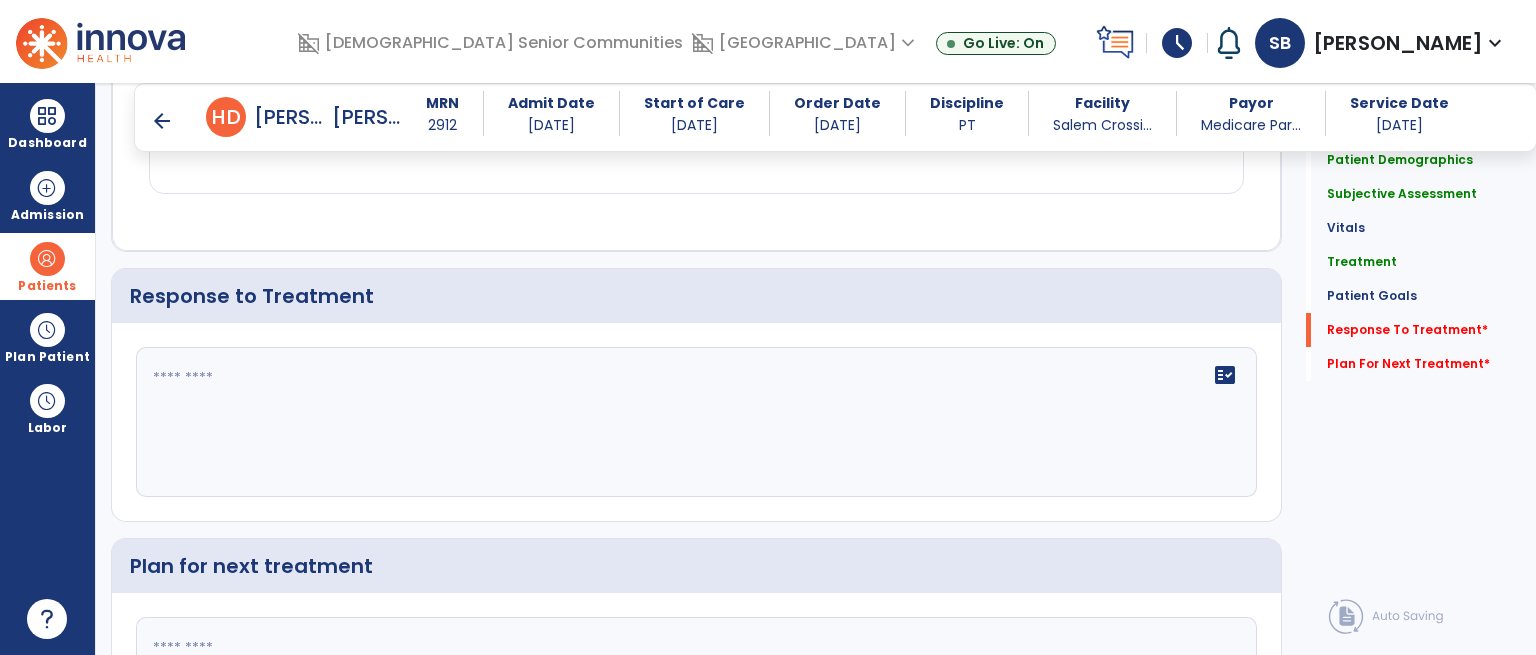 click 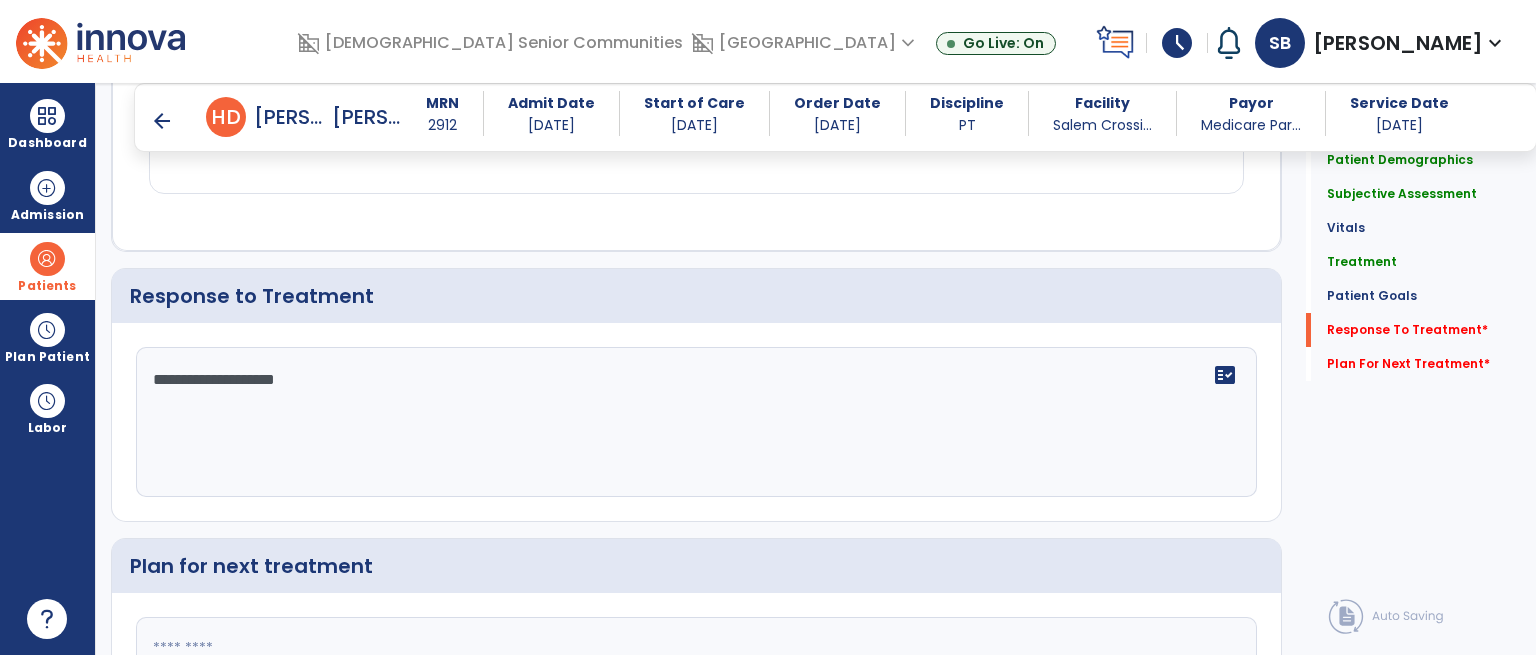 type on "**********" 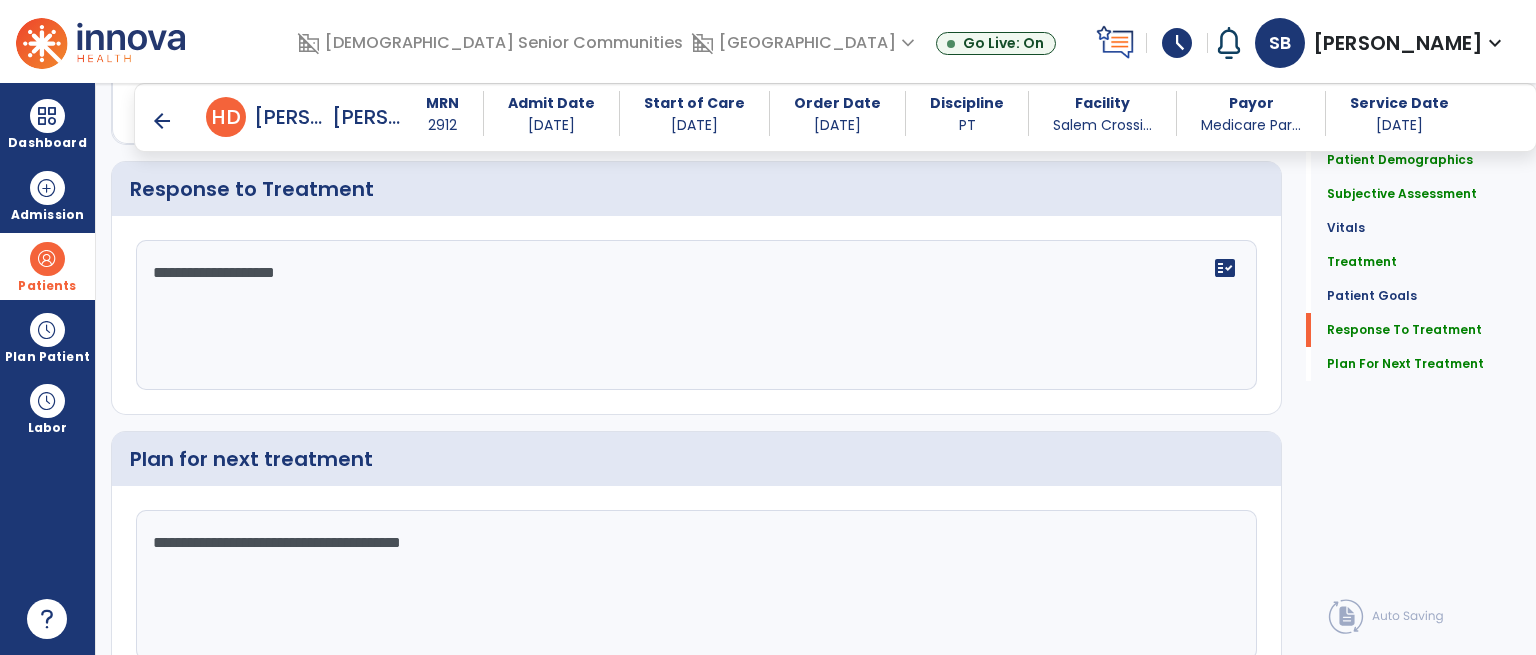 scroll, scrollTop: 3076, scrollLeft: 0, axis: vertical 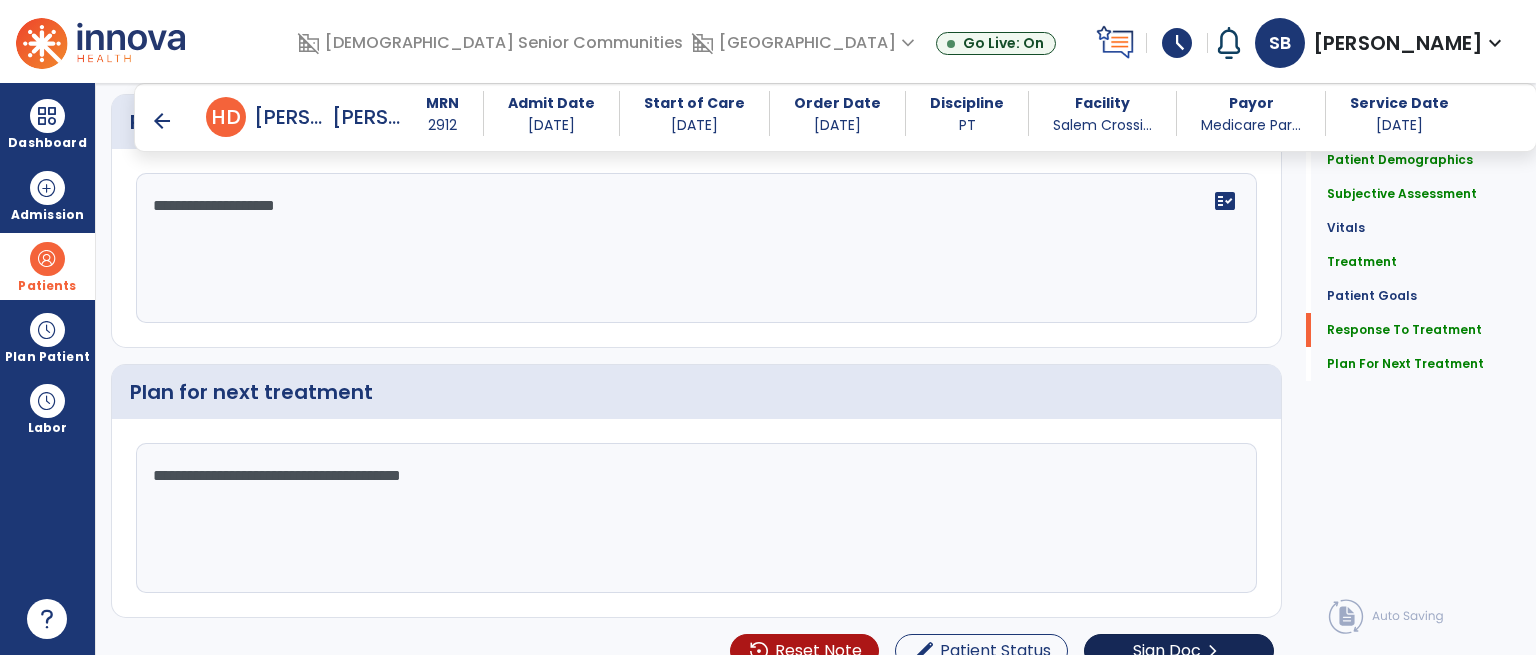 type on "**********" 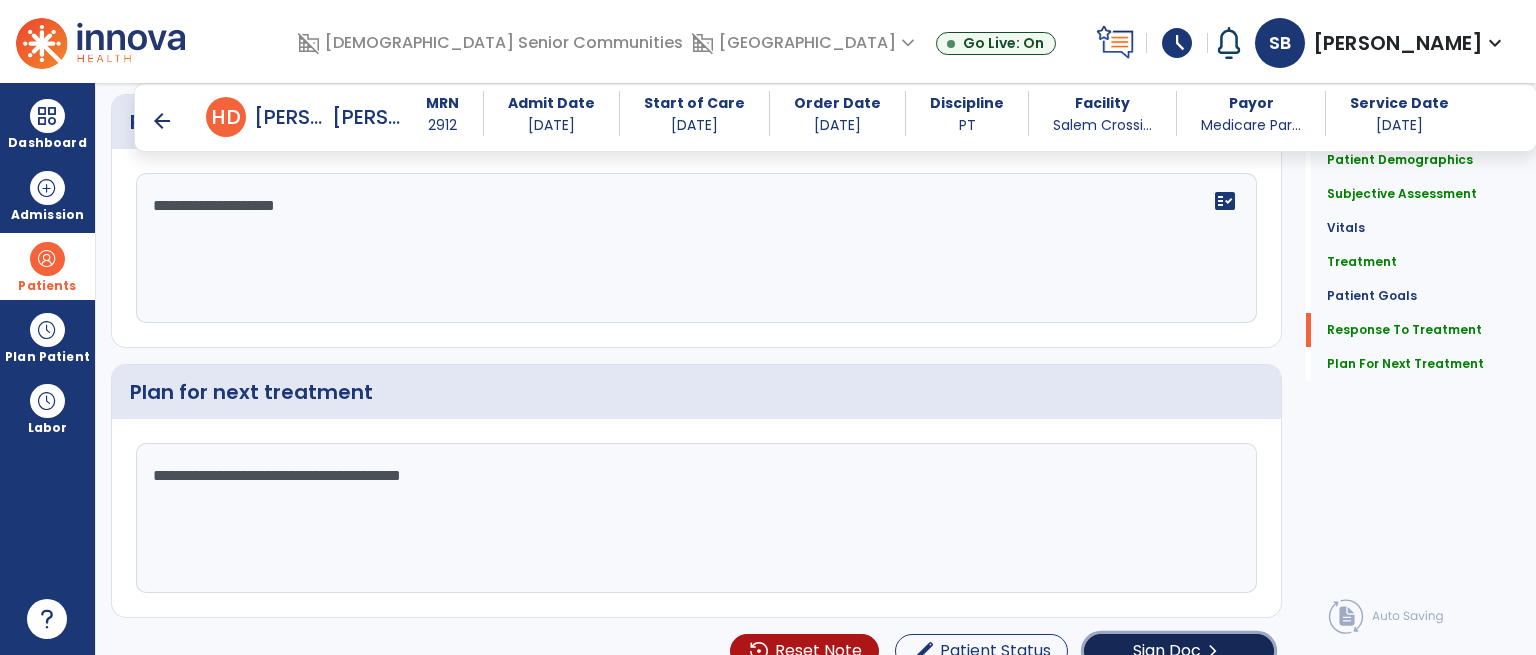 click on "Sign Doc" 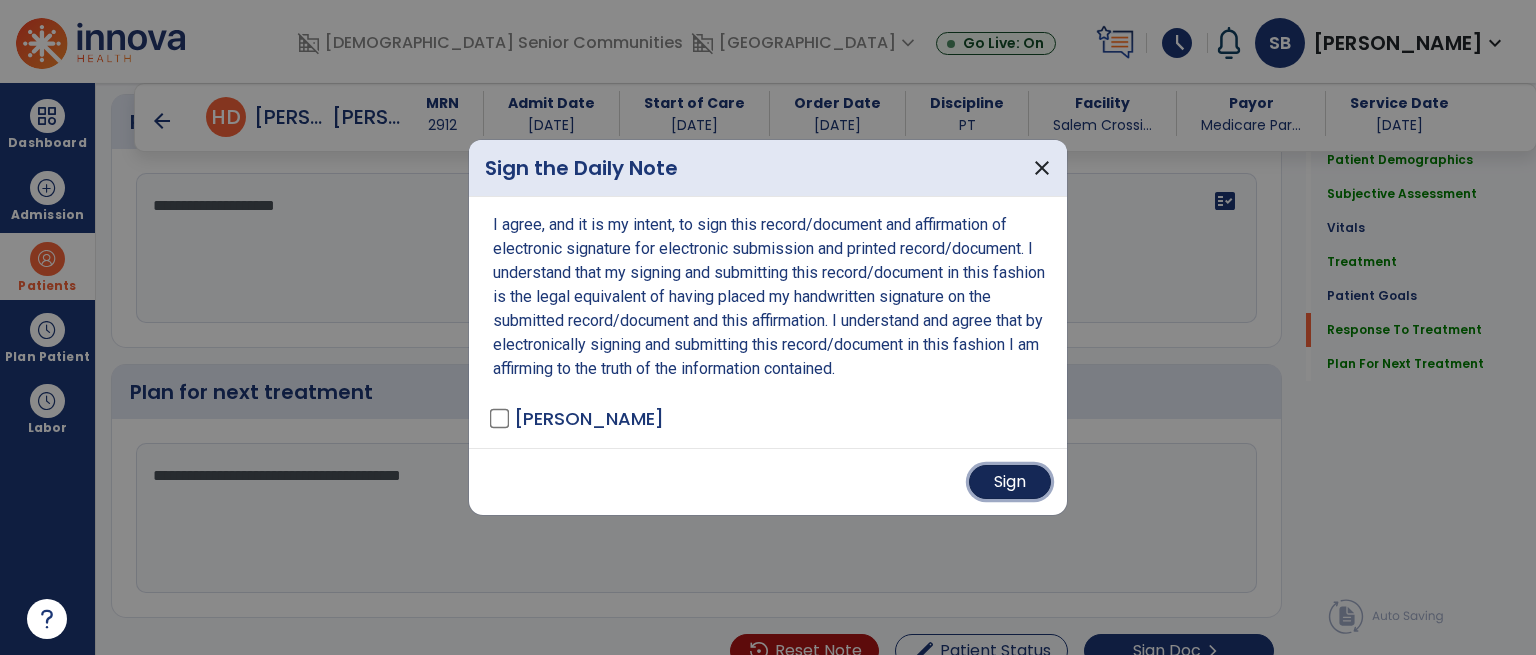 click on "Sign" at bounding box center [1010, 482] 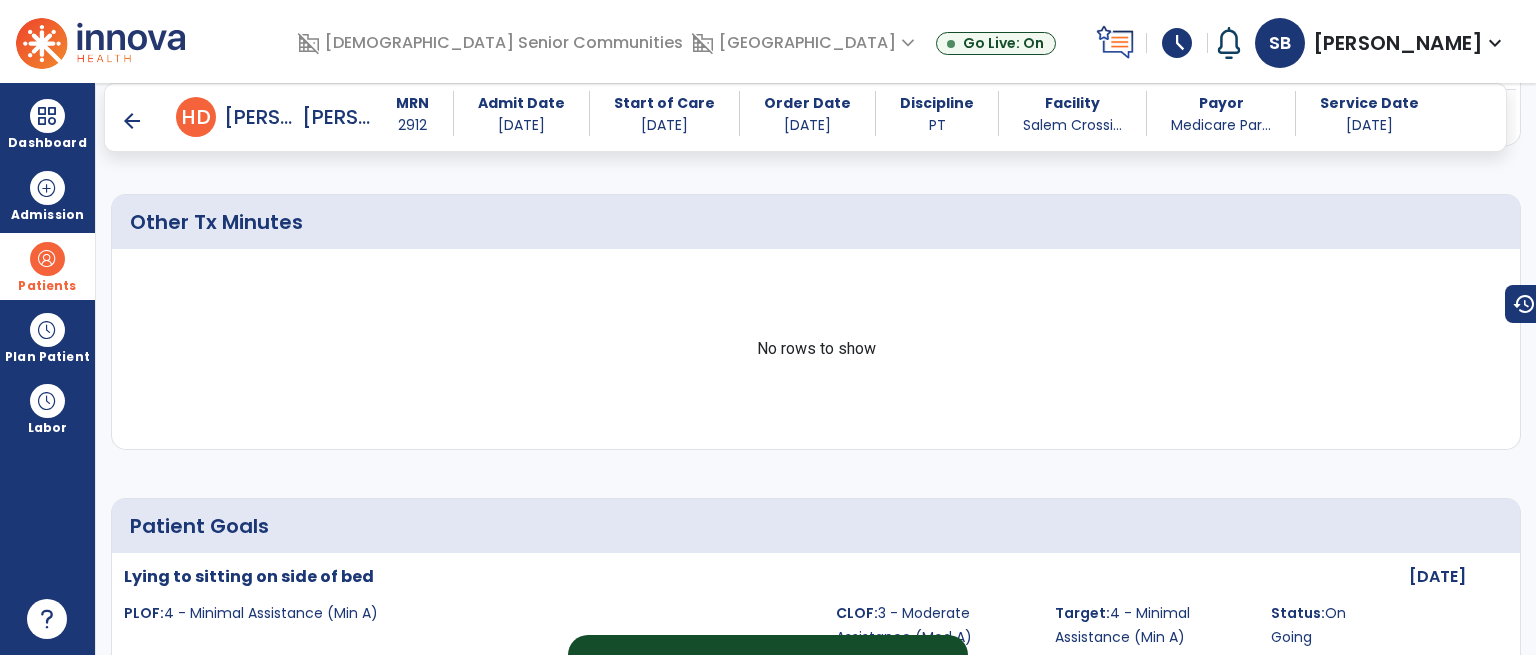 scroll, scrollTop: 1421, scrollLeft: 0, axis: vertical 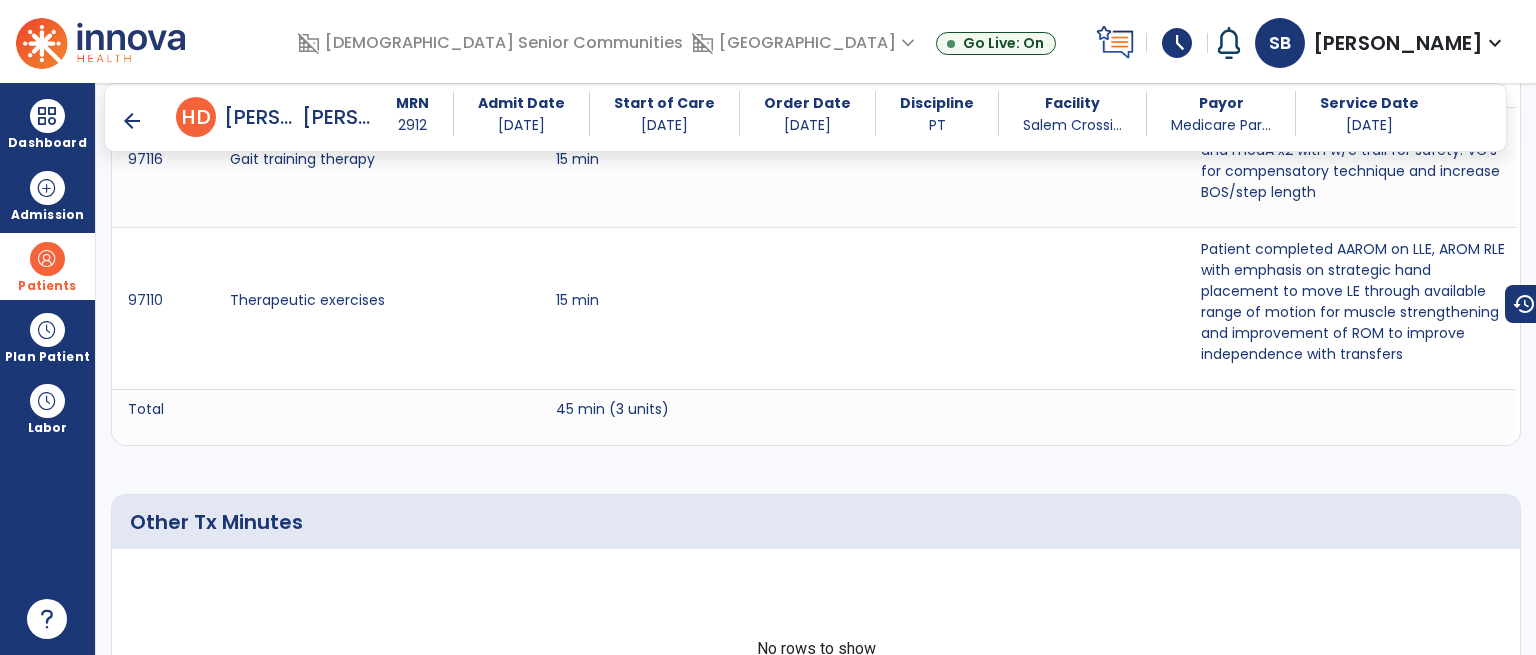 click on "arrow_back" at bounding box center (132, 121) 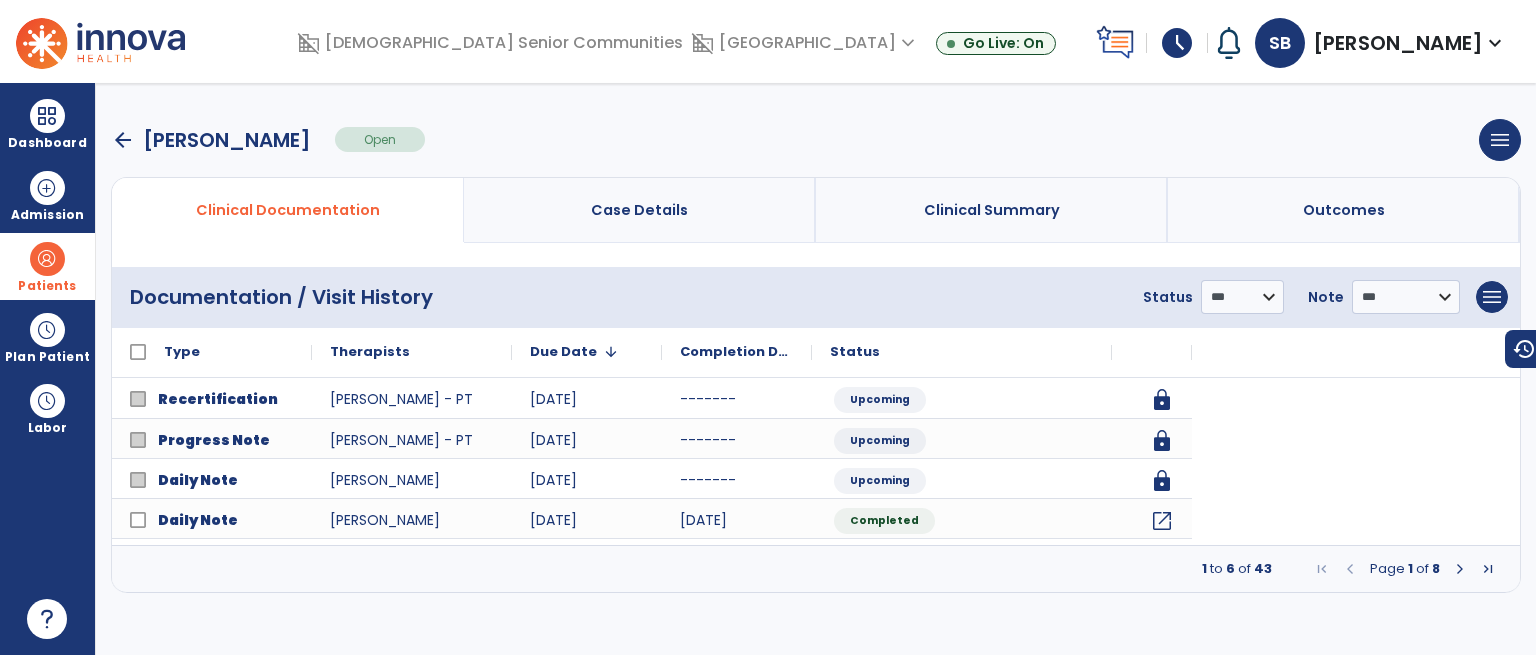 scroll, scrollTop: 0, scrollLeft: 0, axis: both 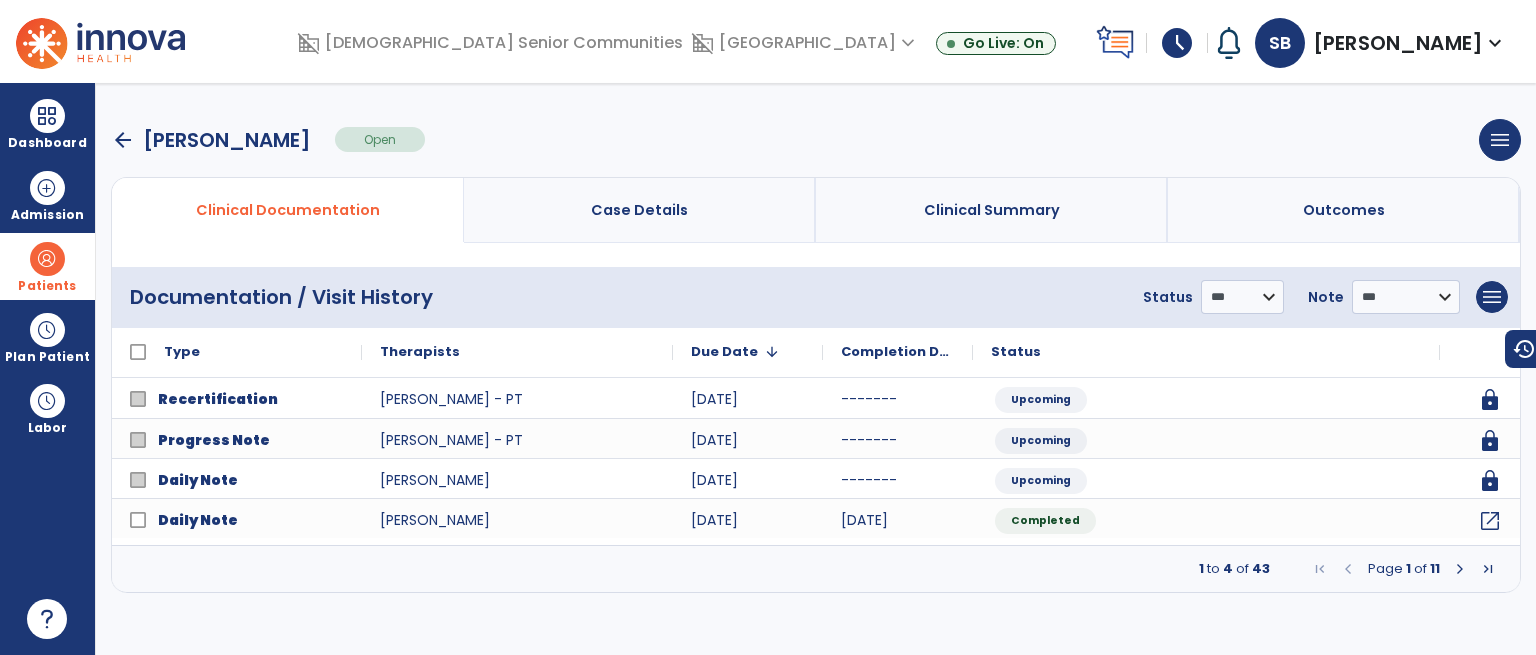 click on "arrow_back" at bounding box center [123, 140] 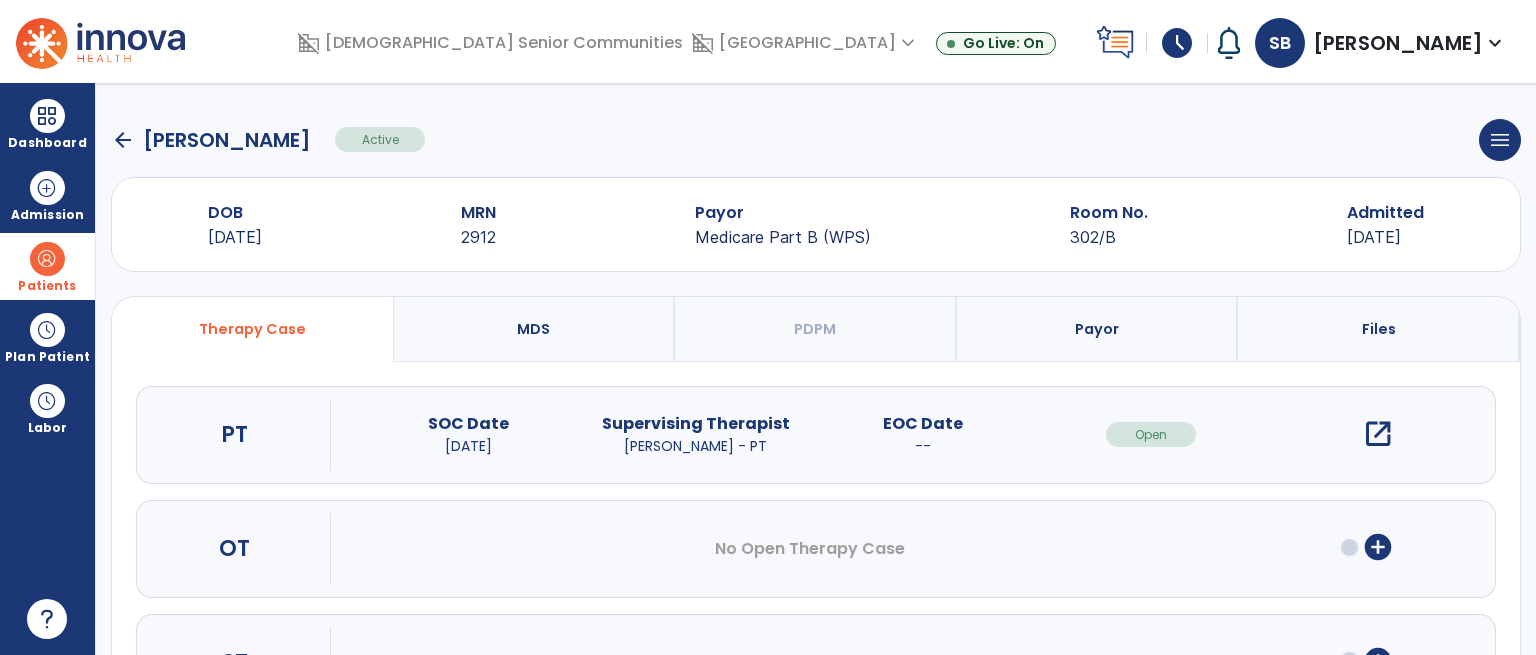 click on "arrow_back" 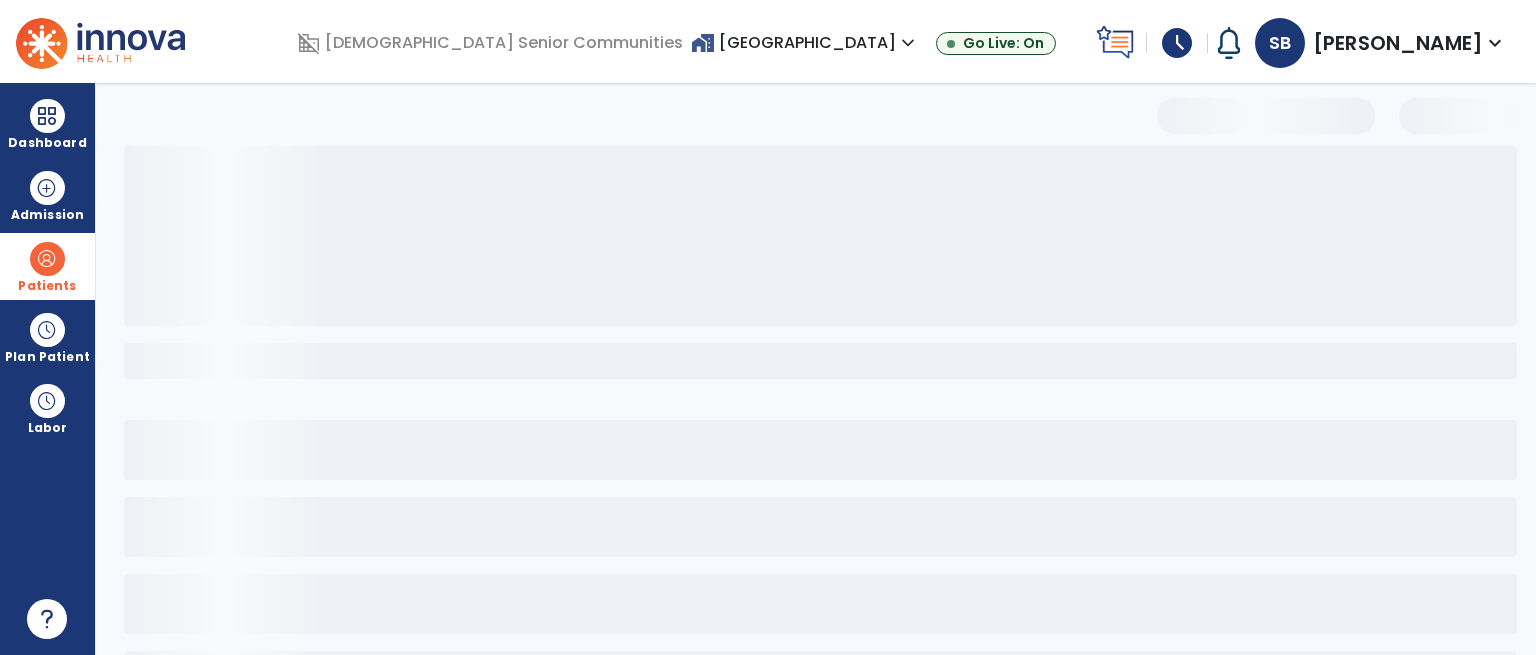 select on "***" 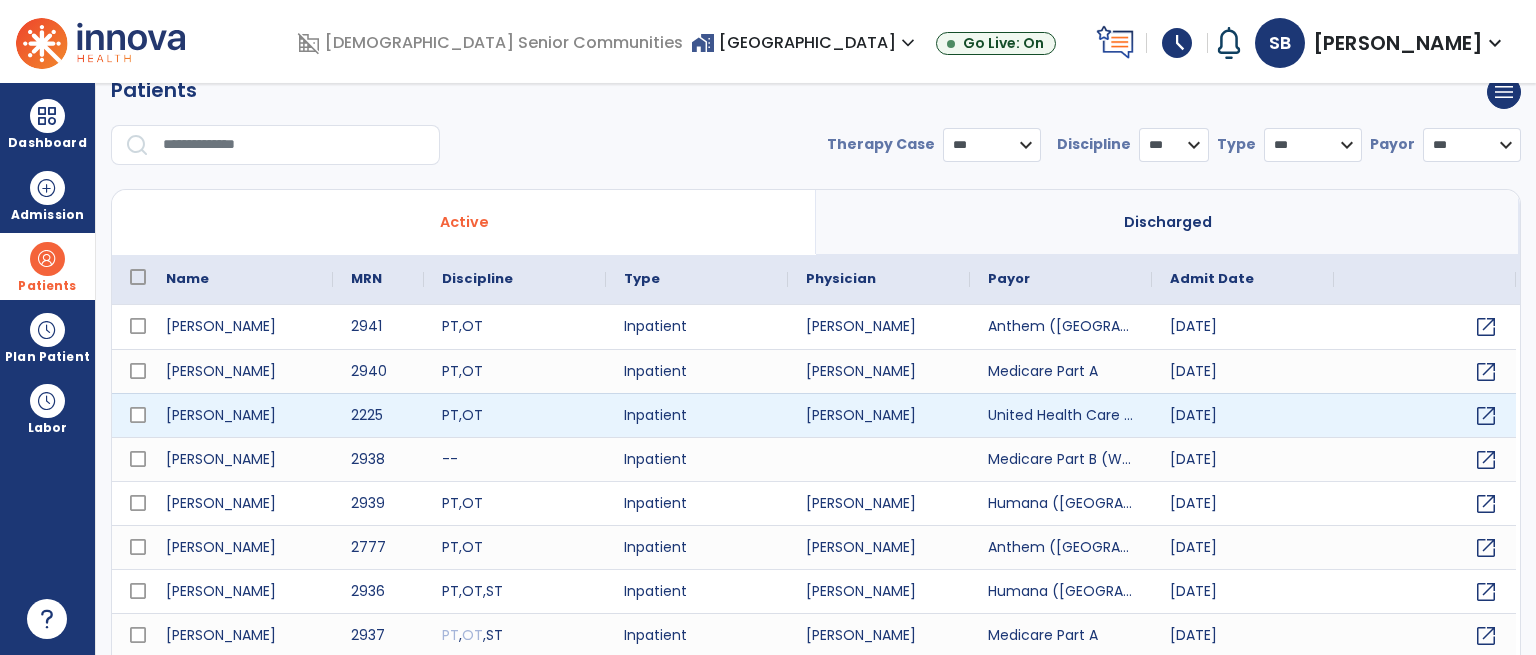 scroll, scrollTop: 0, scrollLeft: 0, axis: both 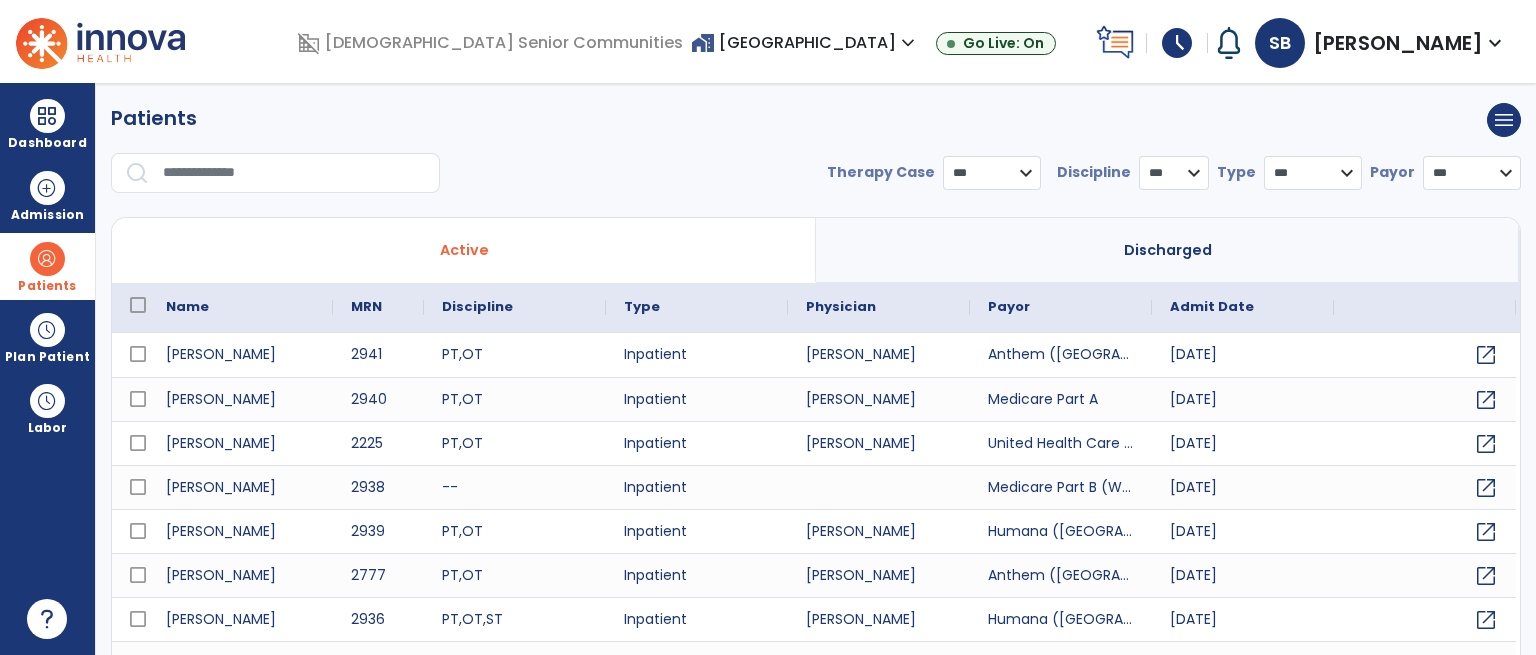 click at bounding box center [294, 173] 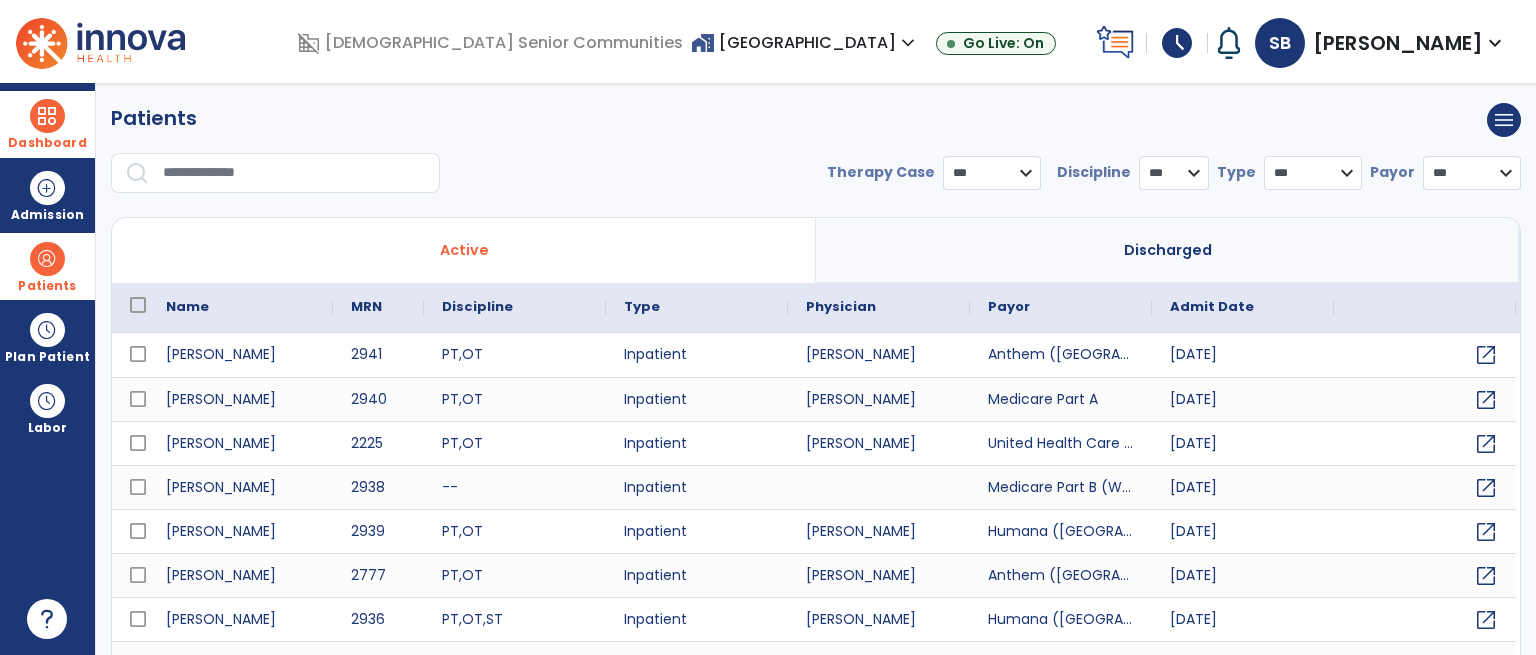 click at bounding box center [47, 116] 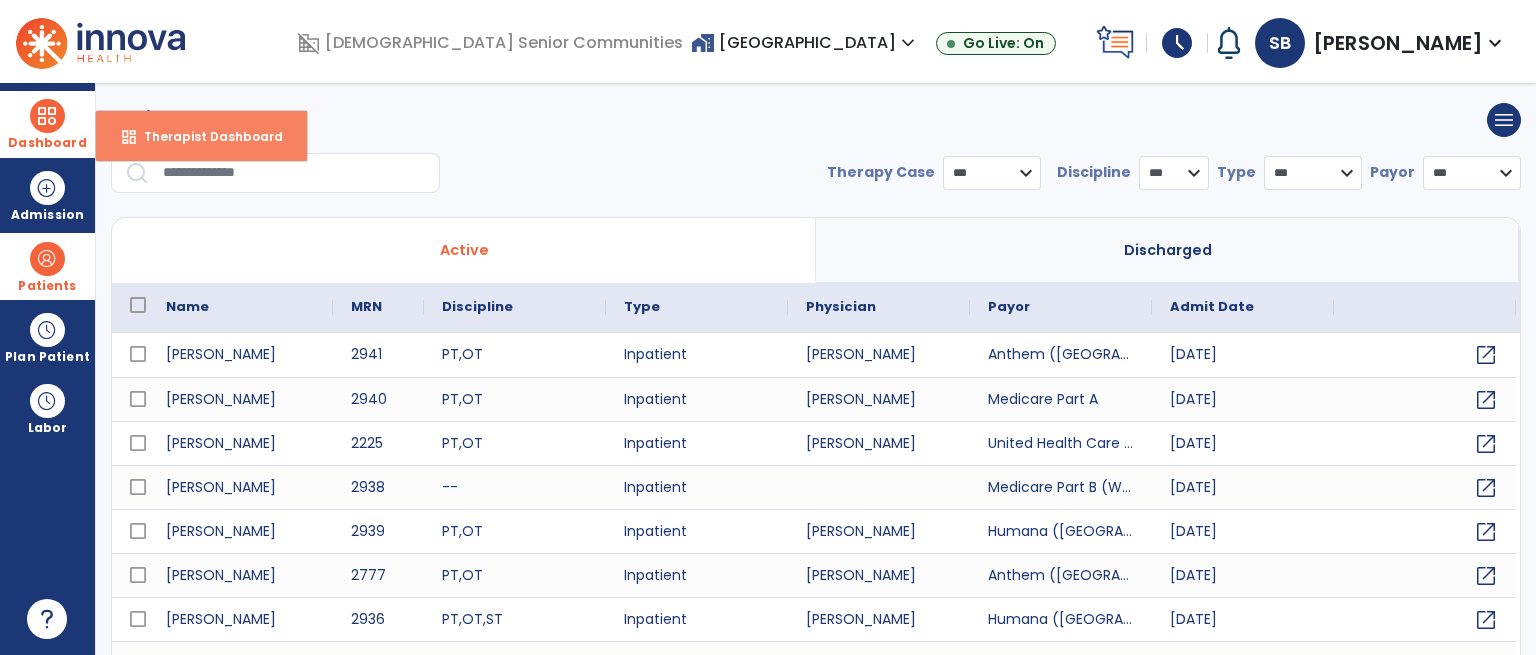 click on "dashboard  Therapist Dashboard" at bounding box center (201, 136) 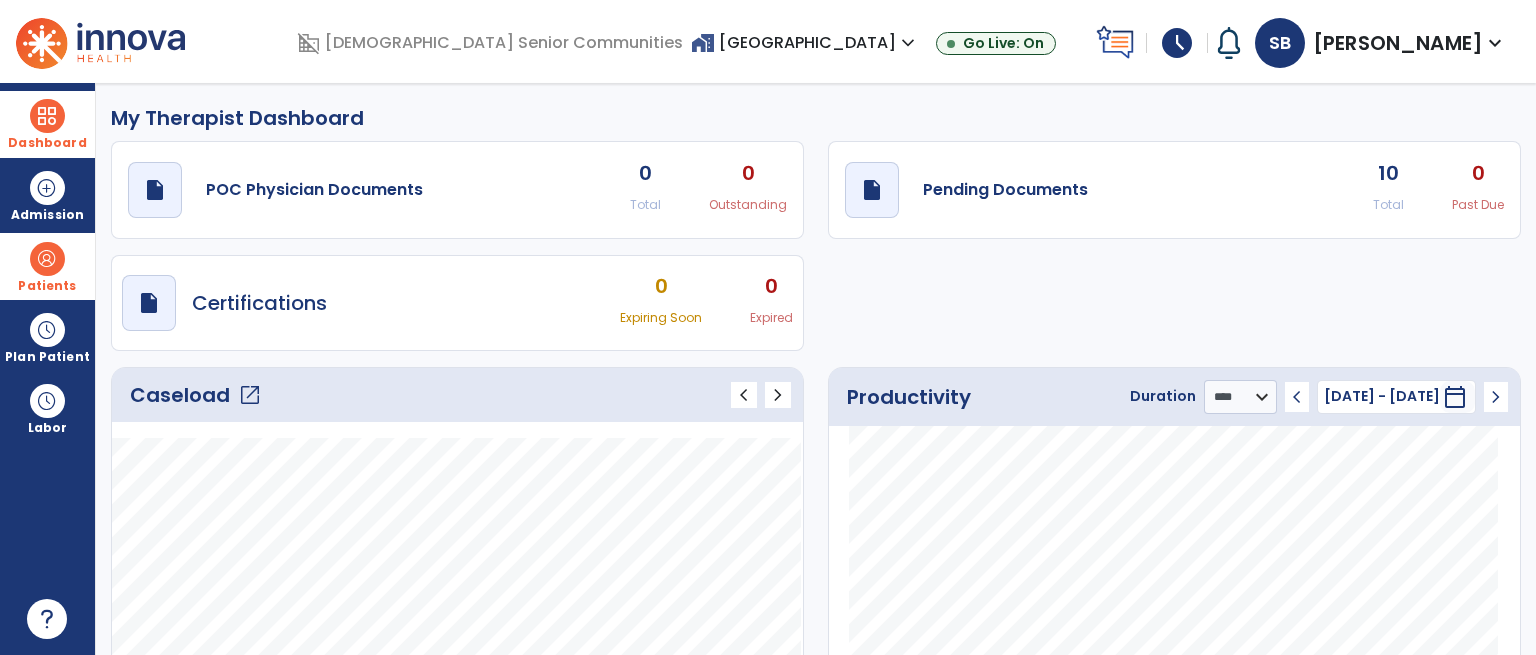 click on "open_in_new" 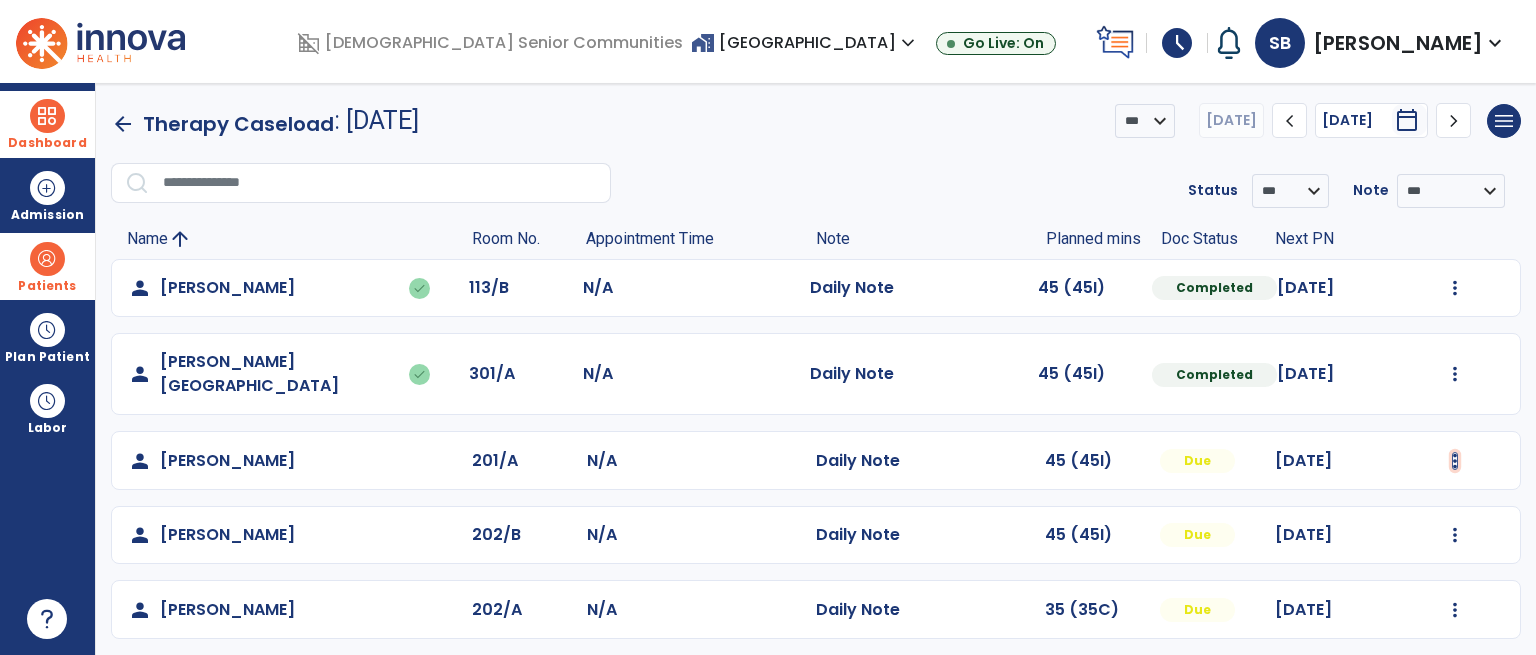 click at bounding box center [1455, 288] 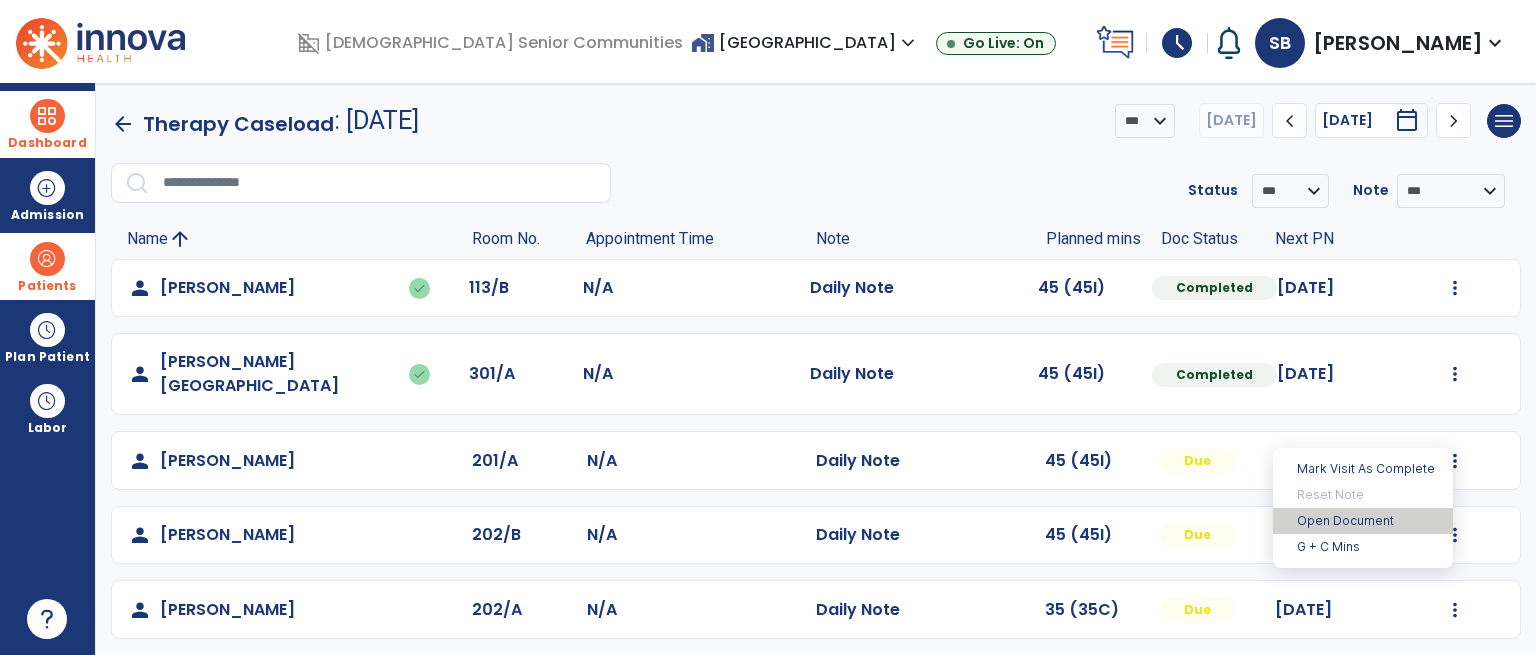 click on "Open Document" at bounding box center (1363, 521) 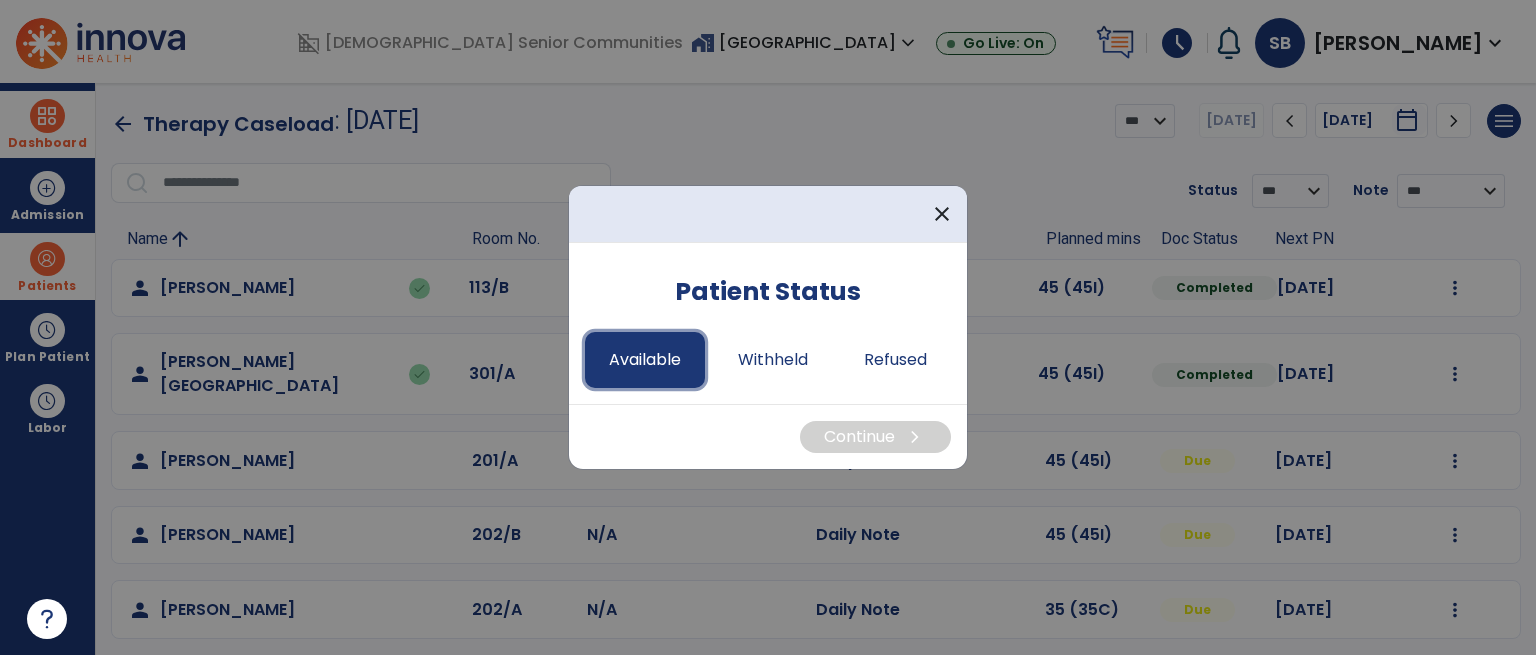 click on "Available" at bounding box center (645, 360) 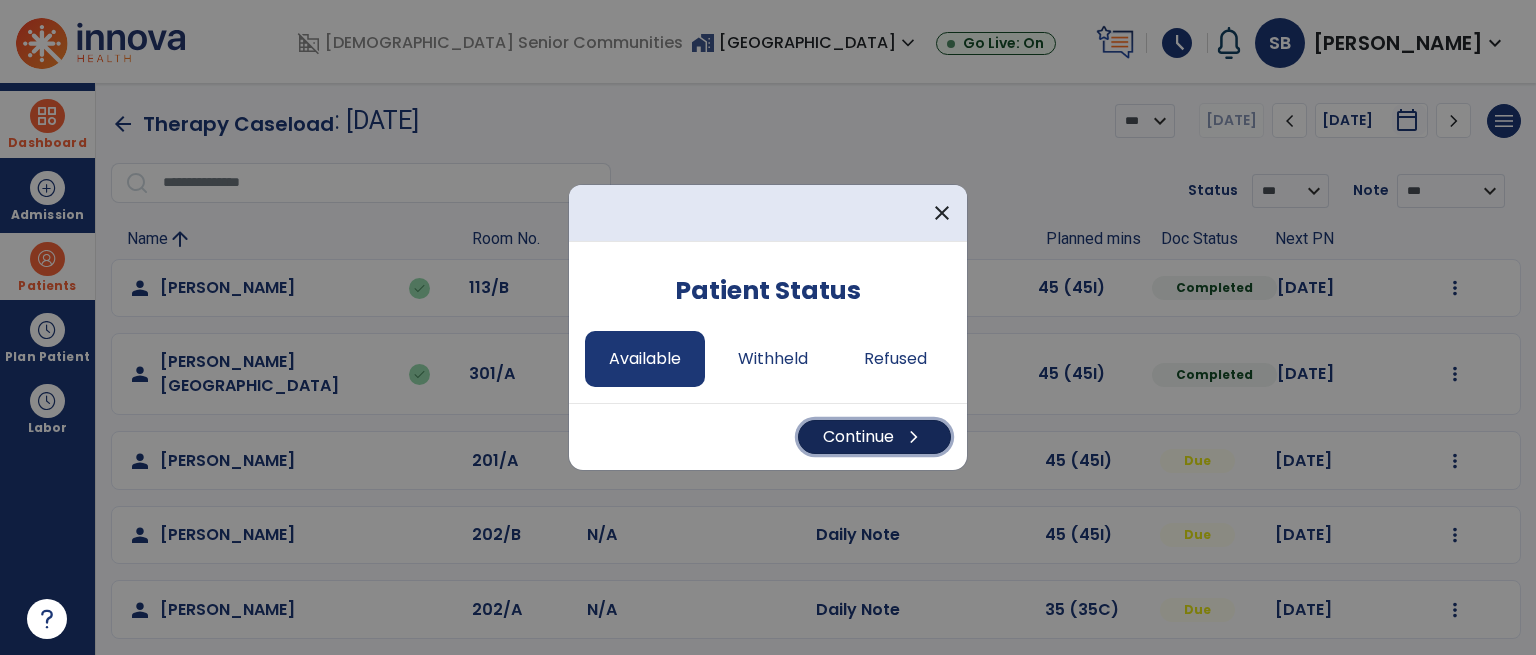 click on "Continue   chevron_right" at bounding box center [874, 437] 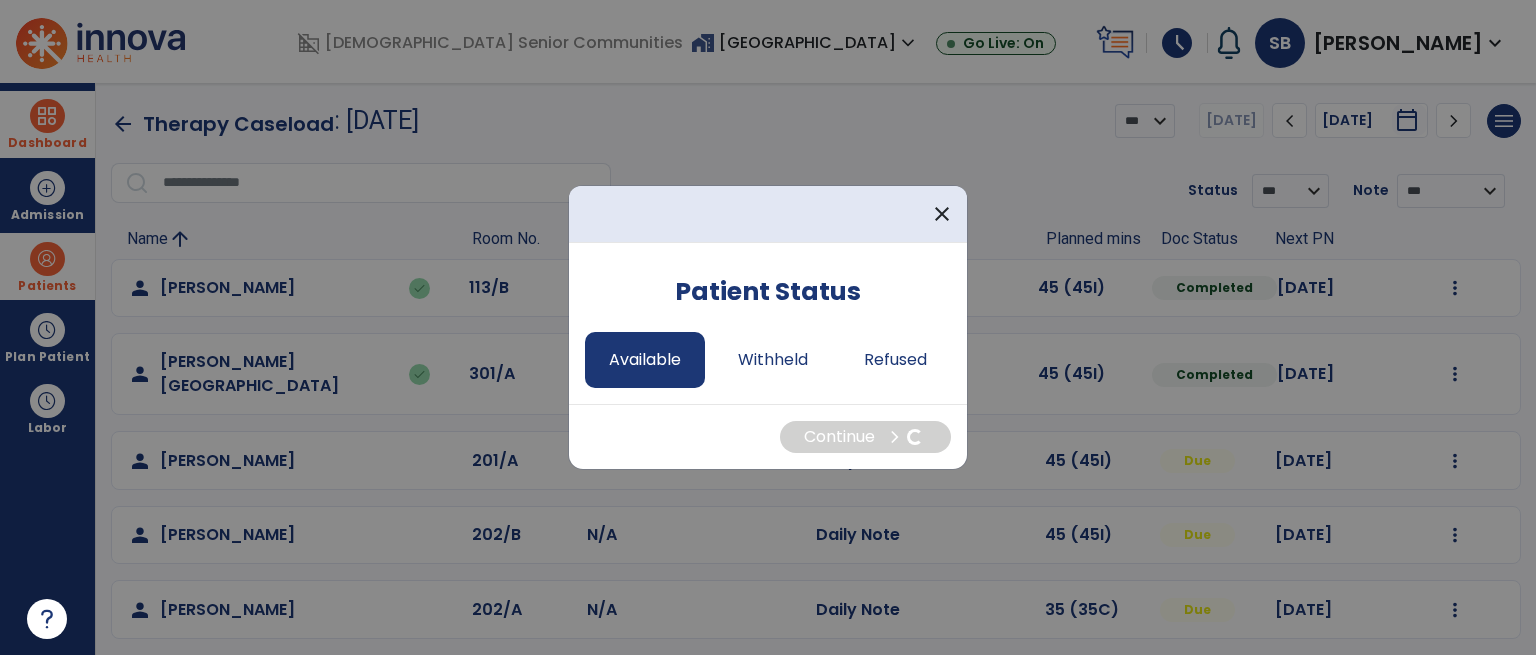 select on "*" 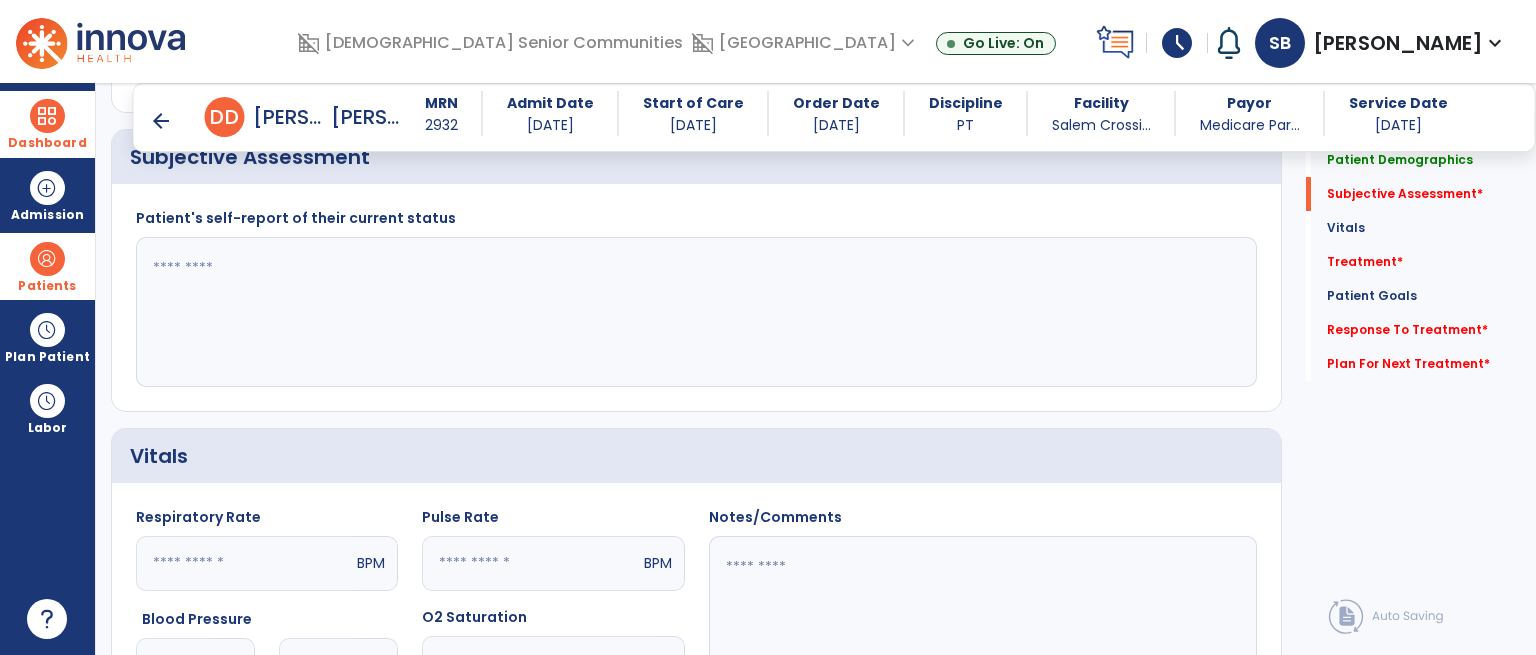 scroll, scrollTop: 400, scrollLeft: 0, axis: vertical 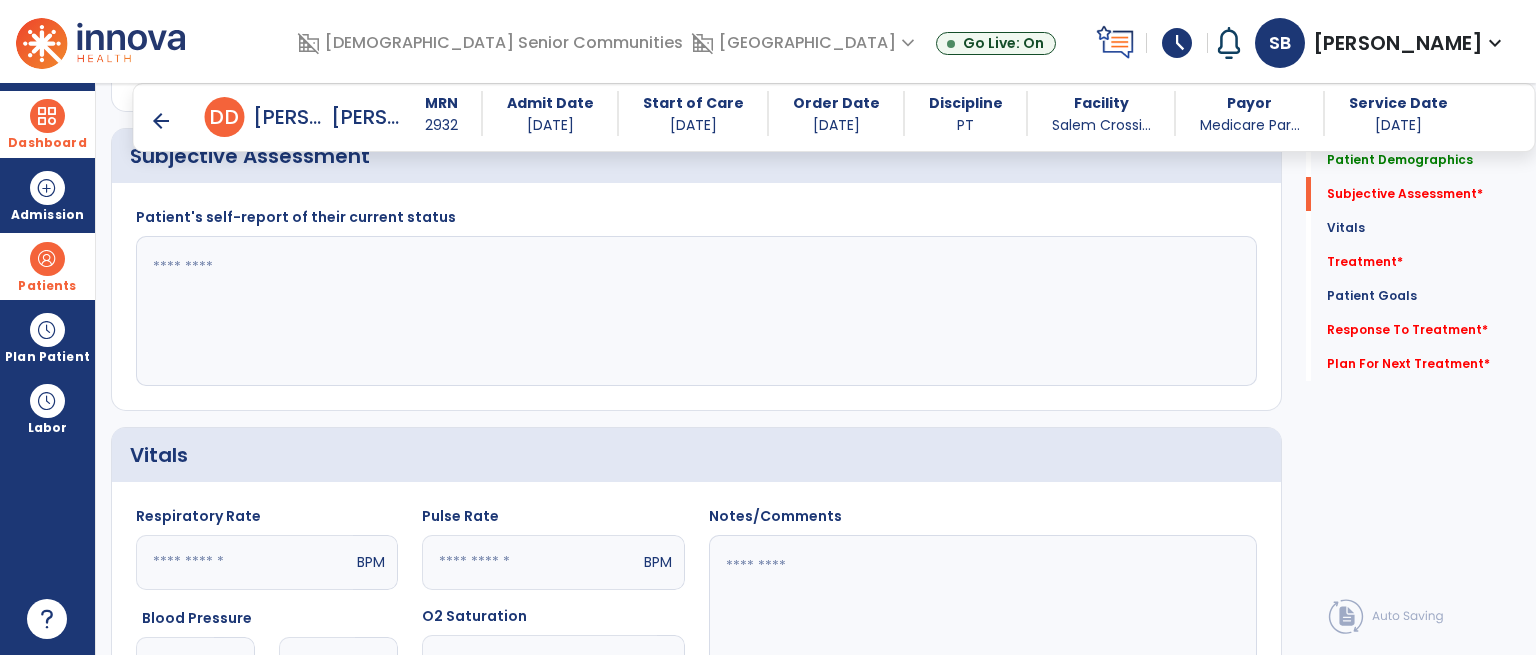 click 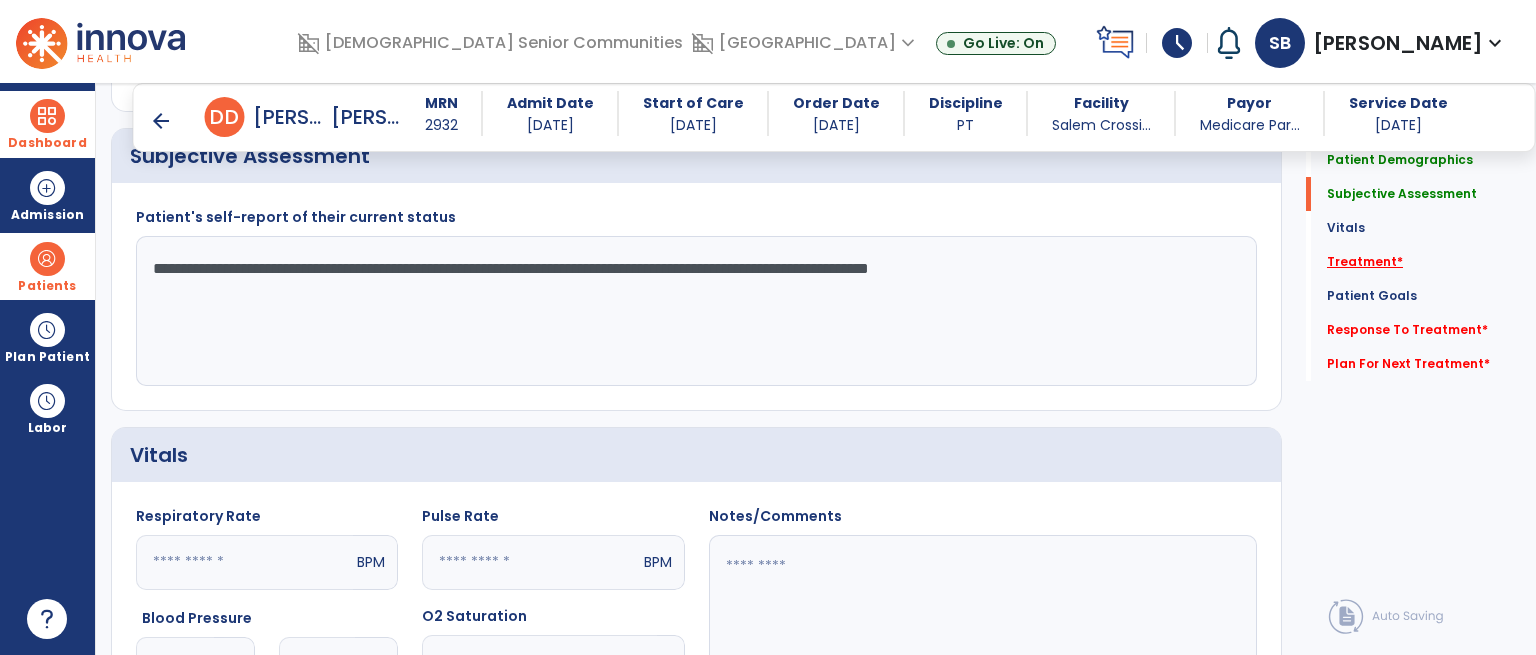 type on "**********" 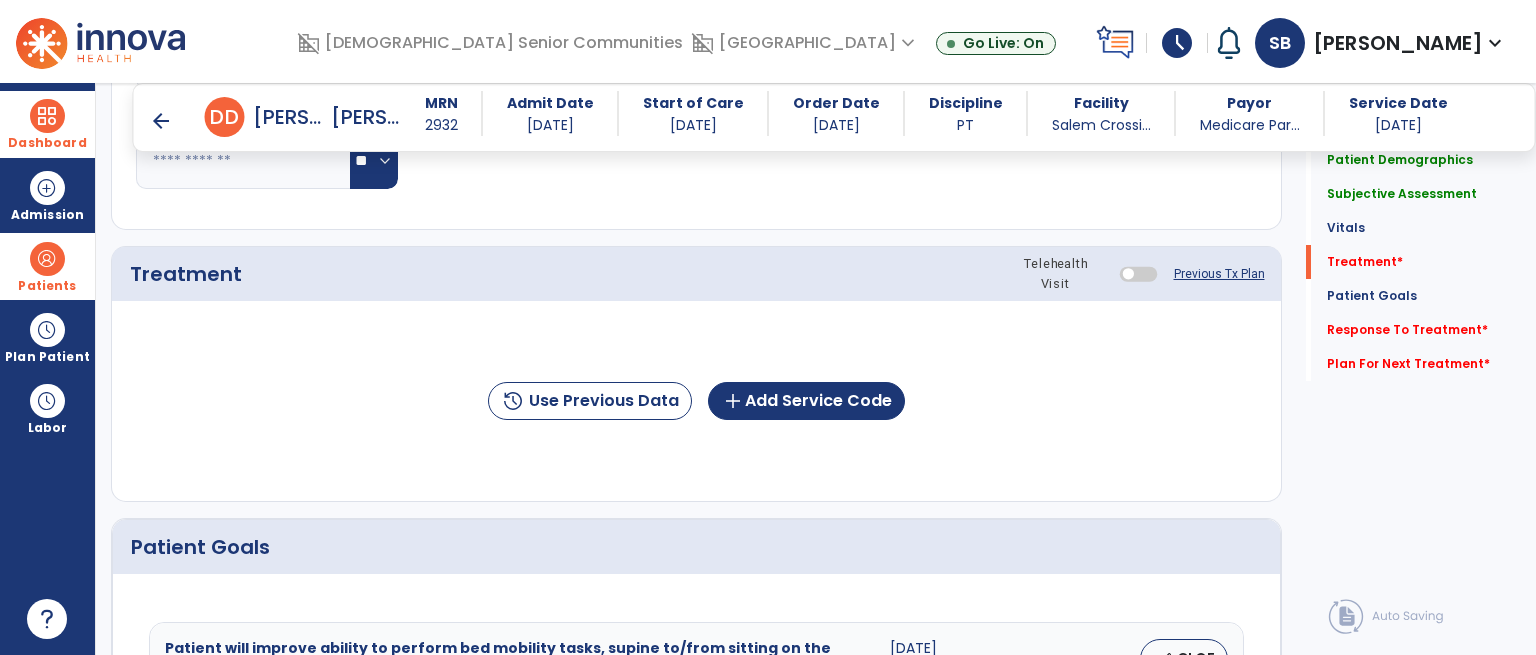 scroll, scrollTop: 1007, scrollLeft: 0, axis: vertical 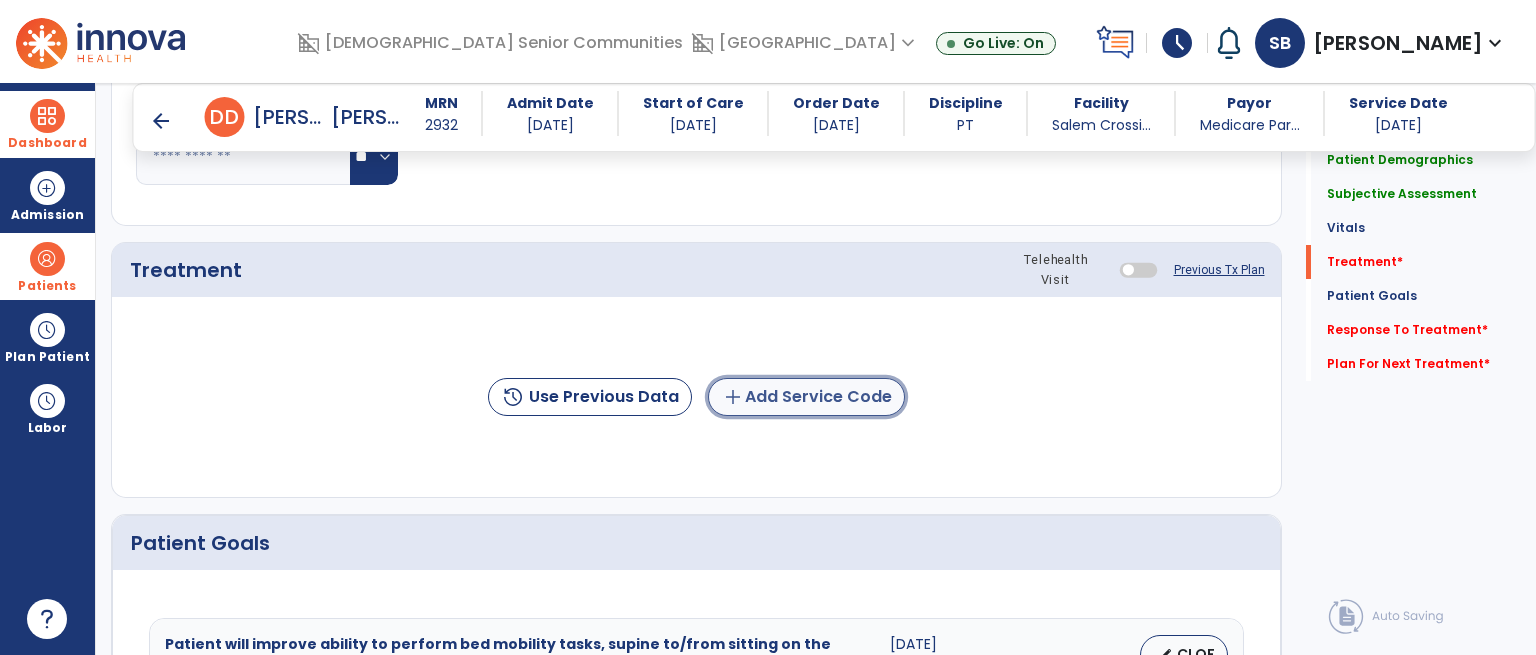 click on "add  Add Service Code" 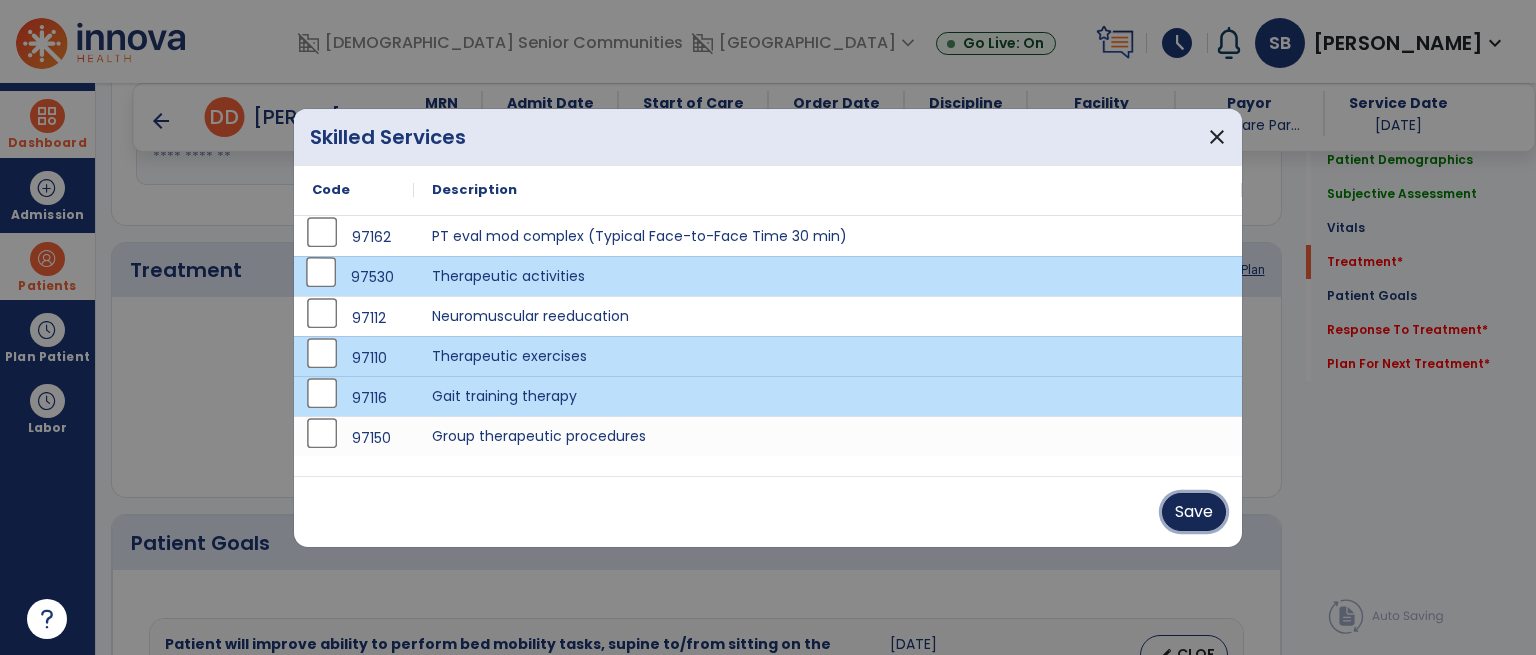 click on "Save" at bounding box center (1194, 512) 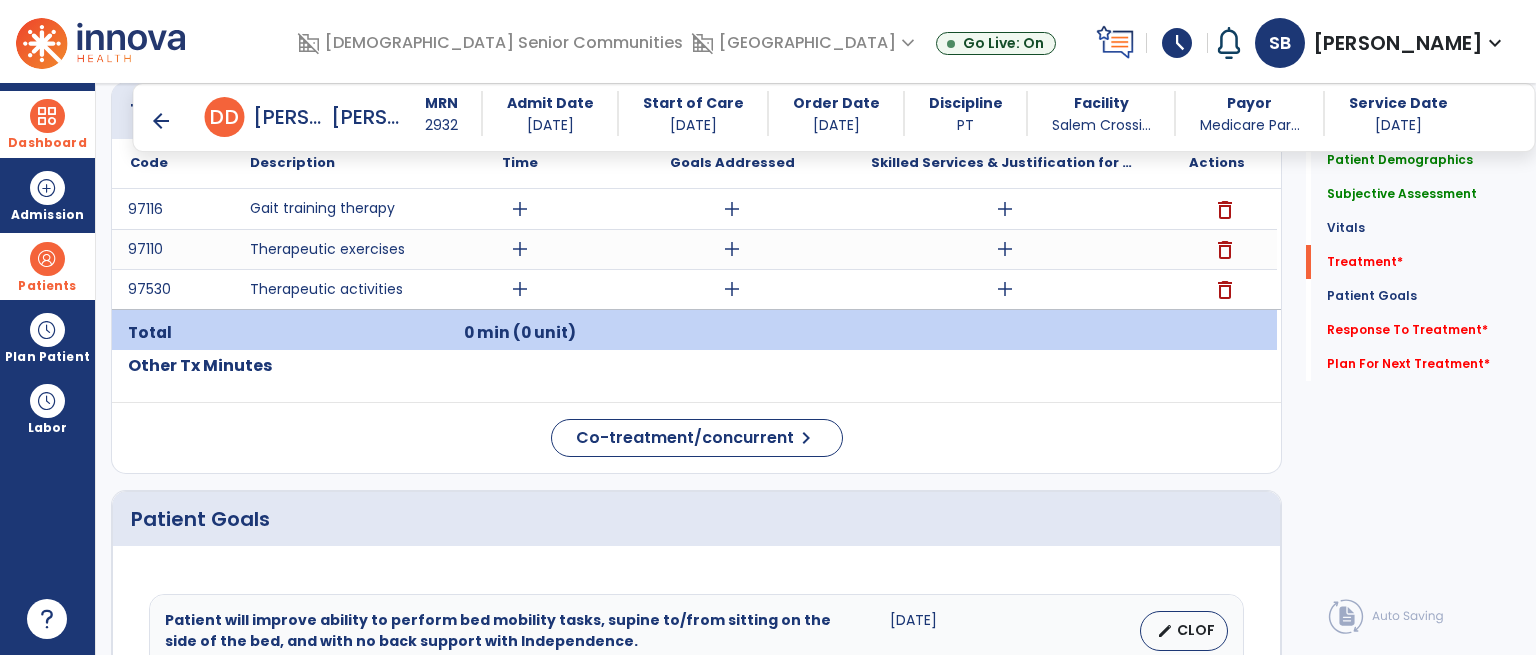 scroll, scrollTop: 1007, scrollLeft: 0, axis: vertical 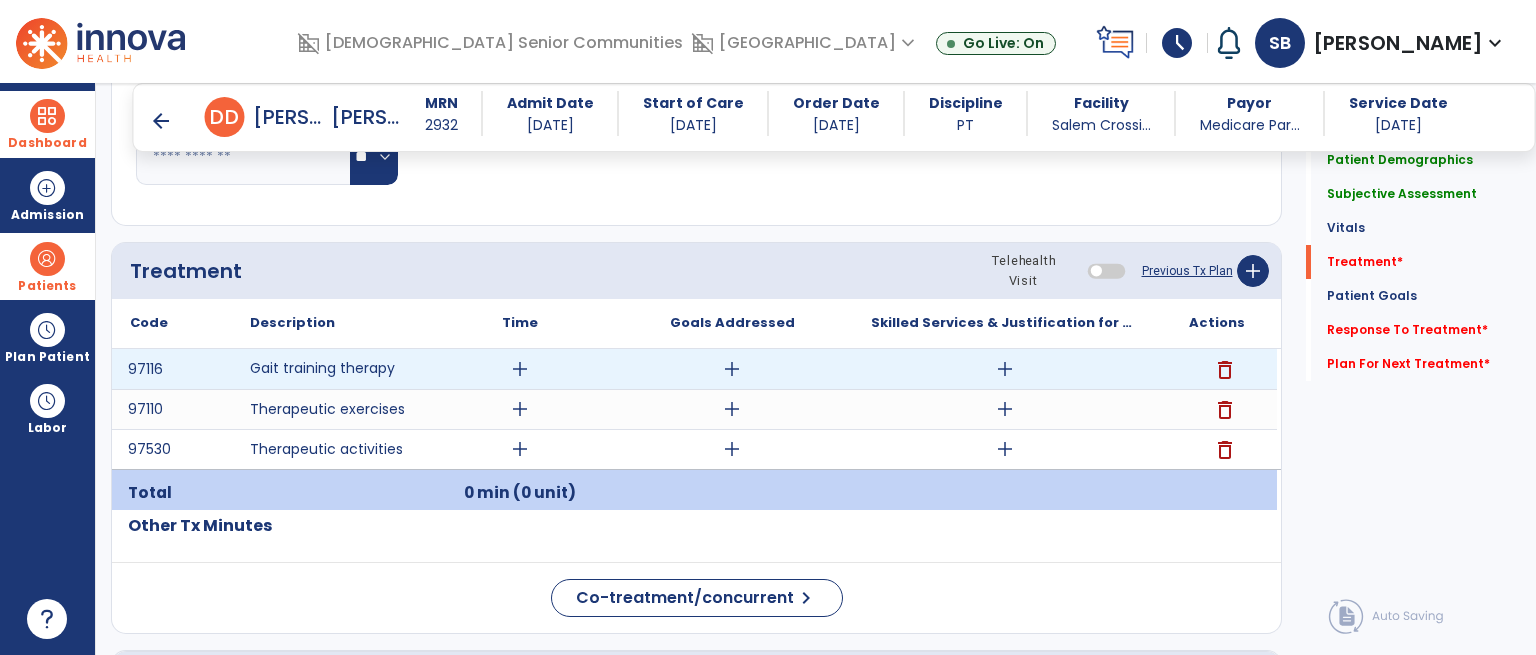 click on "add" at bounding box center [520, 369] 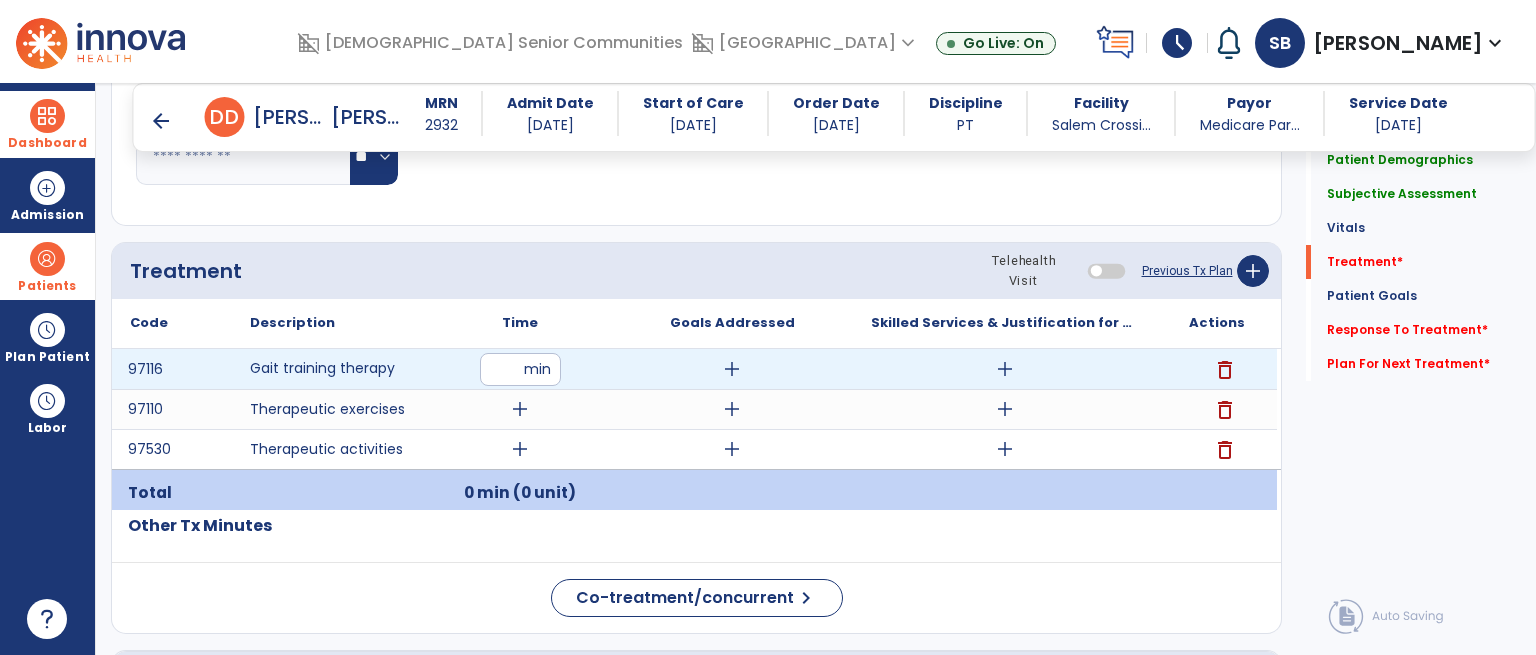 type on "**" 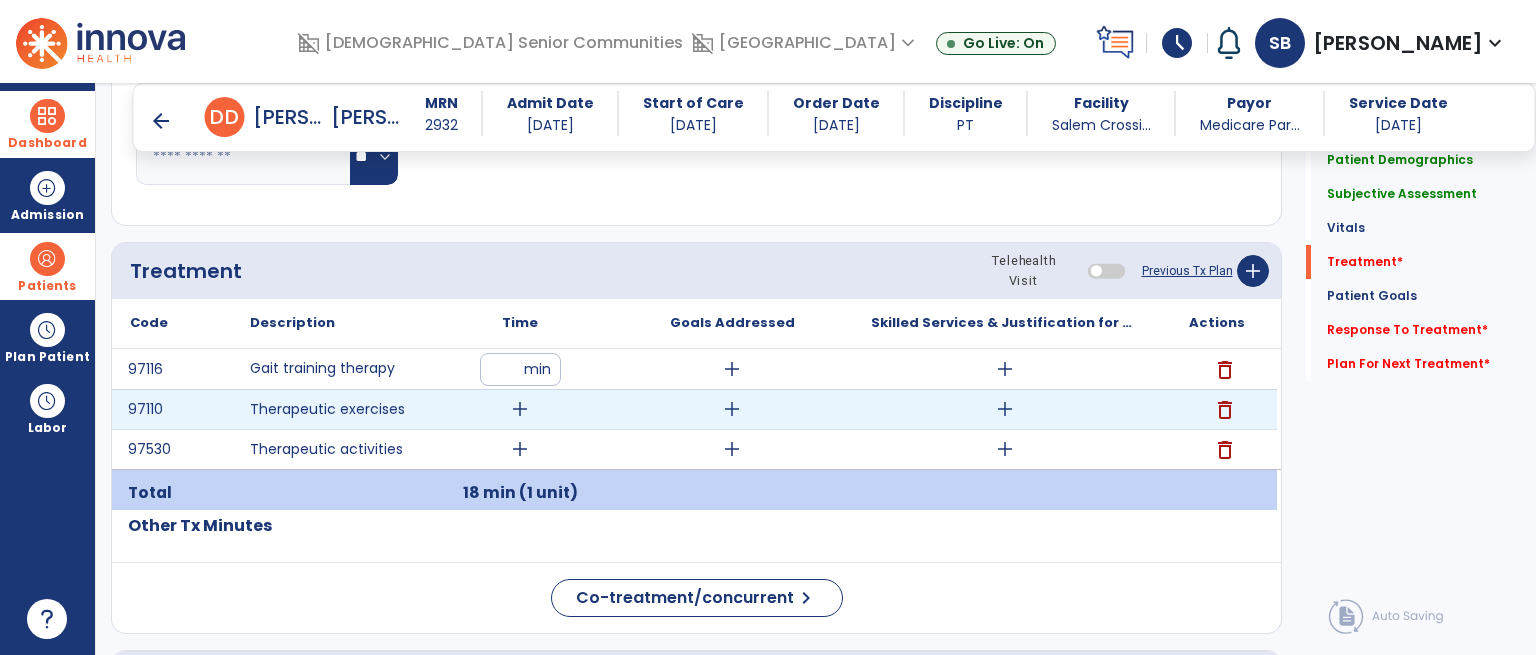 click on "add" at bounding box center (520, 409) 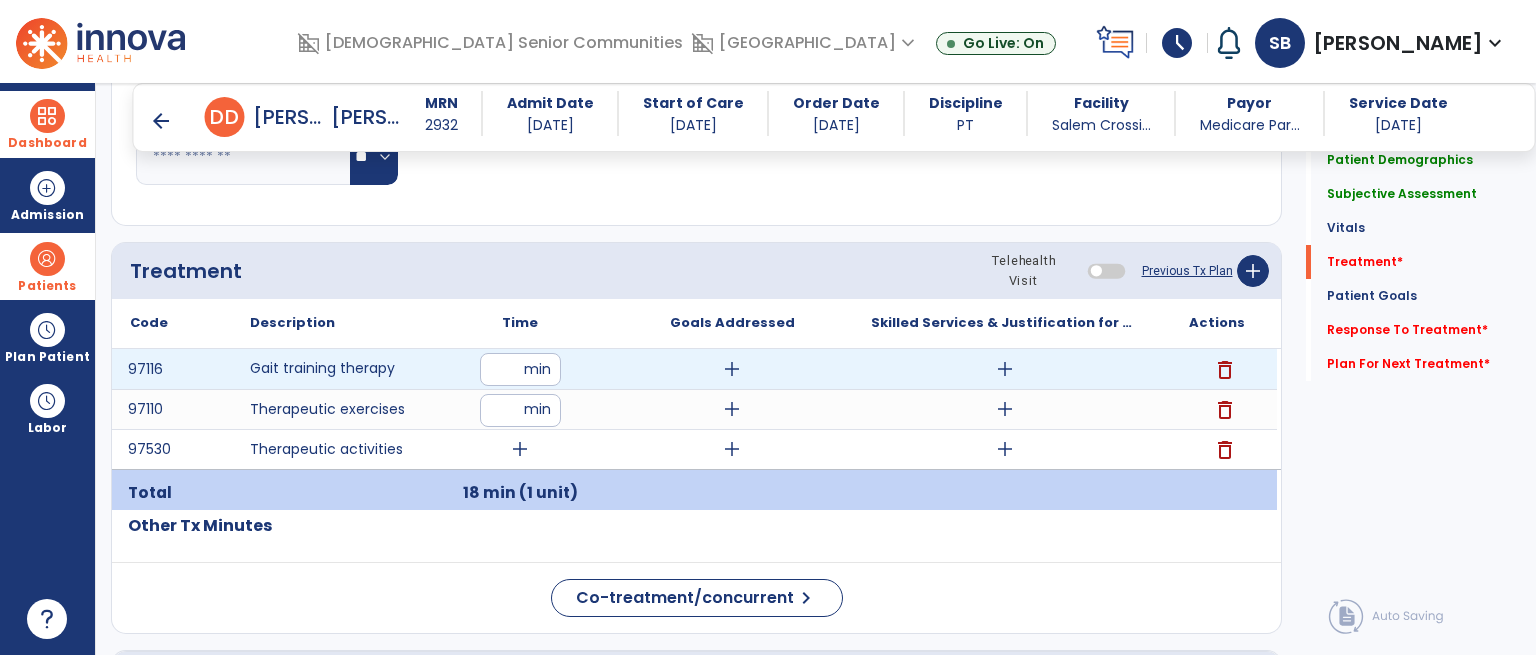 type on "**" 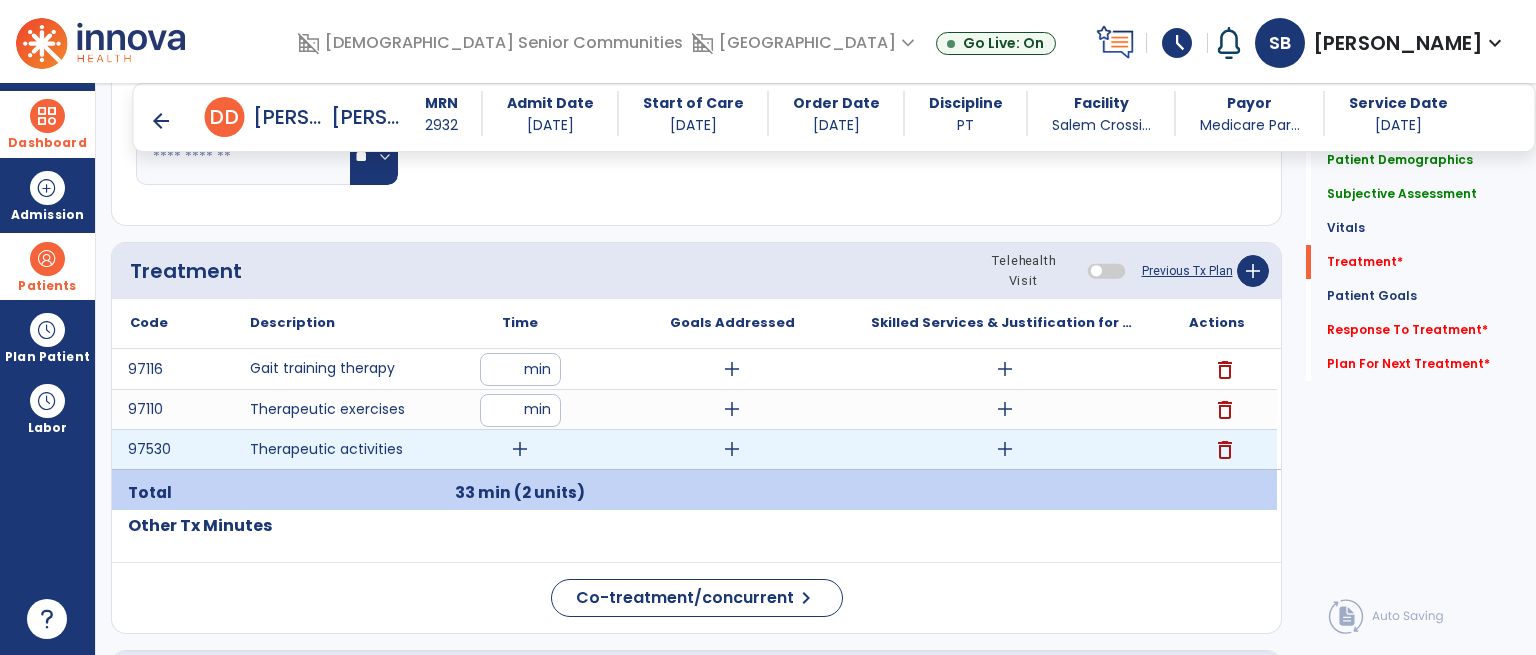 click on "add" at bounding box center (520, 449) 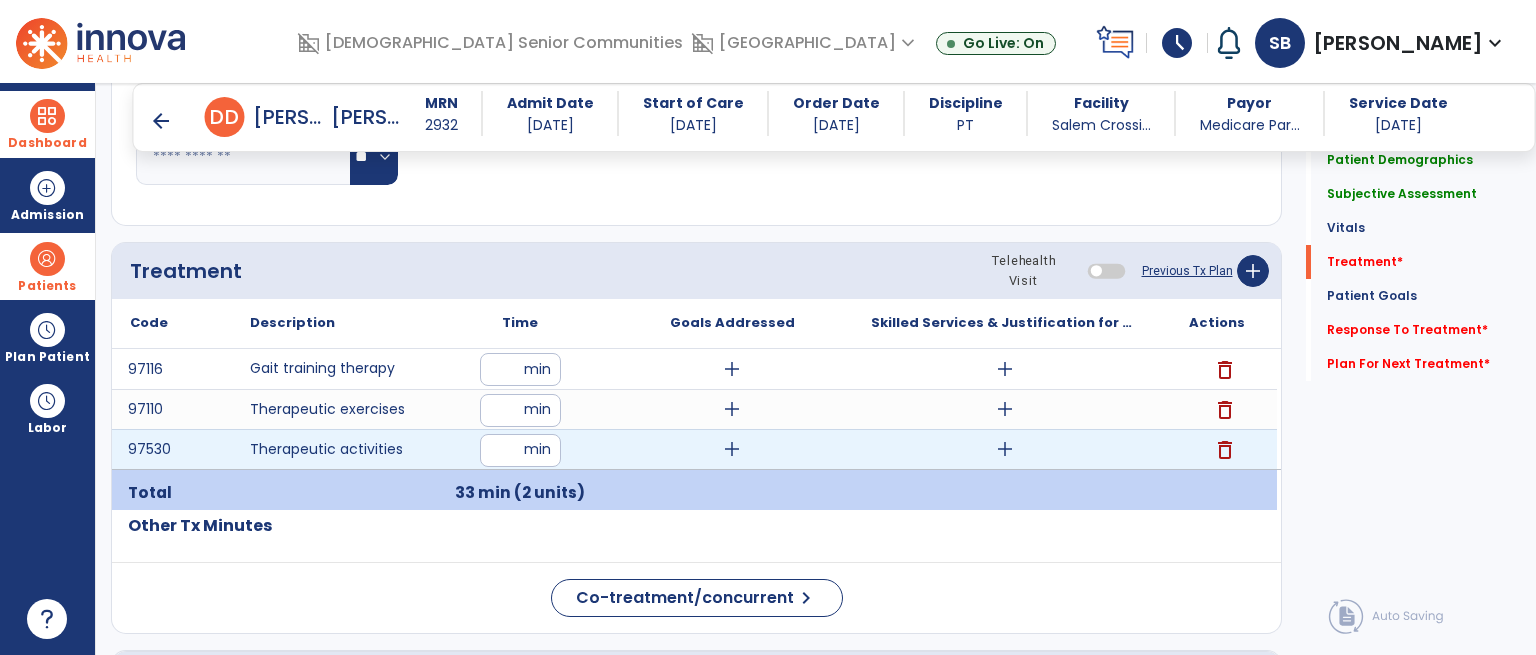 type on "**" 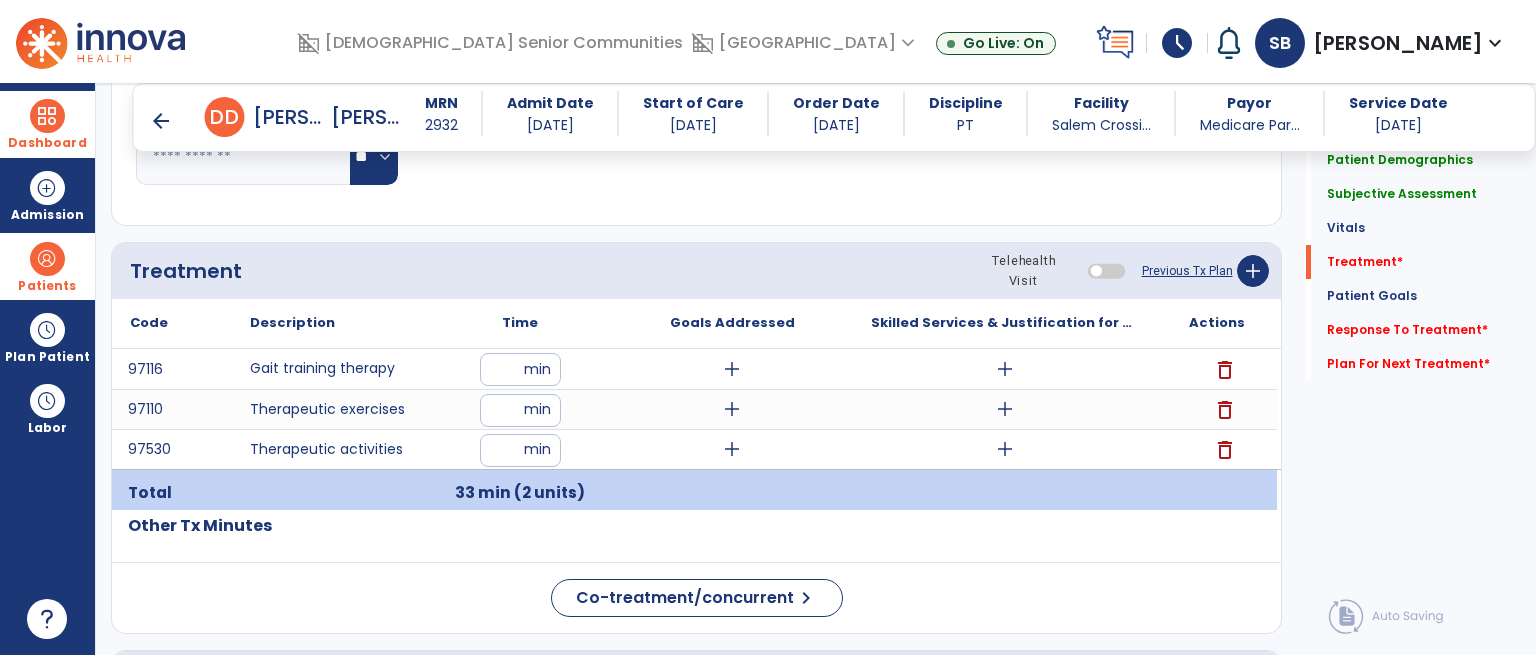 click 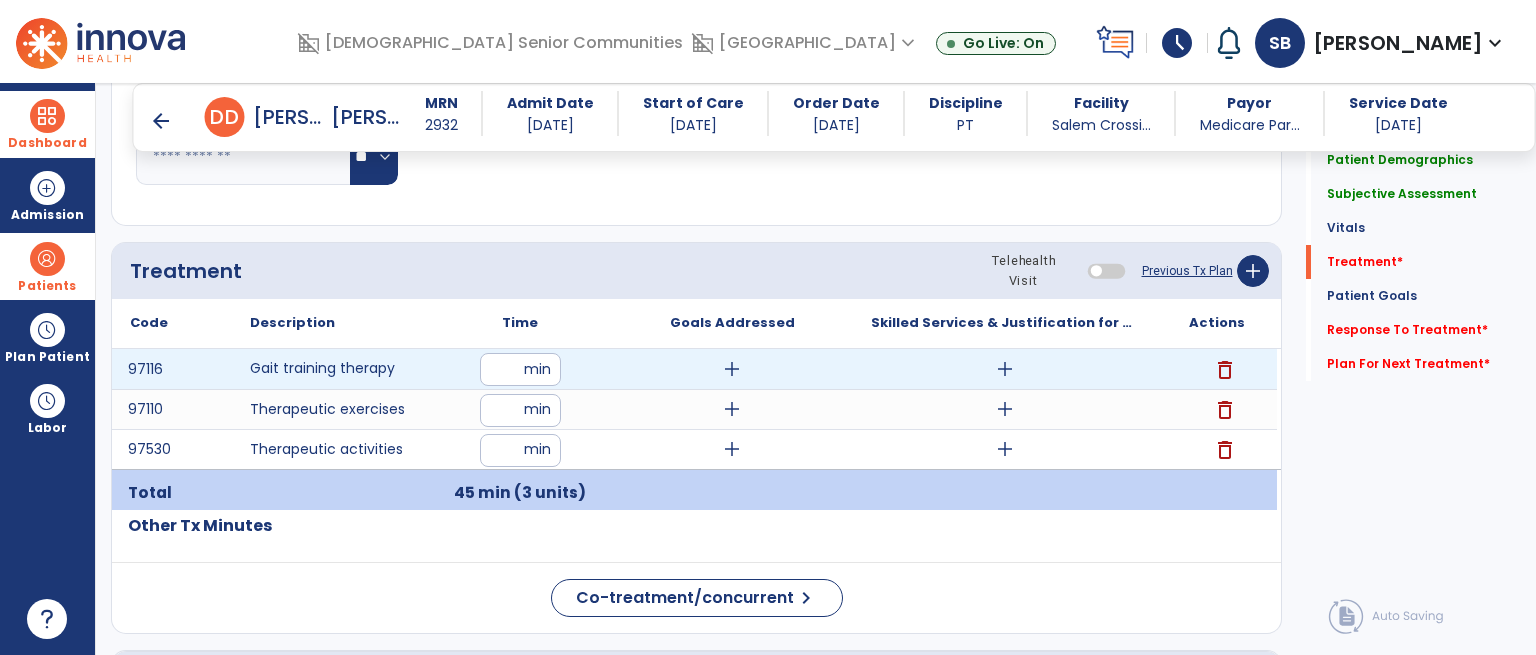 click on "add" at bounding box center (1005, 369) 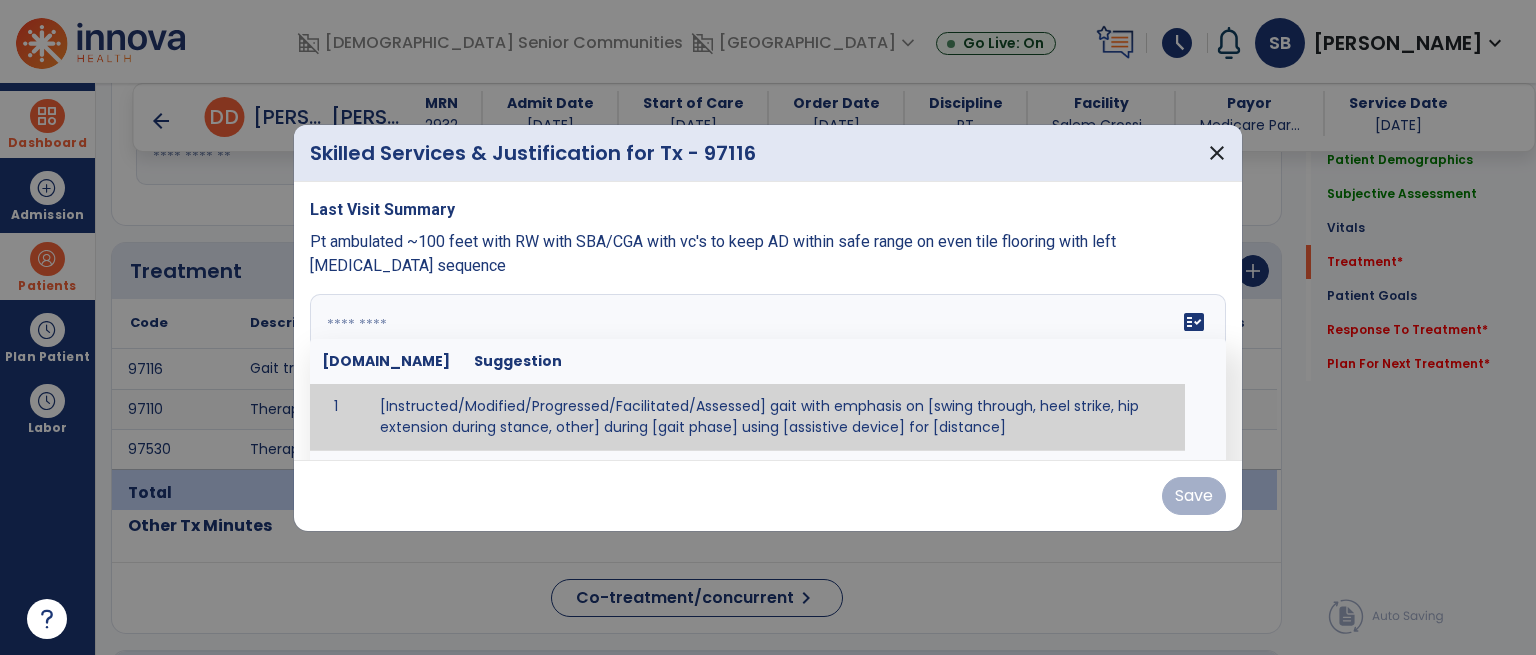 click on "fact_check  [DOMAIN_NAME] Suggestion 1 [Instructed/Modified/Progressed/Facilitated/Assessed] gait with emphasis on [swing through, heel strike, hip extension during stance, other] during [gait phase] using [assistive device] for [distance] 2 [Instructed/Modified/Progressed/Facilitated/Assessed] use of [assistive device] and [NWB, PWB, step-to gait pattern, step through gait pattern] 3 [Instructed/Modified/Progressed/Facilitated/Assessed] patient's ability to [ascend/descend # of steps, perform directional changes, walk on even/uneven surfaces, pick-up objects off floor, velocity changes, other] using [assistive device]. 4 [Instructed/Modified/Progressed/Facilitated/Assessed] pre-gait activities including [identify exercise] in order to prepare for gait training. 5" at bounding box center [768, 369] 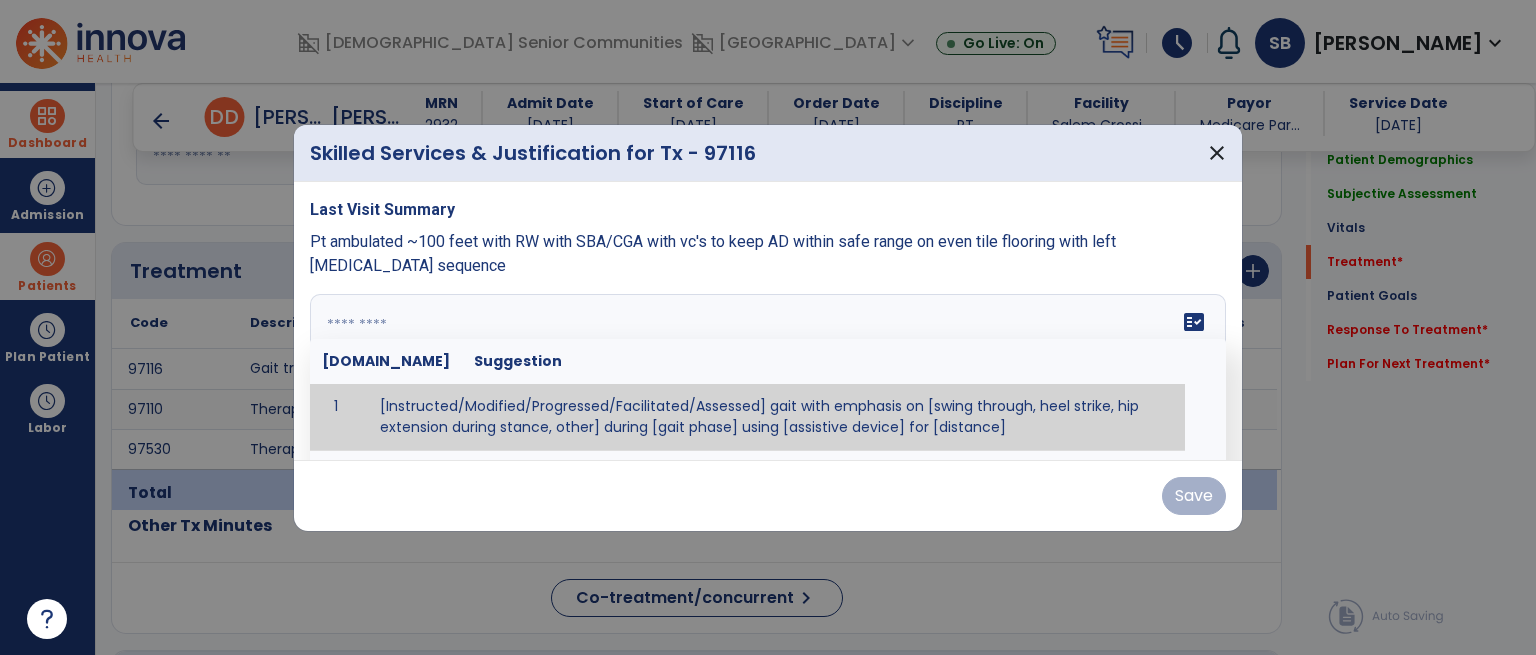 click at bounding box center (766, 369) 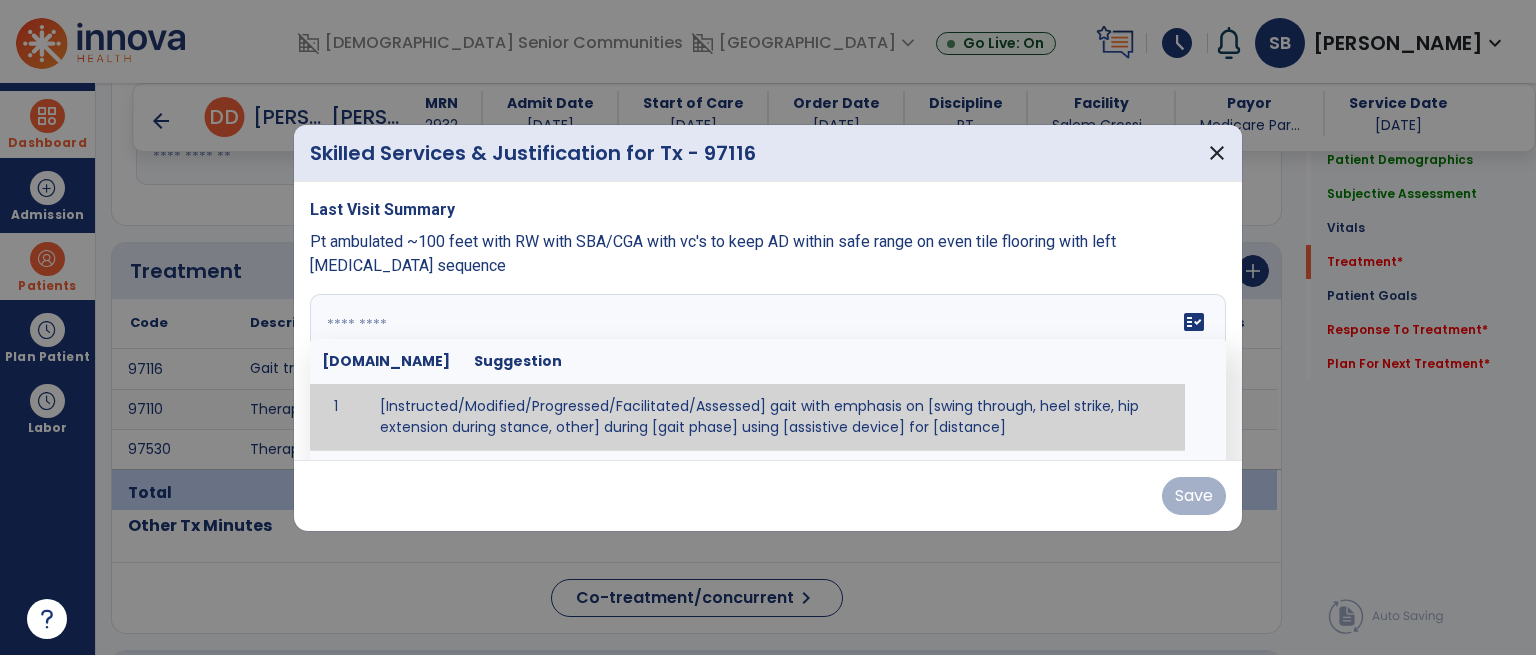 type on "*" 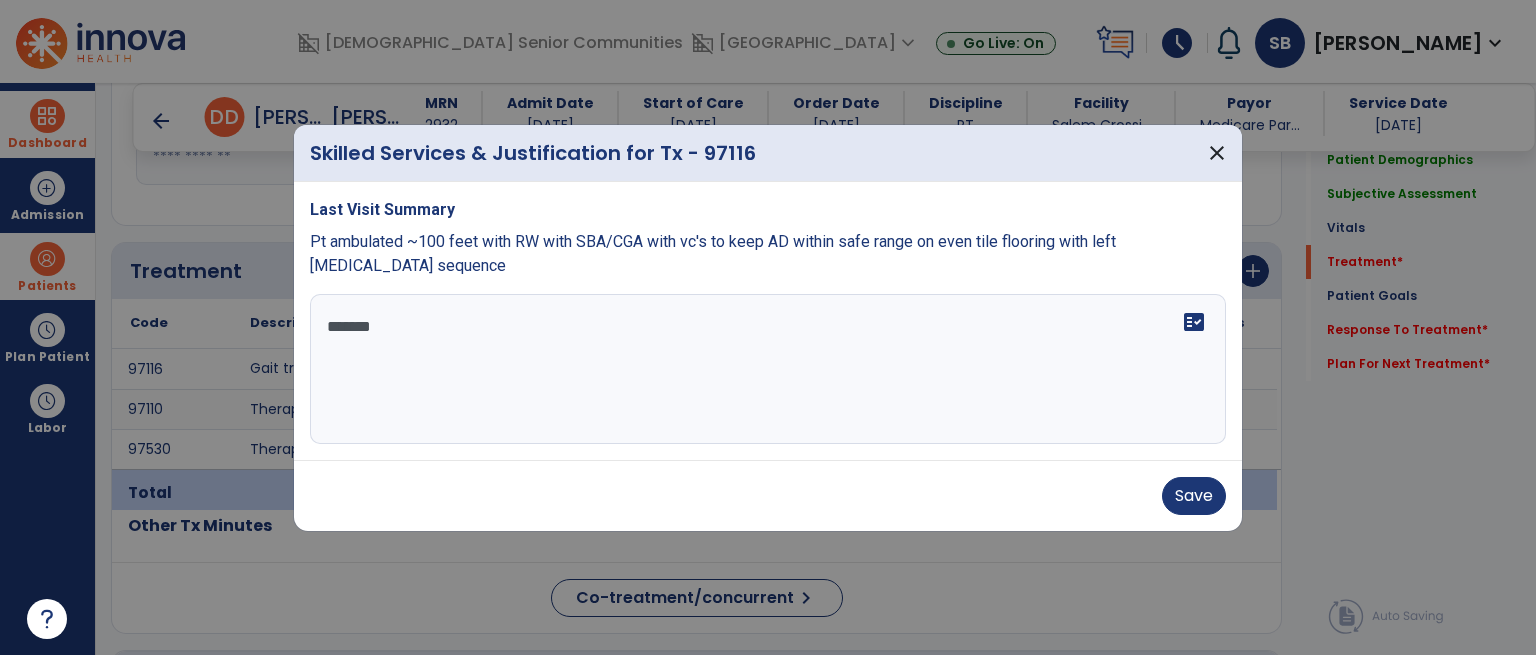 scroll, scrollTop: 0, scrollLeft: 0, axis: both 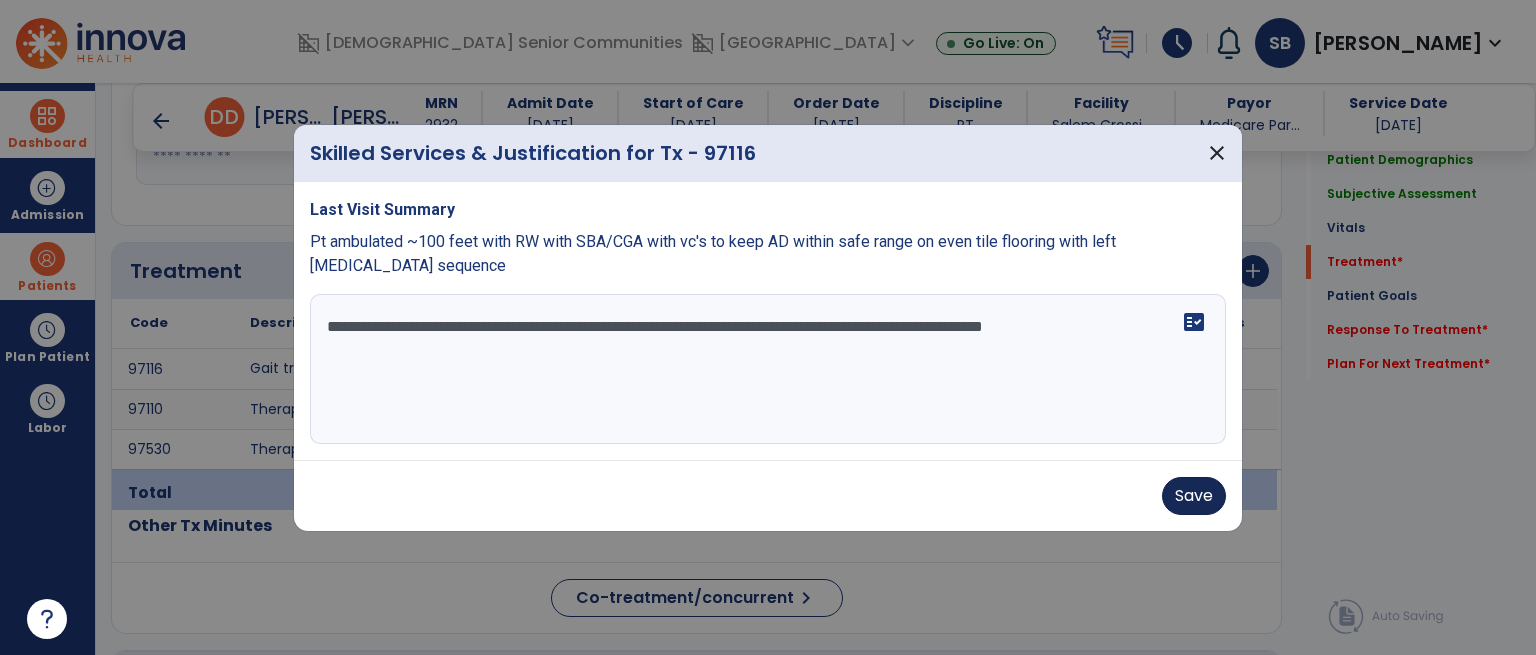 type on "**********" 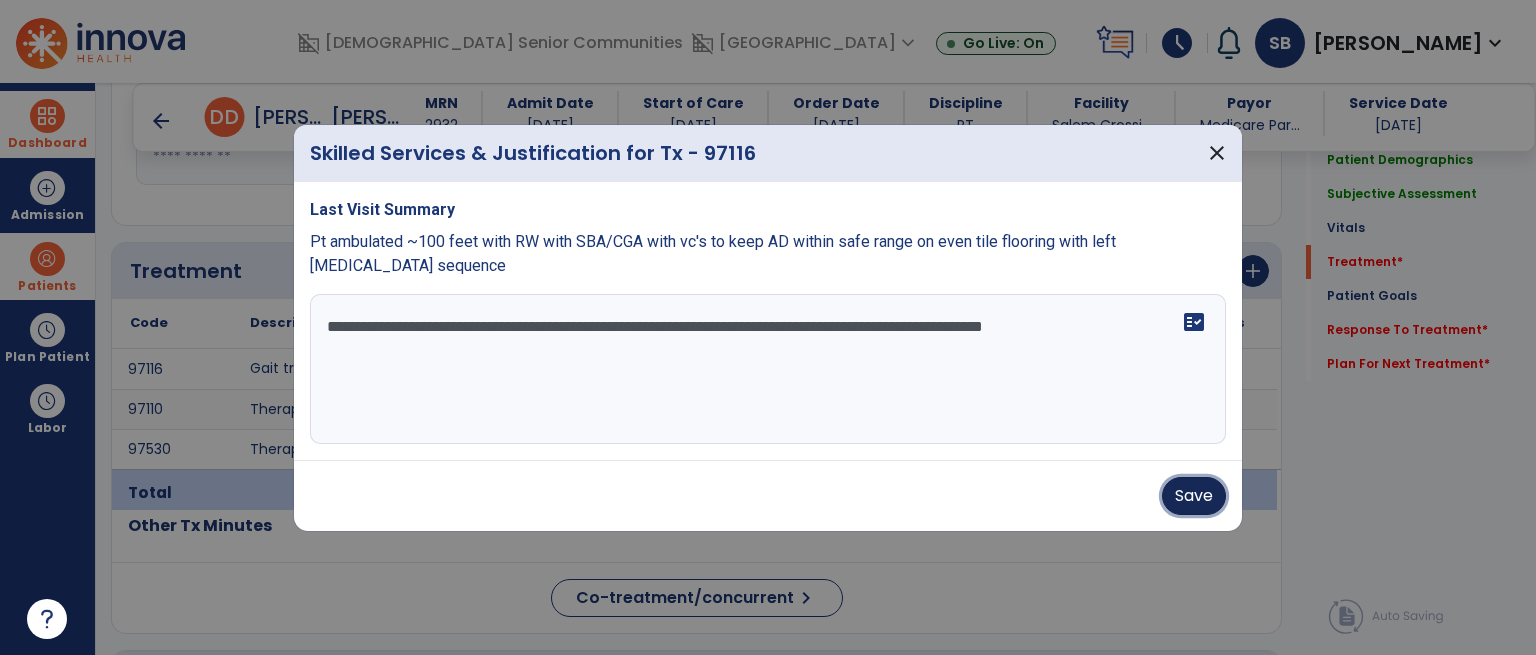 click on "Save" at bounding box center (1194, 496) 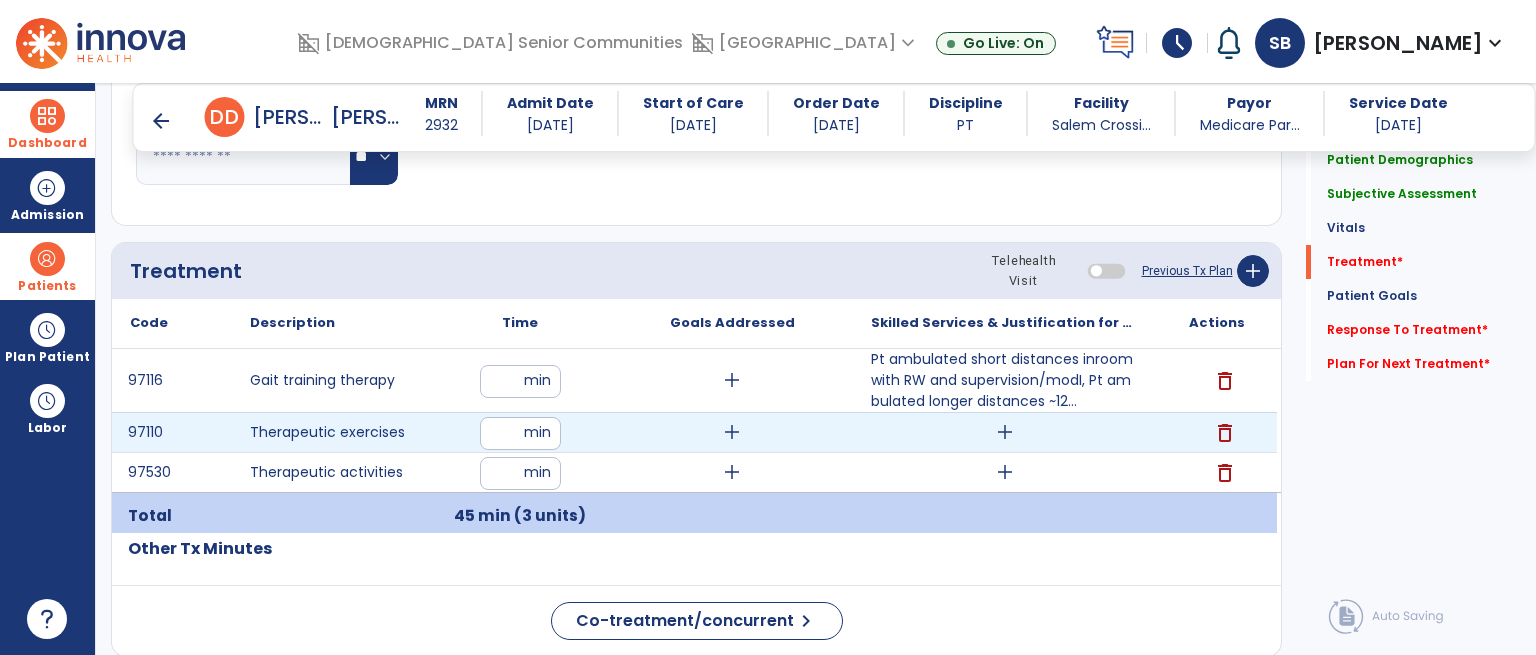 click on "add" at bounding box center (1005, 432) 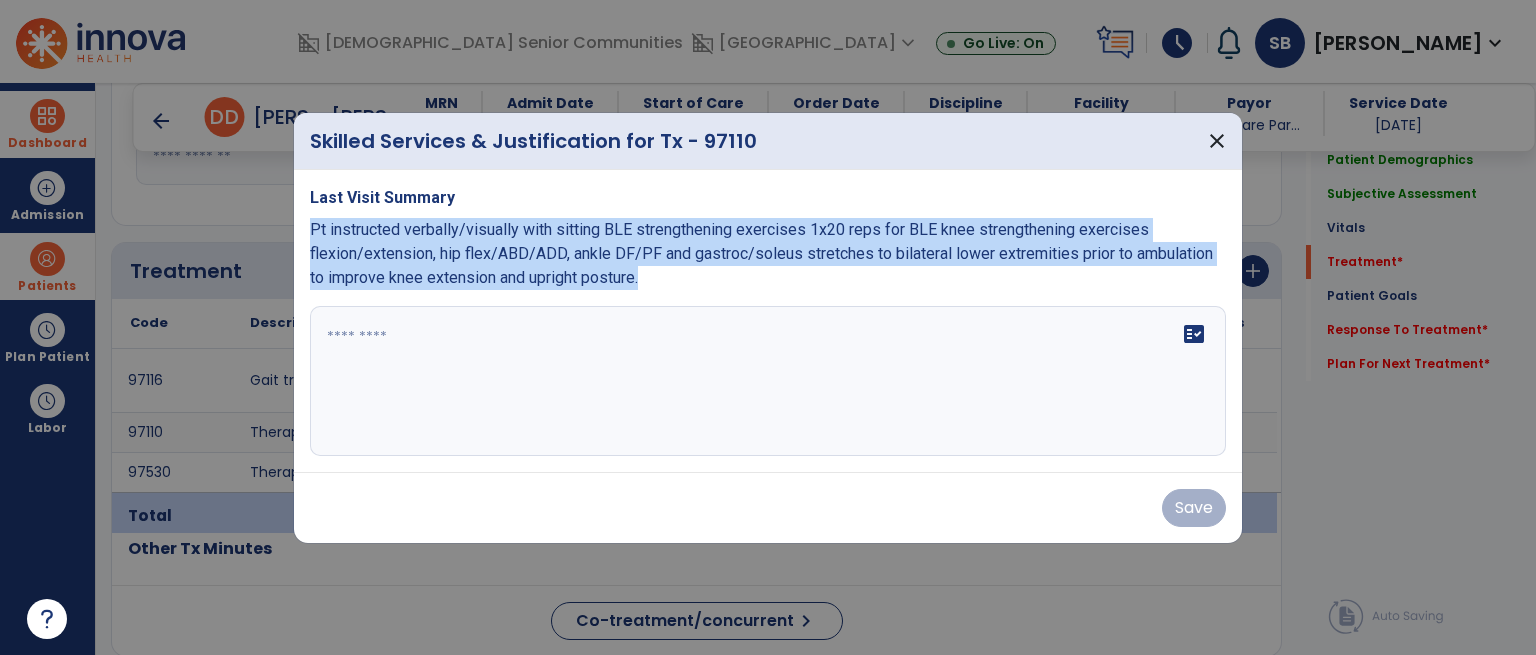drag, startPoint x: 652, startPoint y: 283, endPoint x: 308, endPoint y: 226, distance: 348.6904 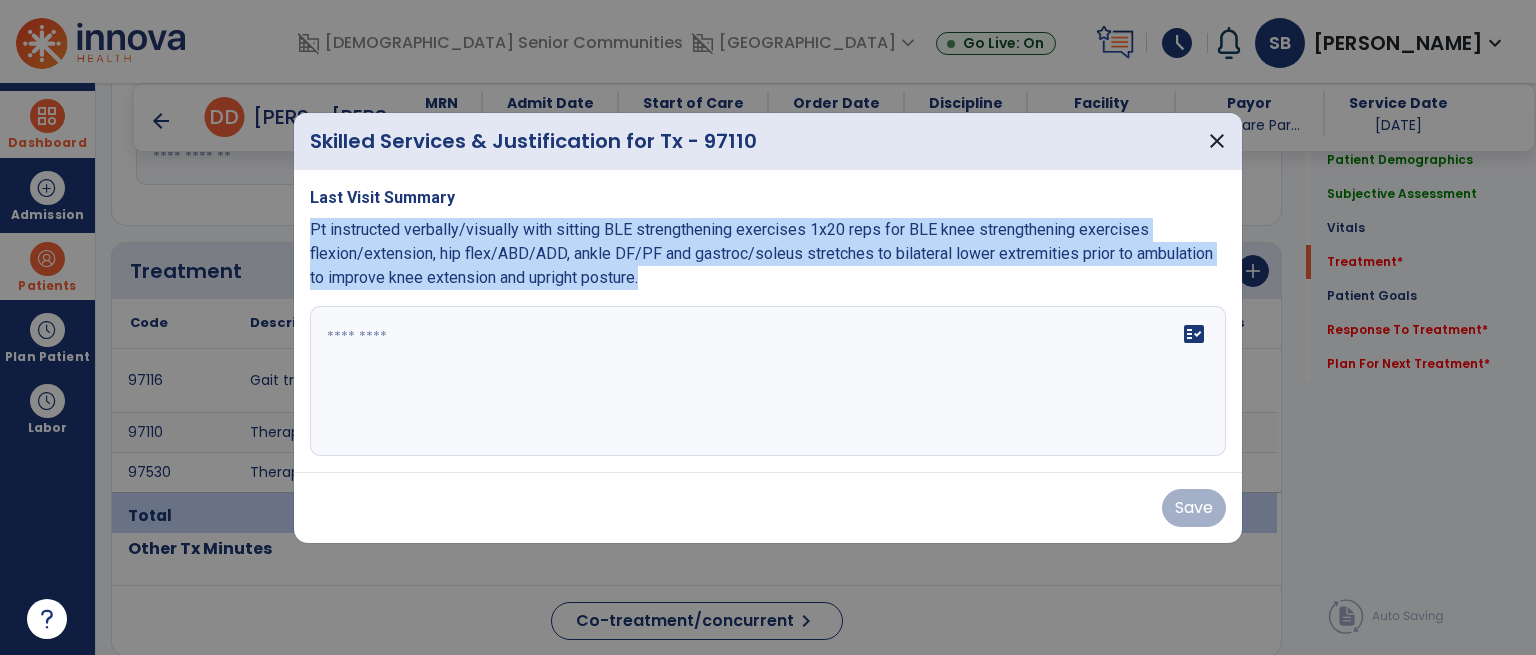 click on "Last Visit Summary Pt instructed verbally/visually with sitting BLE strengthening exercises 1x20 reps for BLE knee strengthening exercises flexion/extension, hip flex/ABD/ADD, ankle DF/PF and gastroc/soleus stretches to bilateral lower extremities prior to ambulation to improve knee extension and upright posture.   fact_check" at bounding box center [768, 321] 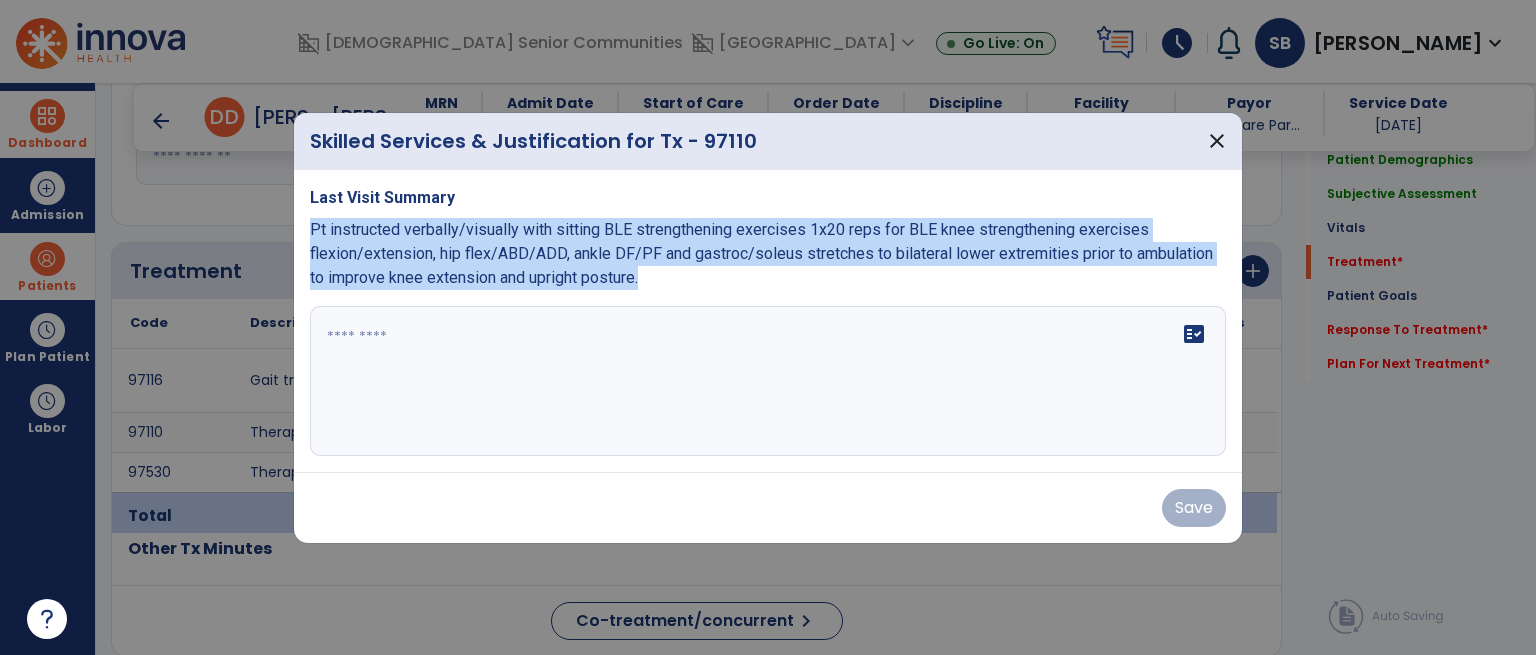 copy on "Pt instructed verbally/visually with sitting BLE strengthening exercises 1x20 reps for BLE knee strengthening exercises flexion/extension, hip flex/ABD/ADD, ankle DF/PF and gastroc/soleus stretches to bilateral lower extremities prior to ambulation to improve knee extension and upright posture." 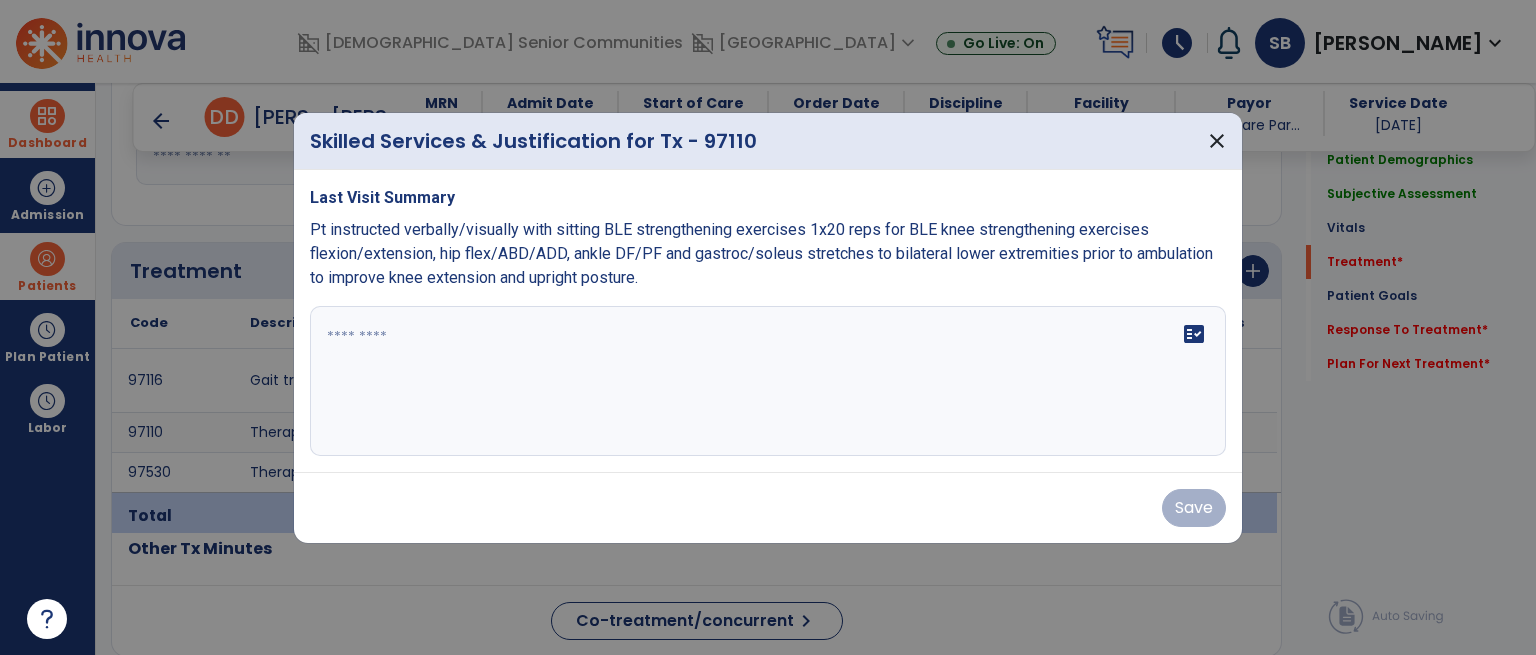 click on "fact_check" at bounding box center [768, 381] 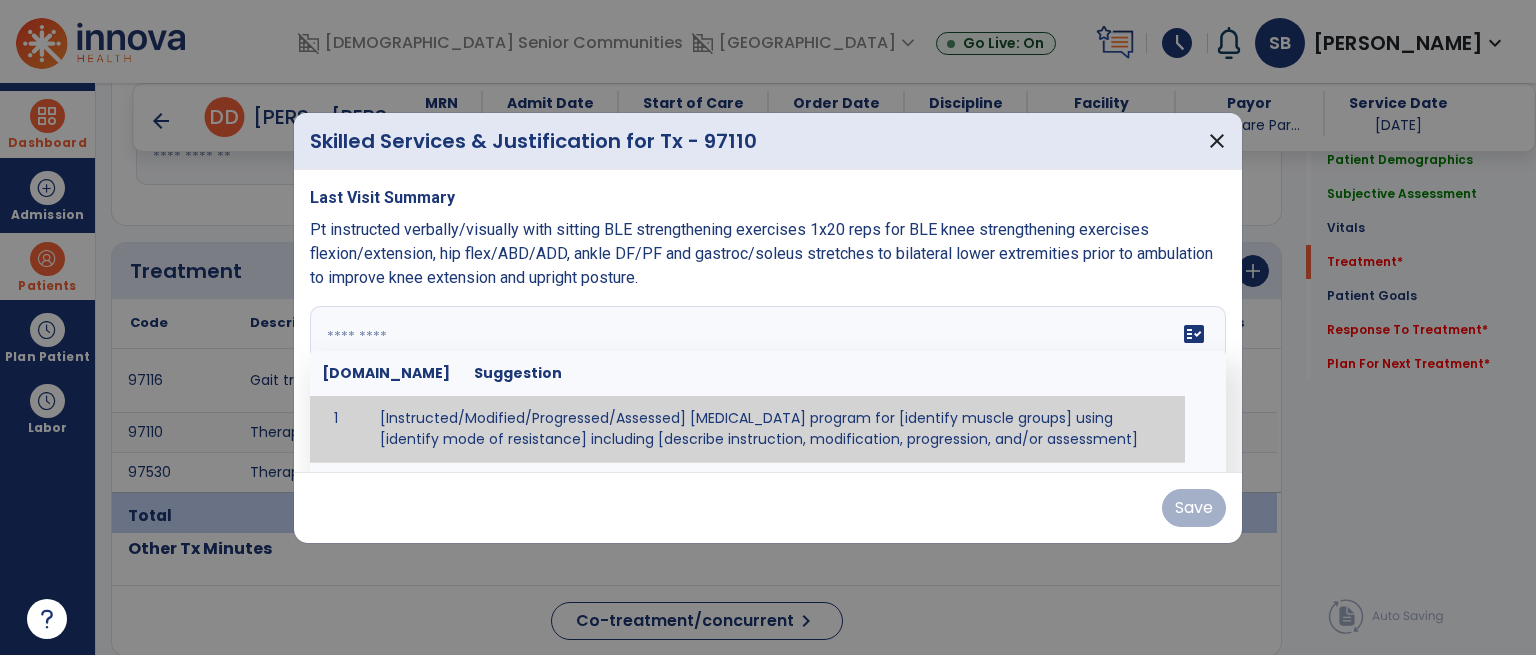 paste on "**********" 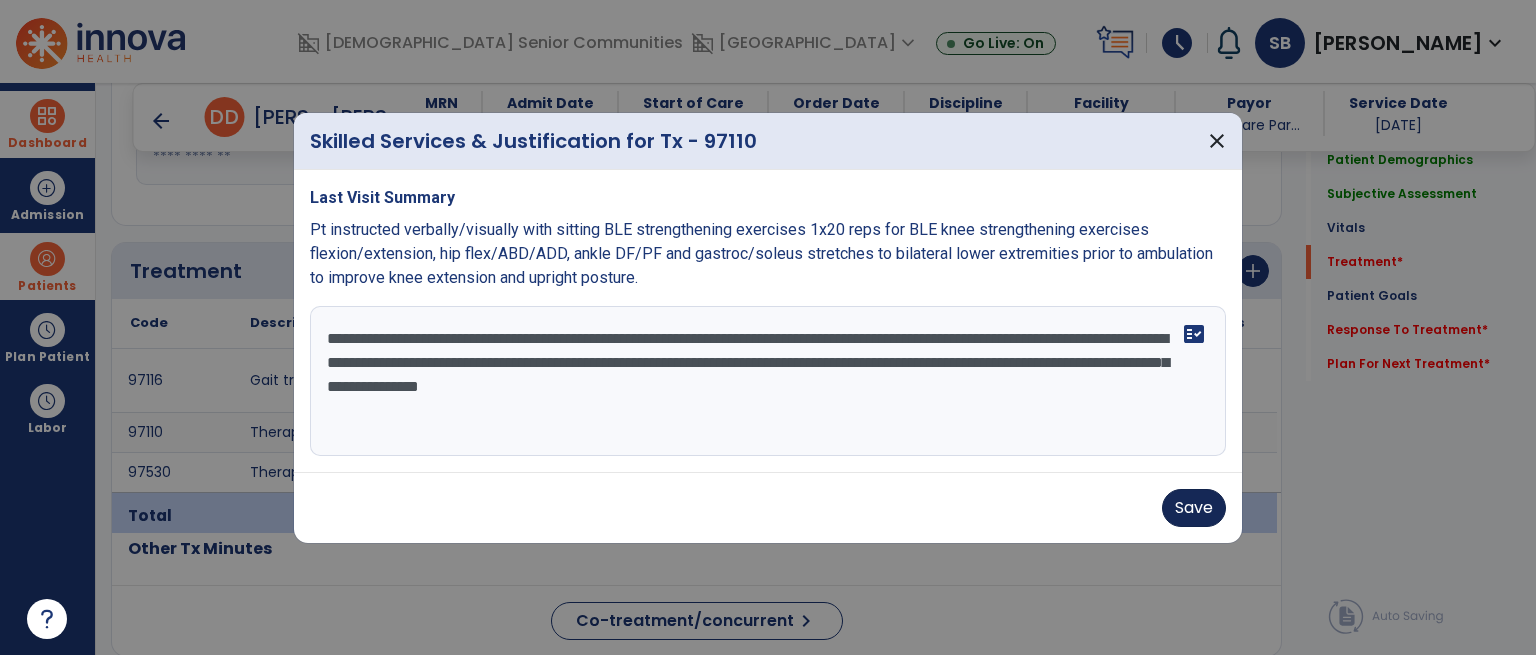 type on "**********" 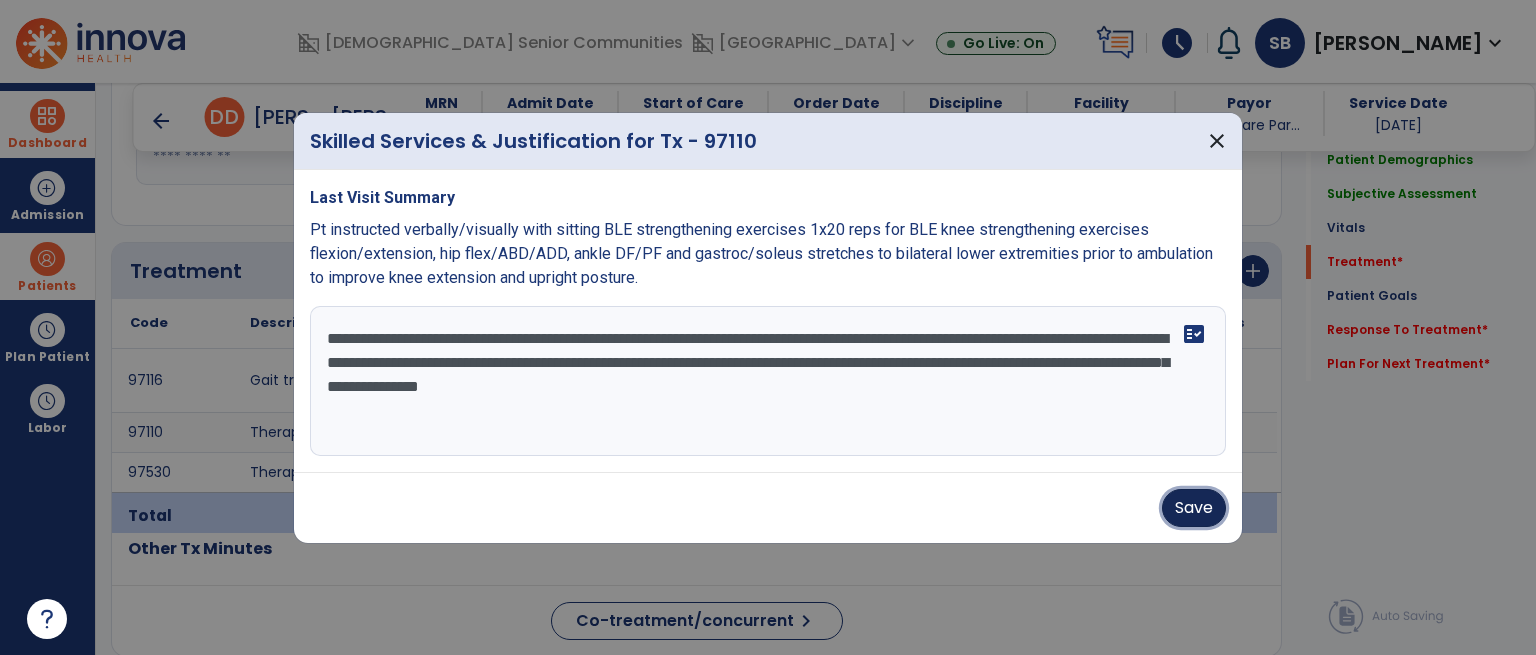 click on "Save" at bounding box center (1194, 508) 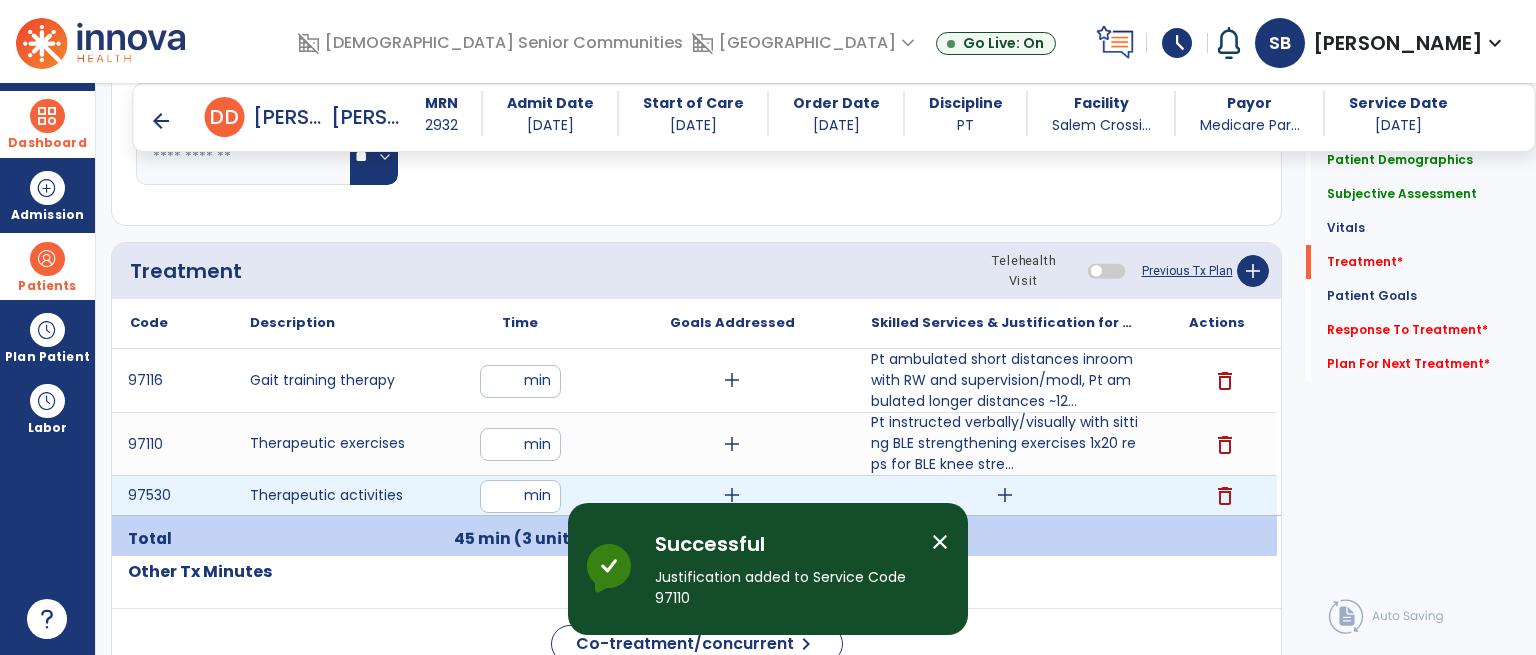 click on "add" at bounding box center [1005, 495] 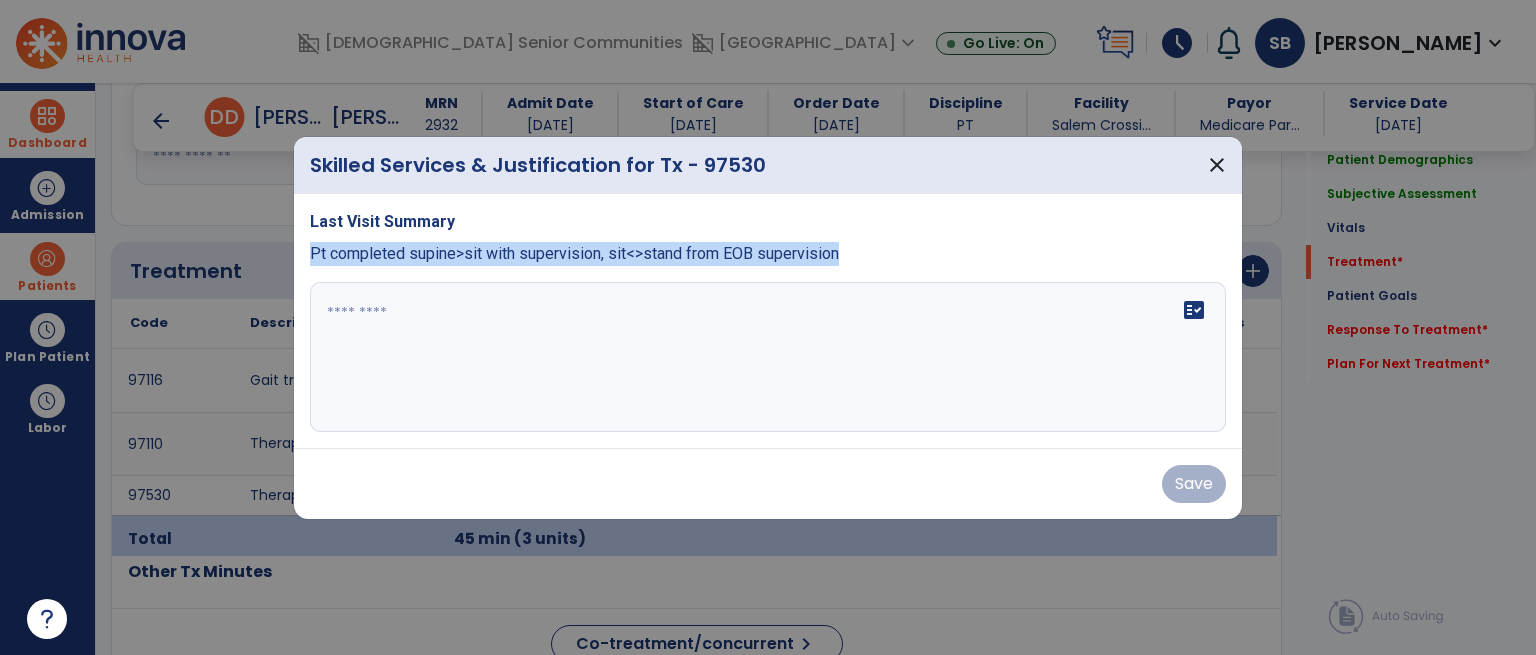 drag, startPoint x: 847, startPoint y: 254, endPoint x: 302, endPoint y: 257, distance: 545.00824 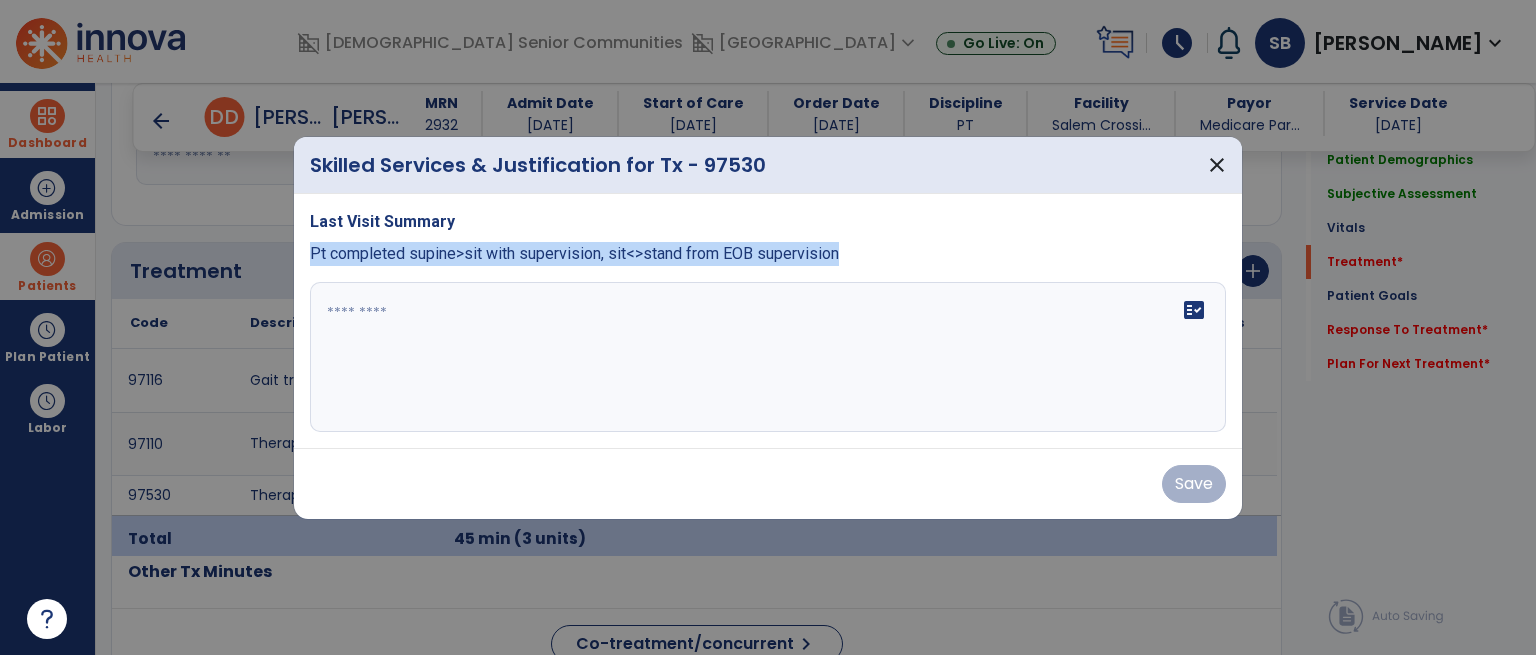 click on "Last Visit Summary Pt completed supine>sit with supervision, sit<>stand from EOB supervision   fact_check" at bounding box center (768, 321) 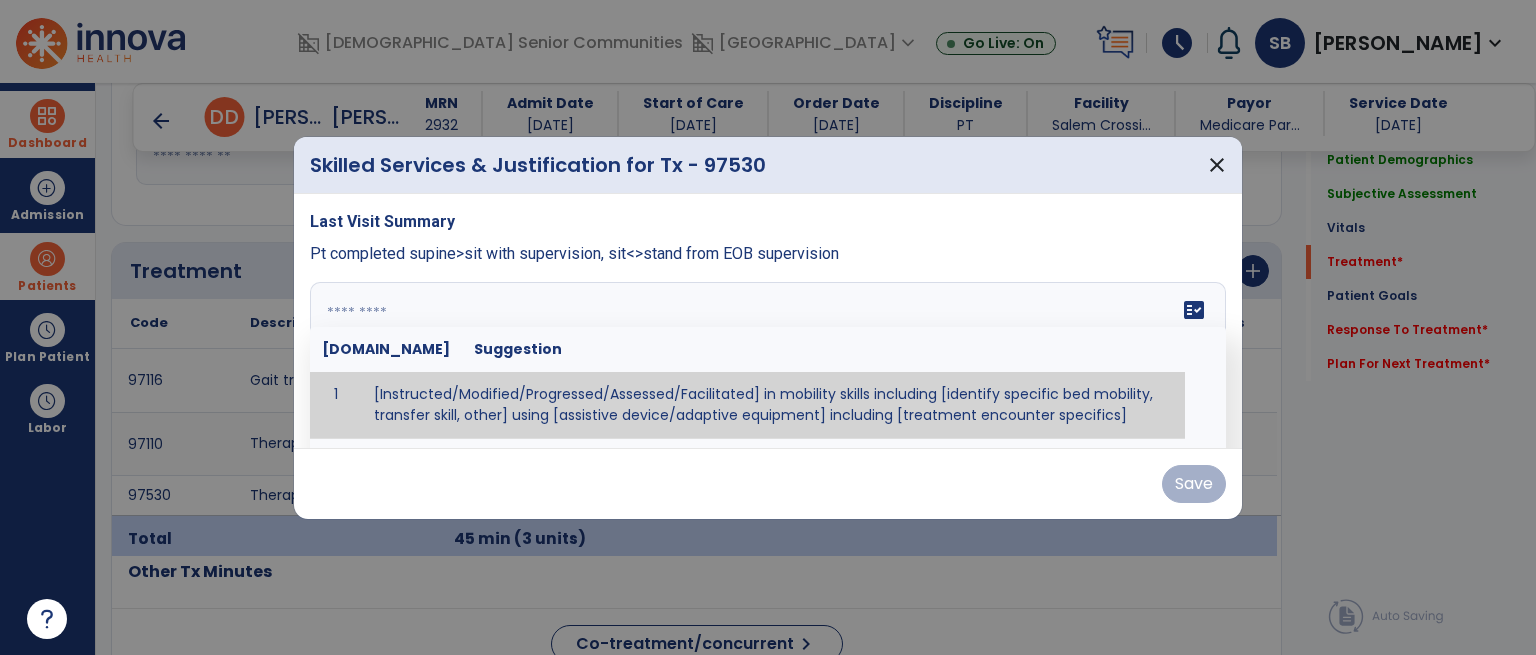 click on "fact_check  [DOMAIN_NAME] Suggestion 1 [Instructed/Modified/Progressed/Assessed/Facilitated] in mobility skills including [identify specific bed mobility, transfer skill, other] using [assistive device/adaptive equipment] including [treatment encounter specifics]" at bounding box center [768, 357] 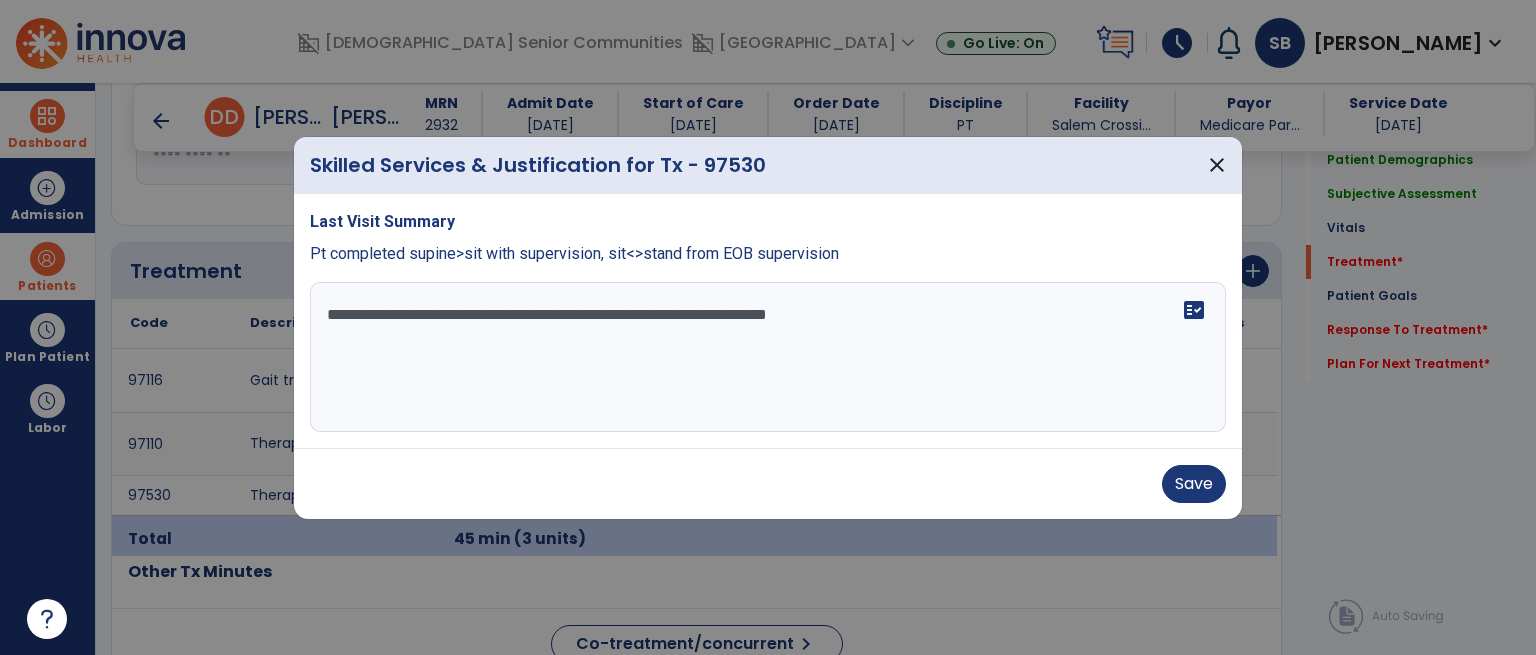 drag, startPoint x: 780, startPoint y: 305, endPoint x: 820, endPoint y: 319, distance: 42.379242 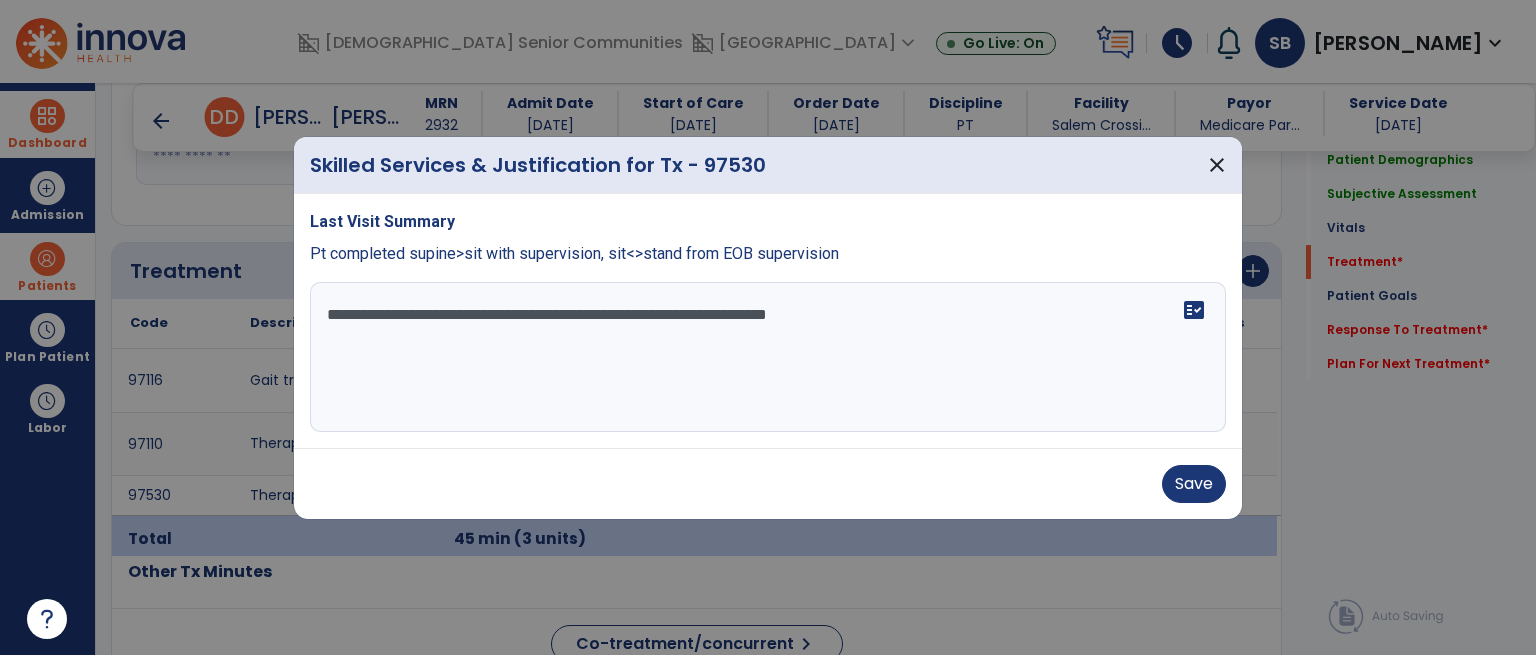click on "**********" at bounding box center [768, 357] 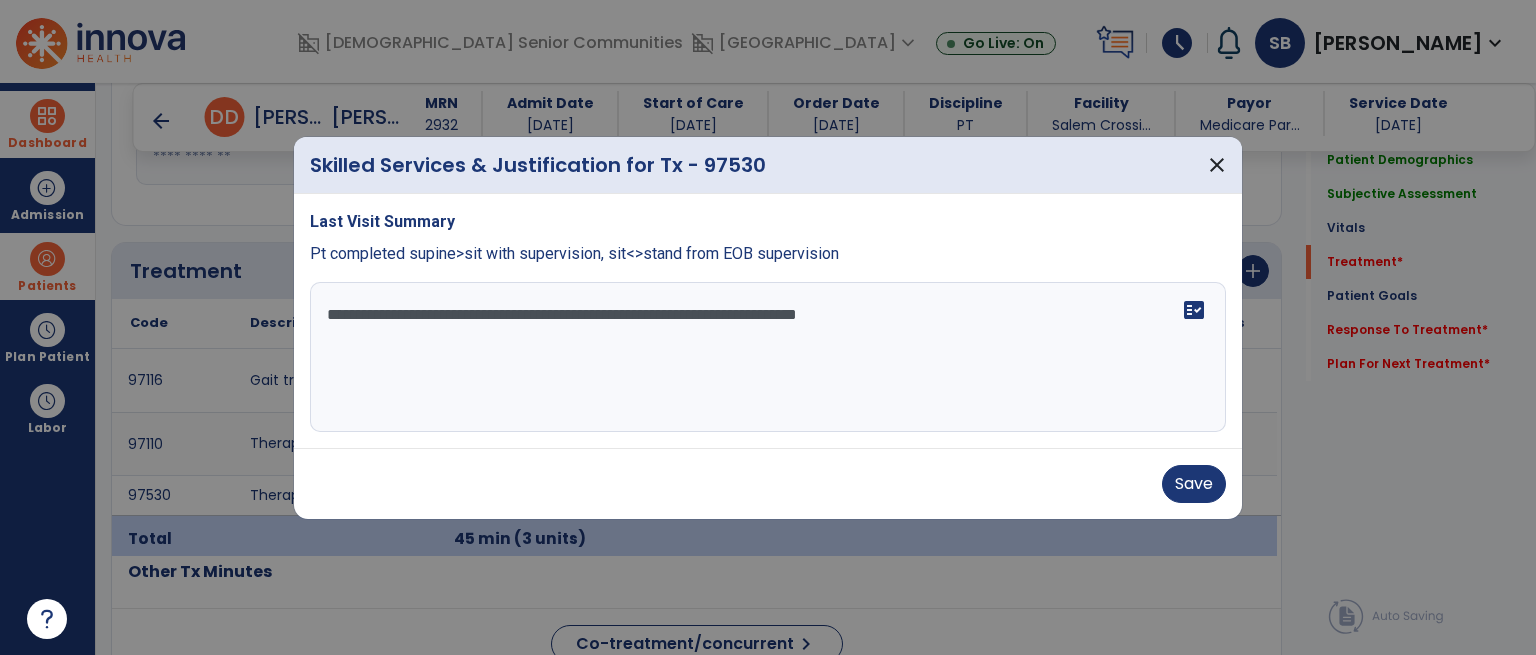 click on "**********" at bounding box center [768, 357] 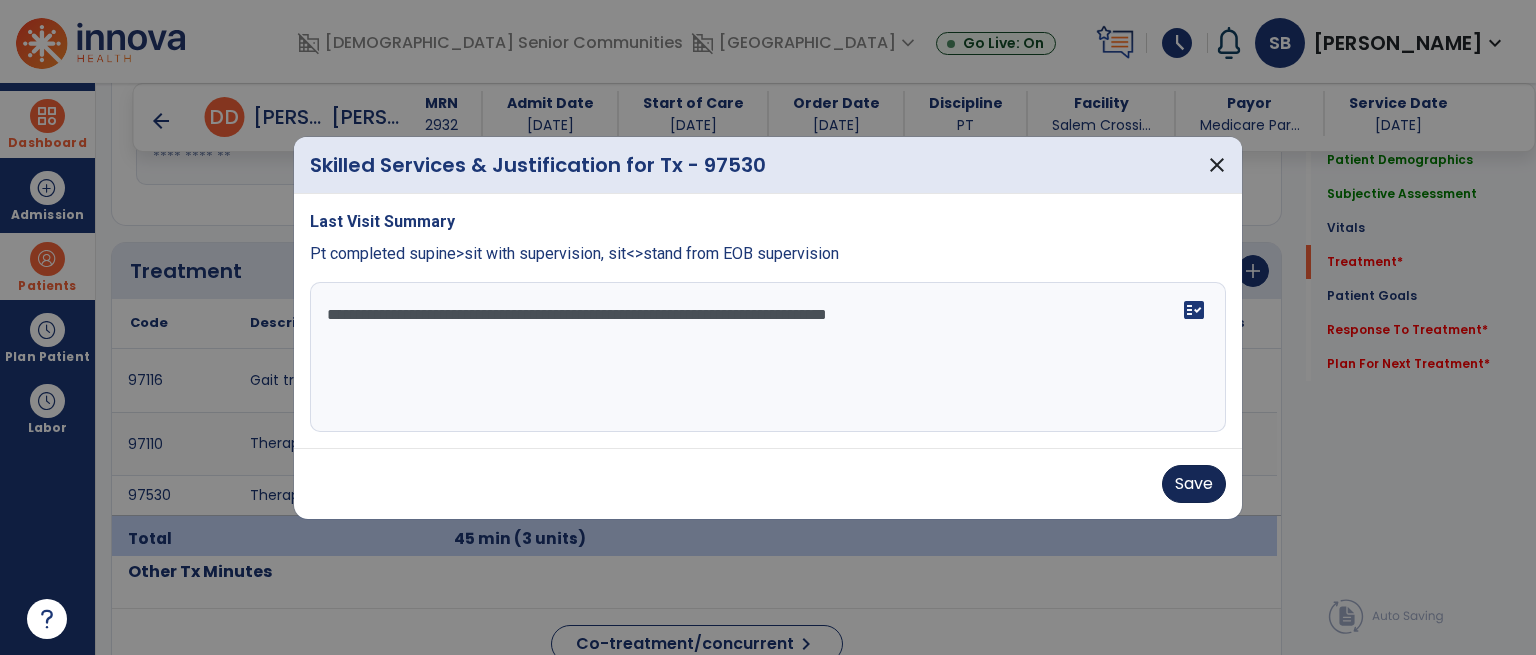 type on "**********" 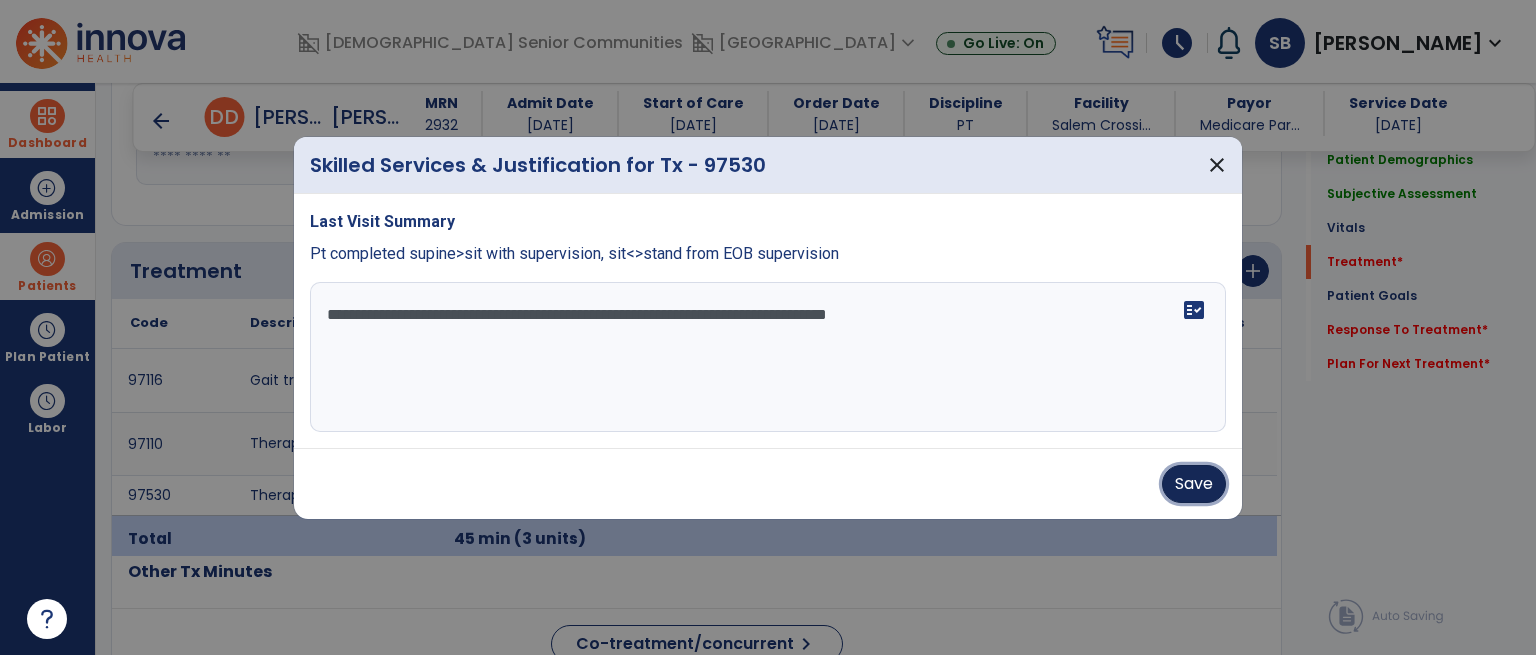 click on "Save" at bounding box center [1194, 484] 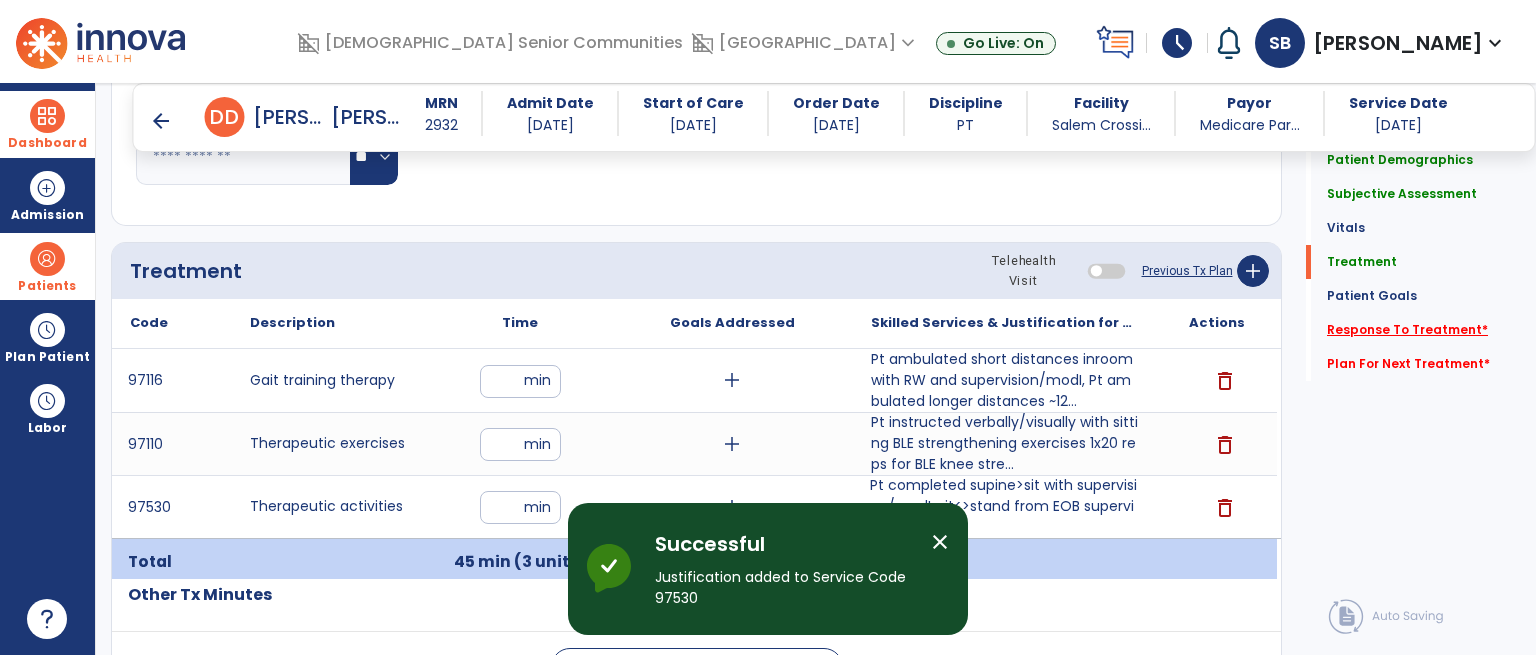 click on "Response To Treatment   *" 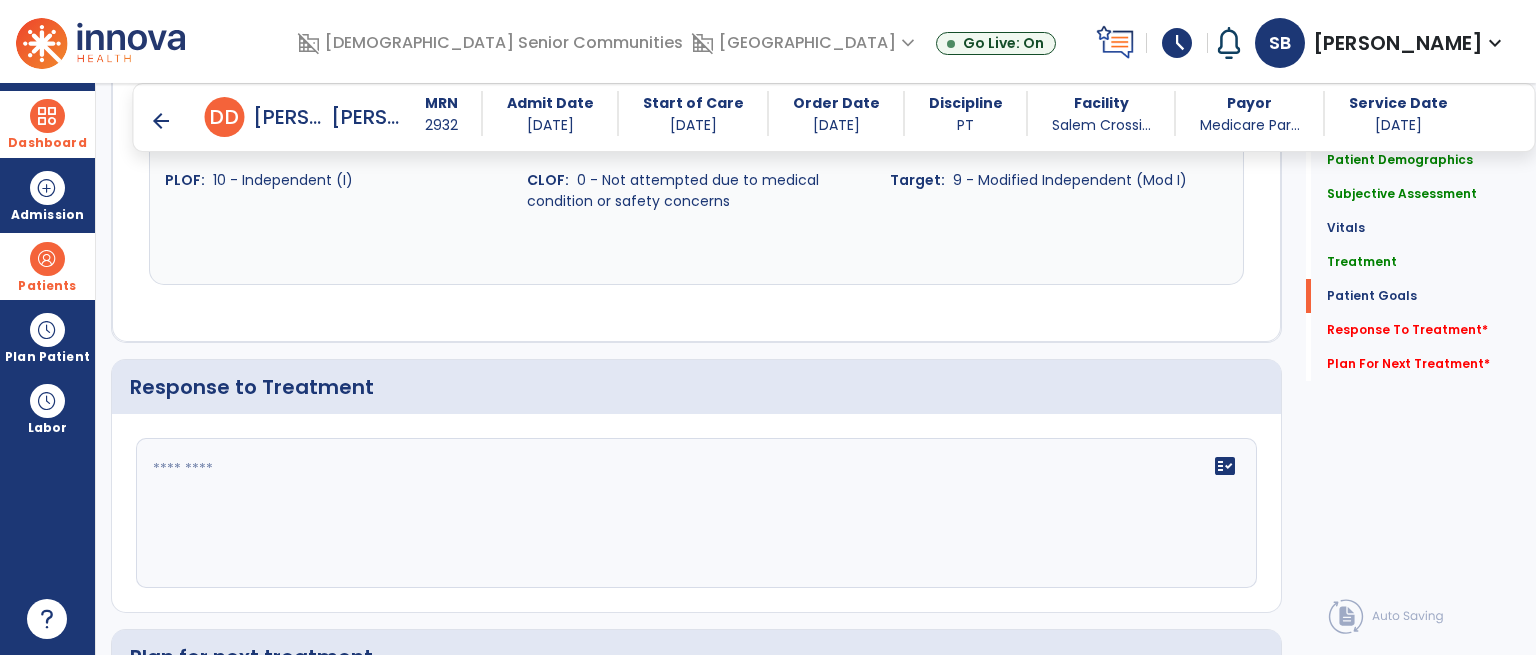 scroll, scrollTop: 2983, scrollLeft: 0, axis: vertical 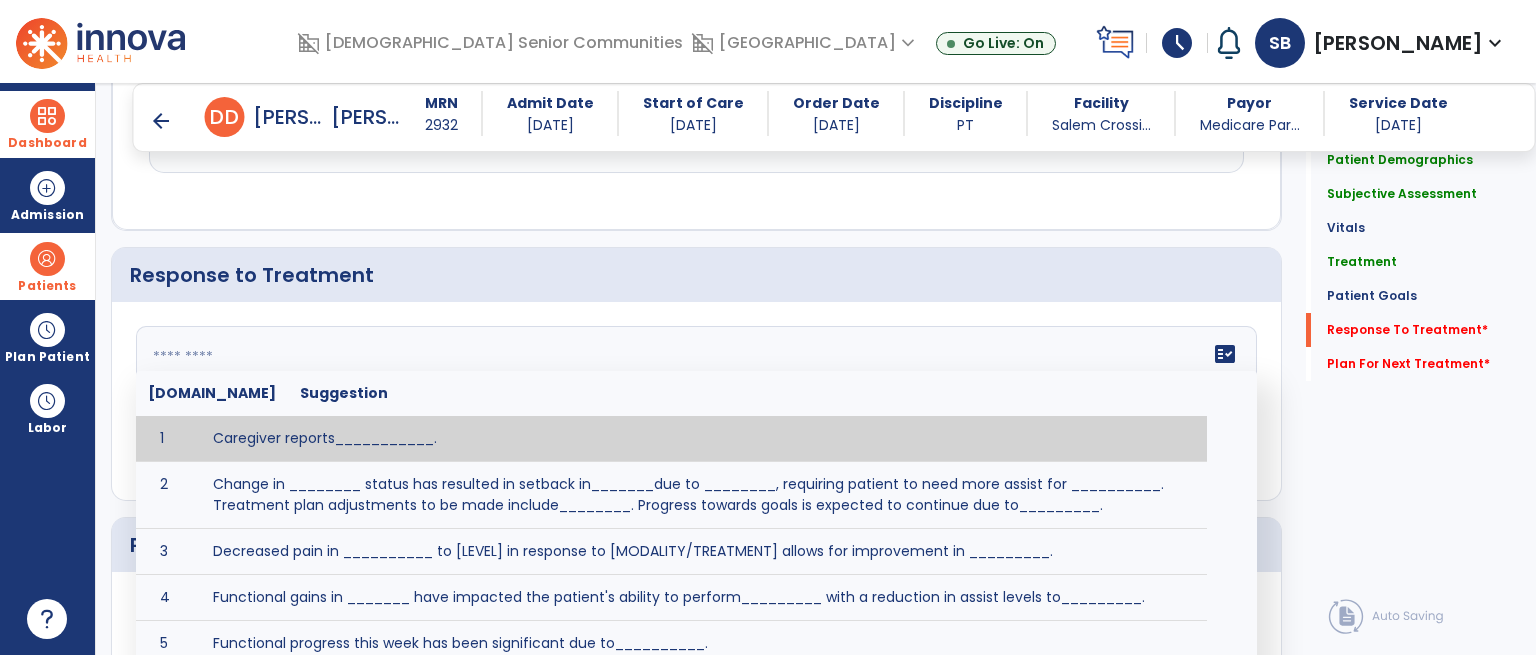 click on "fact_check  [DOMAIN_NAME] Suggestion 1 Caregiver reports___________. 2 Change in ________ status has resulted in setback in_______due to ________, requiring patient to need more assist for __________.   Treatment plan adjustments to be made include________.  Progress towards goals is expected to continue due to_________. 3 Decreased pain in __________ to [LEVEL] in response to [MODALITY/TREATMENT] allows for improvement in _________. 4 Functional gains in _______ have impacted the patient's ability to perform_________ with a reduction in assist levels to_________. 5 Functional progress this week has been significant due to__________. 6 Gains in ________ have improved the patient's ability to perform ______with decreased levels of assist to___________. 7 Improvement in ________allows patient to tolerate higher levels of challenges in_________. 8 Pain in [AREA] has decreased to [LEVEL] in response to [TREATMENT/MODALITY], allowing fore ease in completing__________. 9 10 11 12 13 14 15 16 17 18 19 20 21" 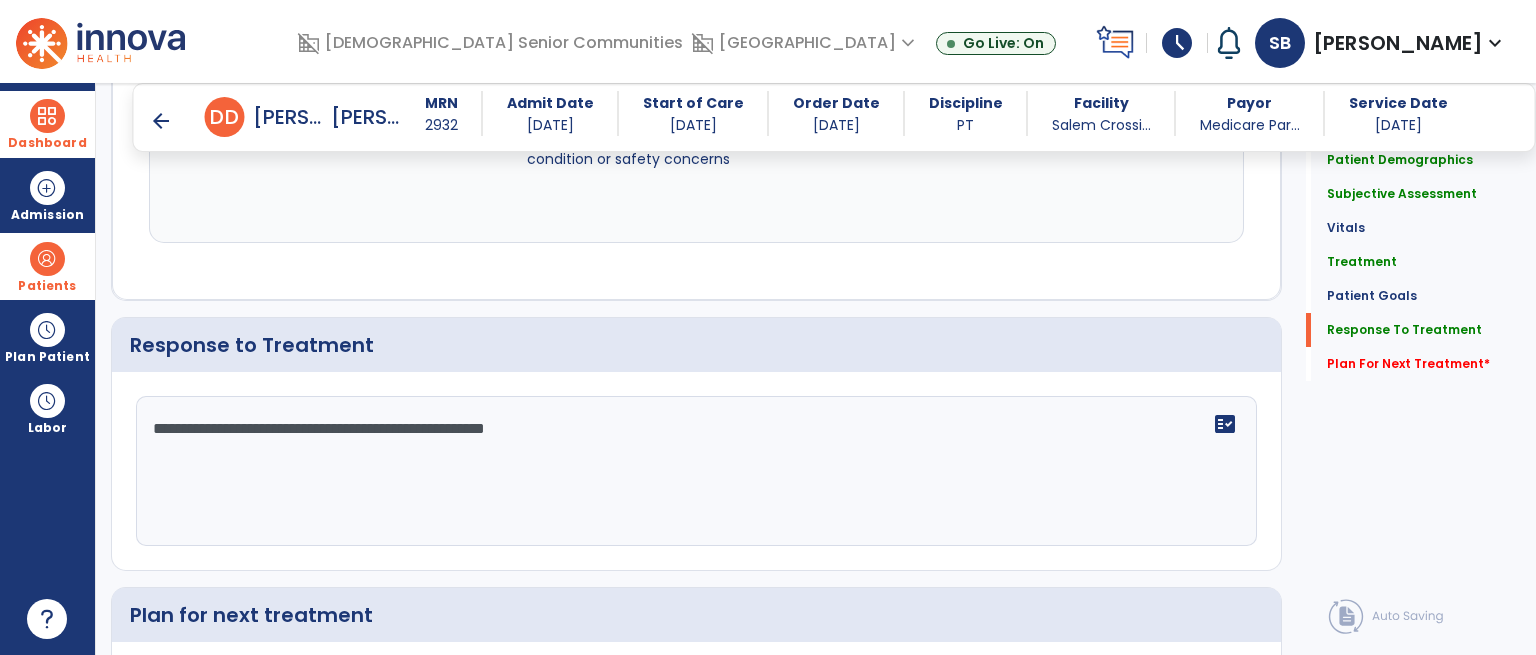 scroll, scrollTop: 2982, scrollLeft: 0, axis: vertical 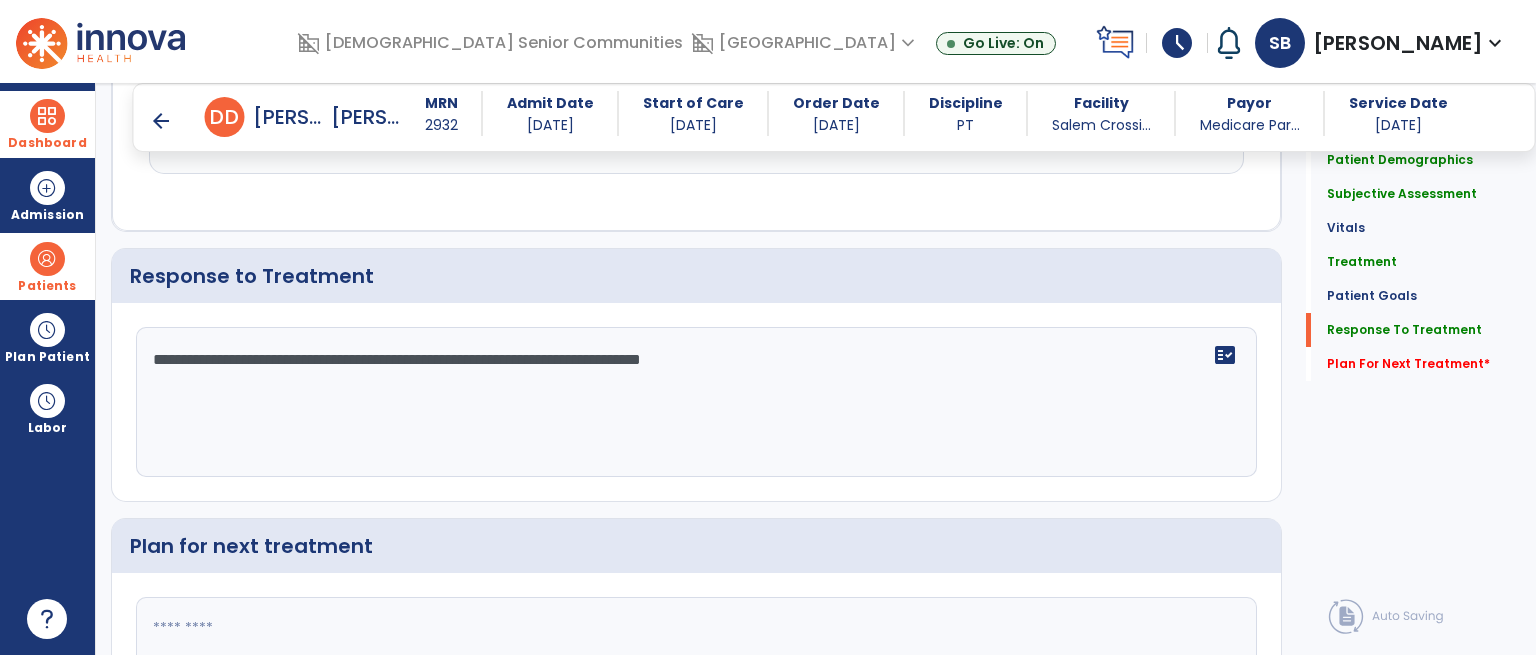 type on "**********" 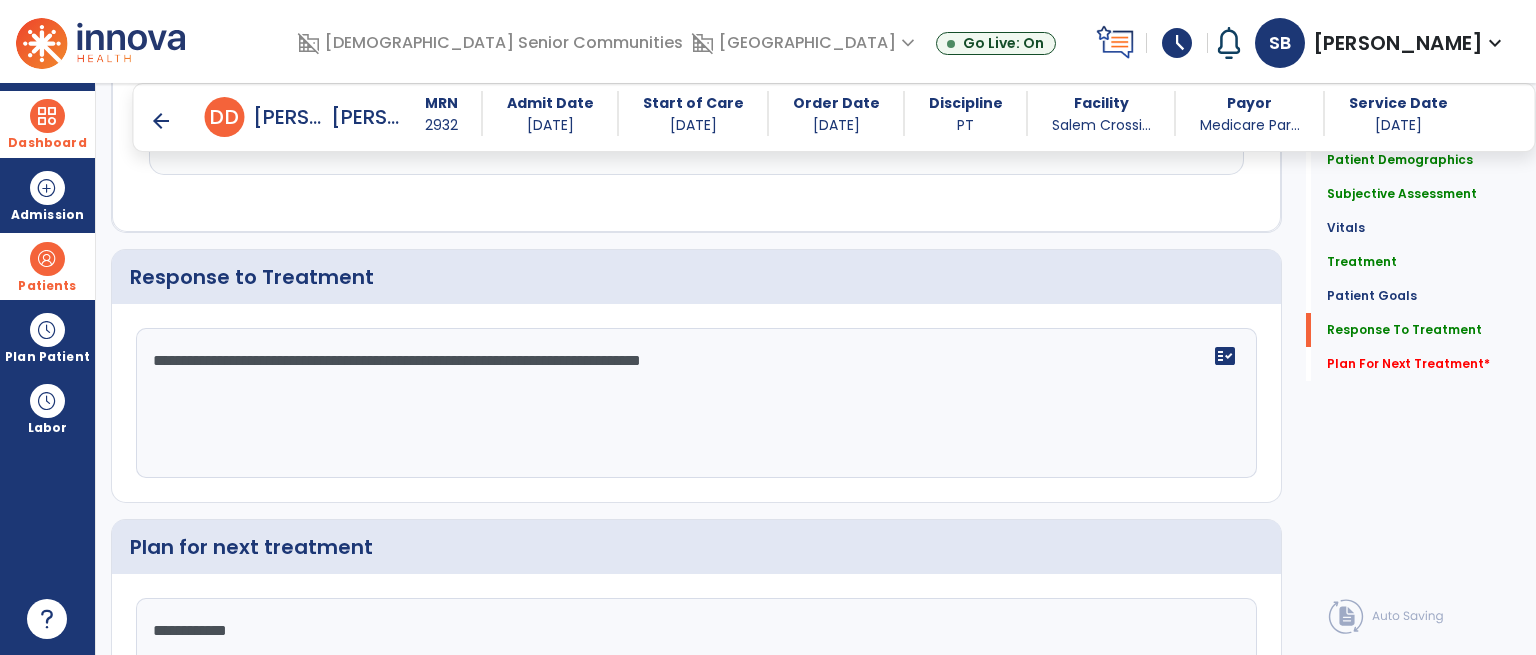 scroll, scrollTop: 2981, scrollLeft: 0, axis: vertical 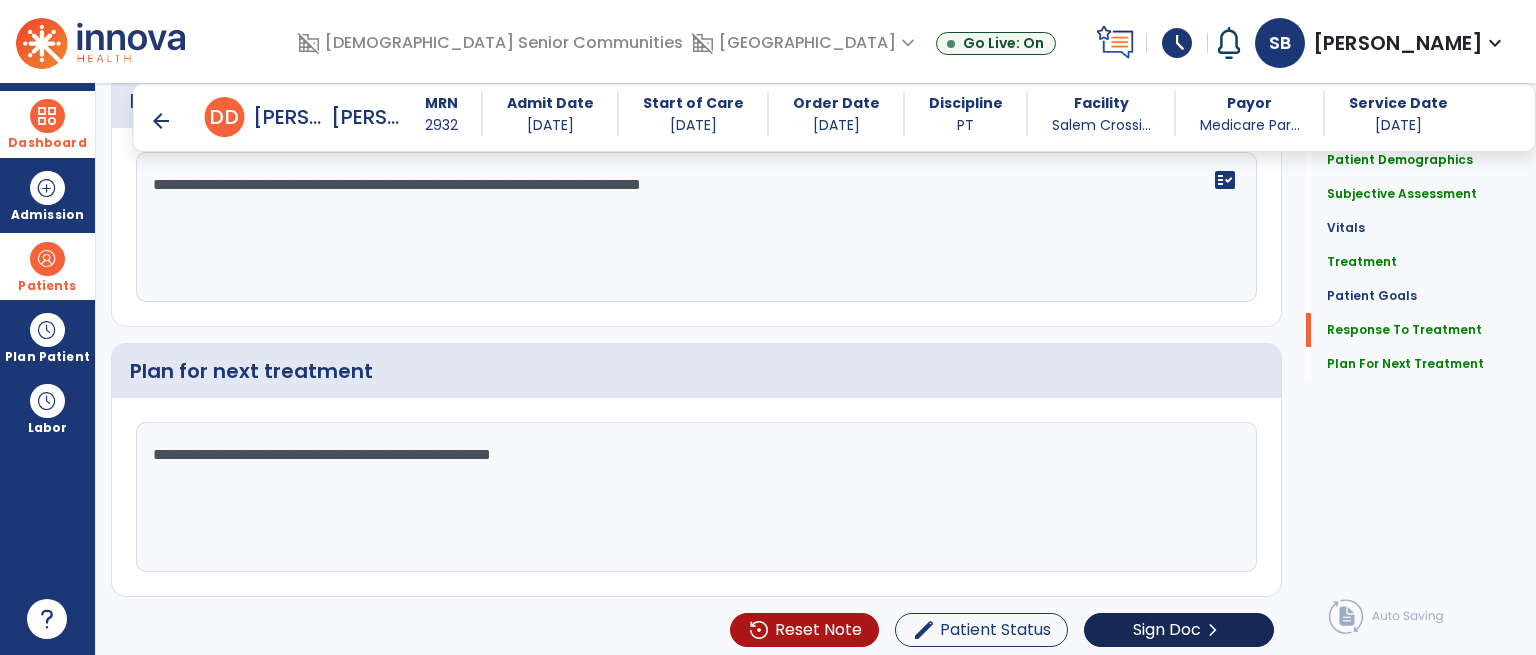 type on "**********" 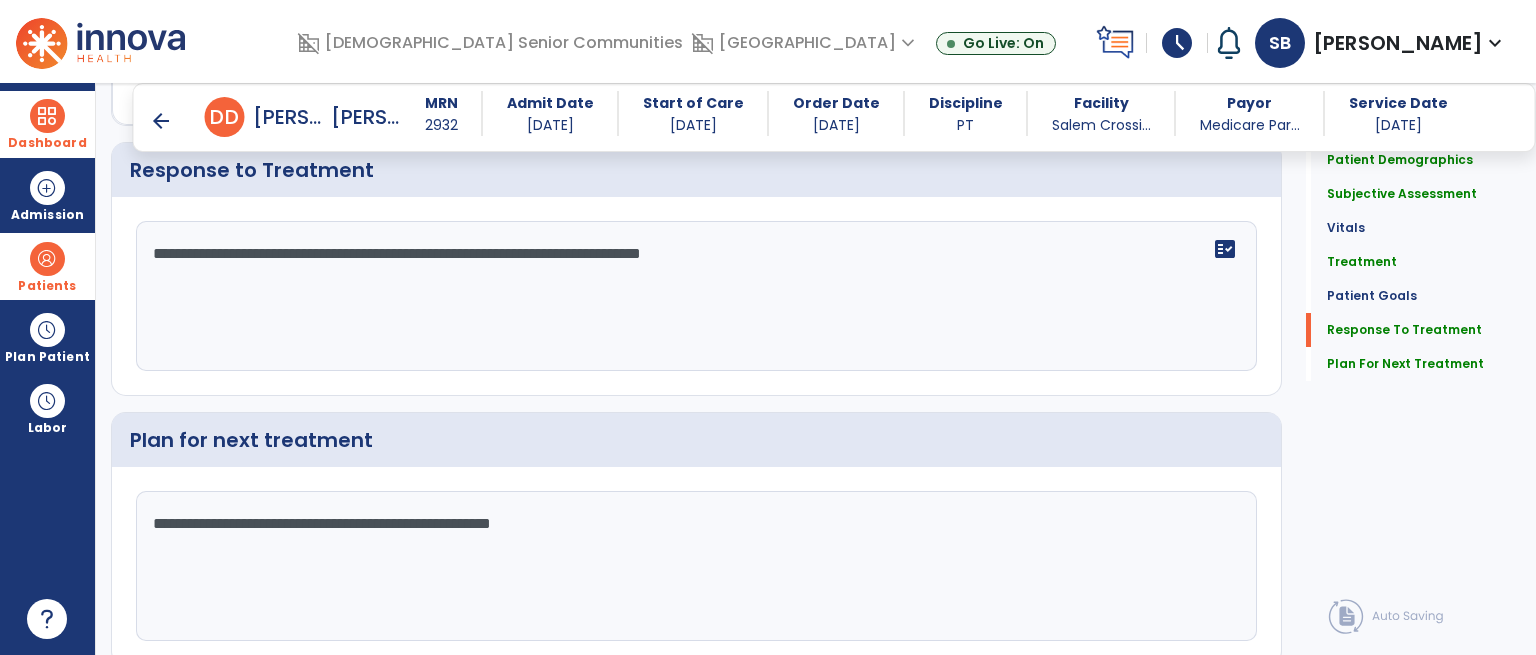 click on "chevron_right" 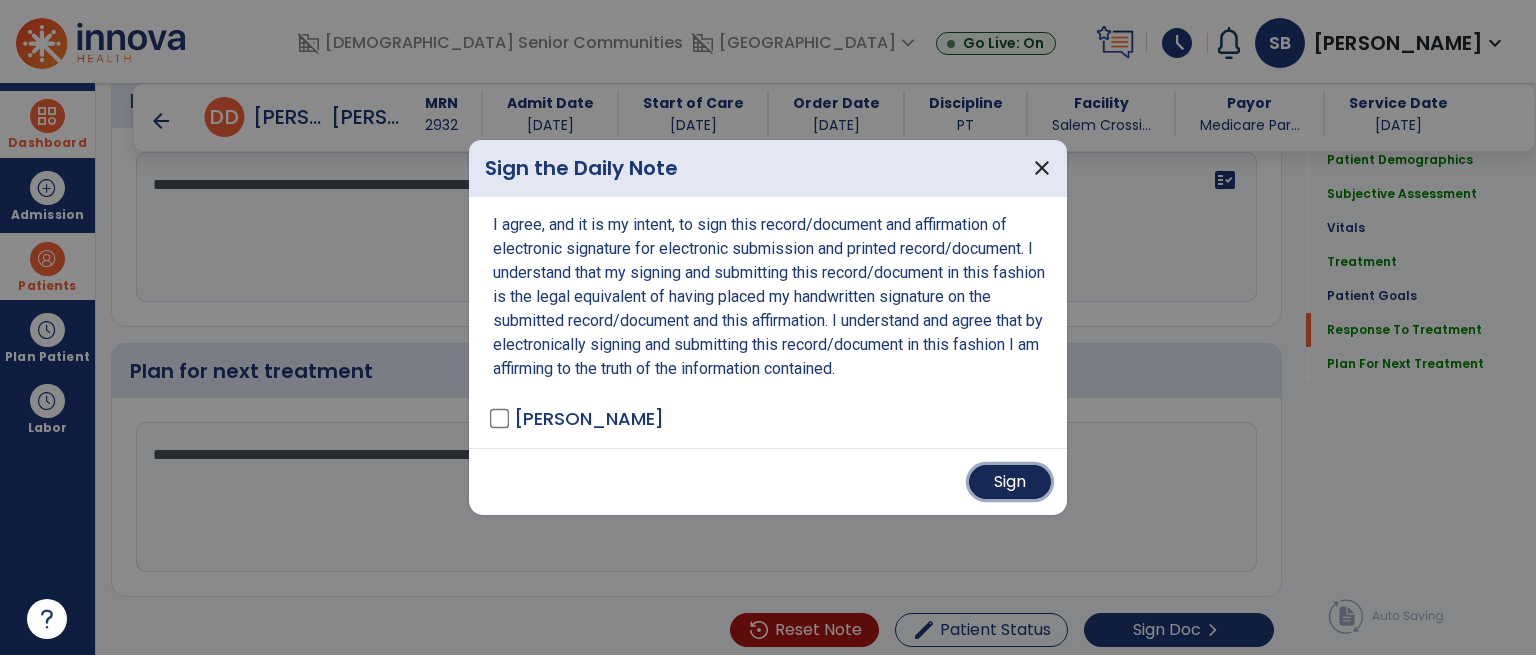 click on "Sign" at bounding box center [1010, 482] 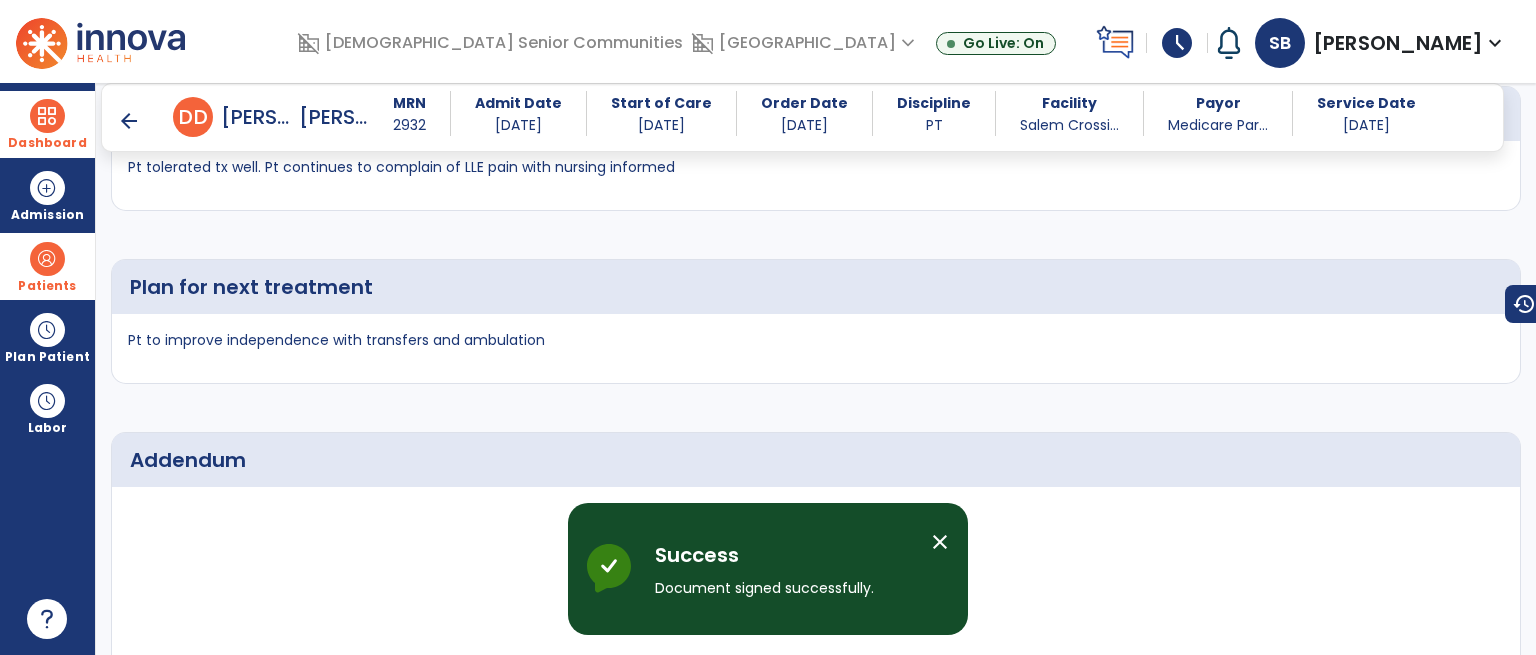 scroll, scrollTop: 4540, scrollLeft: 0, axis: vertical 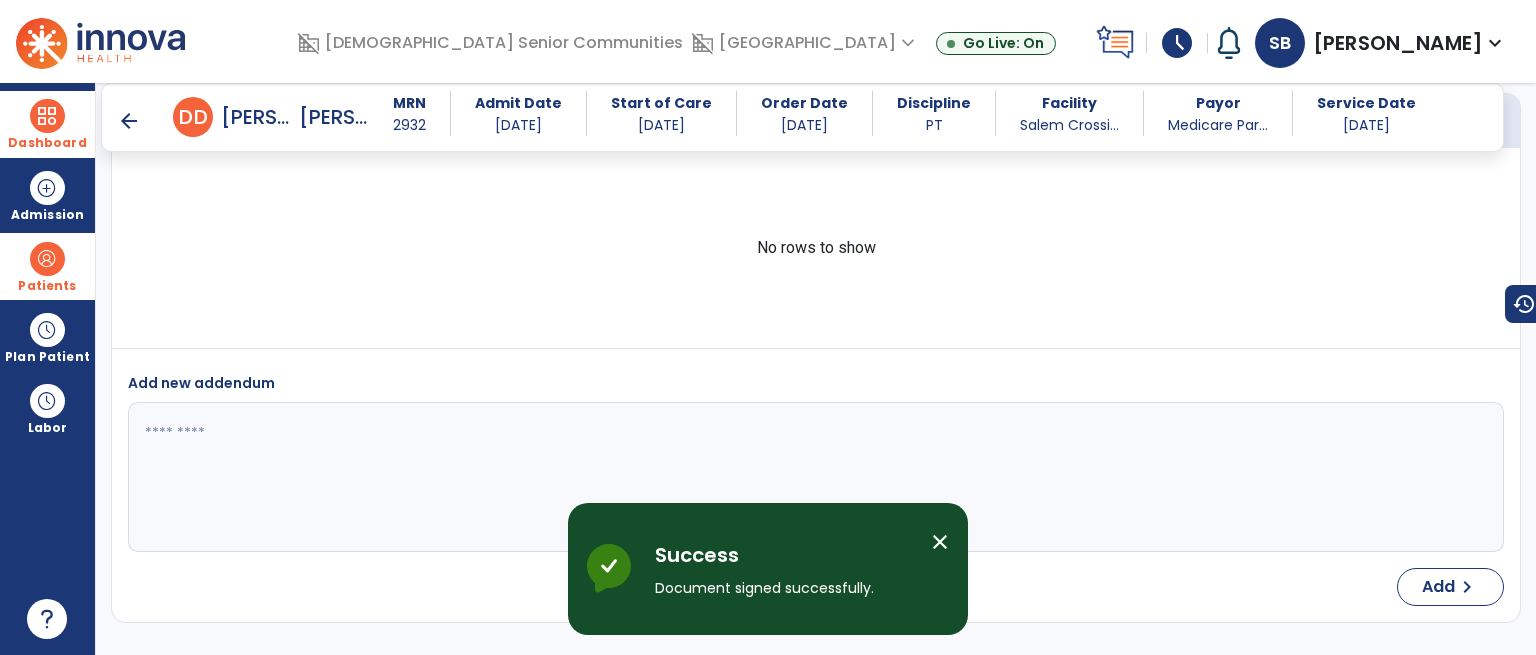 click on "arrow_back" at bounding box center (129, 121) 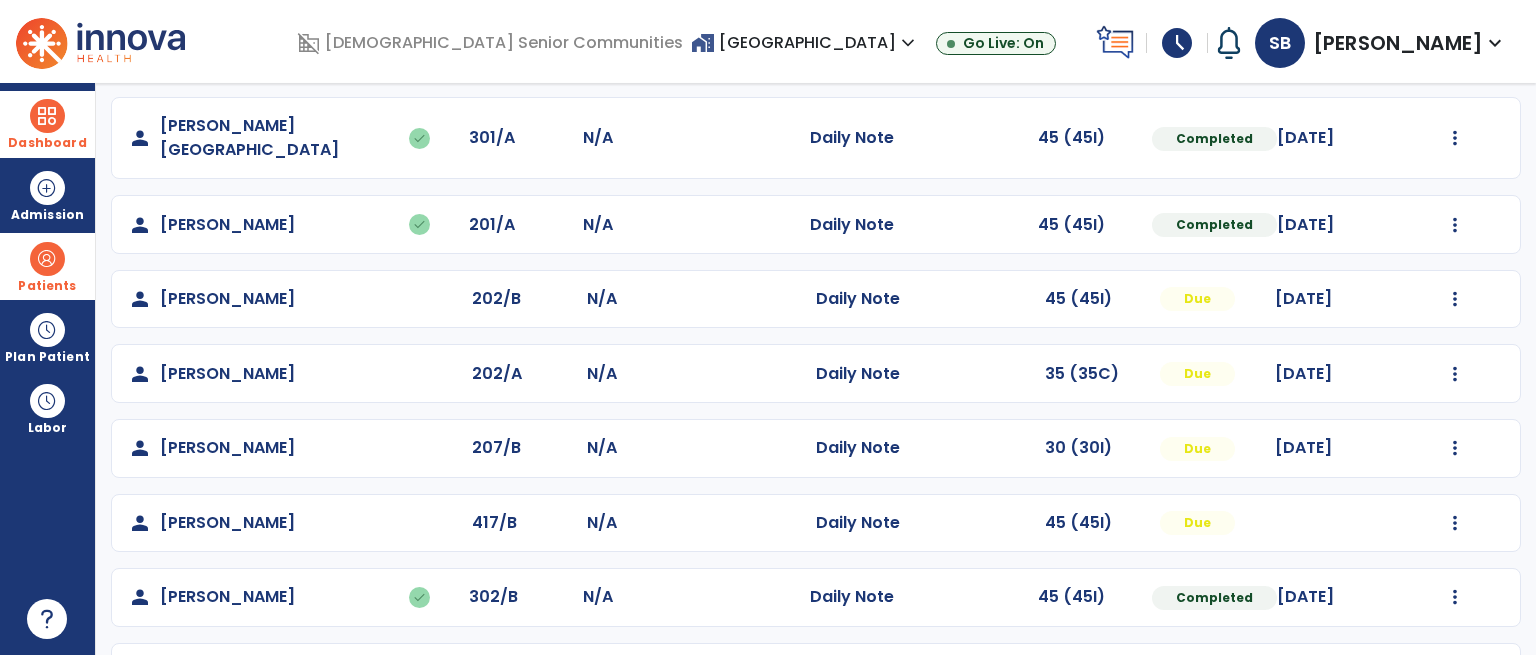 scroll, scrollTop: 407, scrollLeft: 0, axis: vertical 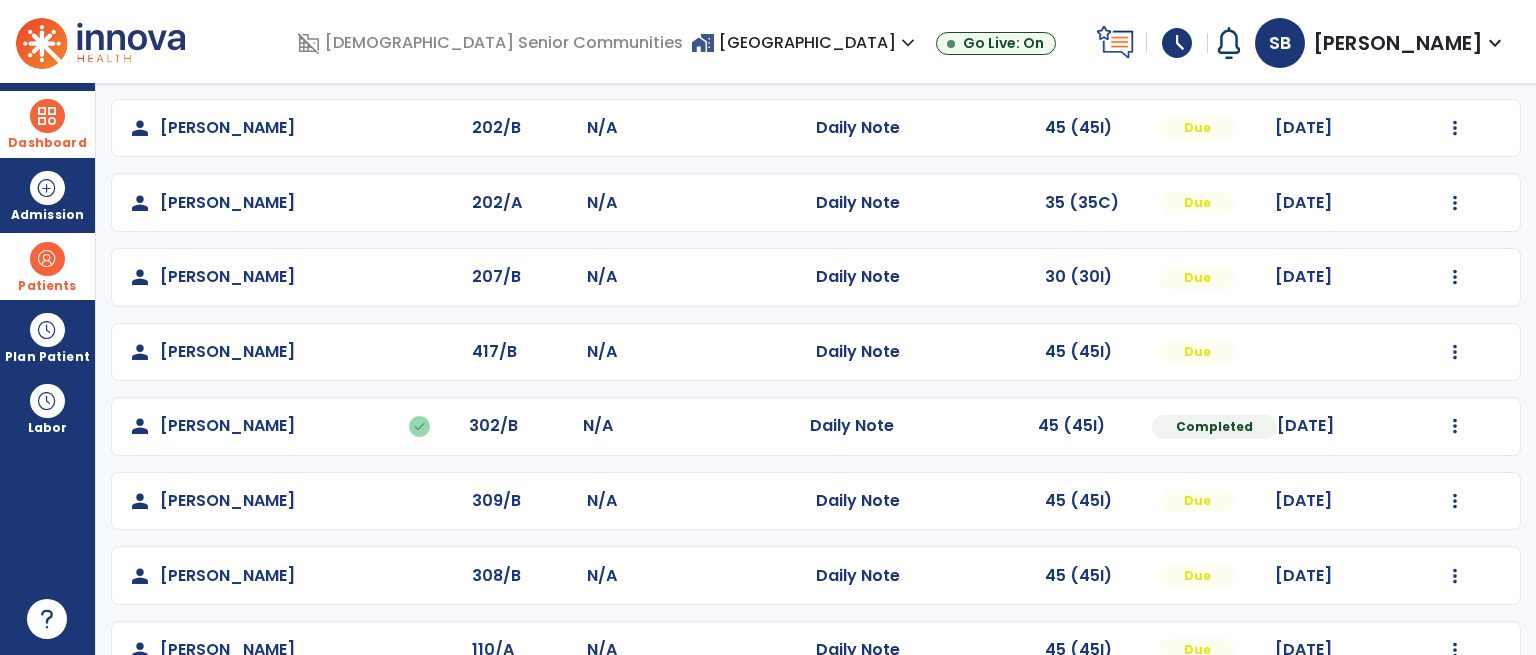 click on "Mark Visit As Complete   Reset Note   Open Document   G + C Mins" 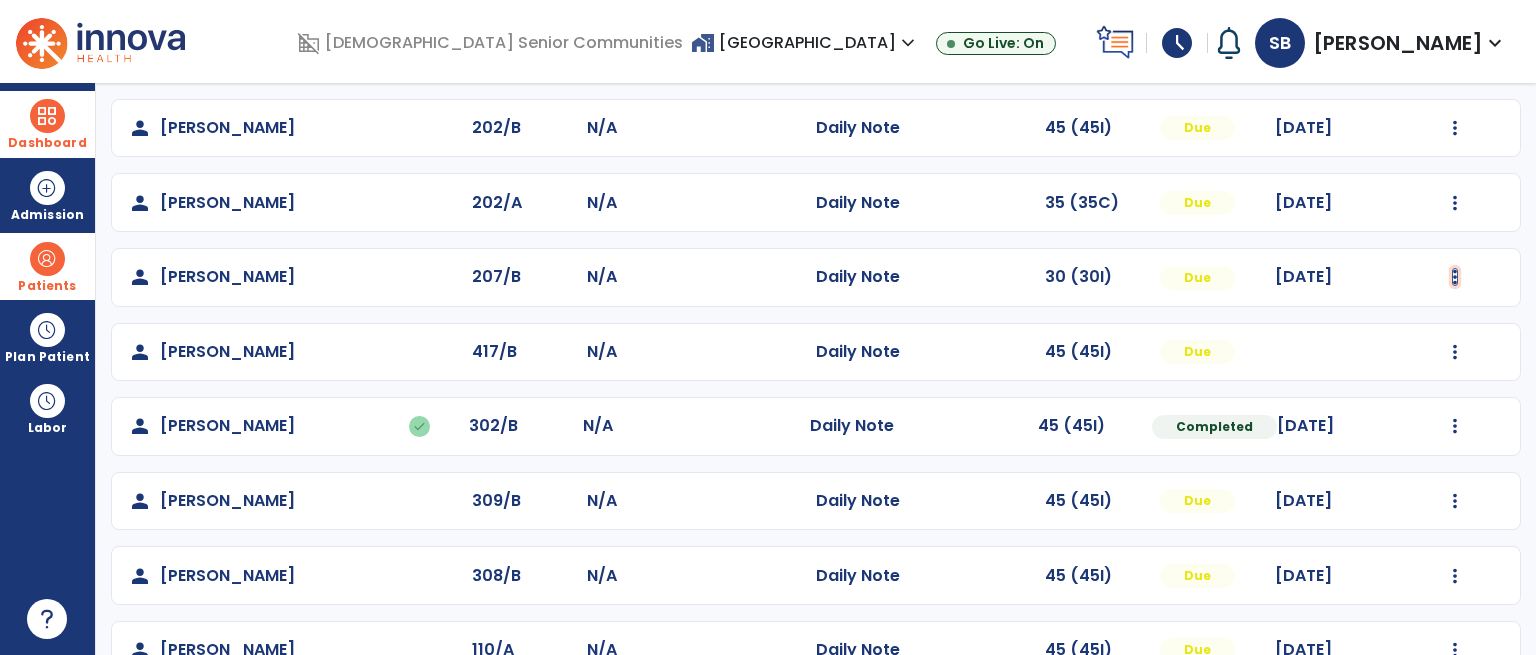 click at bounding box center [1455, -119] 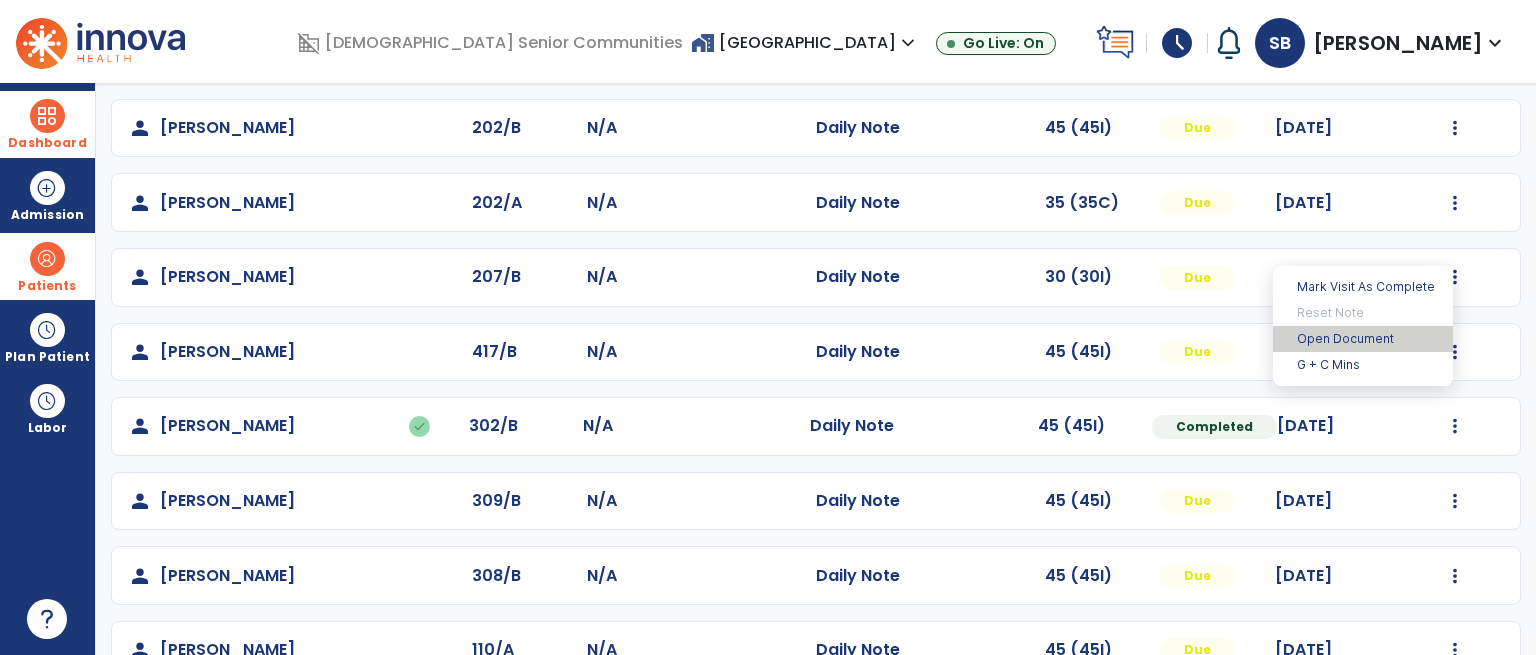 click on "Open Document" at bounding box center (1363, 339) 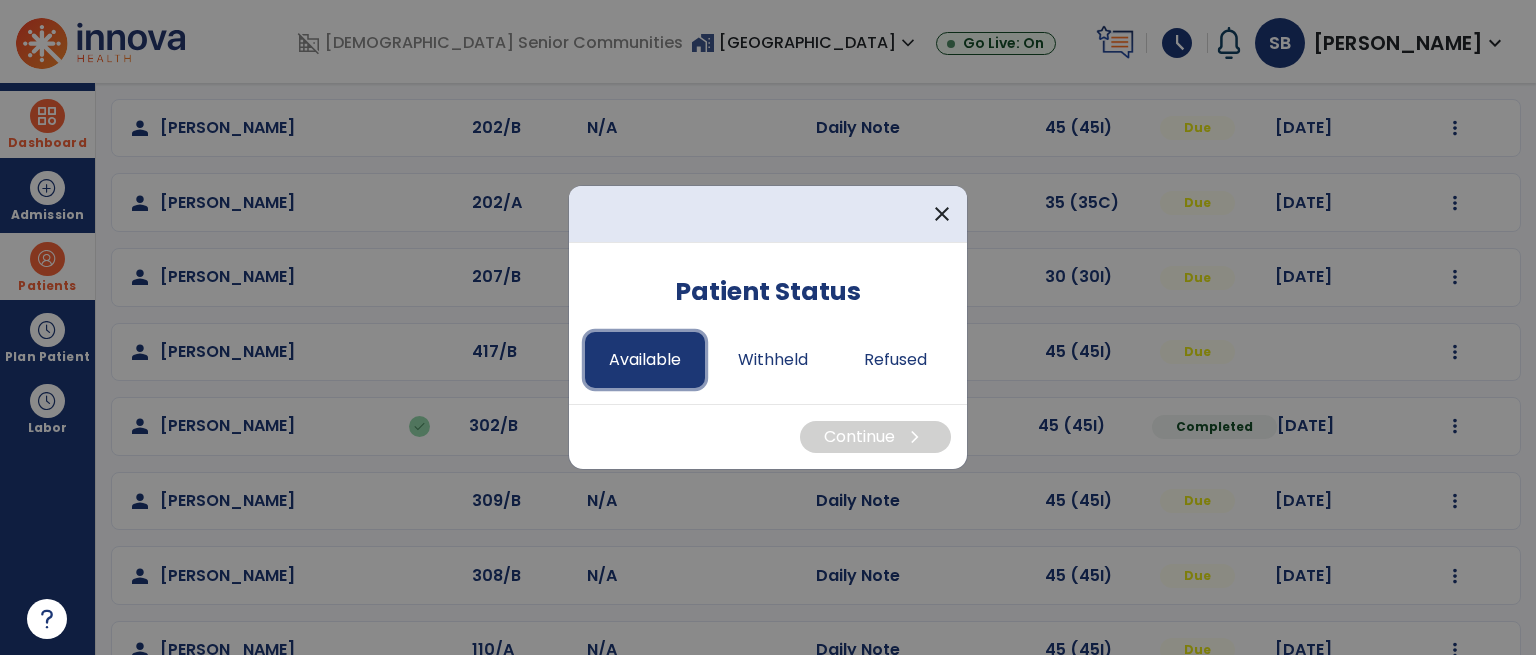 click on "Available" at bounding box center [645, 360] 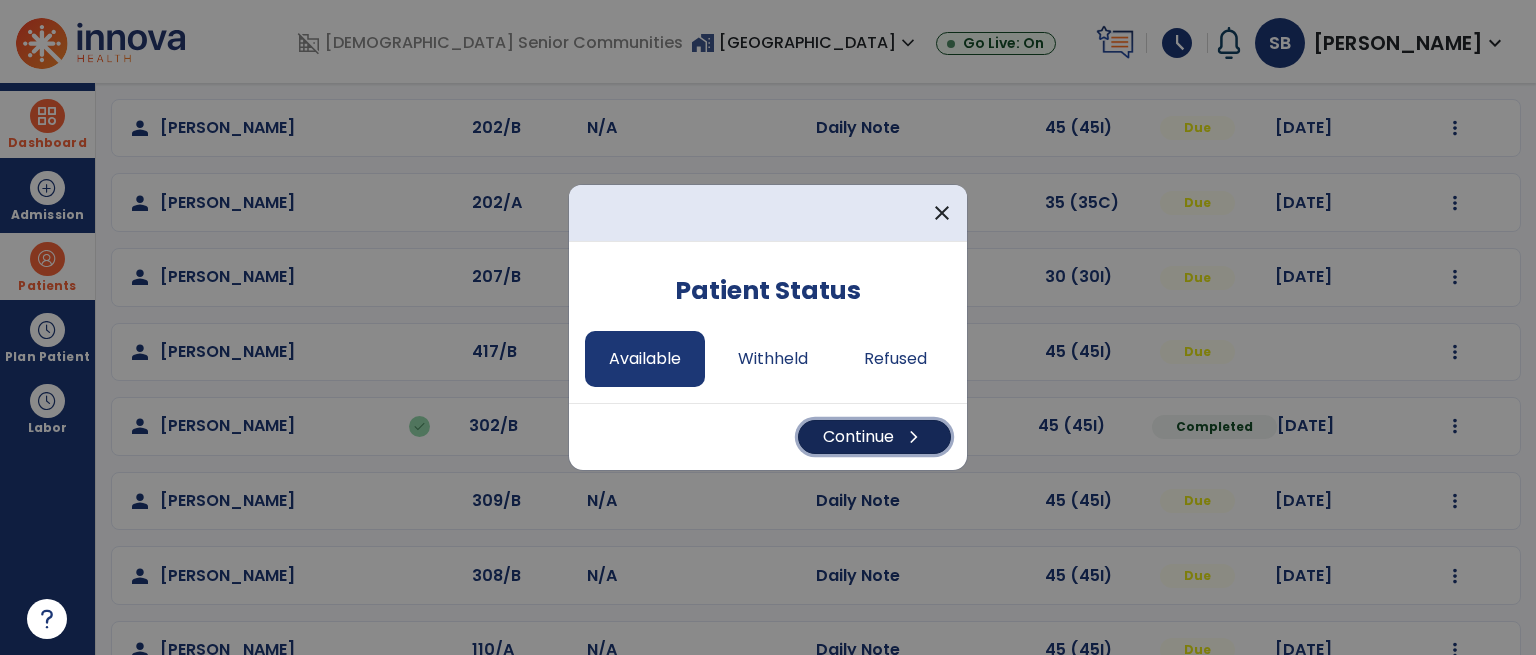 click on "Continue   chevron_right" at bounding box center (874, 437) 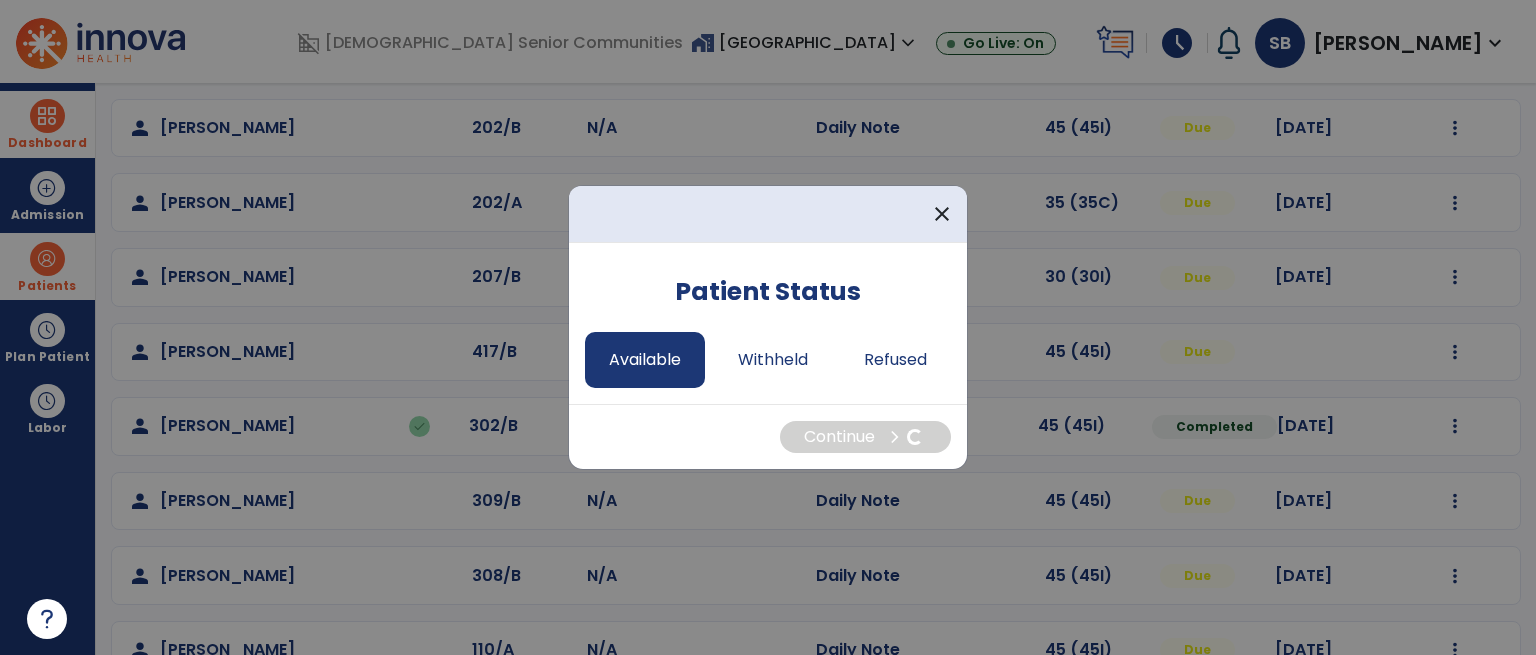 select on "*" 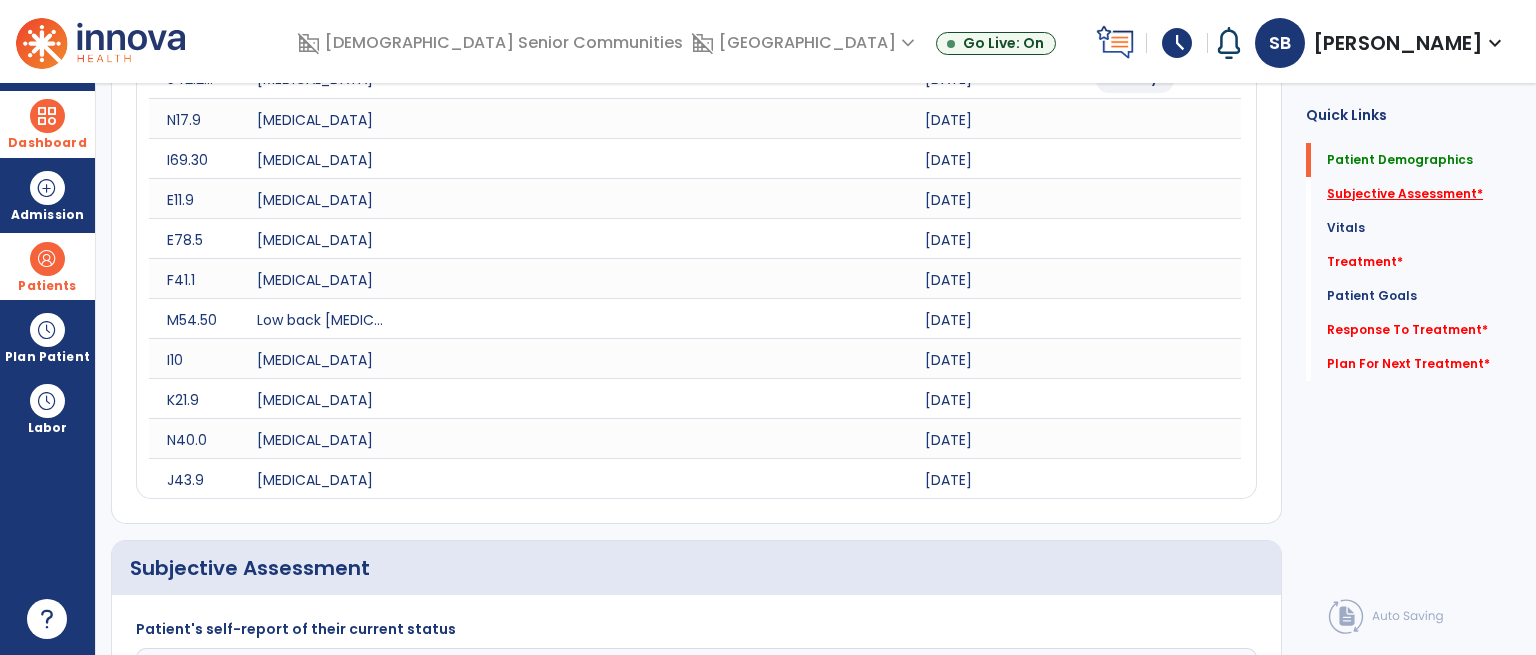 click on "Subjective Assessment   *" 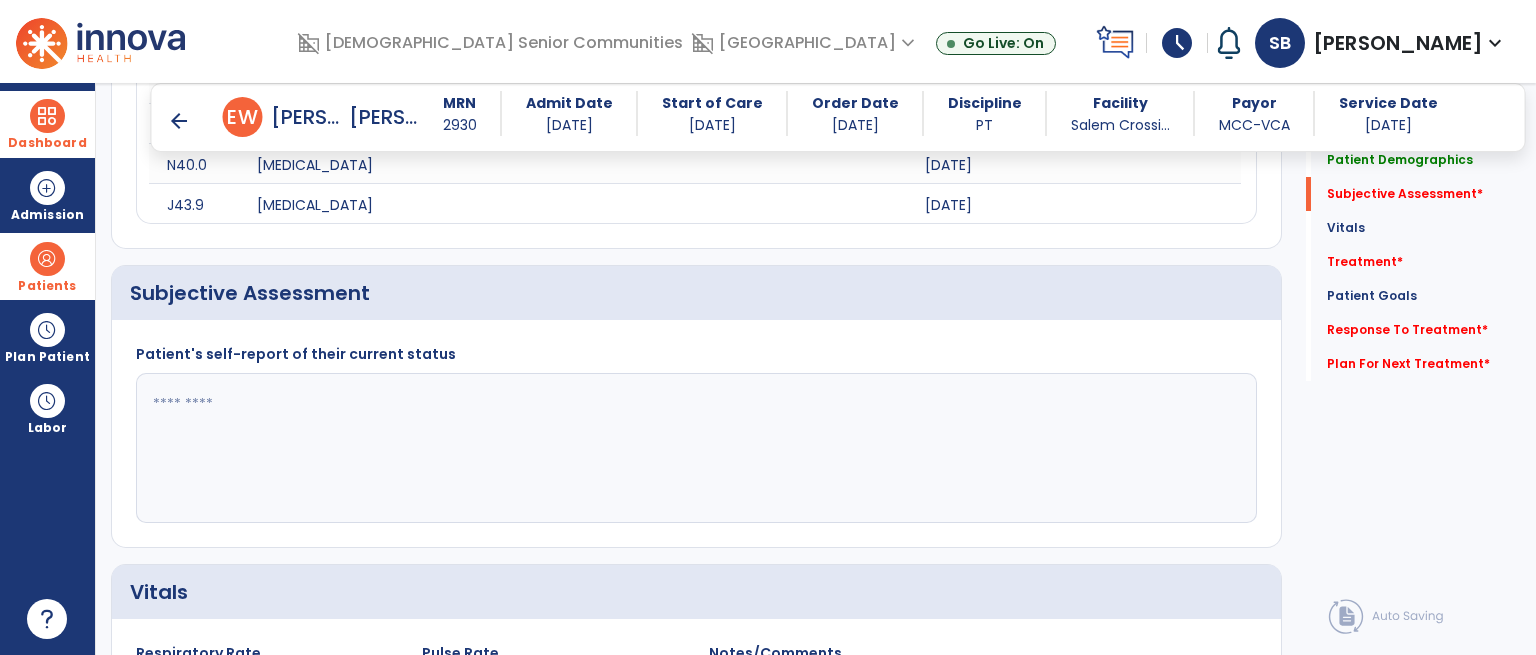 scroll, scrollTop: 718, scrollLeft: 0, axis: vertical 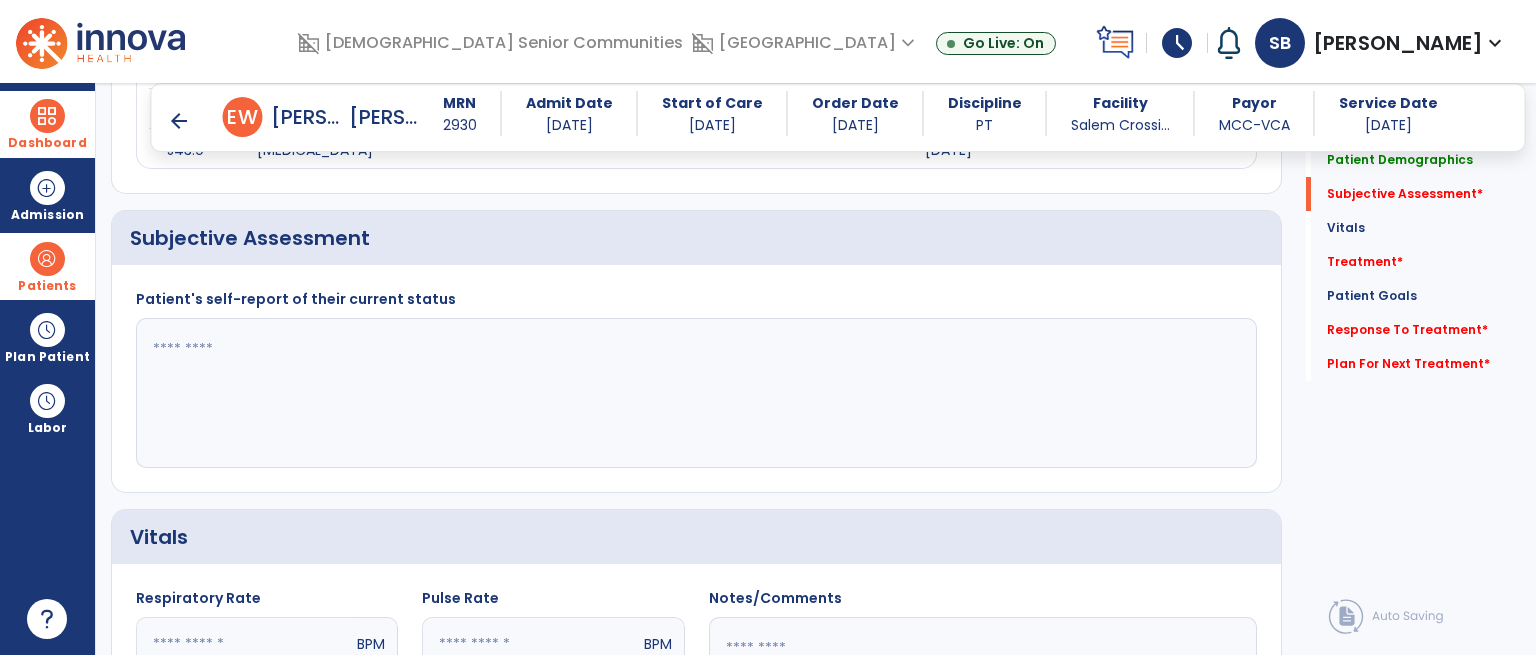 click 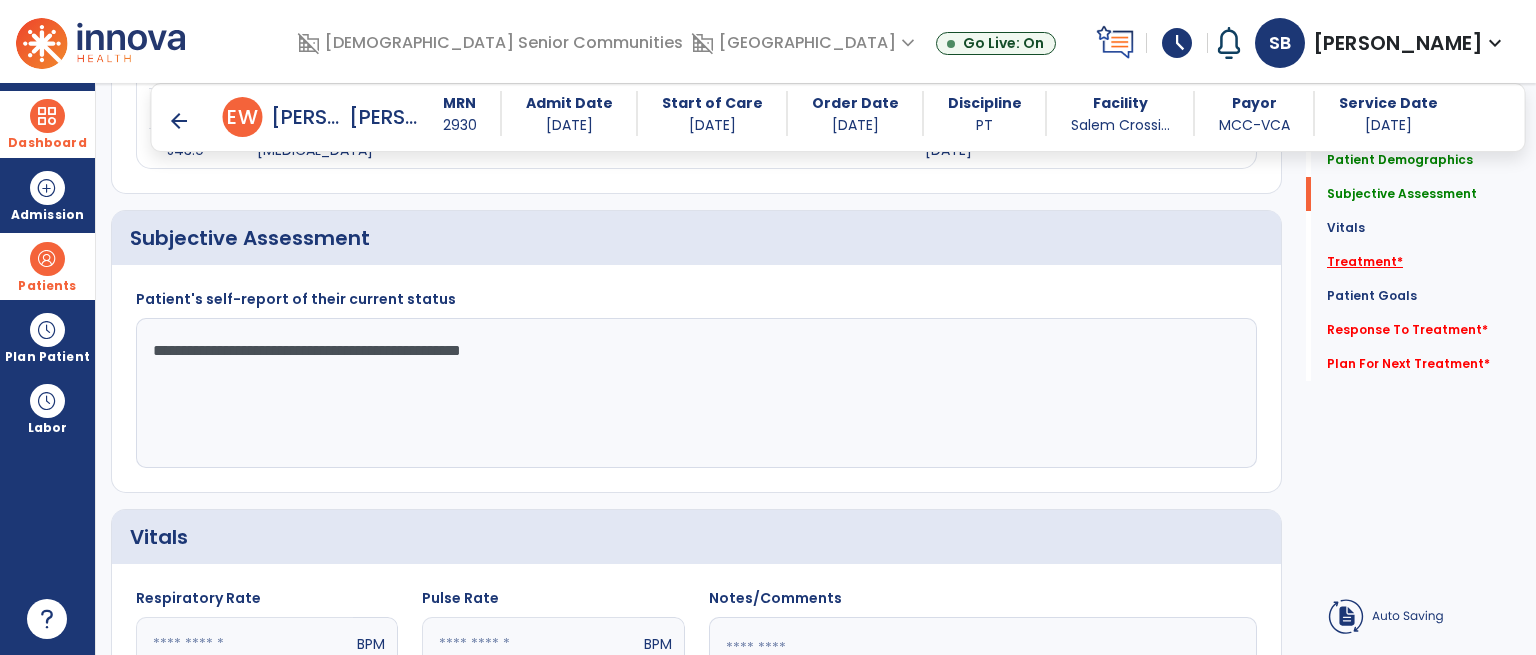 type on "**********" 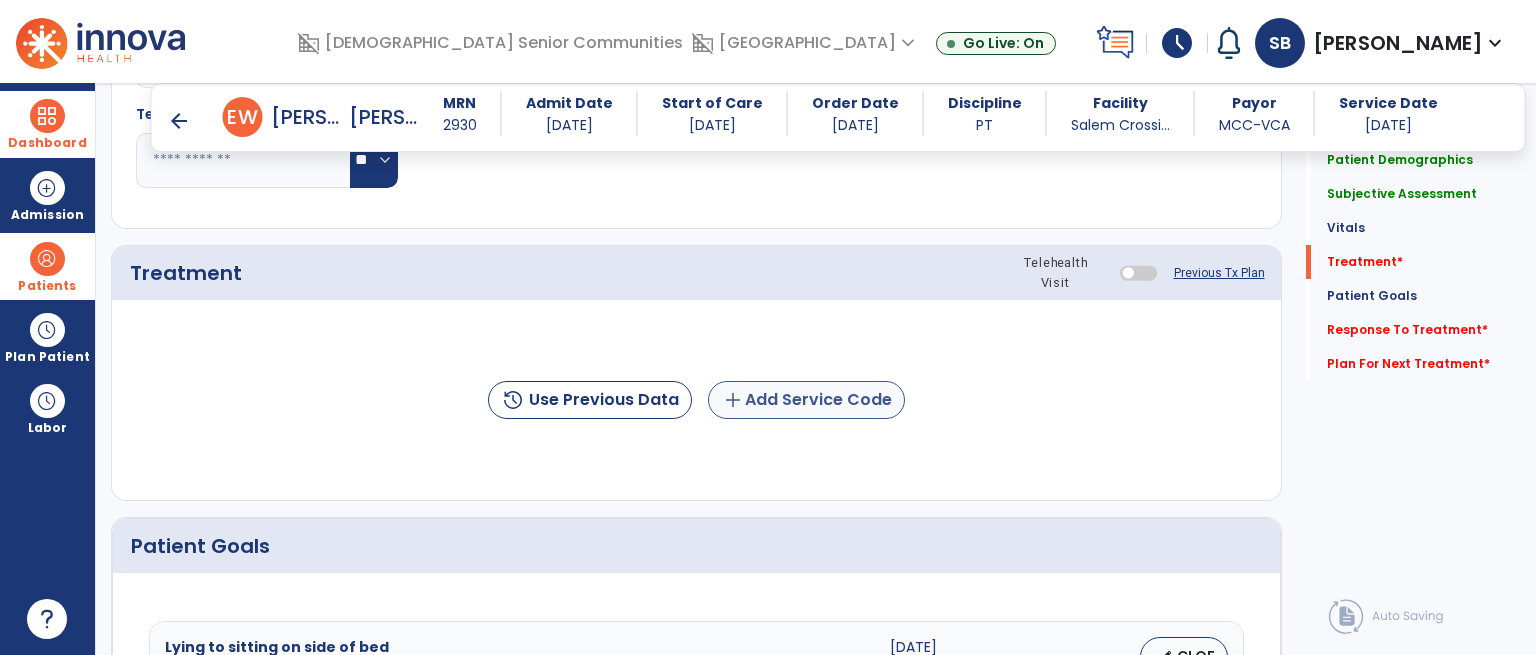 scroll, scrollTop: 1407, scrollLeft: 0, axis: vertical 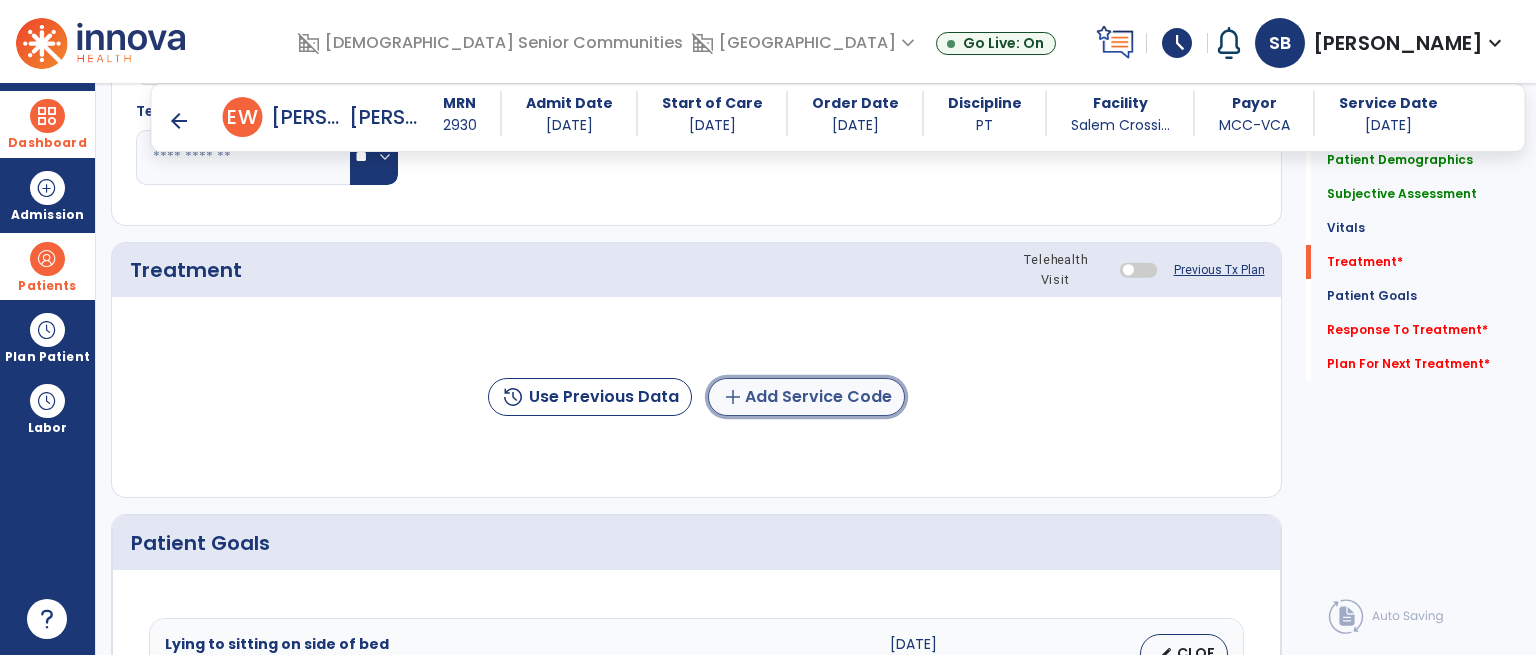 click on "add  Add Service Code" 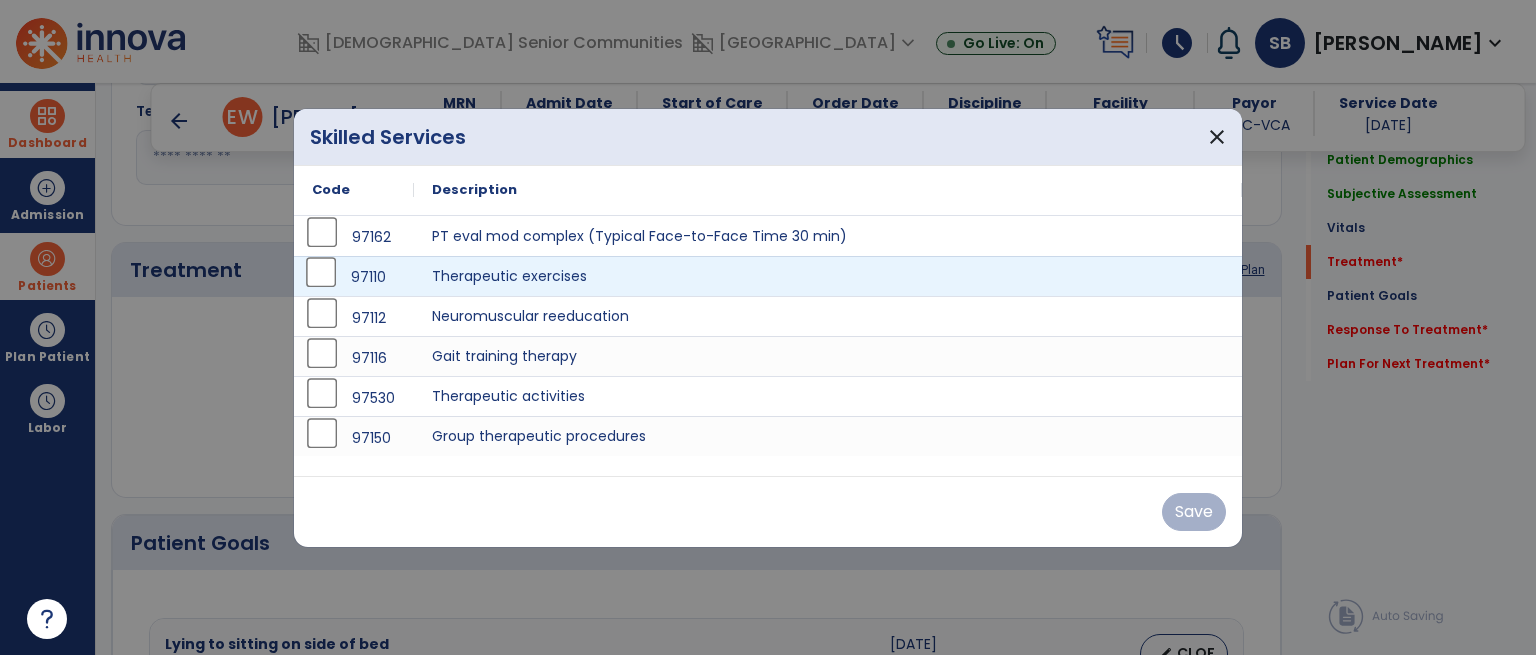 click on "97110" at bounding box center [354, 277] 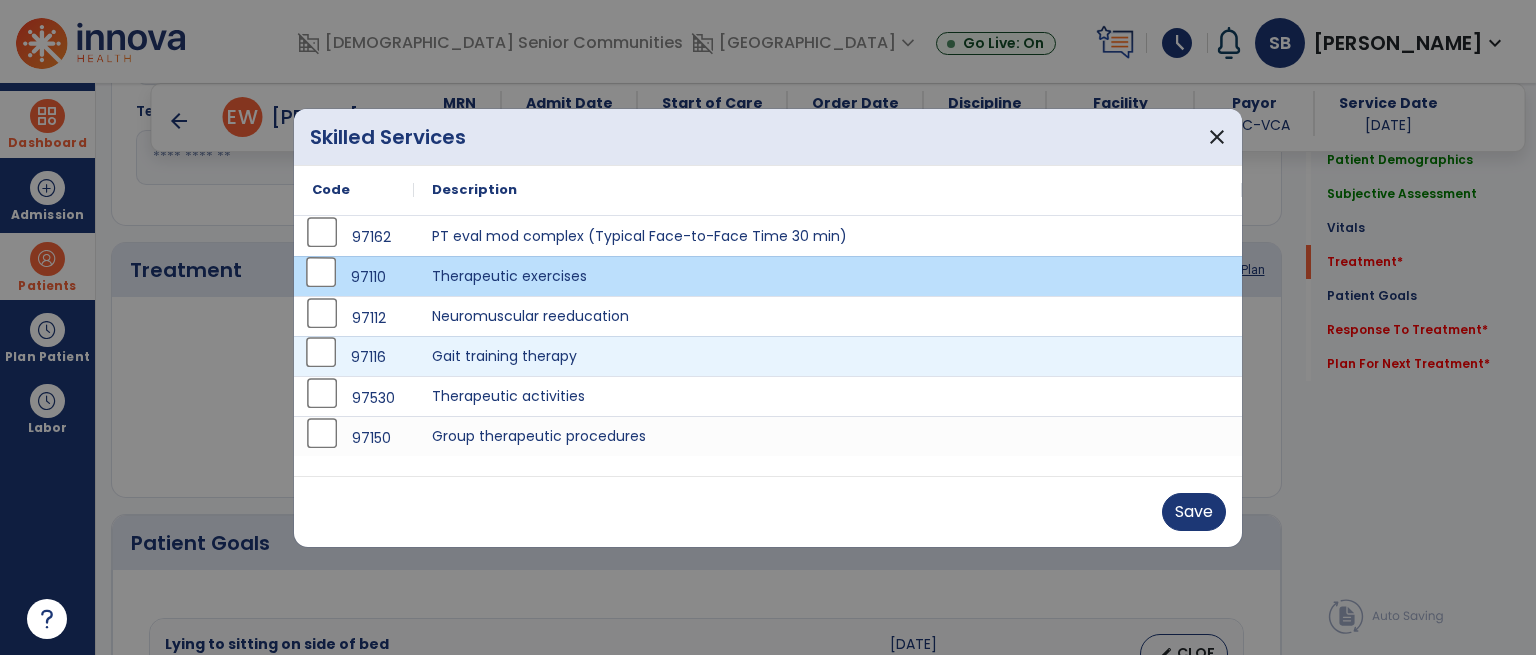 click on "97116" at bounding box center [354, 357] 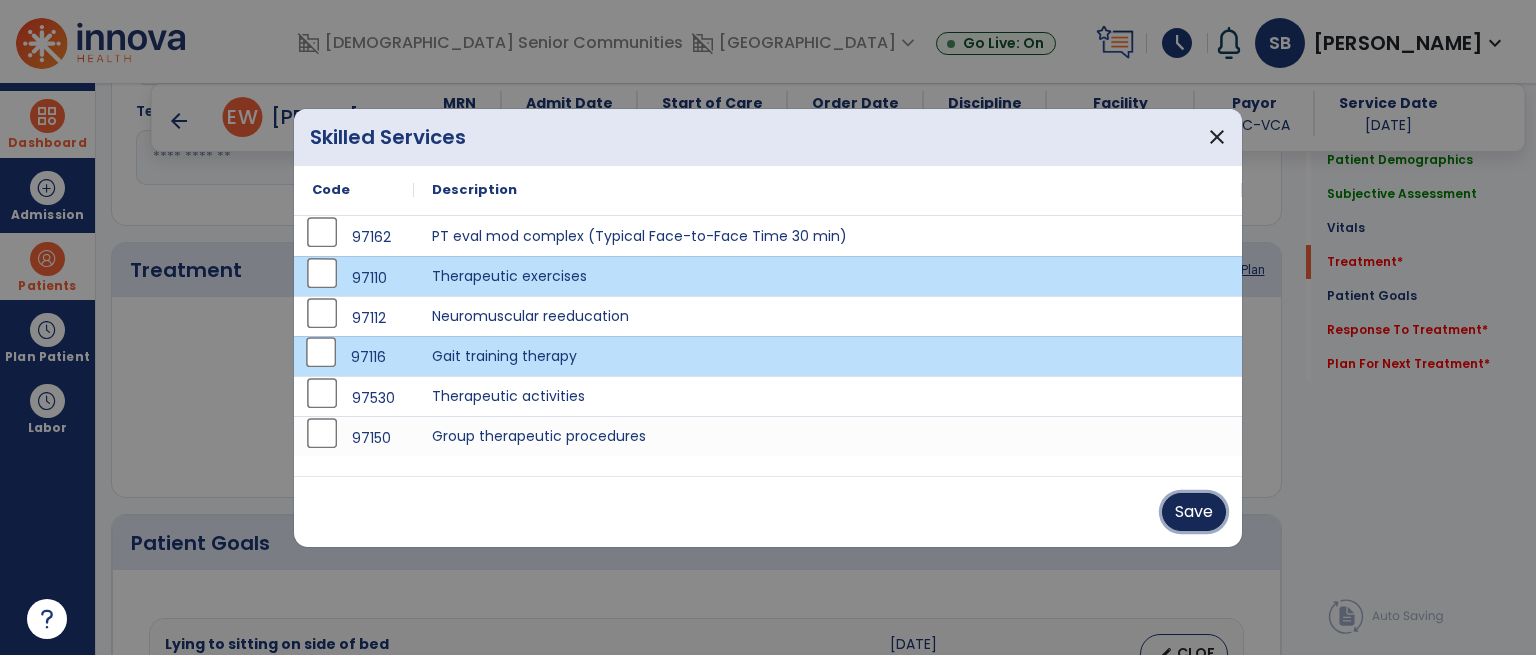 click on "Save" at bounding box center [1194, 512] 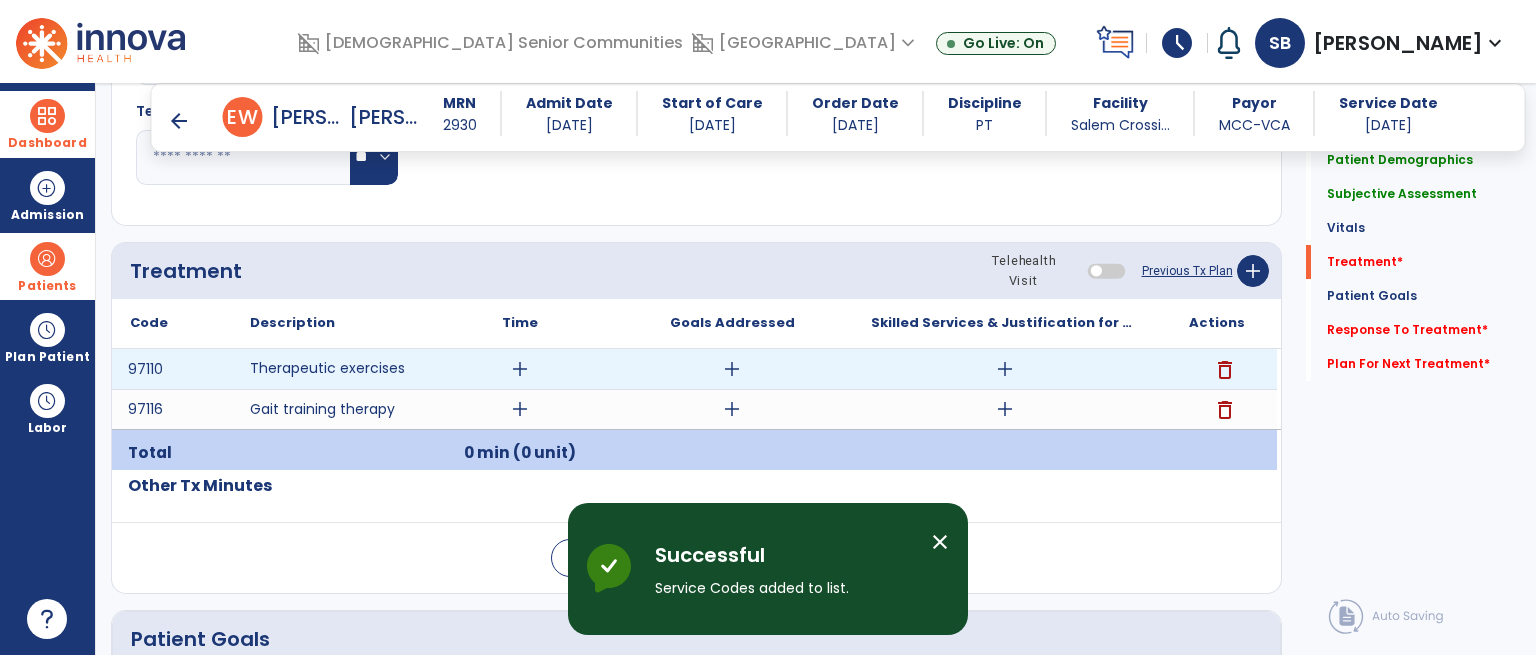 click on "add" at bounding box center (520, 369) 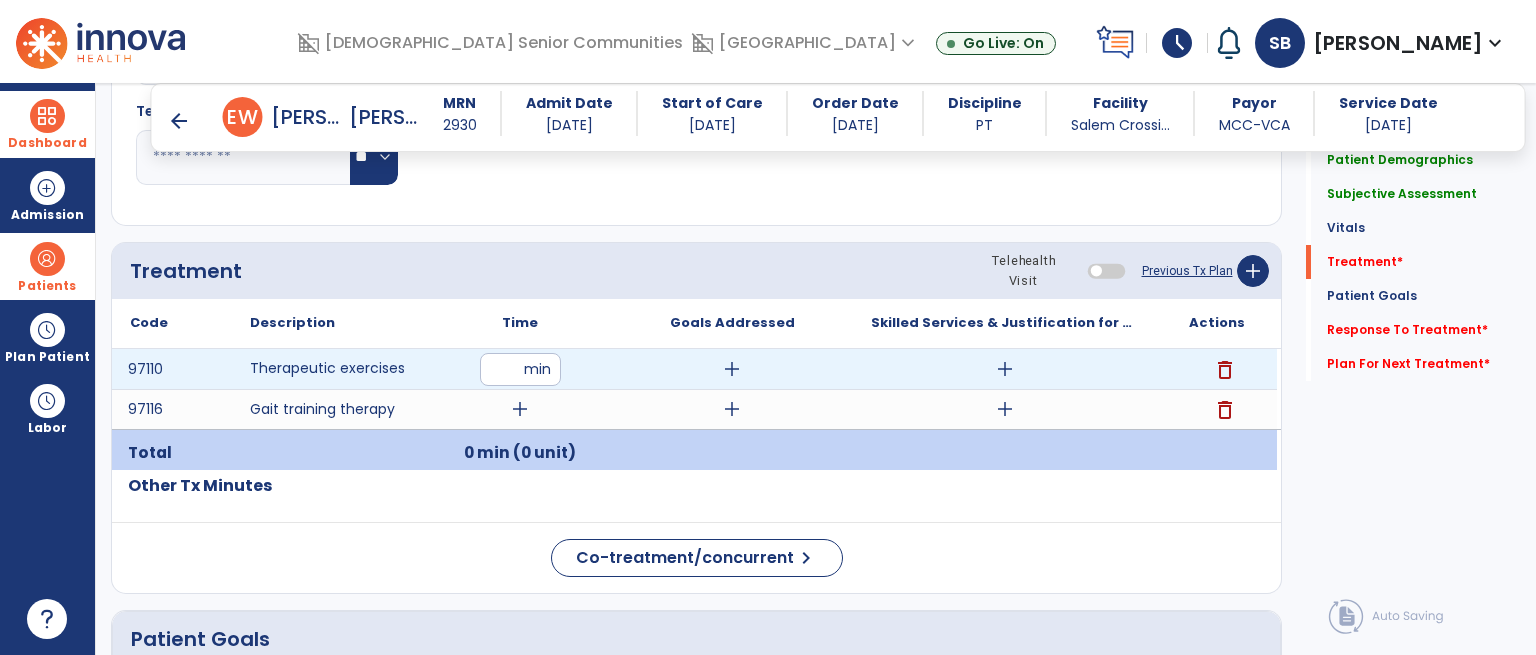 type on "**" 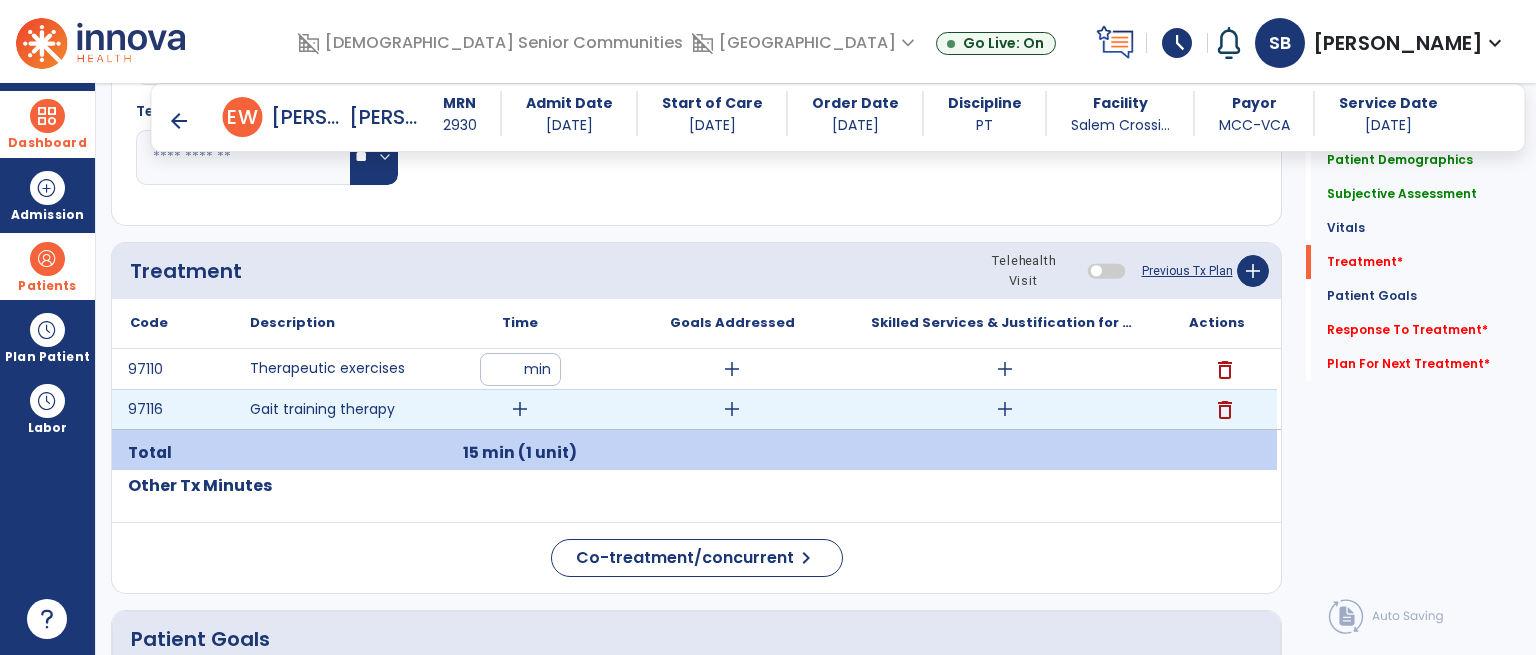 click on "add" at bounding box center (520, 409) 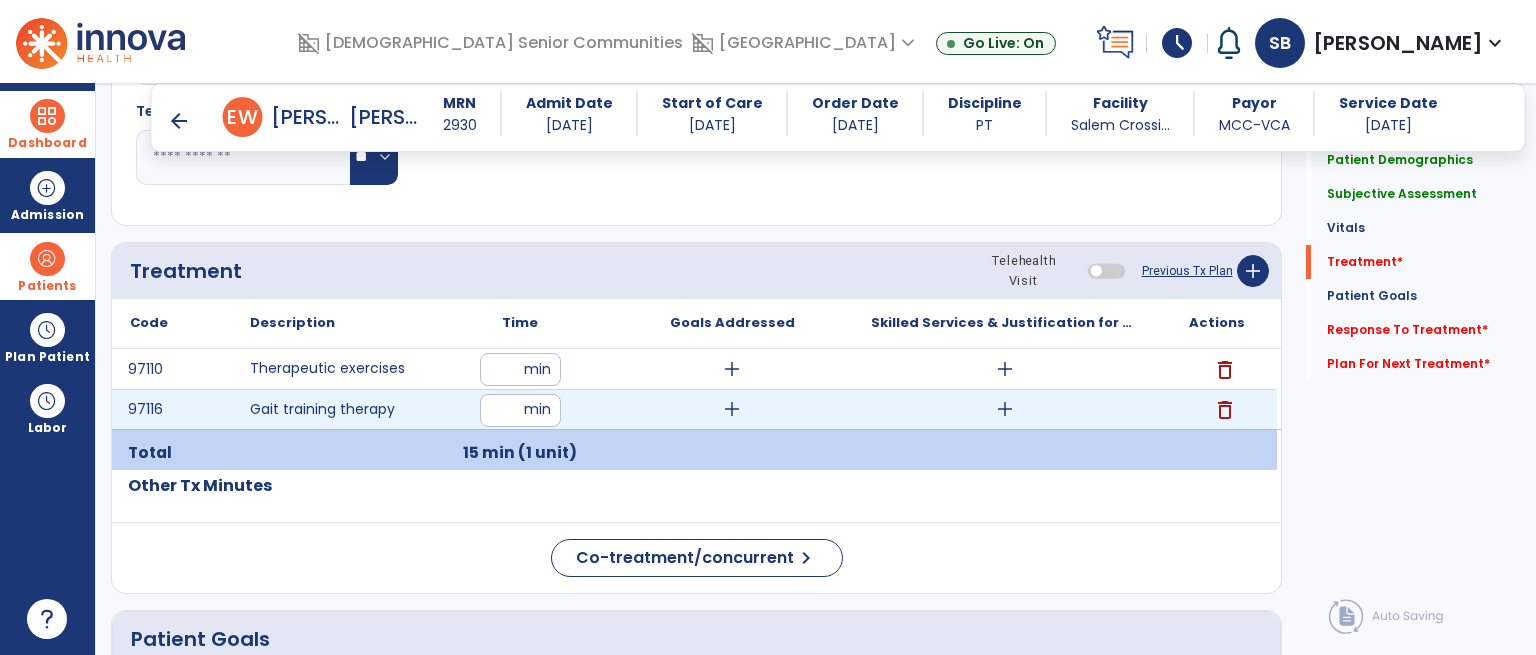 type on "**" 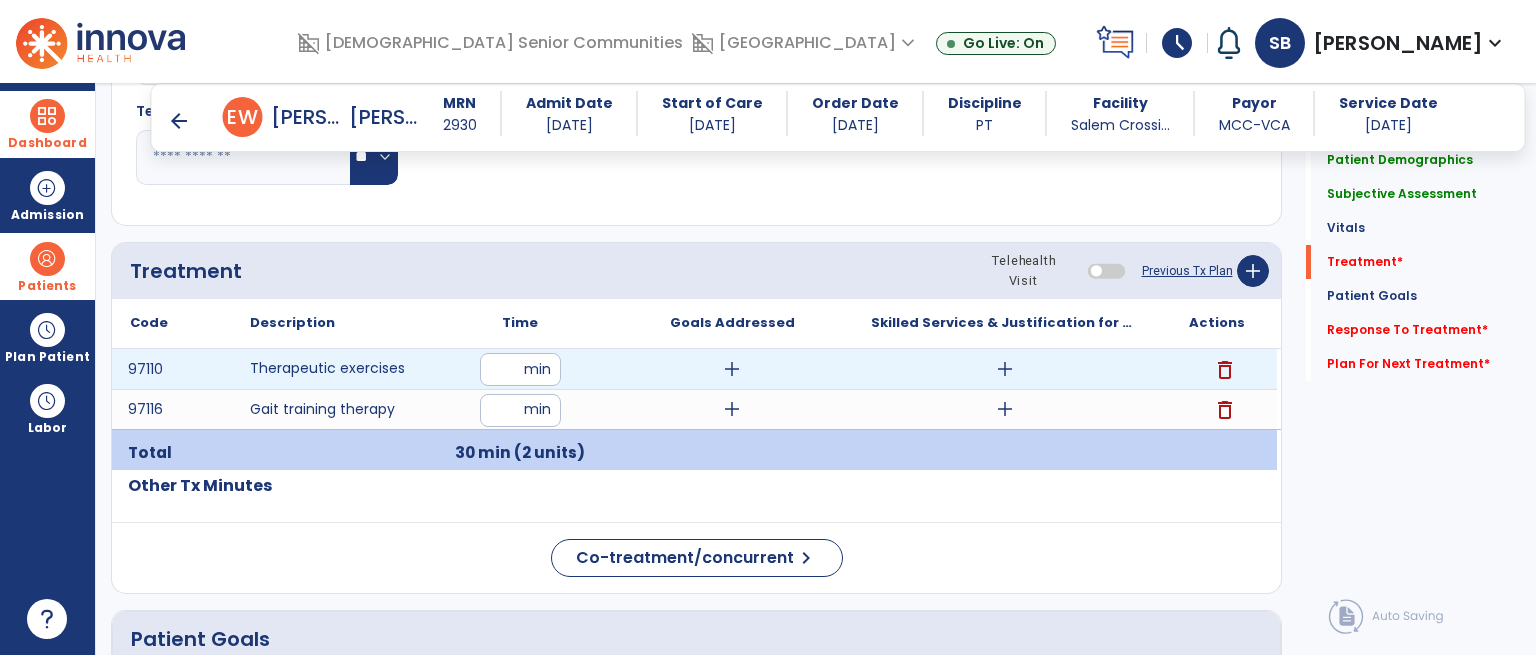 click on "add" at bounding box center (1005, 369) 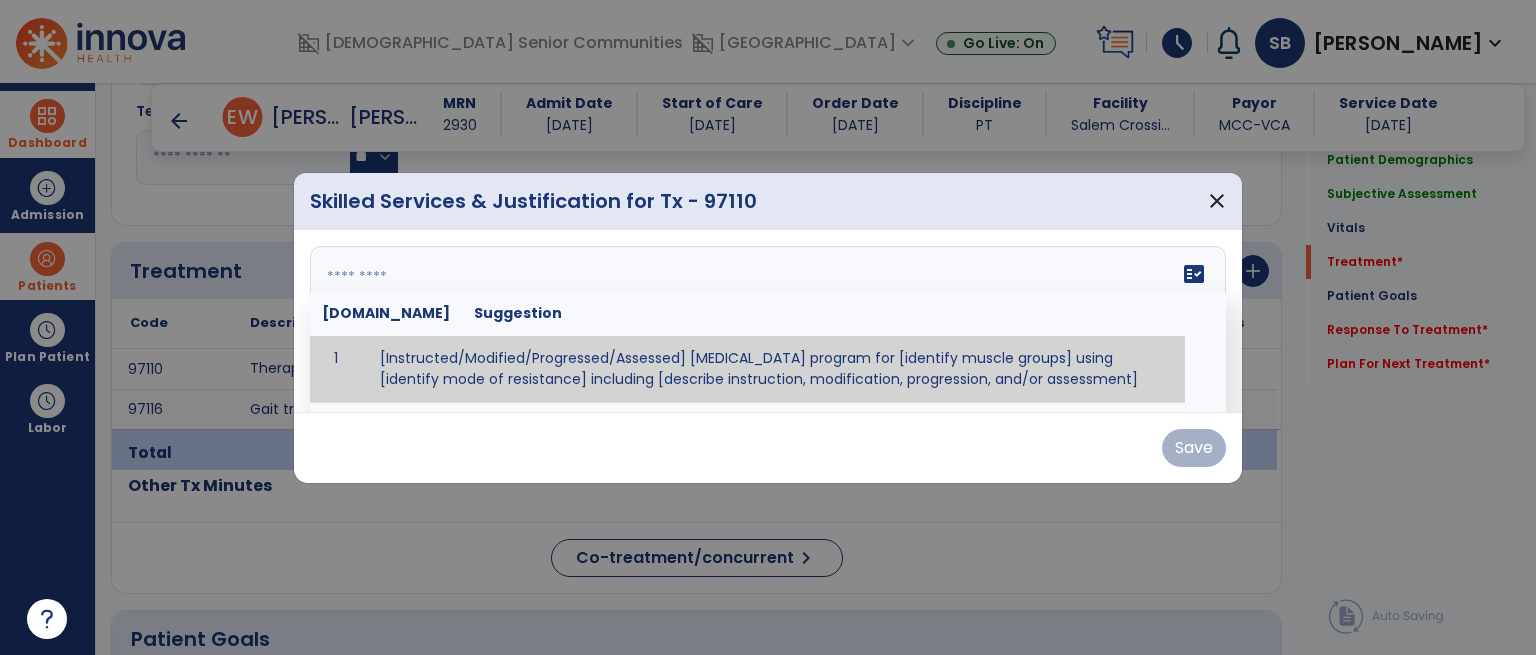 click on "fact_check  [DOMAIN_NAME] Suggestion 1 [Instructed/Modified/Progressed/Assessed] [MEDICAL_DATA] program for [identify muscle groups] using [identify mode of resistance] including [describe instruction, modification, progression, and/or assessment] 2 [Instructed/Modified/Progressed/Assessed] aerobic exercise program using [identify equipment/mode] including [describe instruction, modification,progression, and/or assessment] 3 [Instructed/Modified/Progressed/Assessed] [PROM/A/AROM/AROM] program for [identify joint movements] using [contract-relax, over-pressure, inhibitory techniques, other] 4 [Assessed/Tested] aerobic capacity with administration of [aerobic capacity test]" at bounding box center [768, 321] 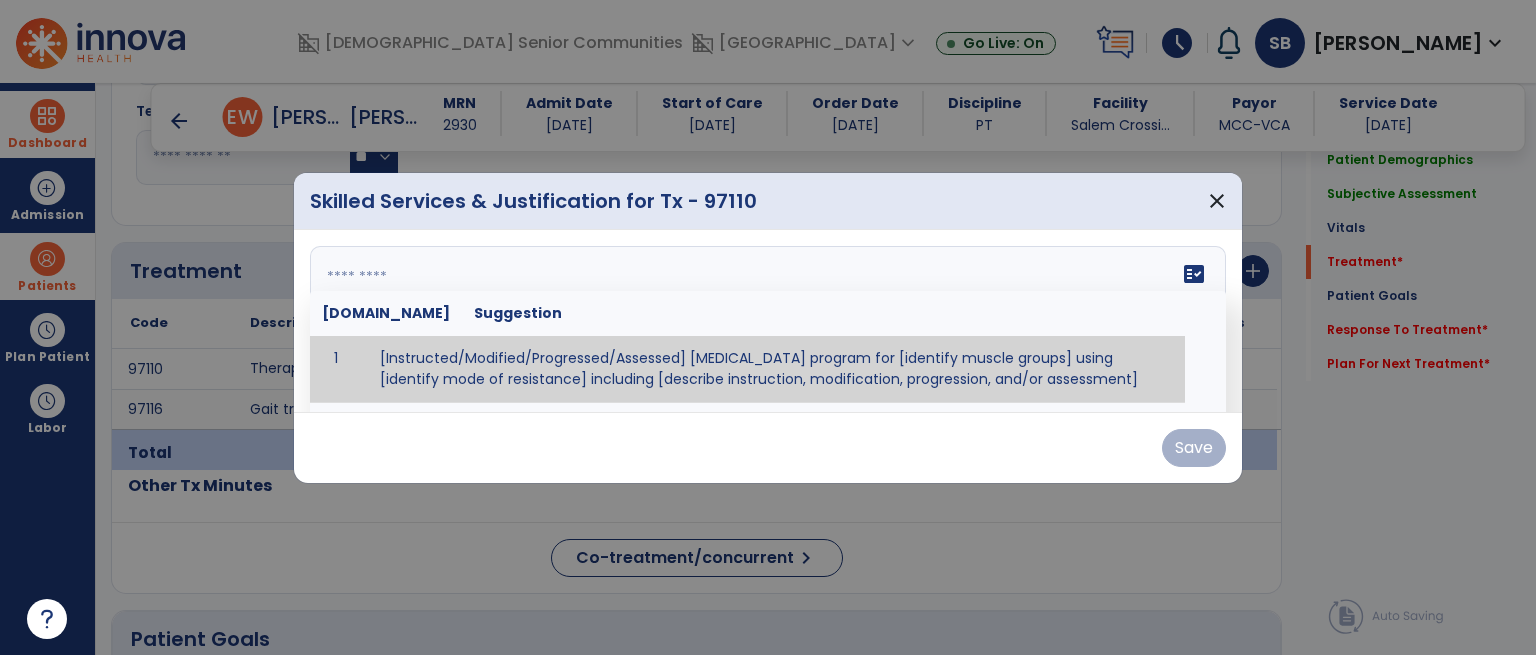 click at bounding box center [766, 321] 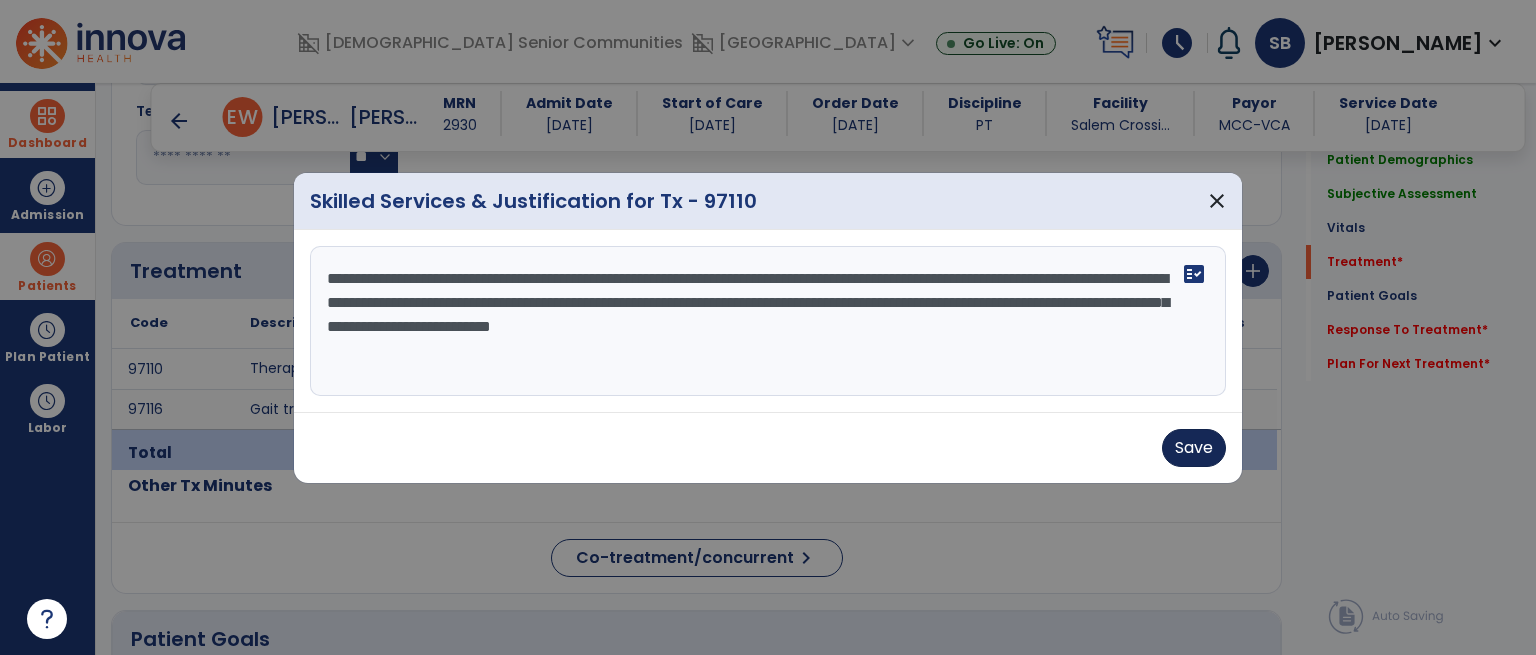 type on "**********" 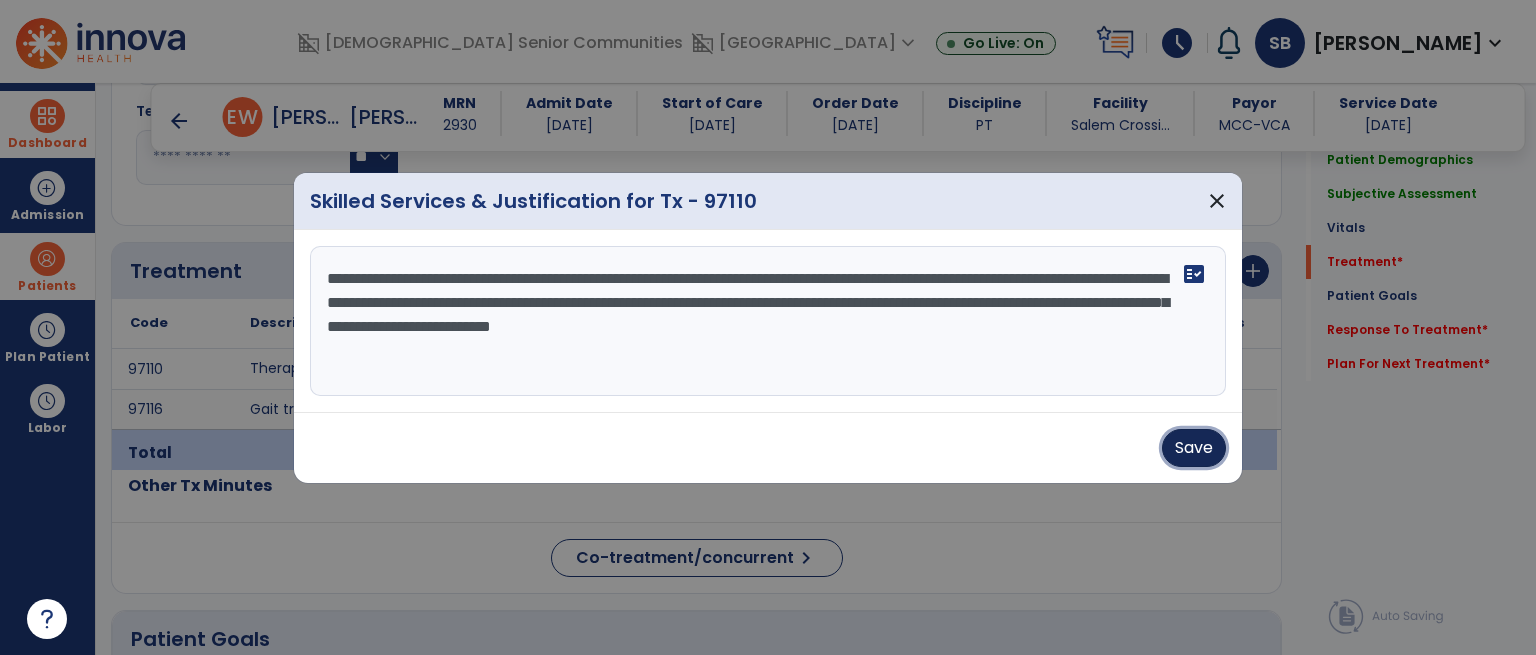 click on "Save" at bounding box center (1194, 448) 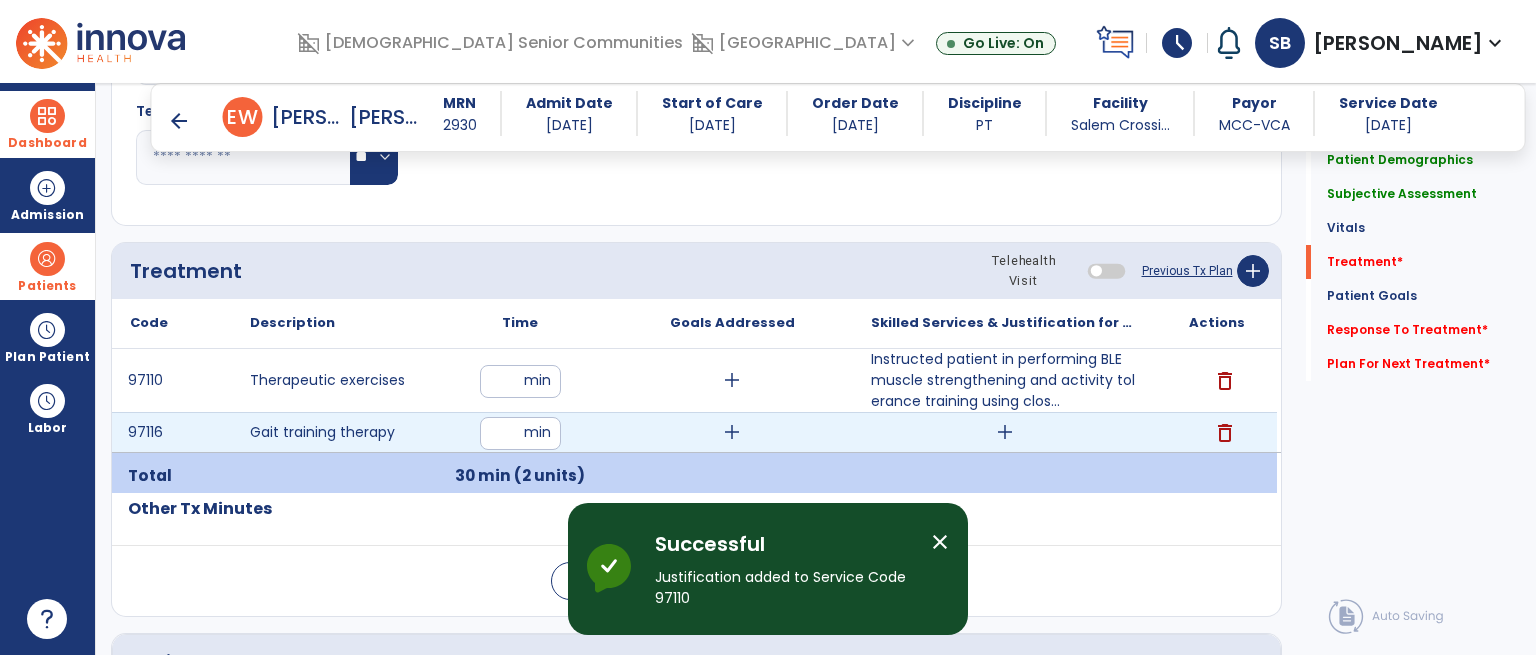 click on "add" at bounding box center (1005, 432) 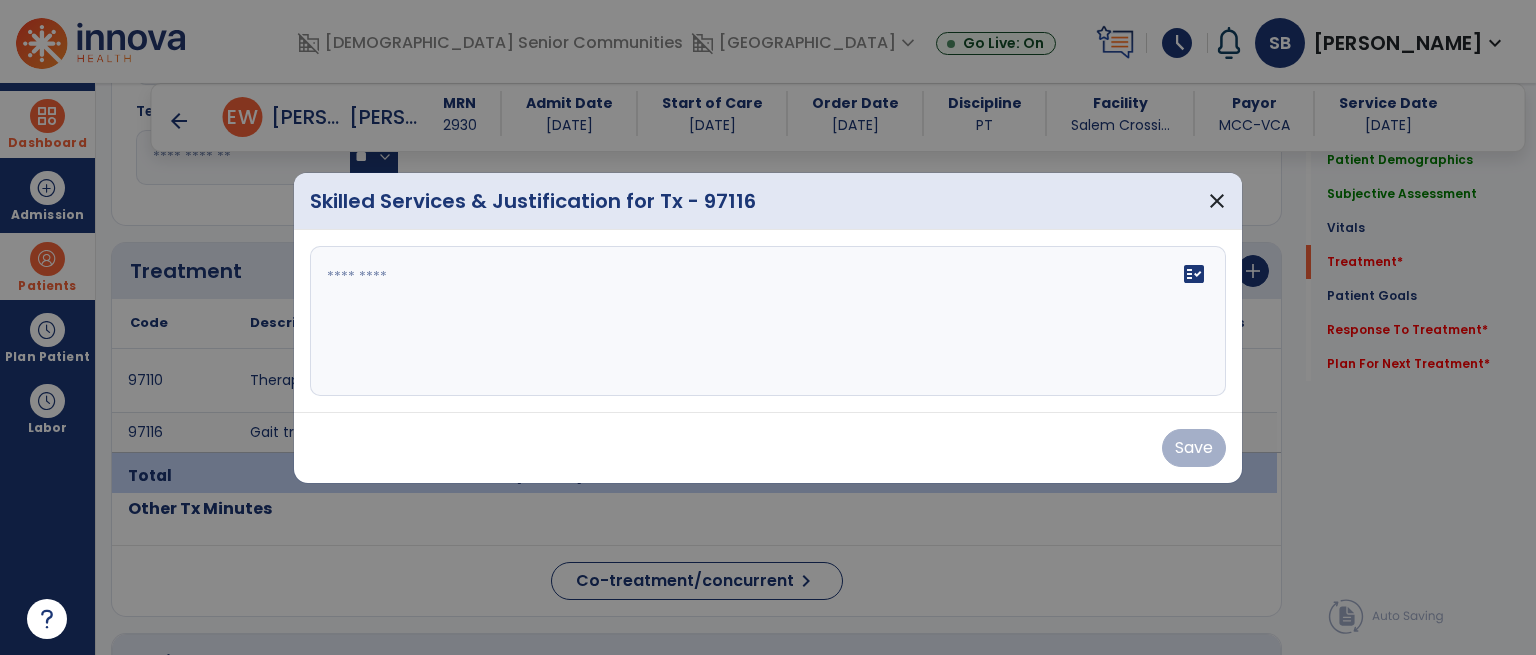 click on "fact_check" at bounding box center (768, 321) 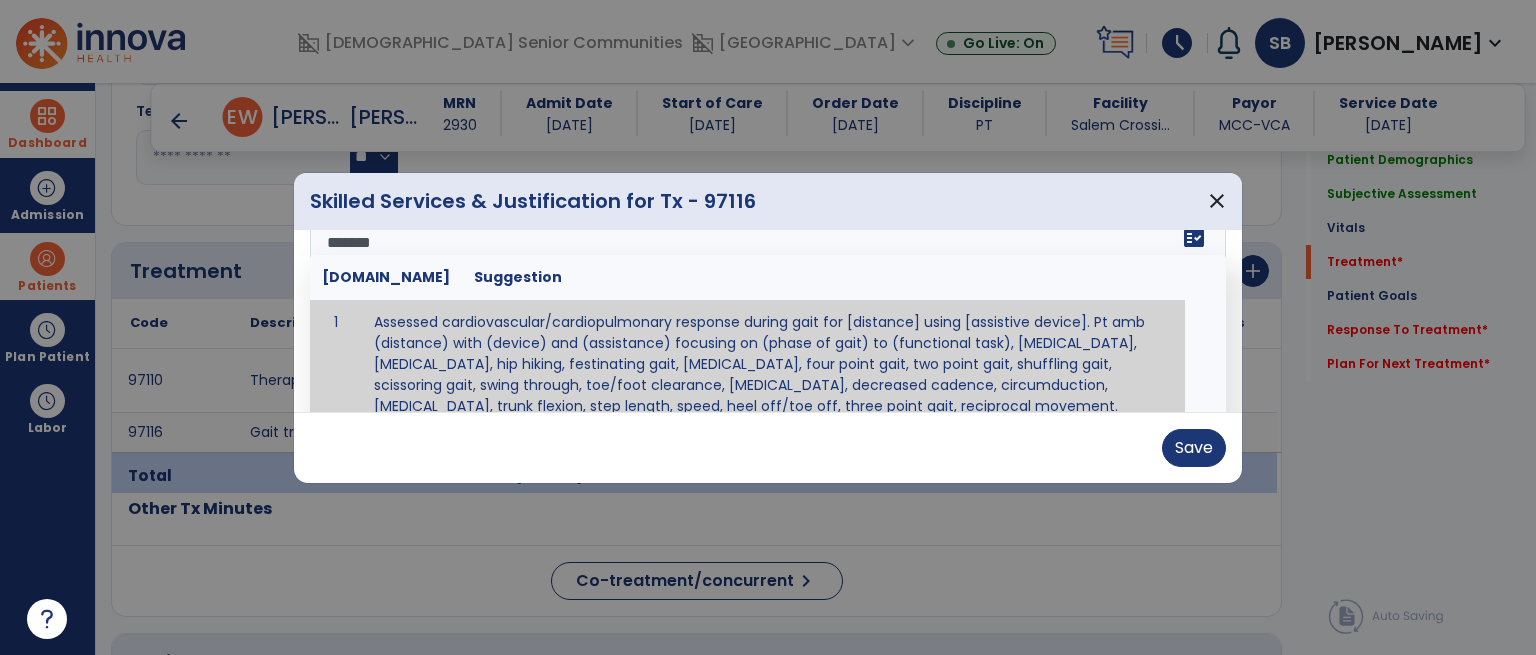 scroll, scrollTop: 0, scrollLeft: 0, axis: both 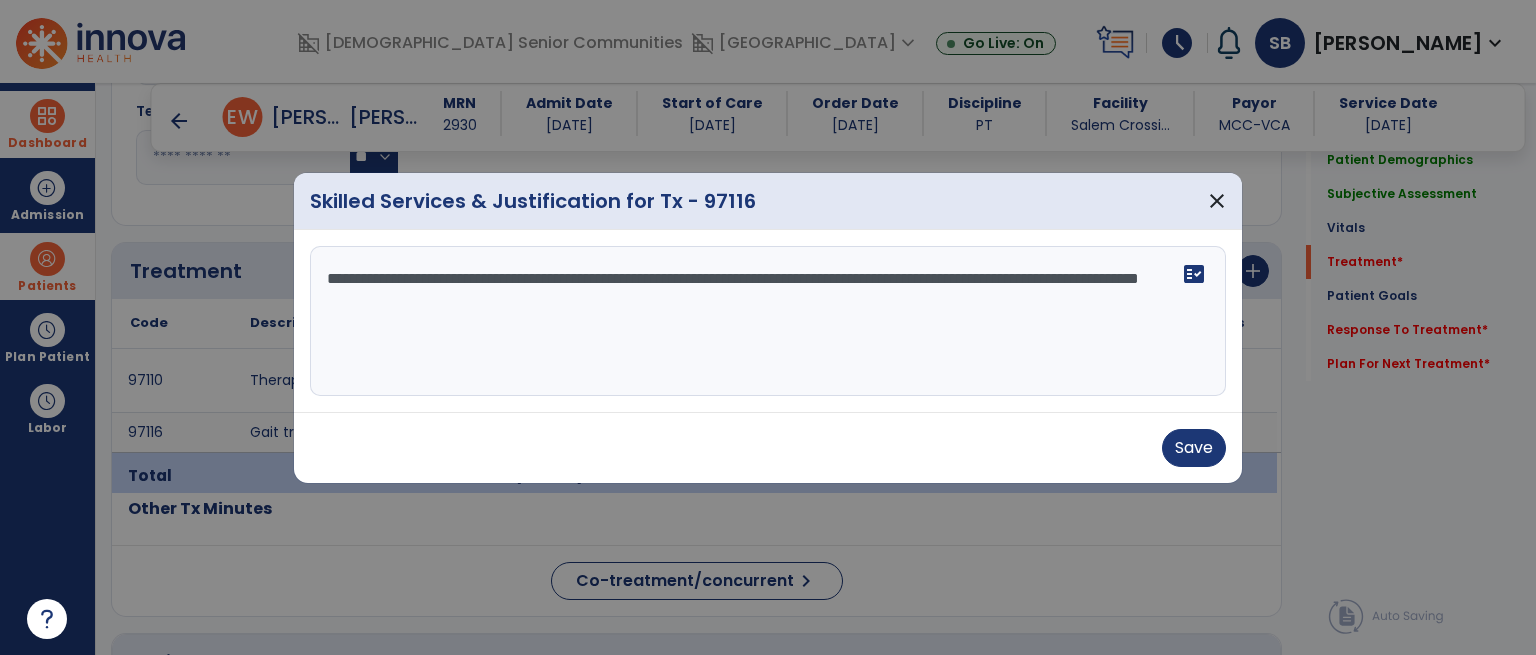 type on "**********" 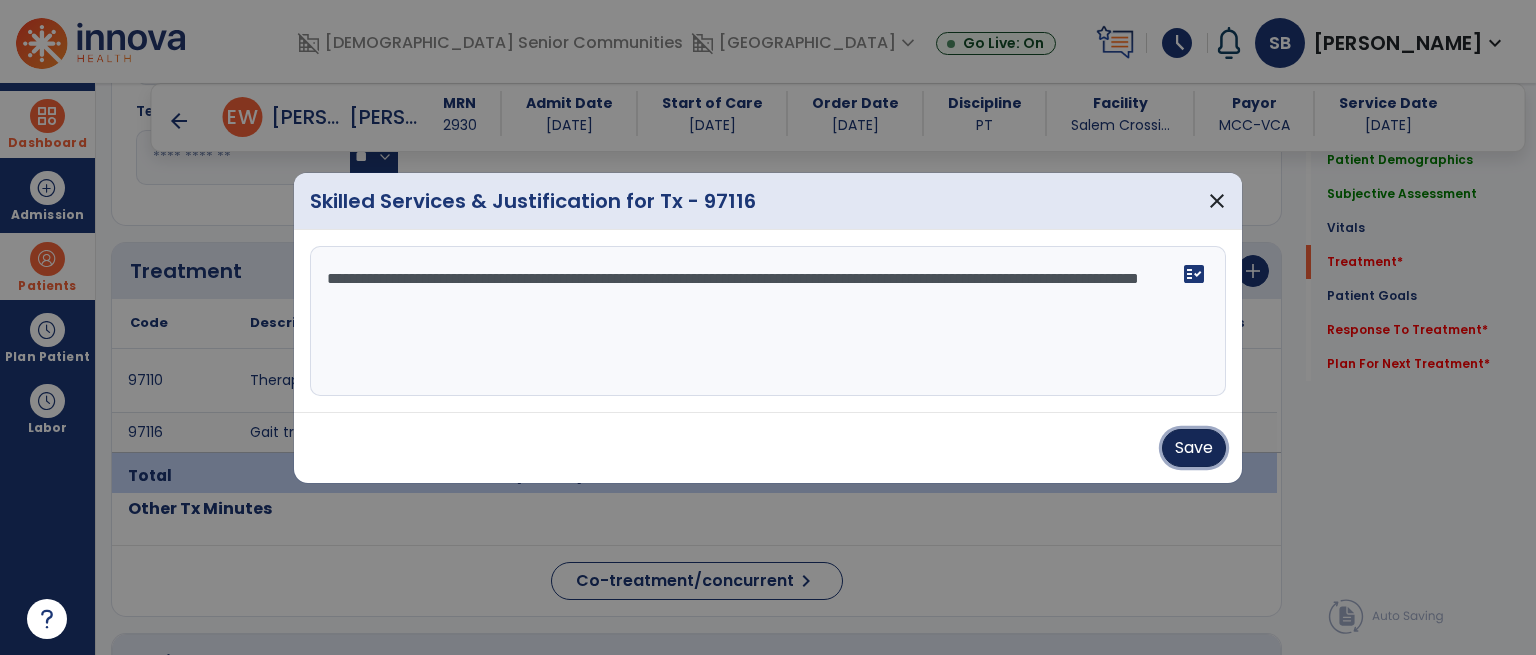 click on "Save" at bounding box center [1194, 448] 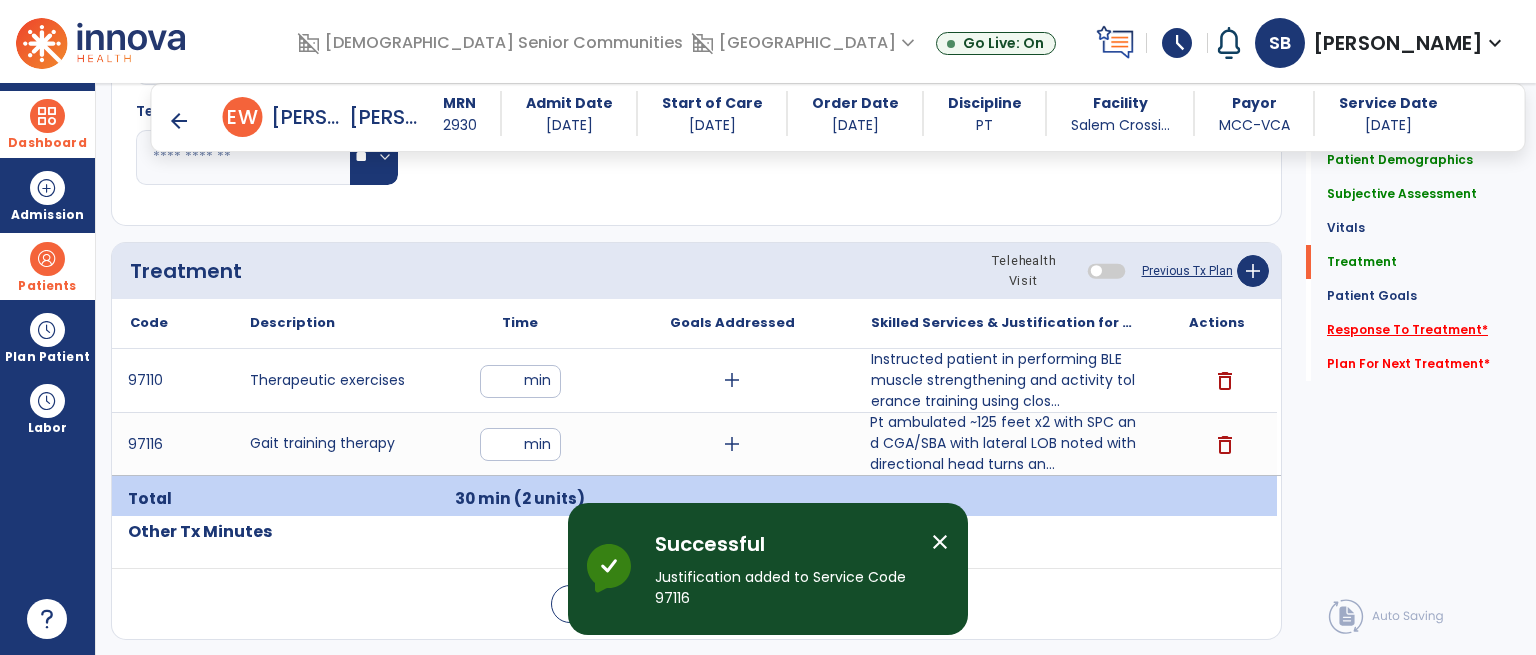 click on "Response To Treatment   *" 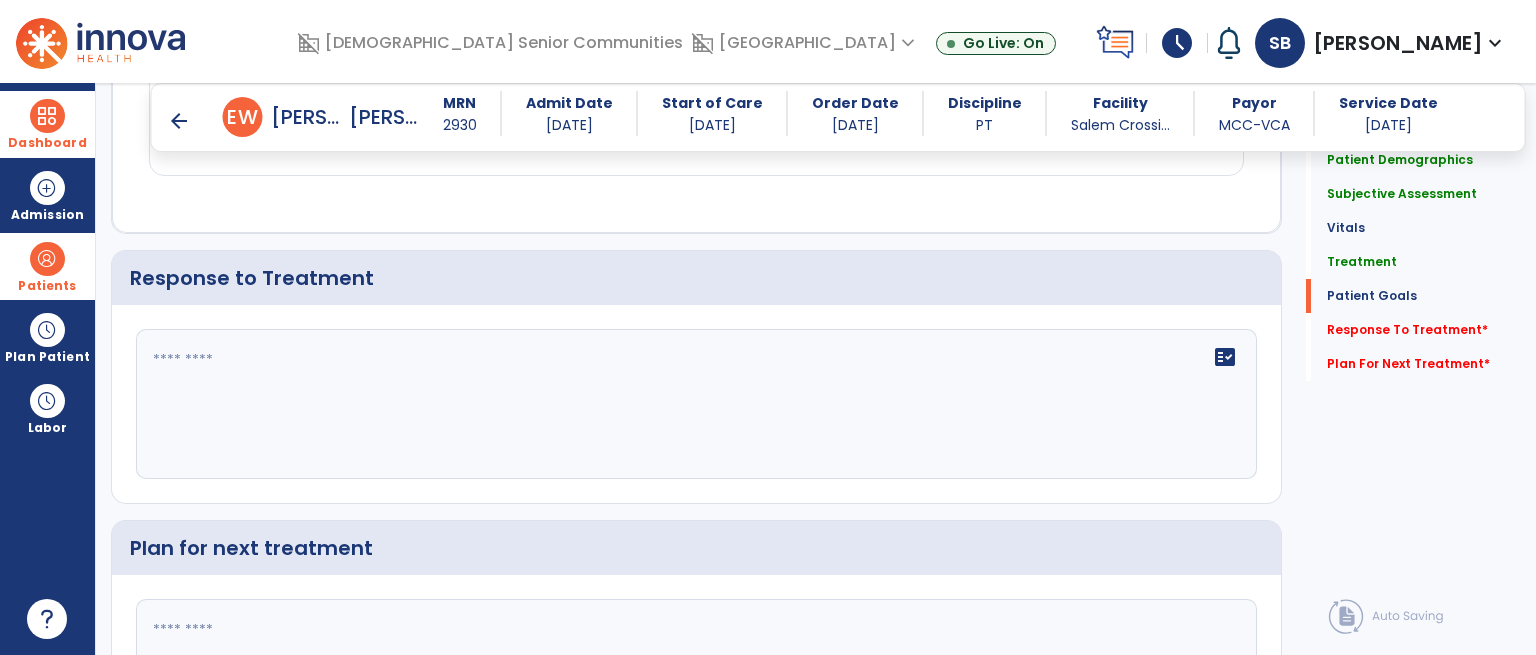 scroll, scrollTop: 3052, scrollLeft: 0, axis: vertical 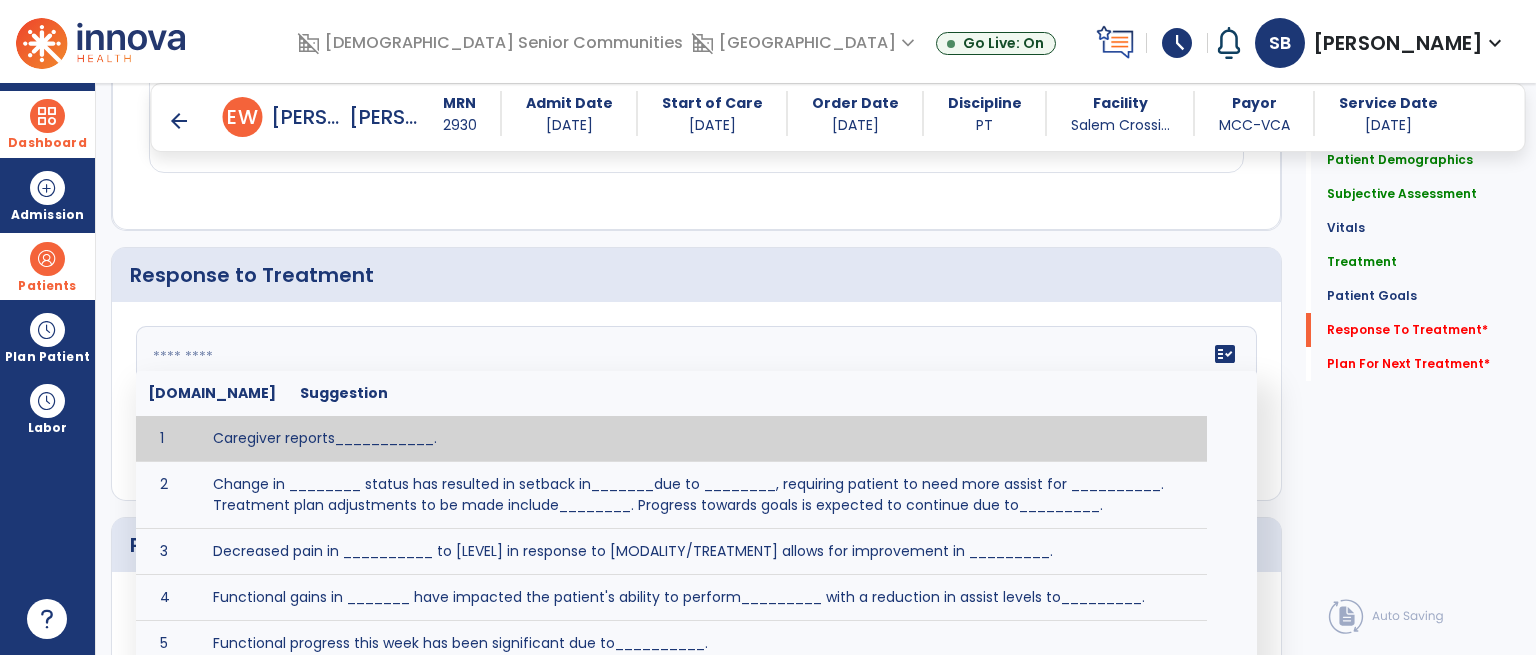 click on "fact_check  [DOMAIN_NAME] Suggestion 1 Caregiver reports___________. 2 Change in ________ status has resulted in setback in_______due to ________, requiring patient to need more assist for __________.   Treatment plan adjustments to be made include________.  Progress towards goals is expected to continue due to_________. 3 Decreased pain in __________ to [LEVEL] in response to [MODALITY/TREATMENT] allows for improvement in _________. 4 Functional gains in _______ have impacted the patient's ability to perform_________ with a reduction in assist levels to_________. 5 Functional progress this week has been significant due to__________. 6 Gains in ________ have improved the patient's ability to perform ______with decreased levels of assist to___________. 7 Improvement in ________allows patient to tolerate higher levels of challenges in_________. 8 Pain in [AREA] has decreased to [LEVEL] in response to [TREATMENT/MODALITY], allowing fore ease in completing__________. 9 10 11 12 13 14 15 16 17 18 19 20 21" 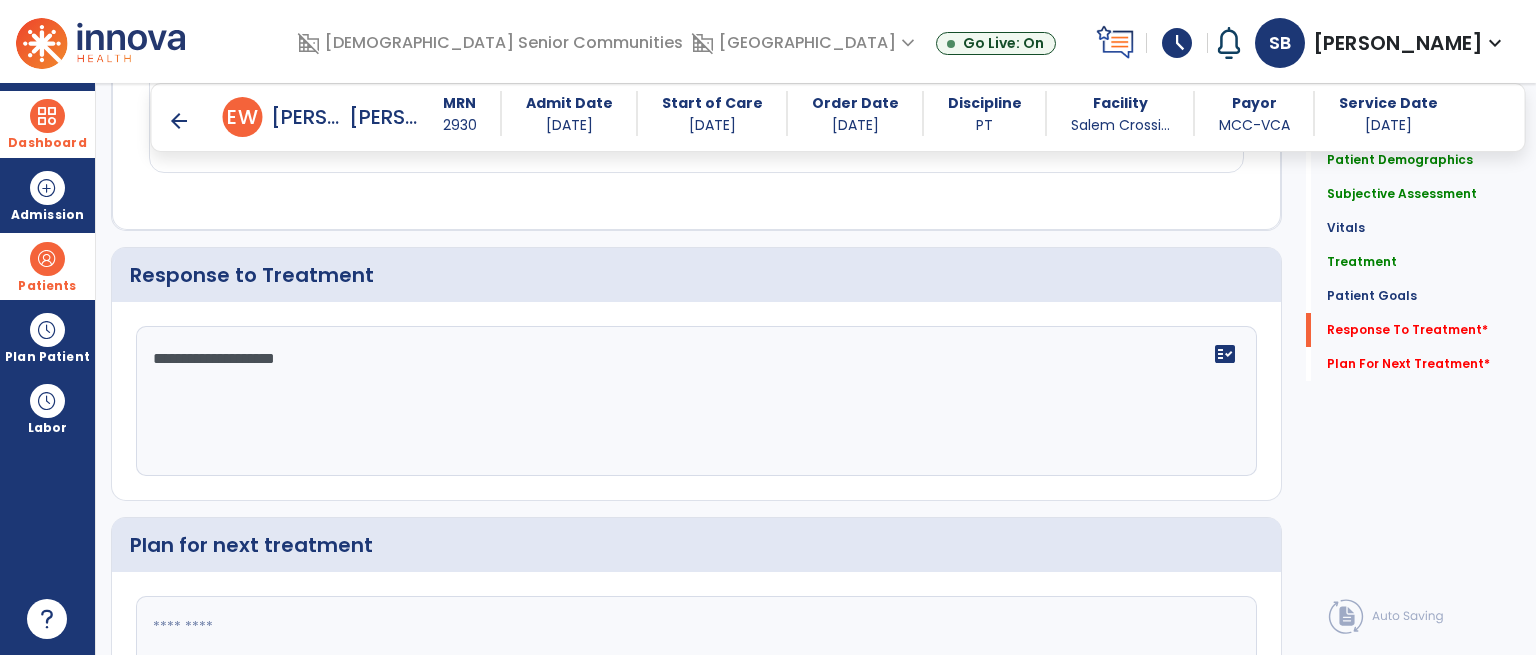 type on "**********" 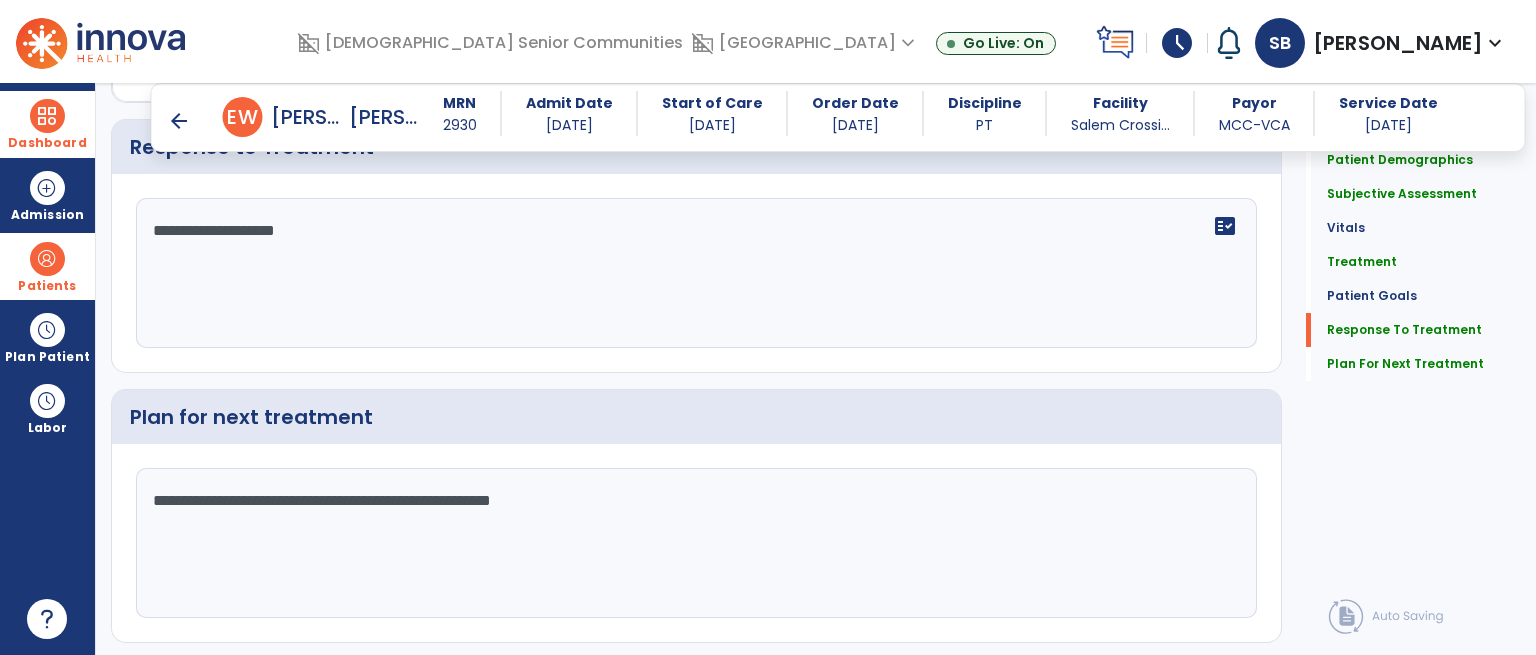 scroll, scrollTop: 3227, scrollLeft: 0, axis: vertical 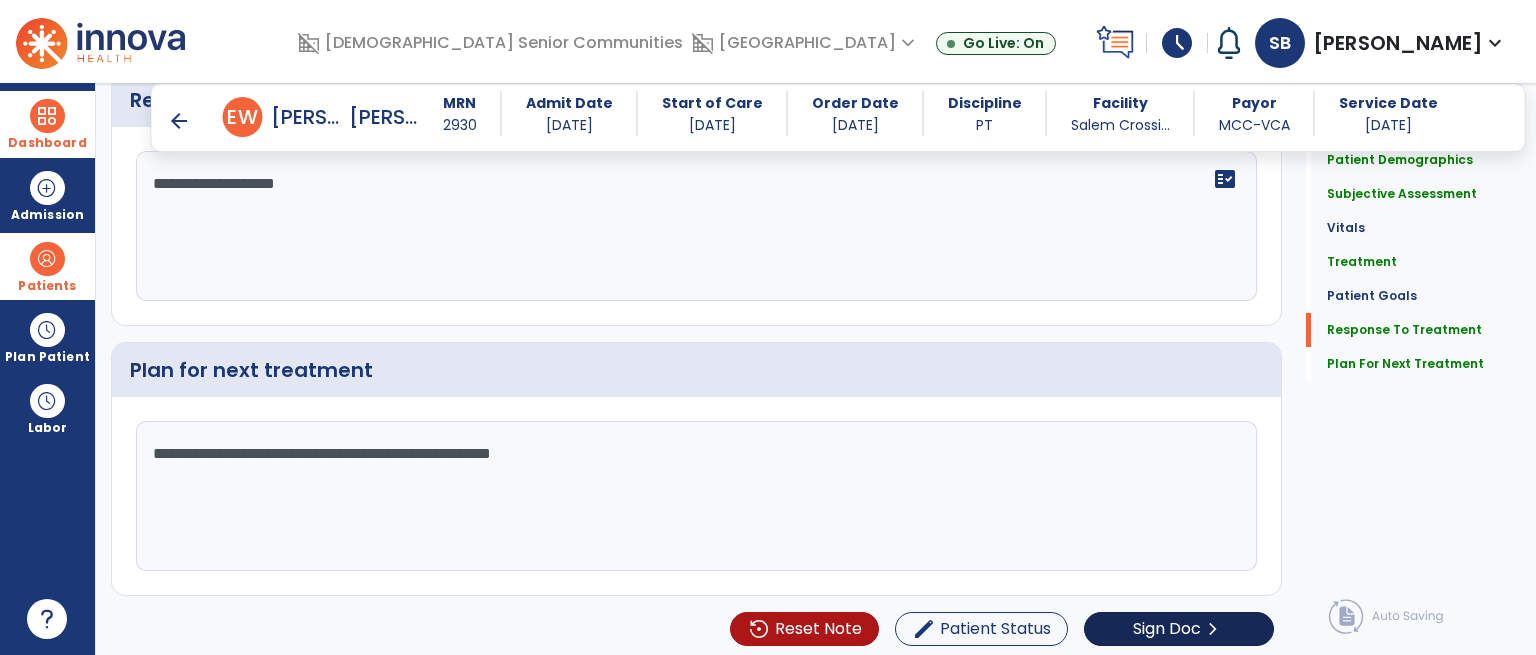 type on "**********" 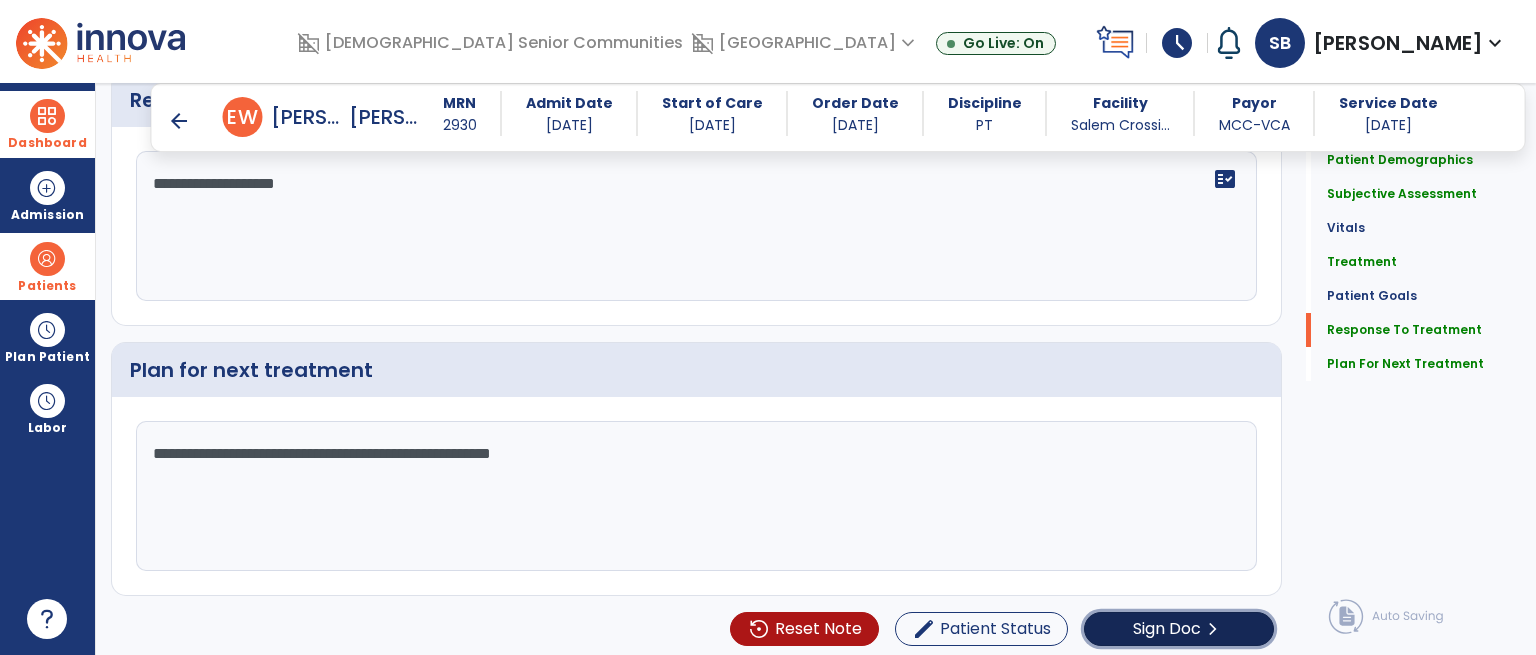 click on "Sign Doc" 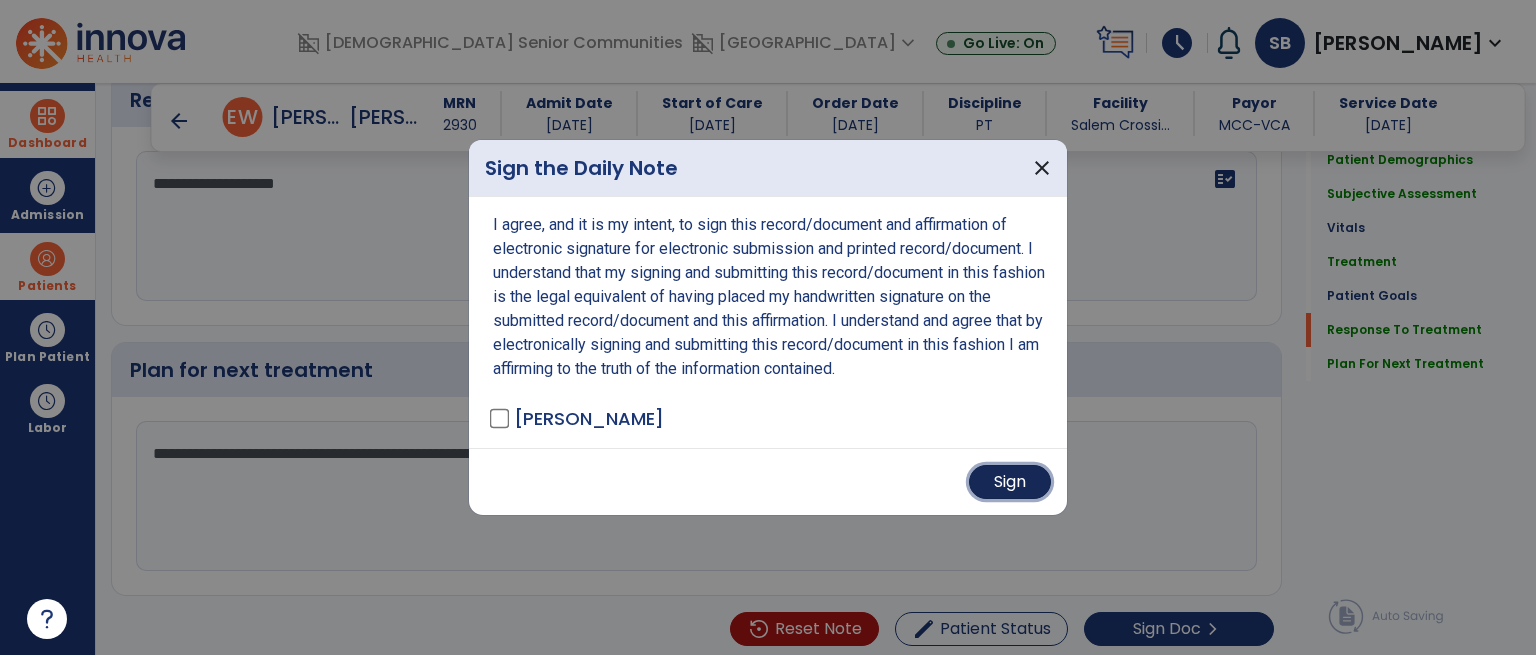 click on "Sign" at bounding box center [1010, 482] 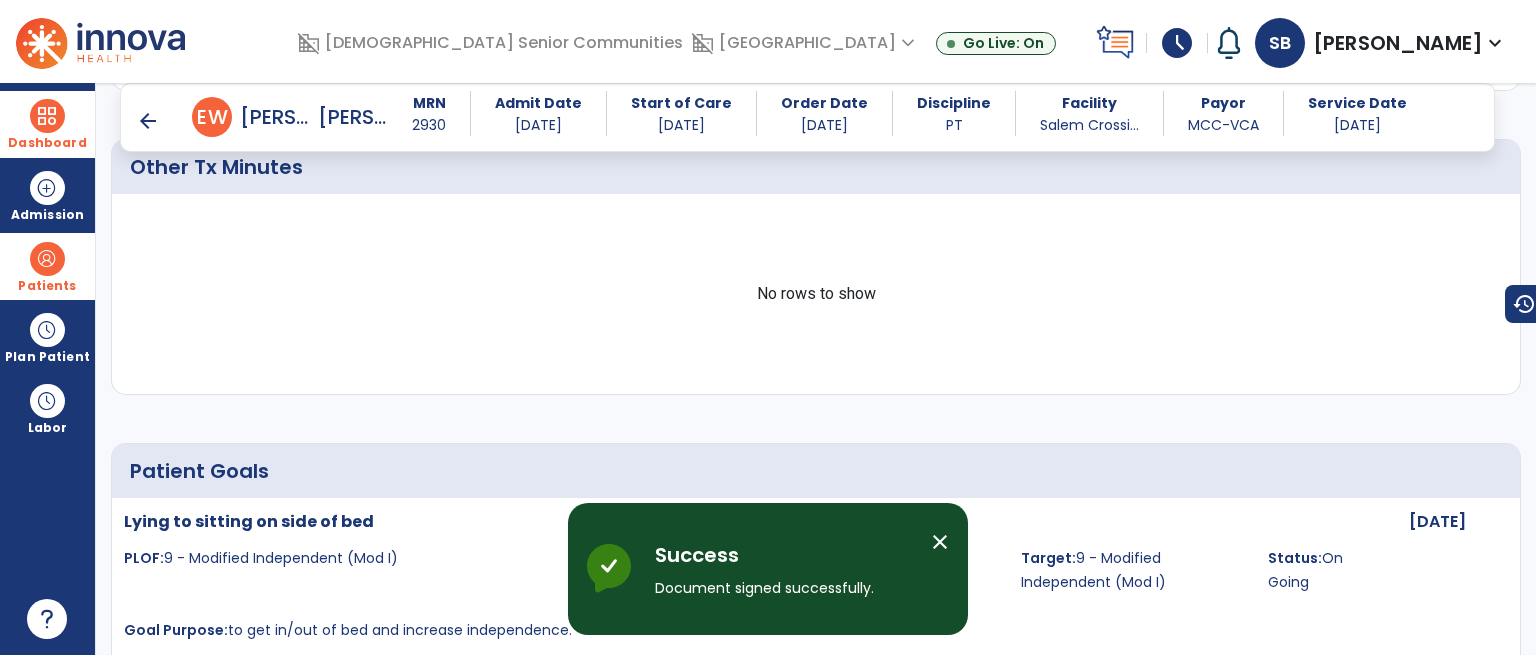 scroll, scrollTop: 2144, scrollLeft: 0, axis: vertical 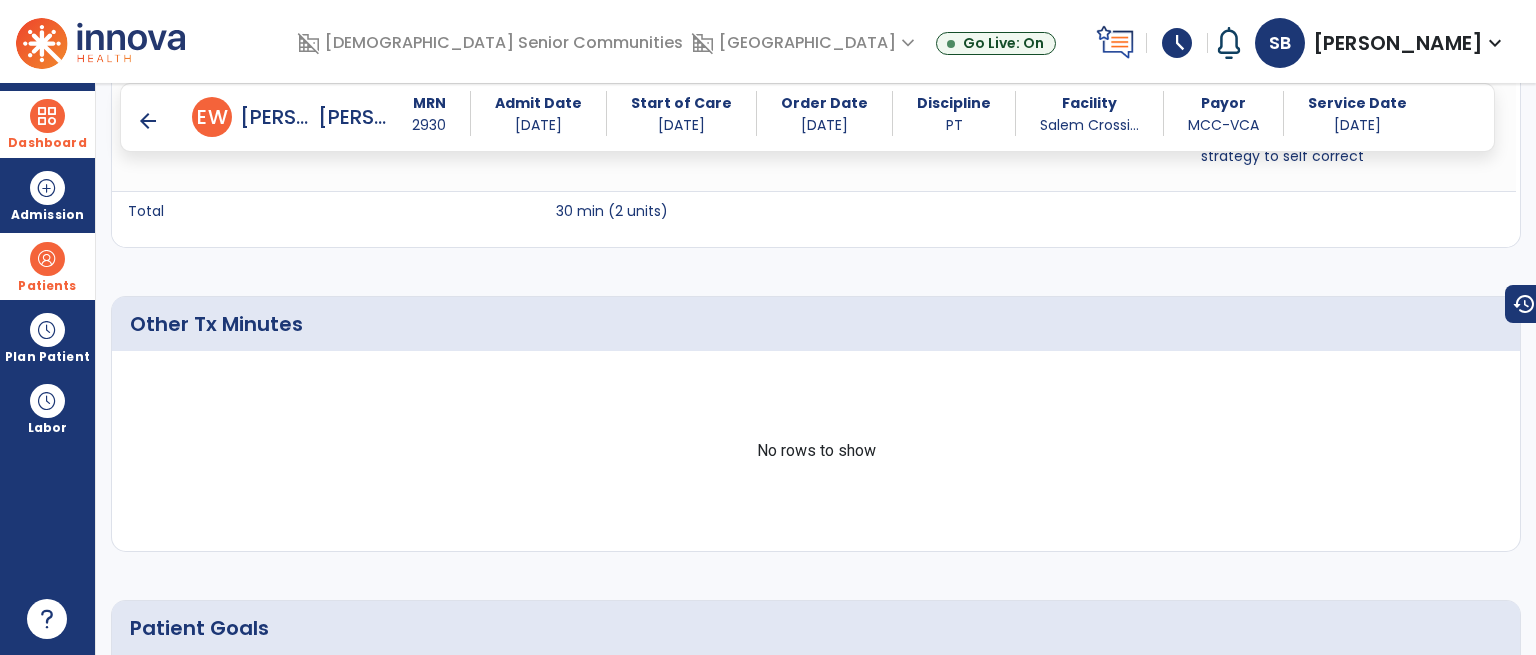 click on "arrow_back" at bounding box center [148, 121] 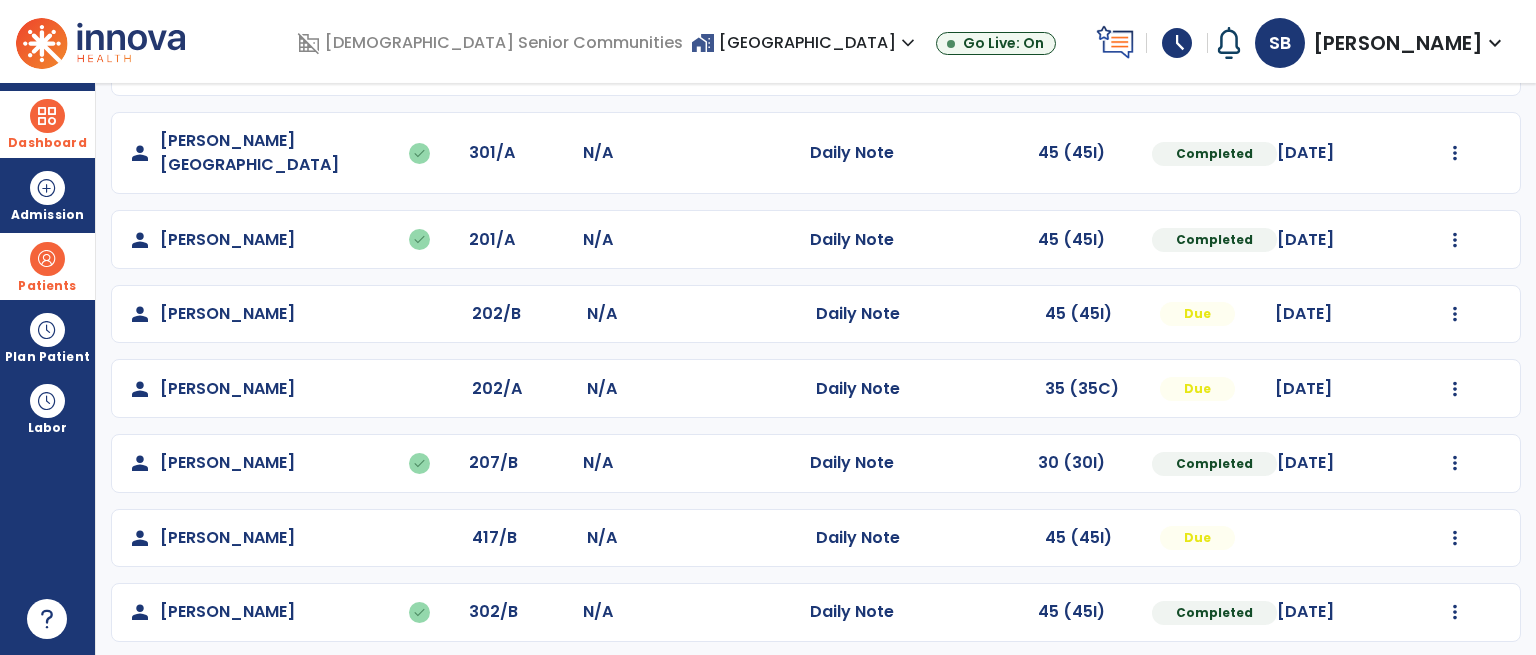 scroll, scrollTop: 507, scrollLeft: 0, axis: vertical 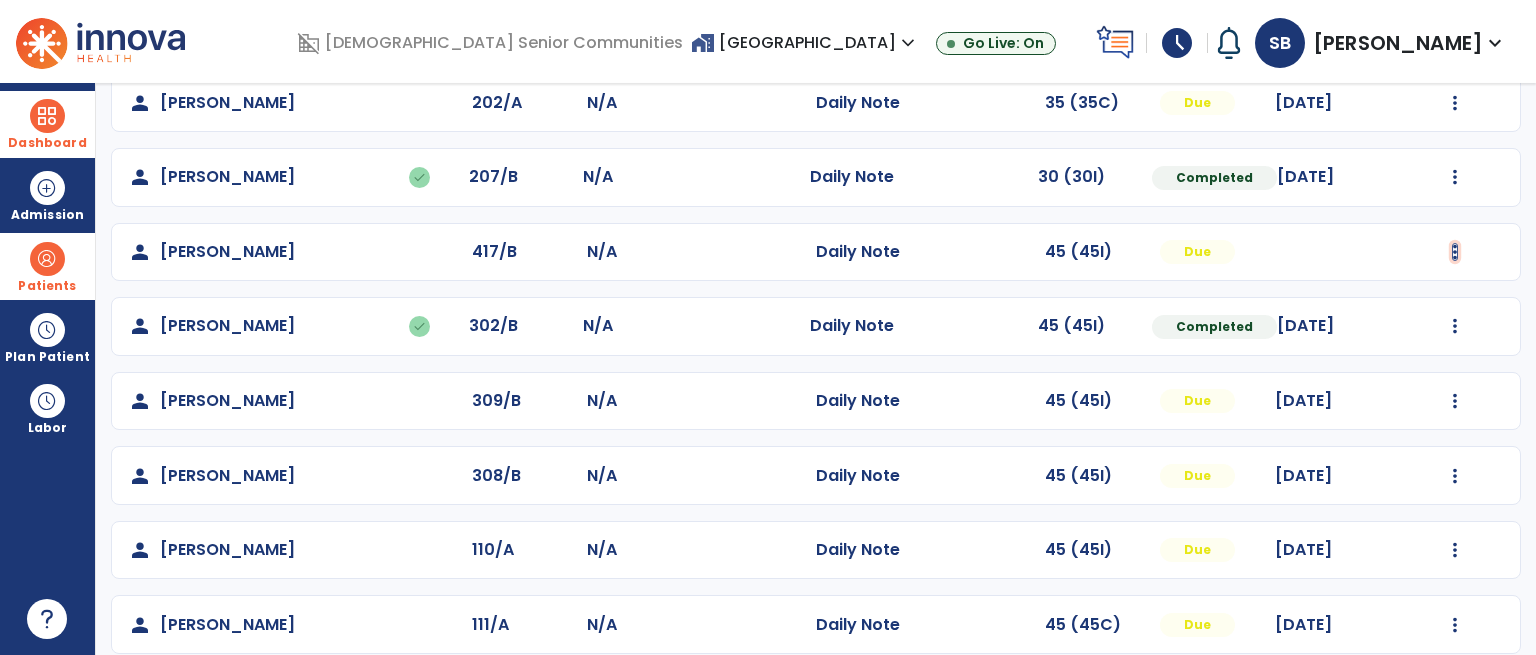 click at bounding box center (1455, -219) 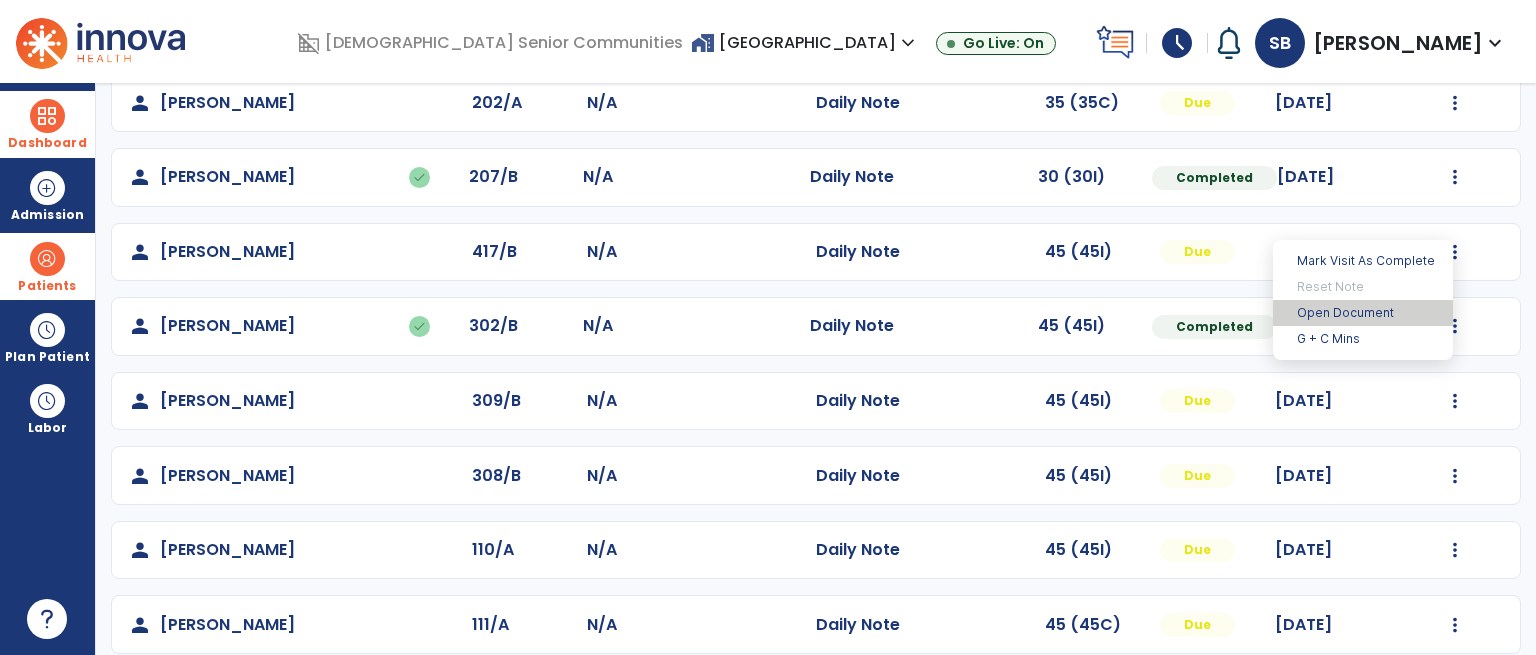 click on "Open Document" at bounding box center (1363, 313) 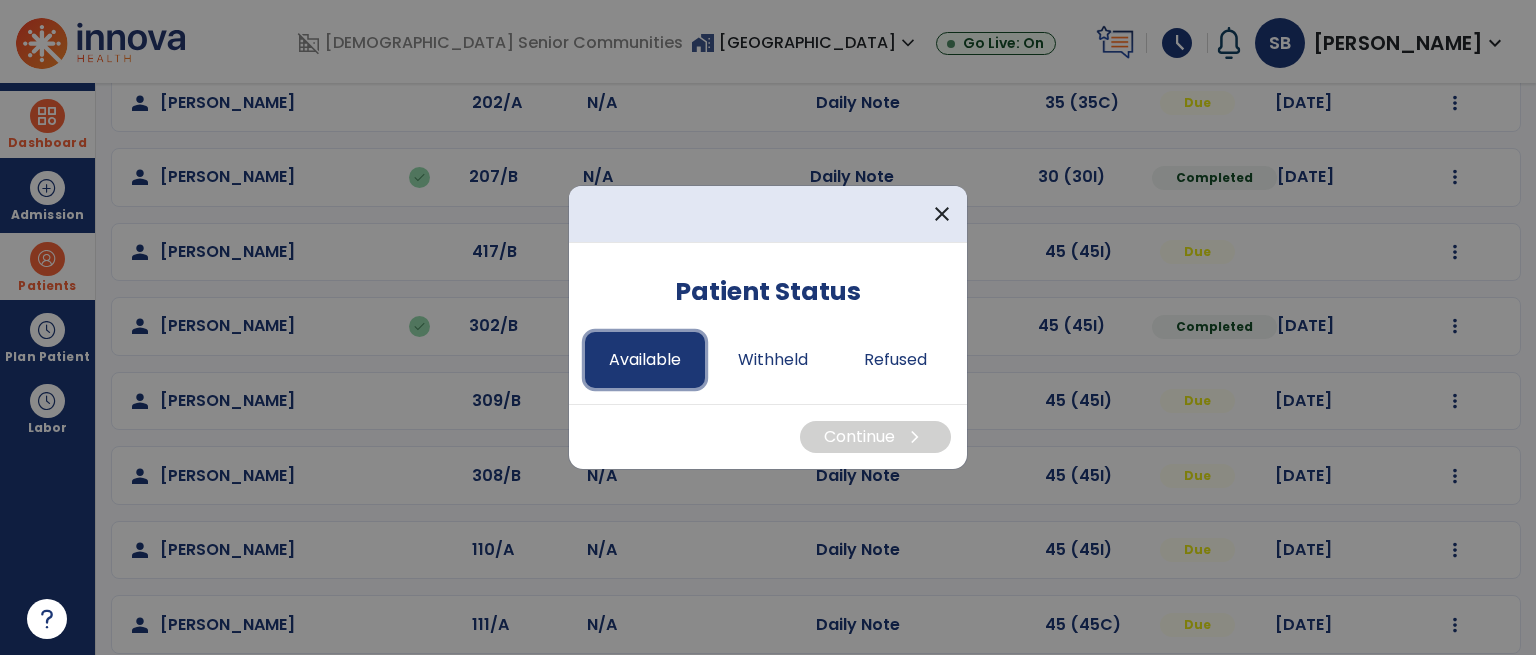 click on "Available" at bounding box center (645, 360) 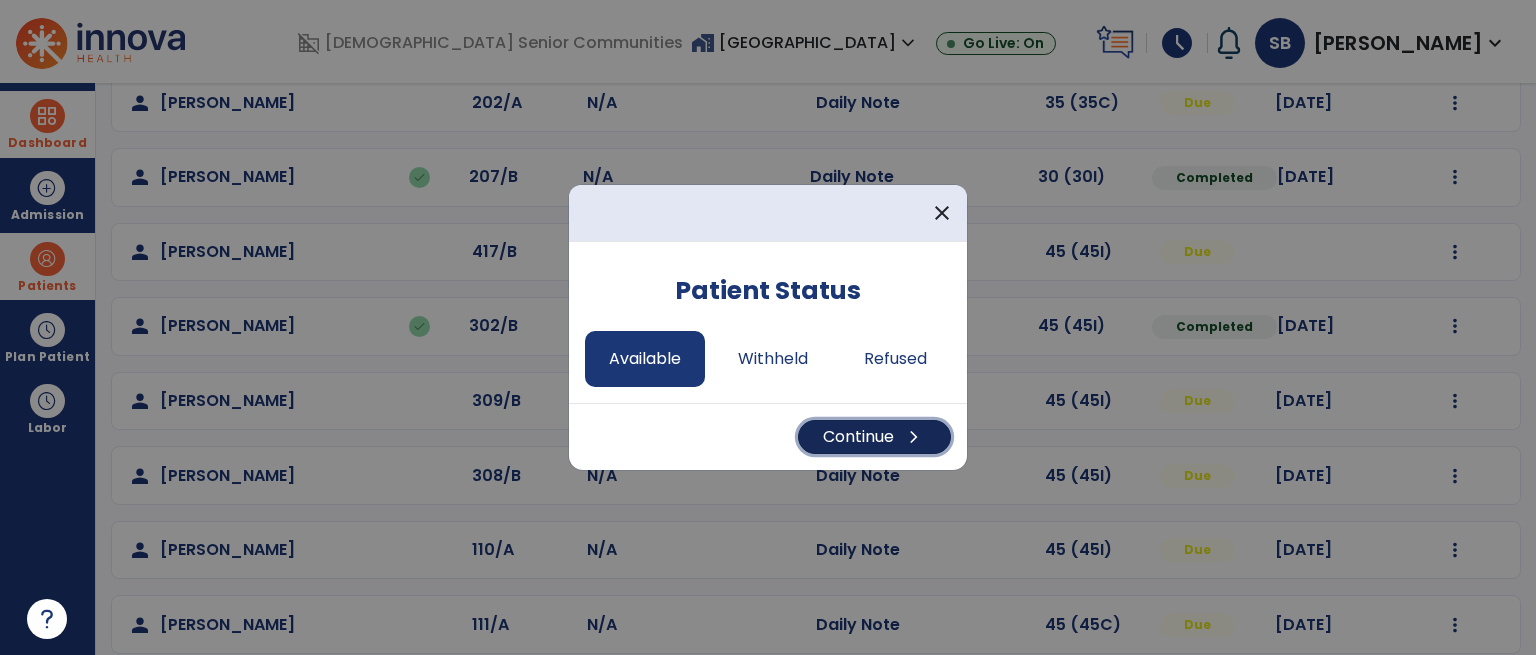 click on "chevron_right" at bounding box center (914, 437) 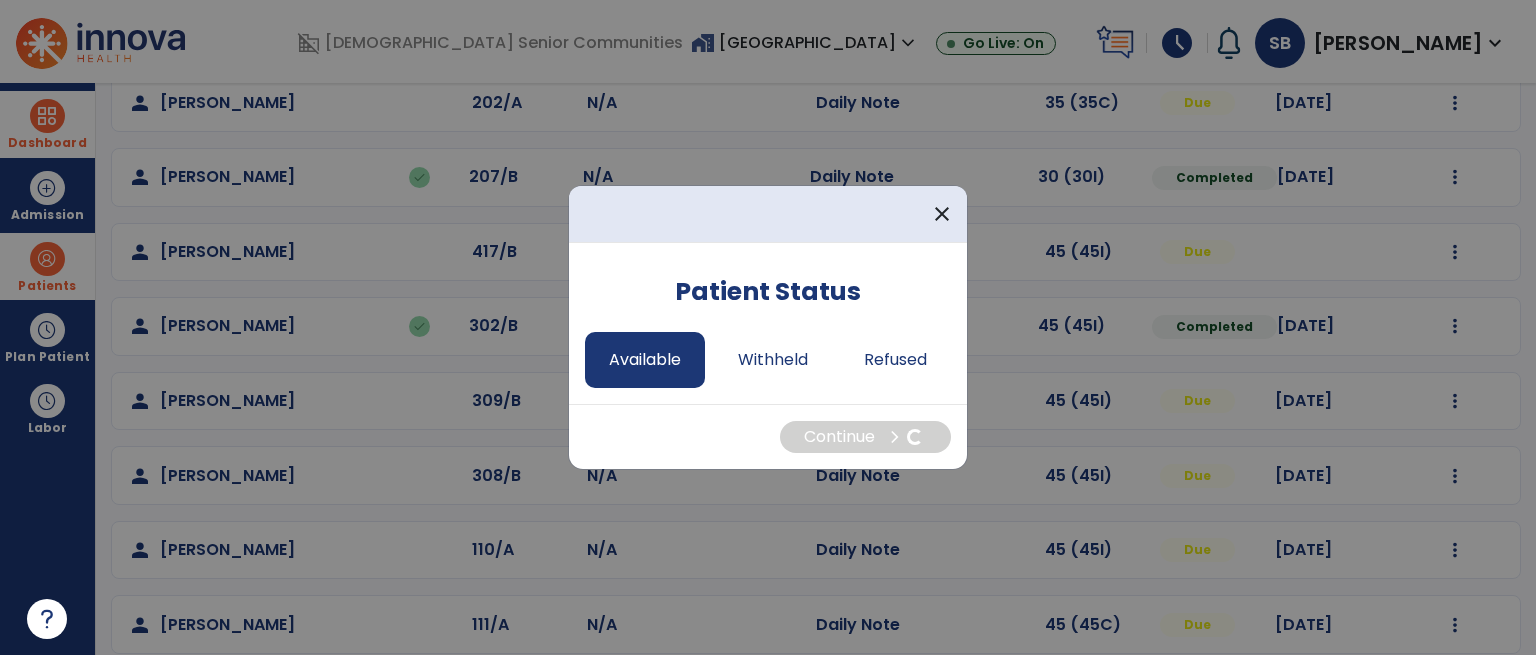 select on "*" 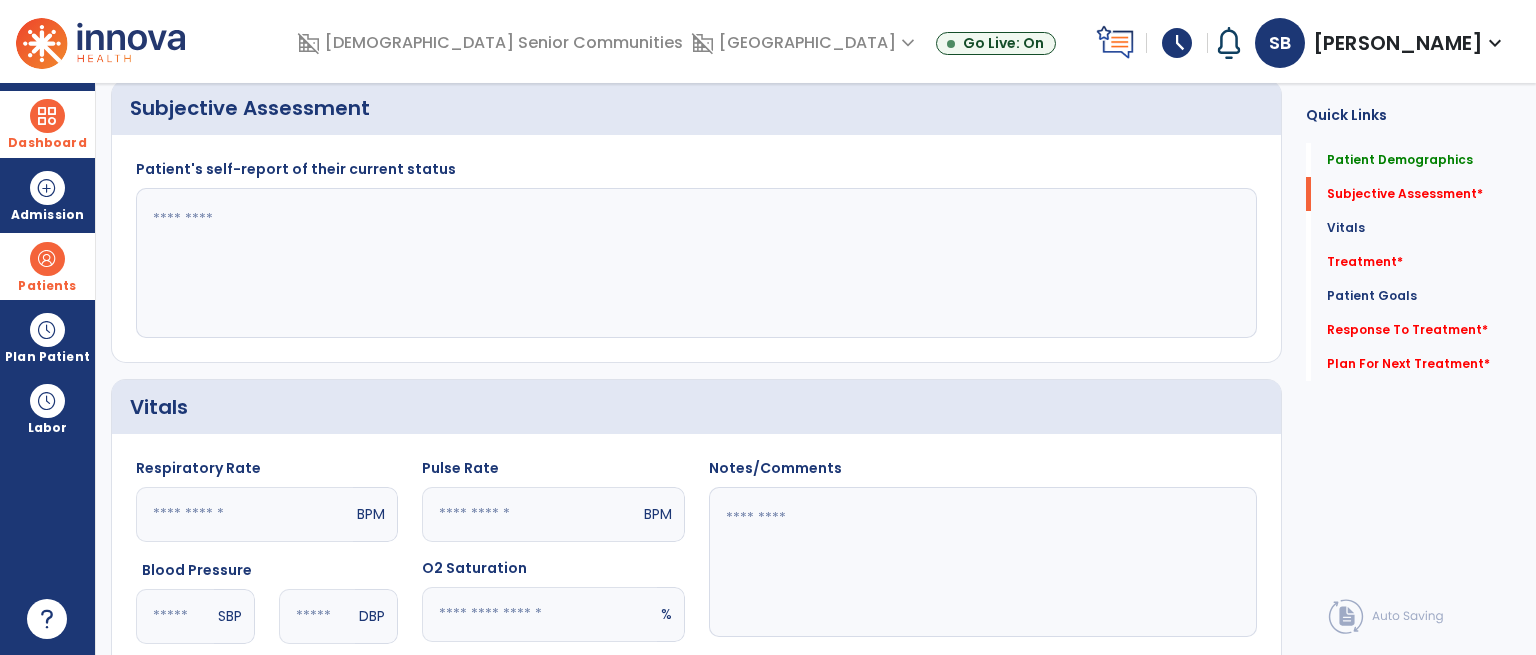 click 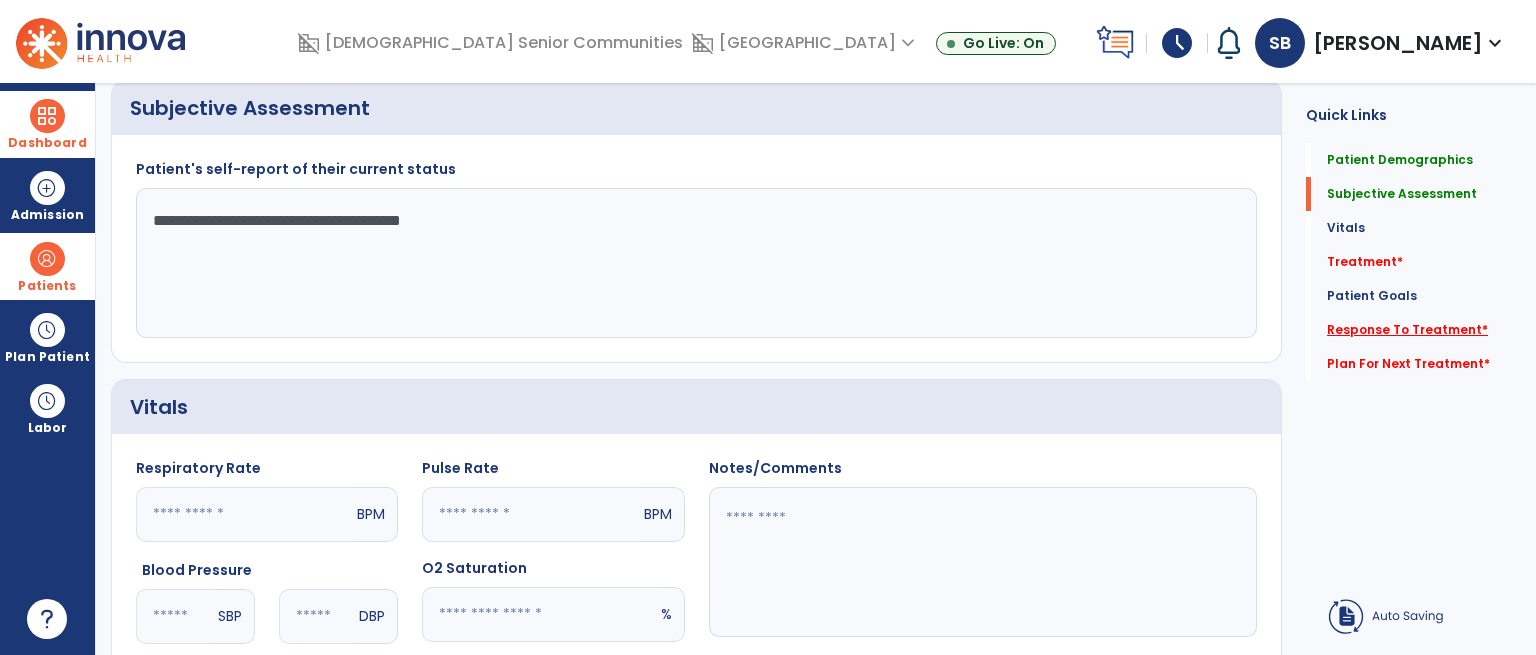 type on "**********" 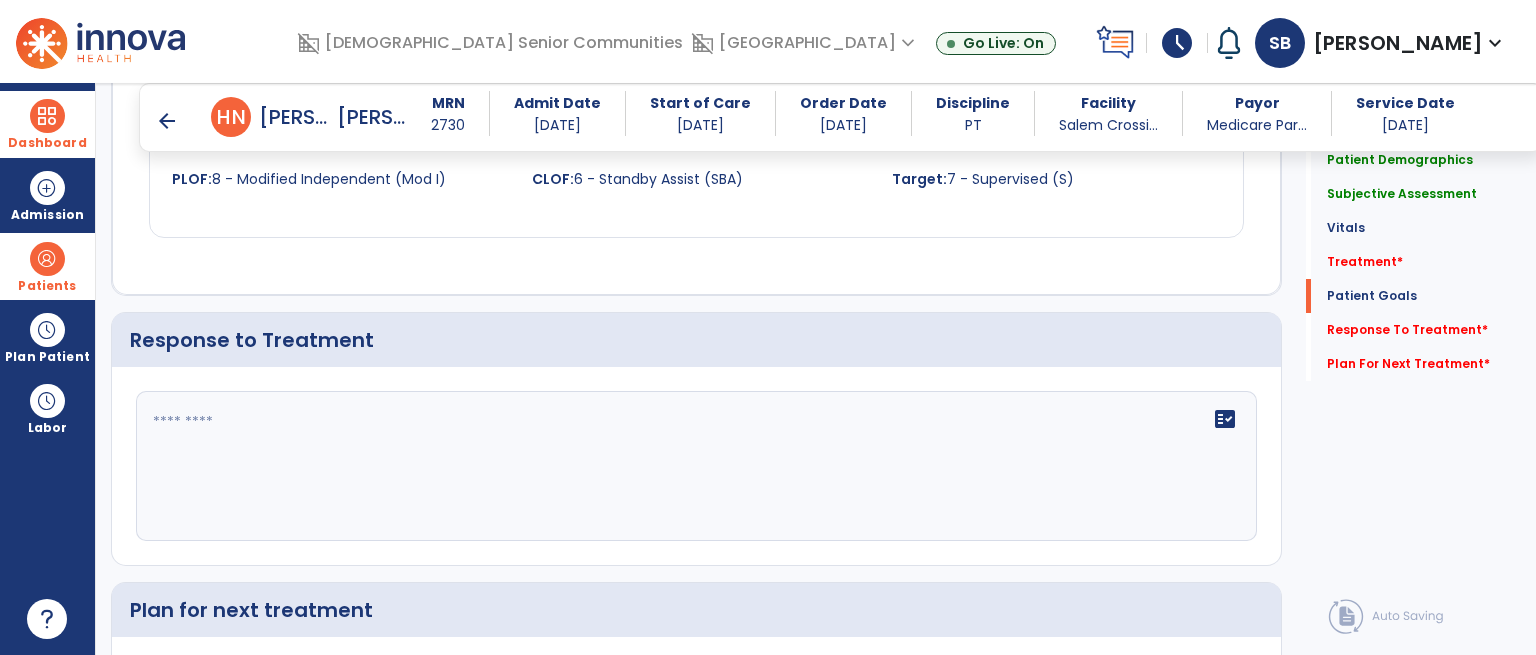 scroll, scrollTop: 2569, scrollLeft: 0, axis: vertical 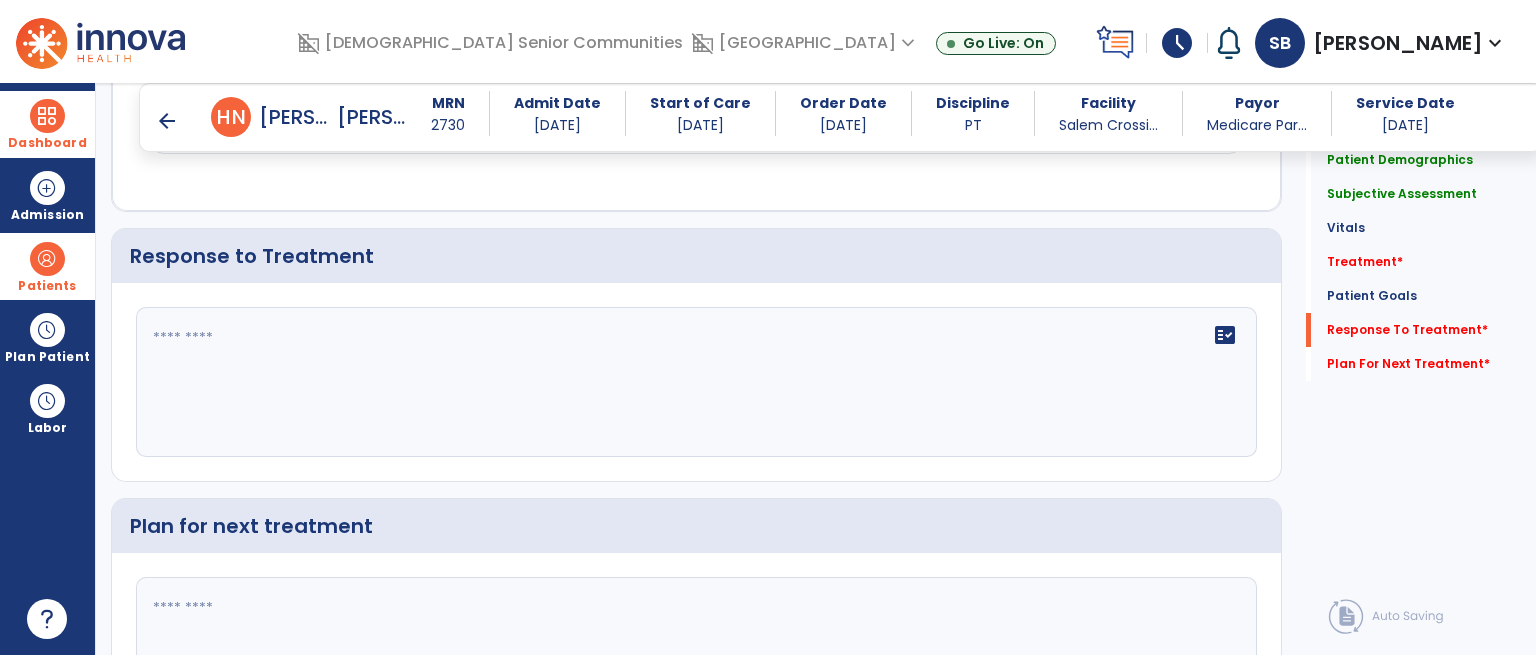 click on "fact_check" 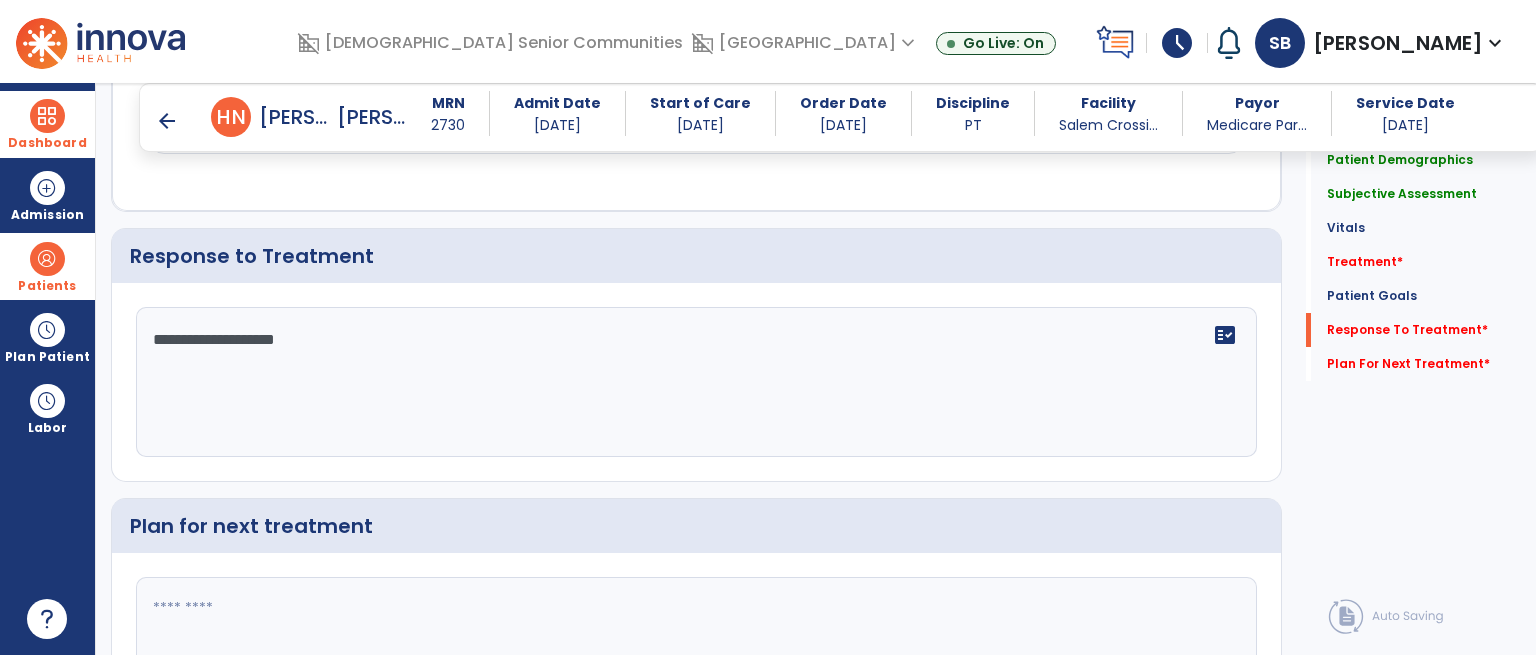 type on "**********" 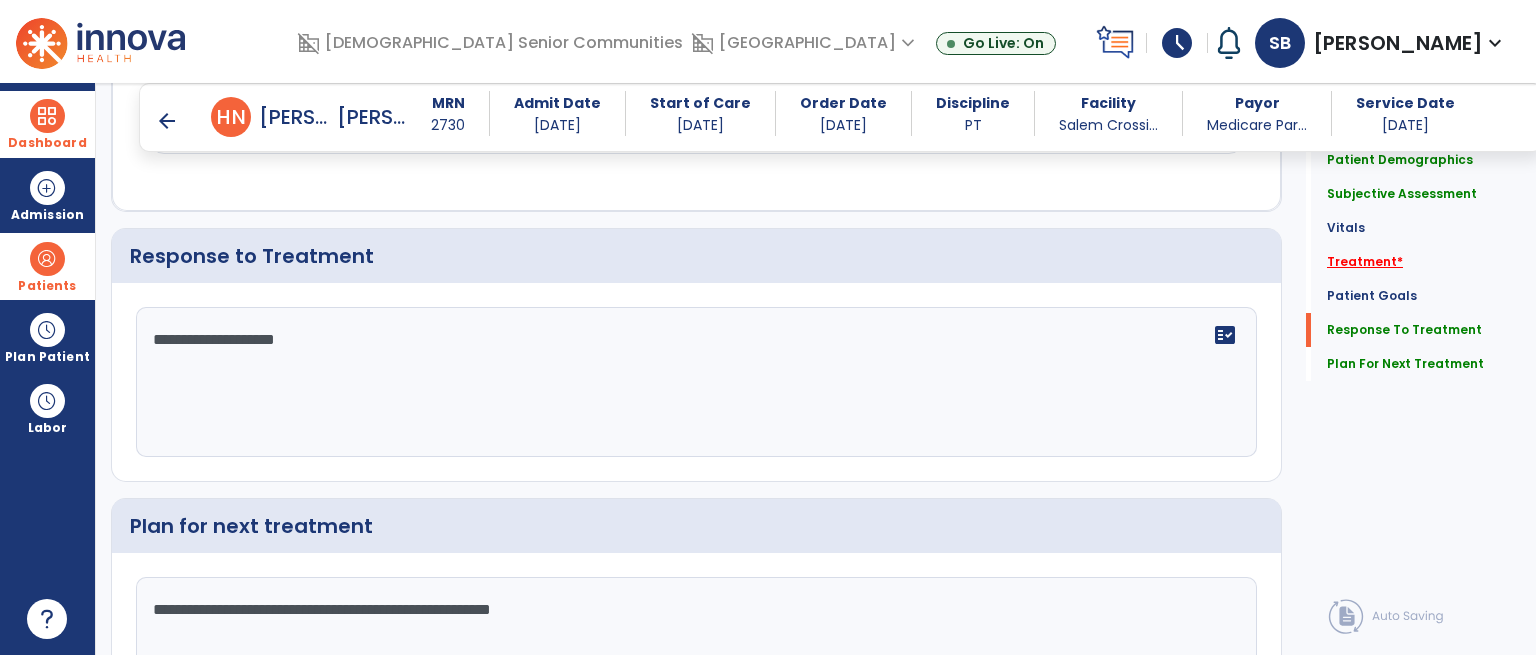 type on "**********" 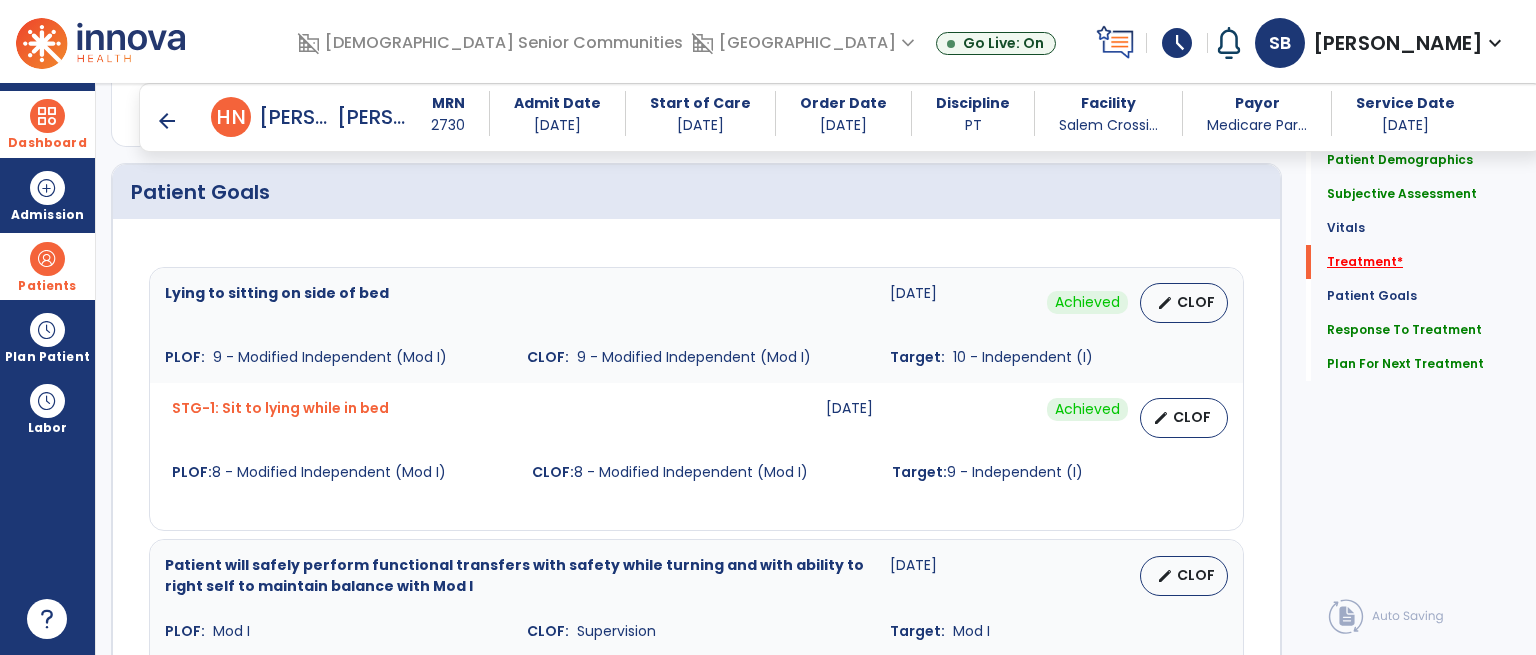 scroll, scrollTop: 1047, scrollLeft: 0, axis: vertical 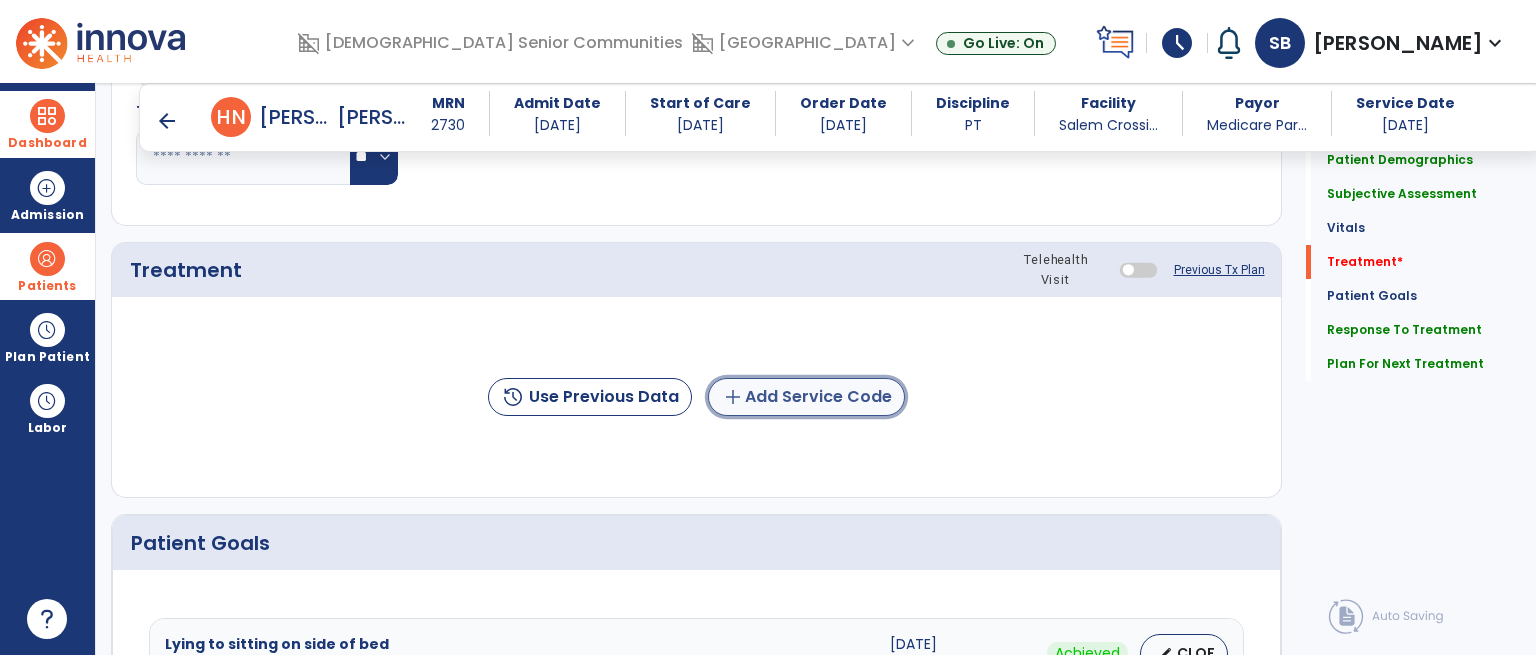 click on "add  Add Service Code" 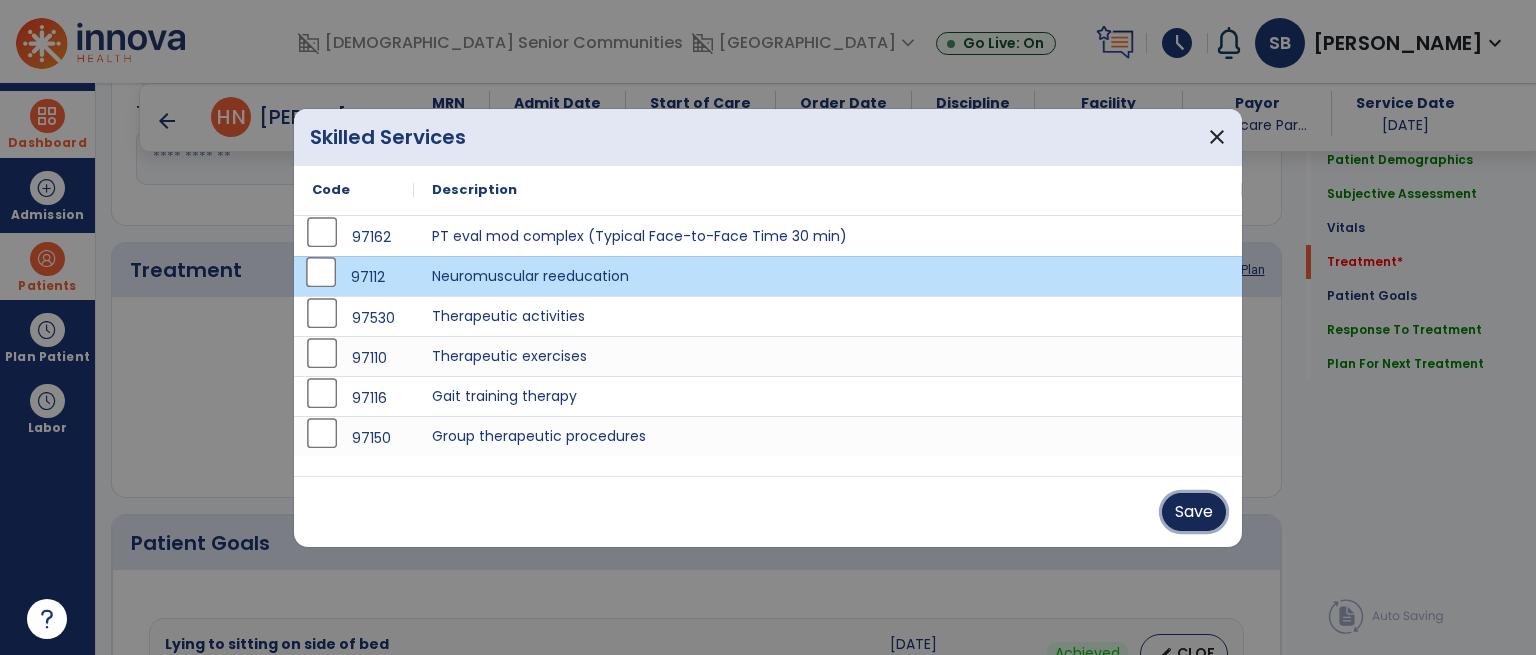 click on "Save" at bounding box center (1194, 512) 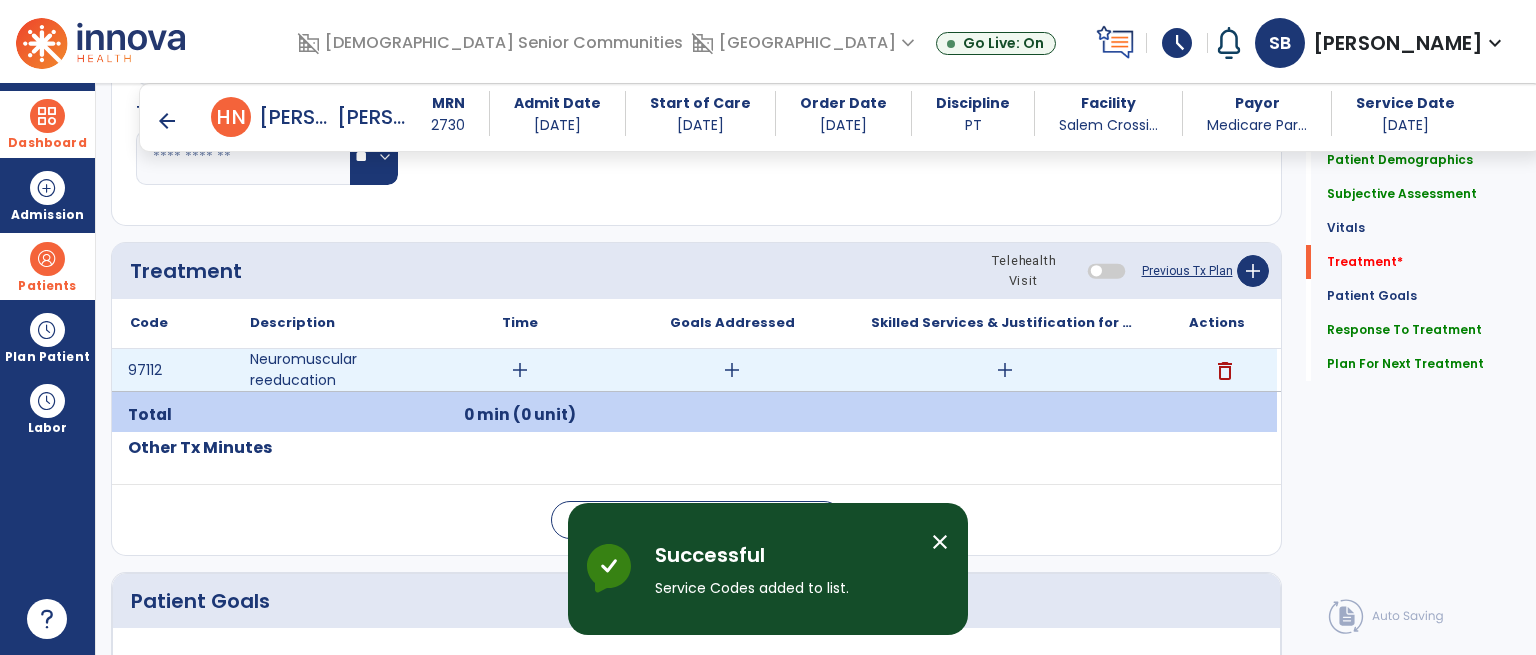 click on "add" at bounding box center (520, 370) 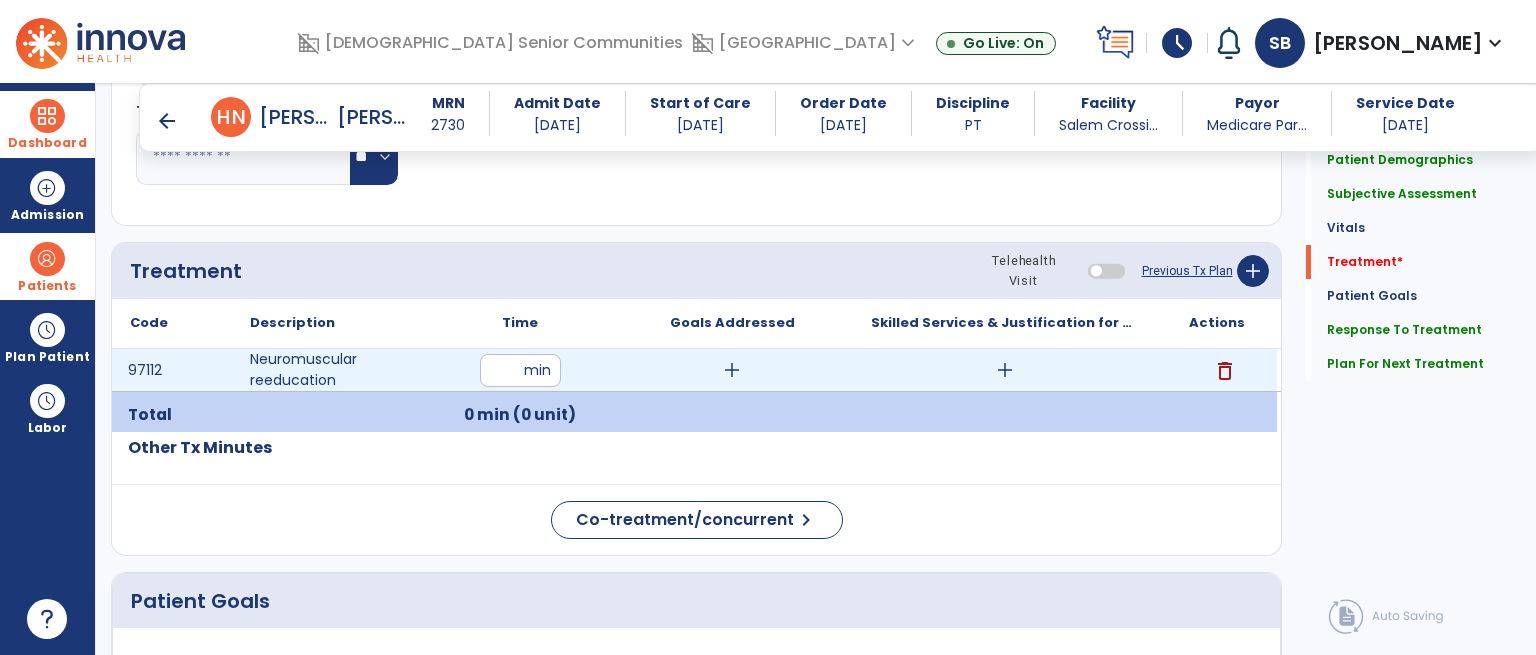type on "**" 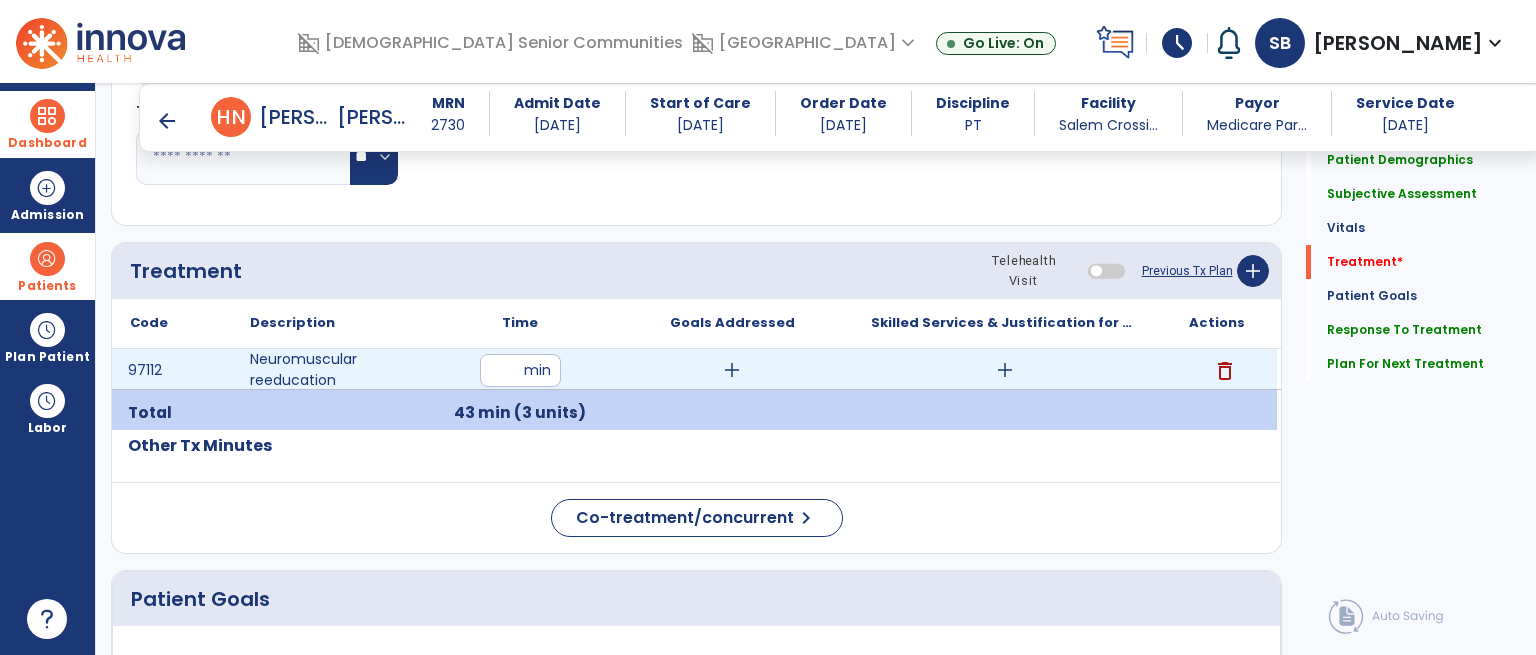 click on "add" at bounding box center (1005, 370) 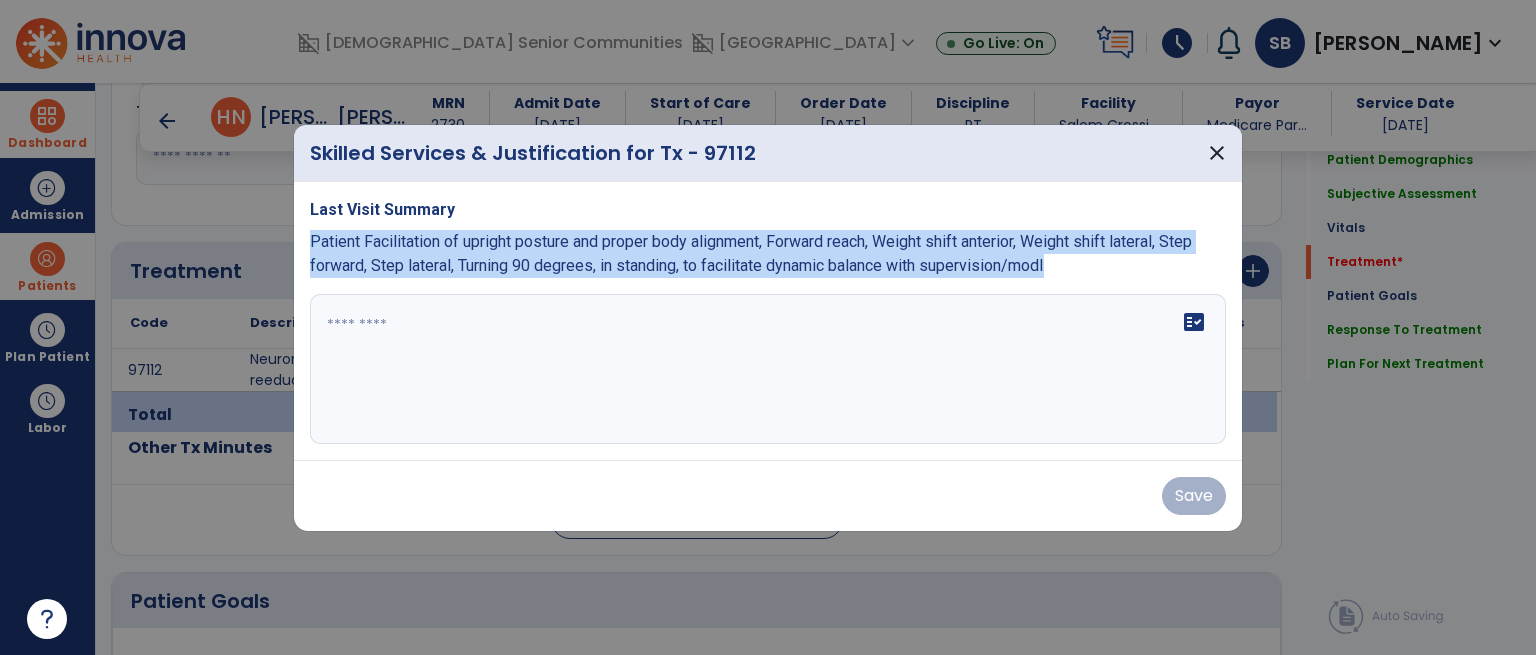 drag, startPoint x: 1071, startPoint y: 264, endPoint x: 301, endPoint y: 247, distance: 770.1876 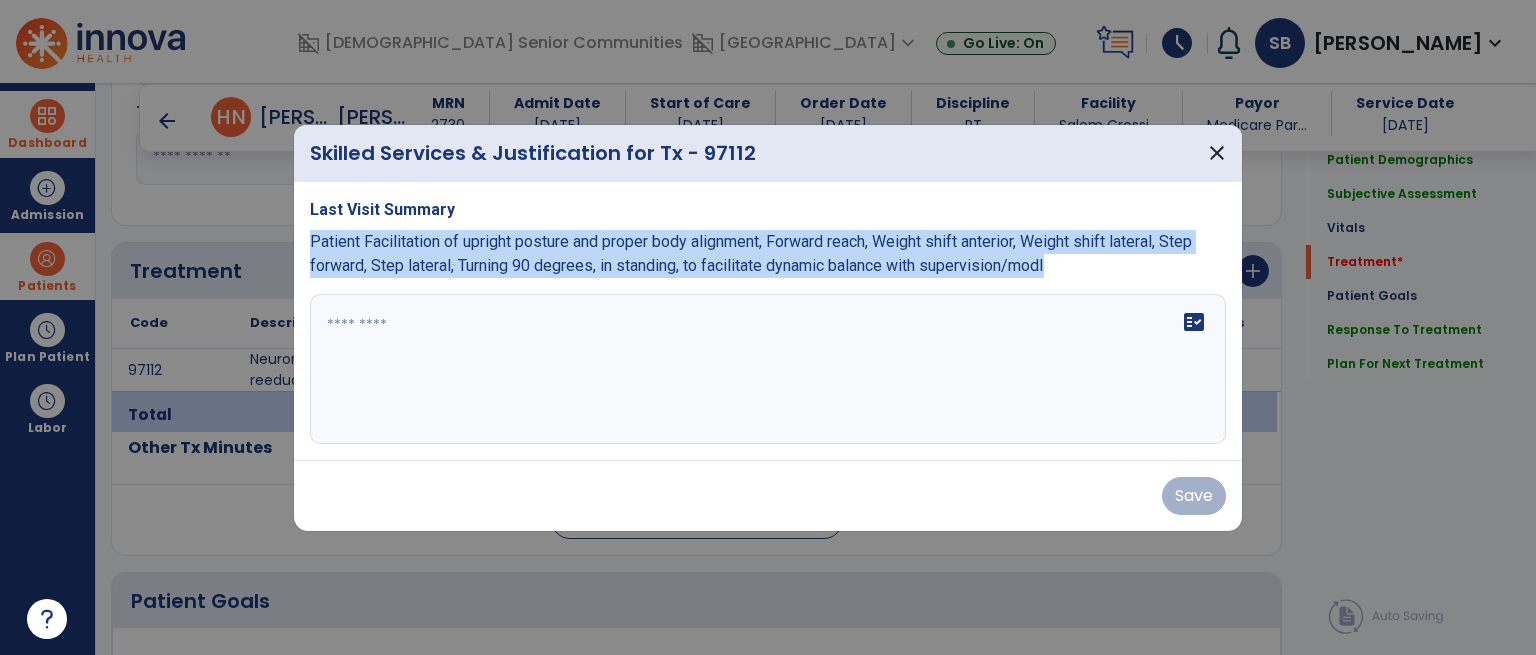 click on "Last Visit Summary Patient Facilitation of upright posture and proper body alignment, Forward reach, Weight shift anterior, Weight shift lateral, Step forward, Step lateral, Turning 90 degrees, in standing, to facilitate dynamic balance with supervision/modI   fact_check" at bounding box center (768, 321) 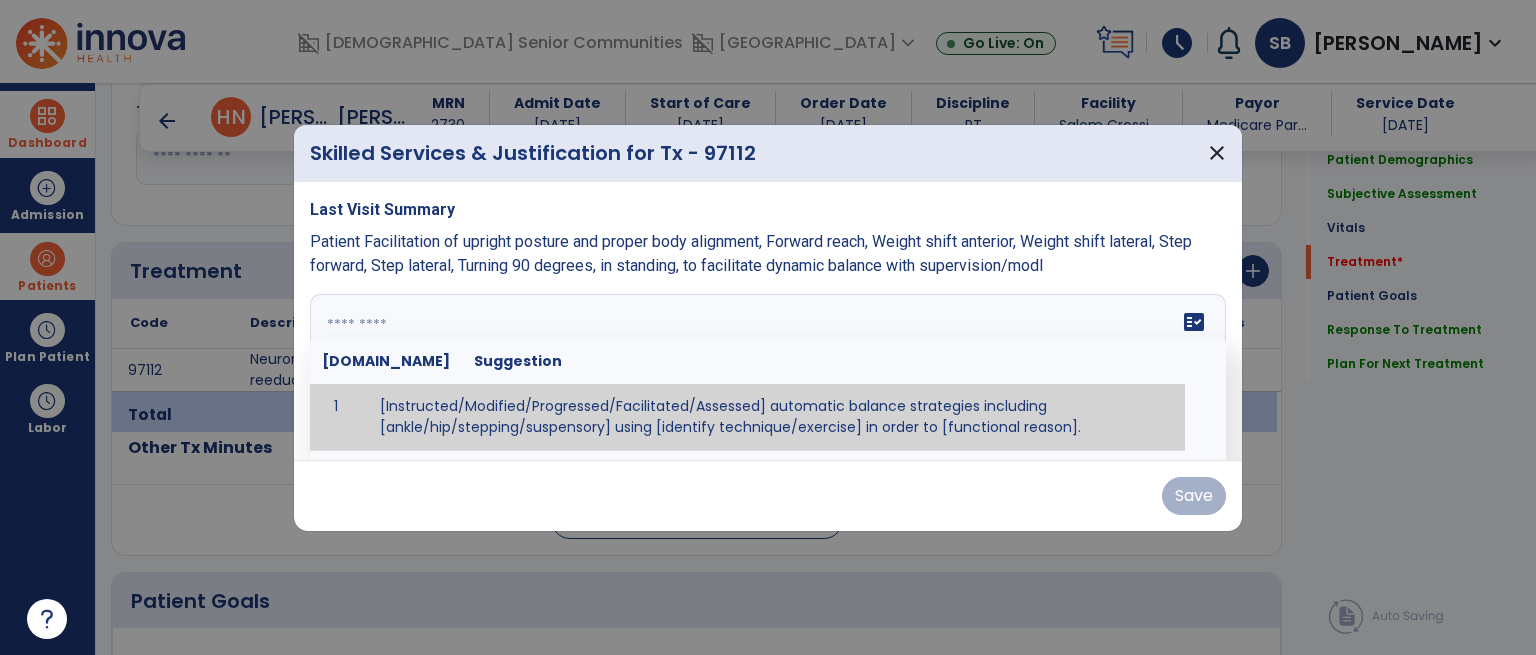 click on "fact_check  [DOMAIN_NAME] Suggestion 1 [Instructed/Modified/Progressed/Facilitated/Assessed] automatic balance strategies including [ankle/hip/stepping/suspensory] using [identify technique/exercise] in order to [functional reason]. 2 [Instructed/Modified/Progressed/Facilitated/Assessed] sensory integration techniques including [visual inhibition/somatosensory inhibition/visual excitatory/somatosensory excitatory/vestibular excitatory] using [identify technique/exercise] in order to [functional reason]. 3 [Instructed/Modified/Progressed/Facilitated/Assessed] visual input including [oculomotor exercises, smooth pursuits, saccades, visual field, other] in order to [functional reasons]. 4 [Instructed/Modified/Progressed/Assessed] somatosensory techniques including [joint compression, proprioceptive activities, other] in order to [functional reasons]. 5 [Instructed/Modified/Progressed/Assessed] vestibular techniques including [gaze stabilization, [PERSON_NAME]-Darhoff, Epley, other] in order to [functional reasons]. 6 7" at bounding box center (768, 369) 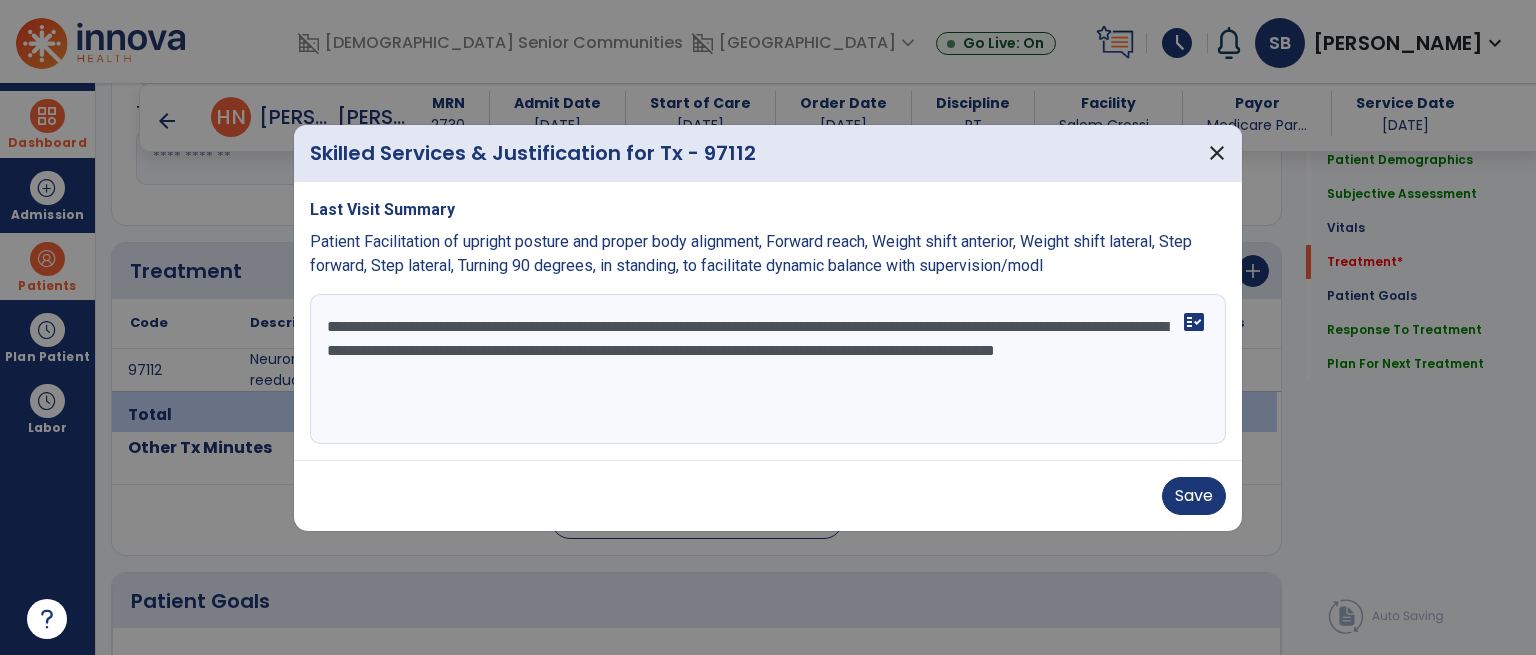 drag, startPoint x: 440, startPoint y: 371, endPoint x: 488, endPoint y: 375, distance: 48.166378 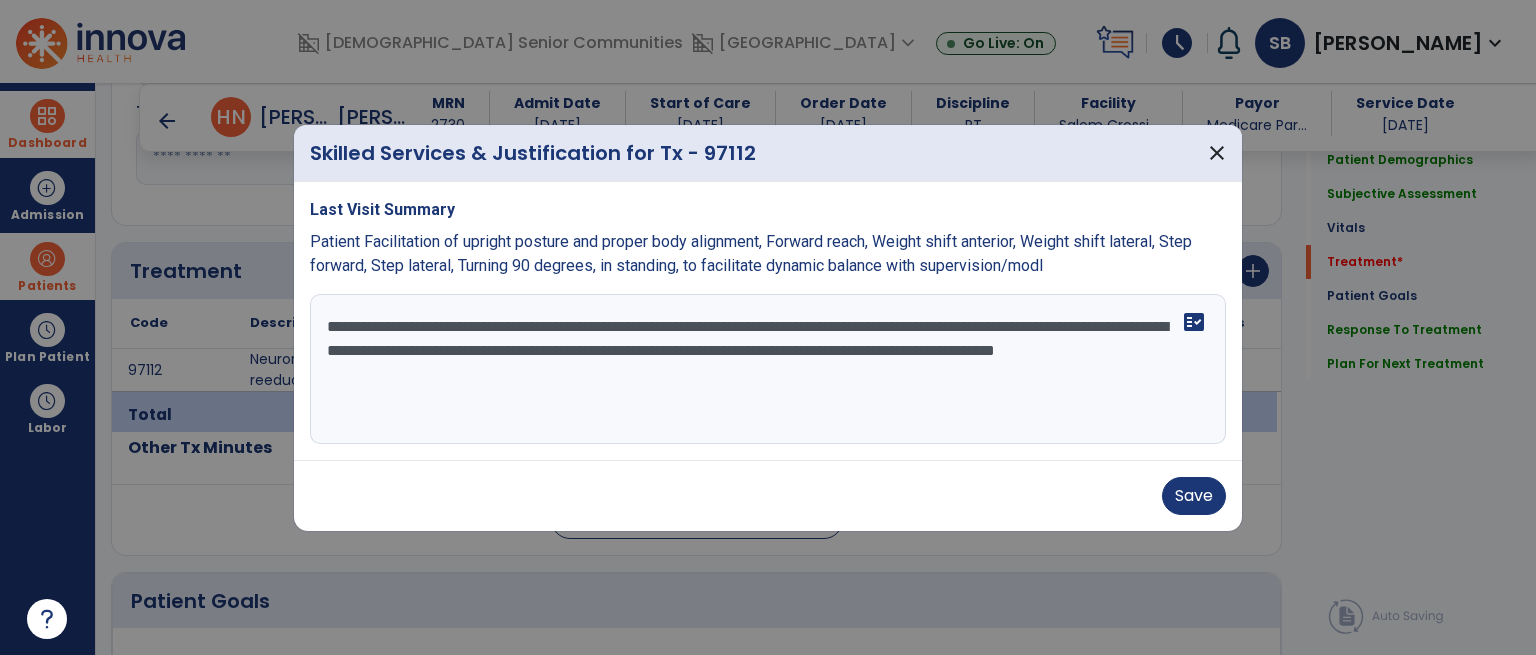 click on "**********" at bounding box center (768, 369) 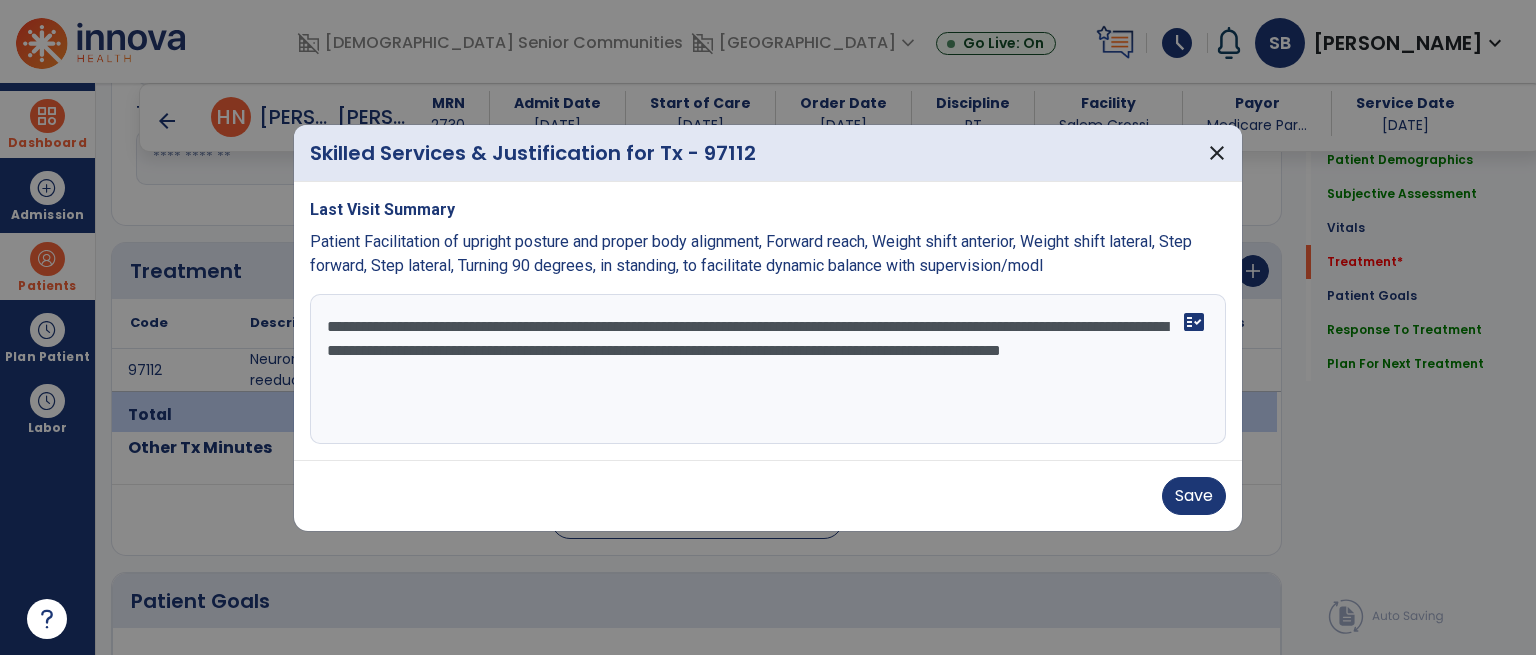 drag, startPoint x: 660, startPoint y: 372, endPoint x: 769, endPoint y: 386, distance: 109.89541 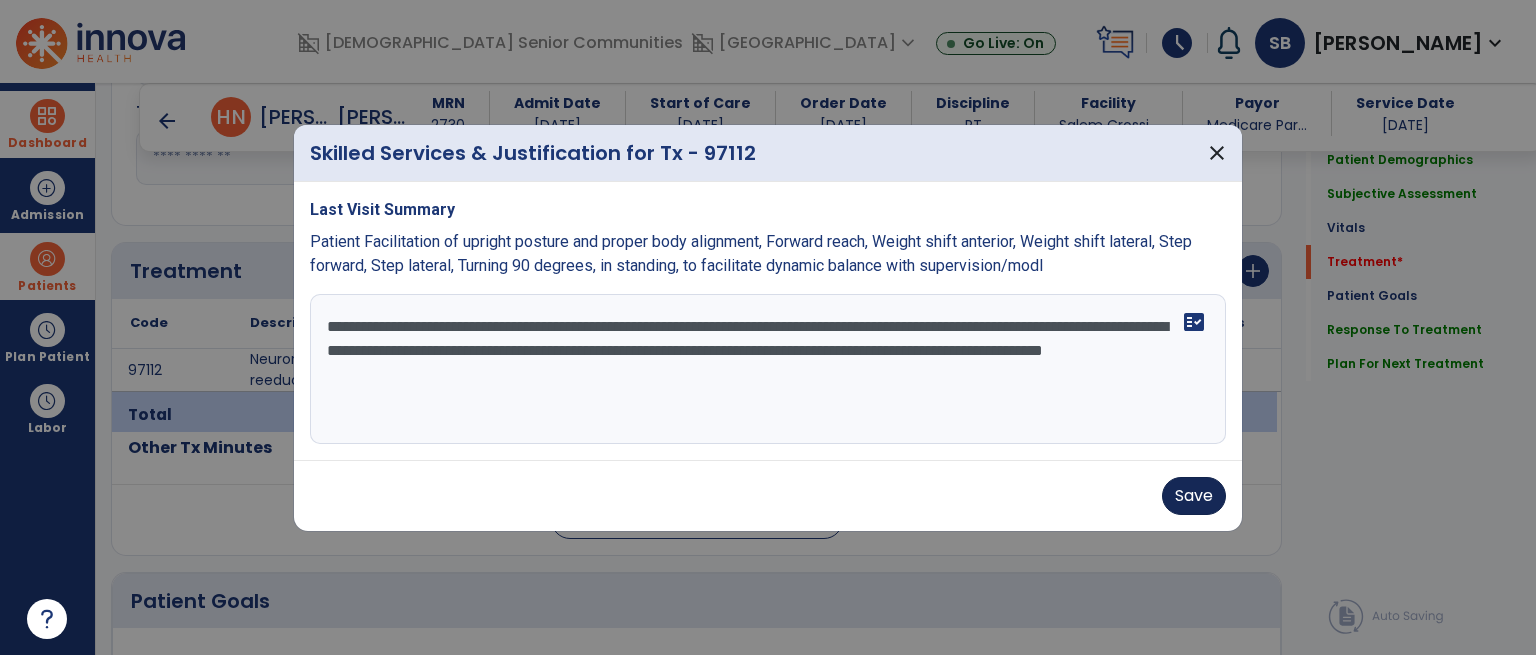 type on "**********" 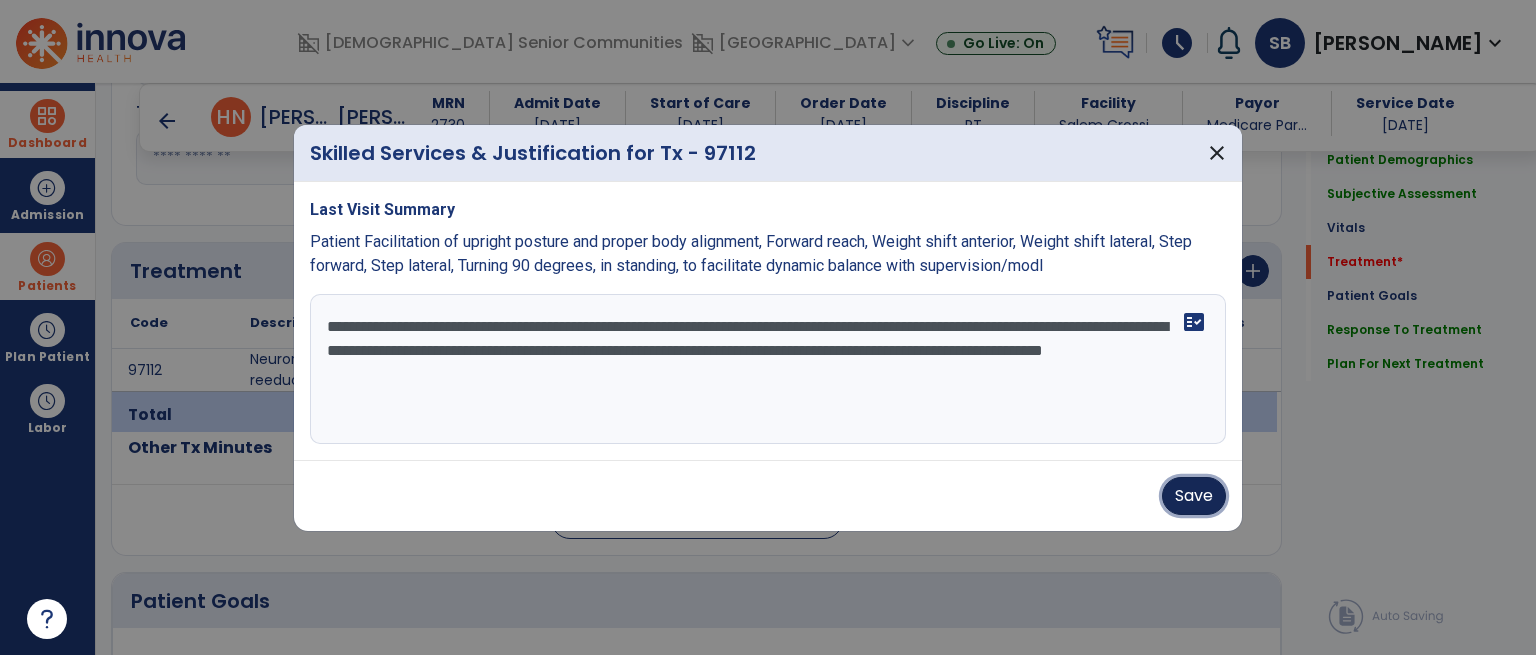 click on "Save" at bounding box center (1194, 496) 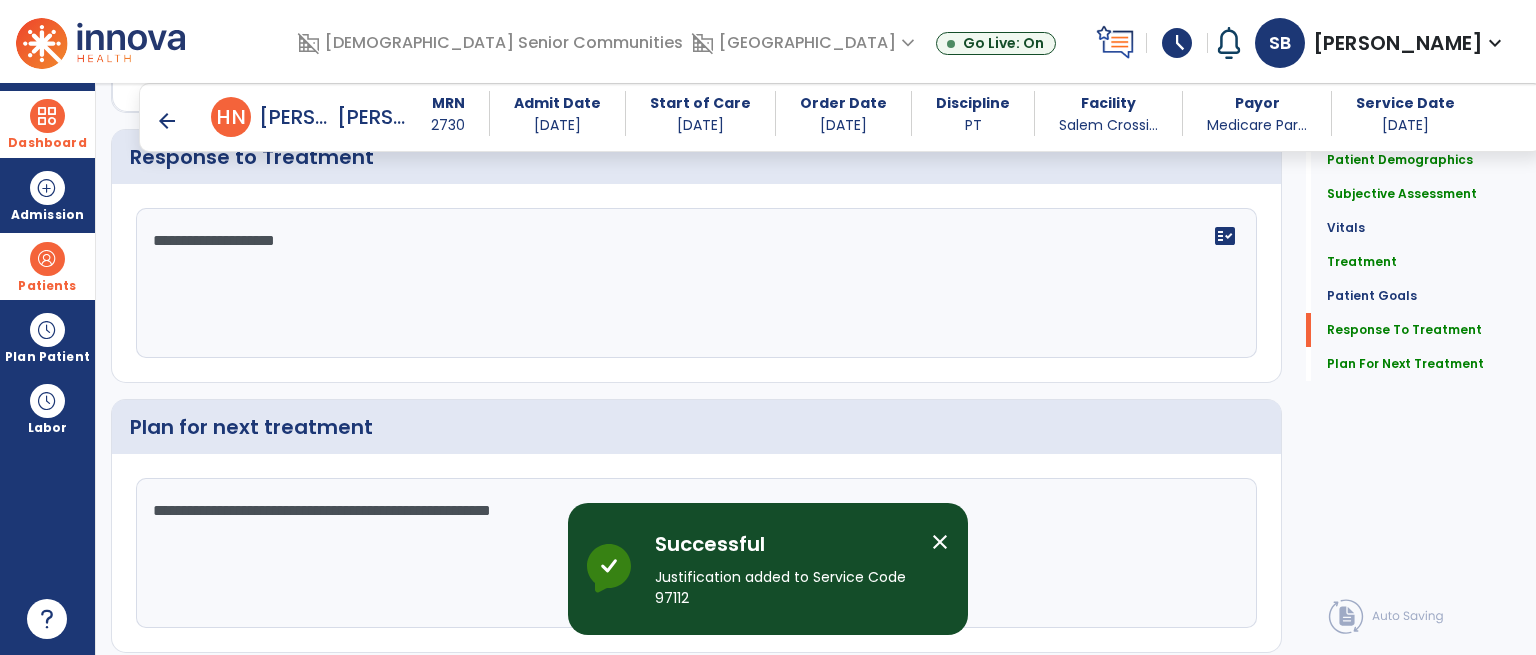 scroll, scrollTop: 2804, scrollLeft: 0, axis: vertical 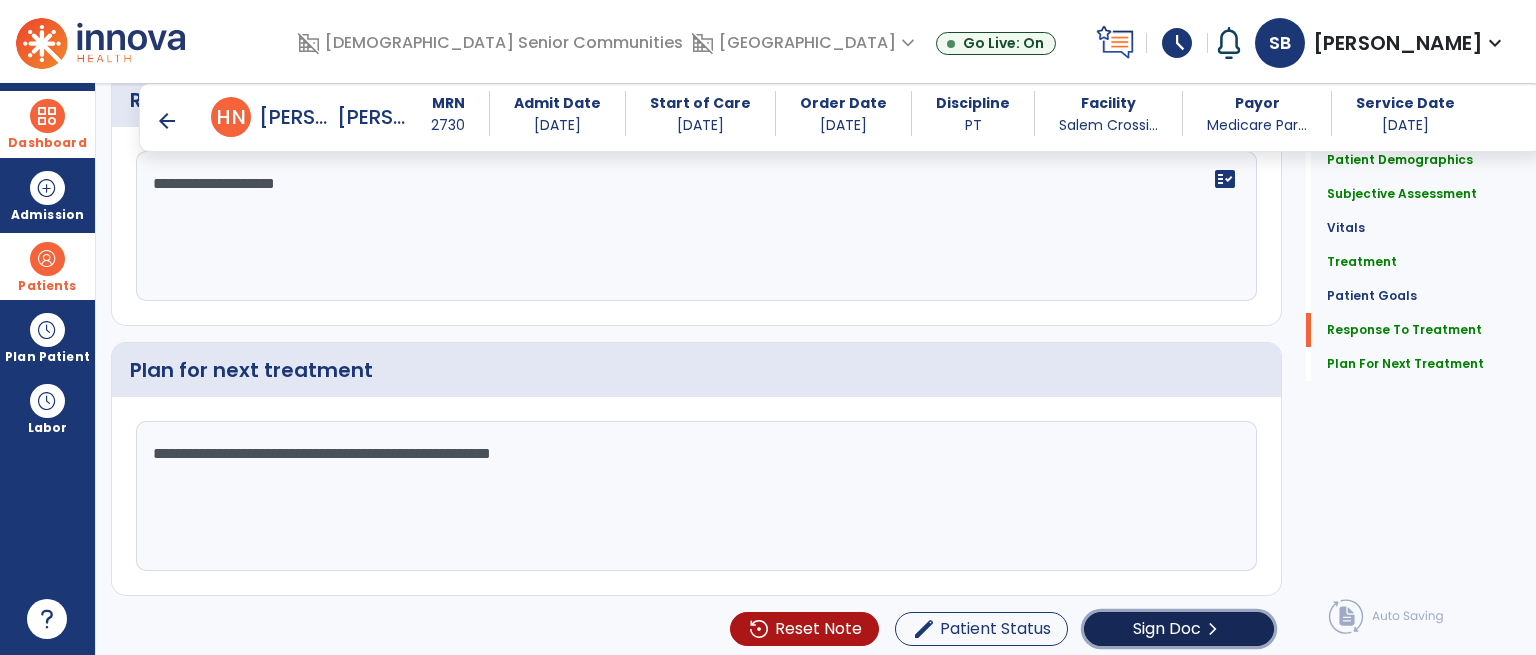 click on "Sign Doc" 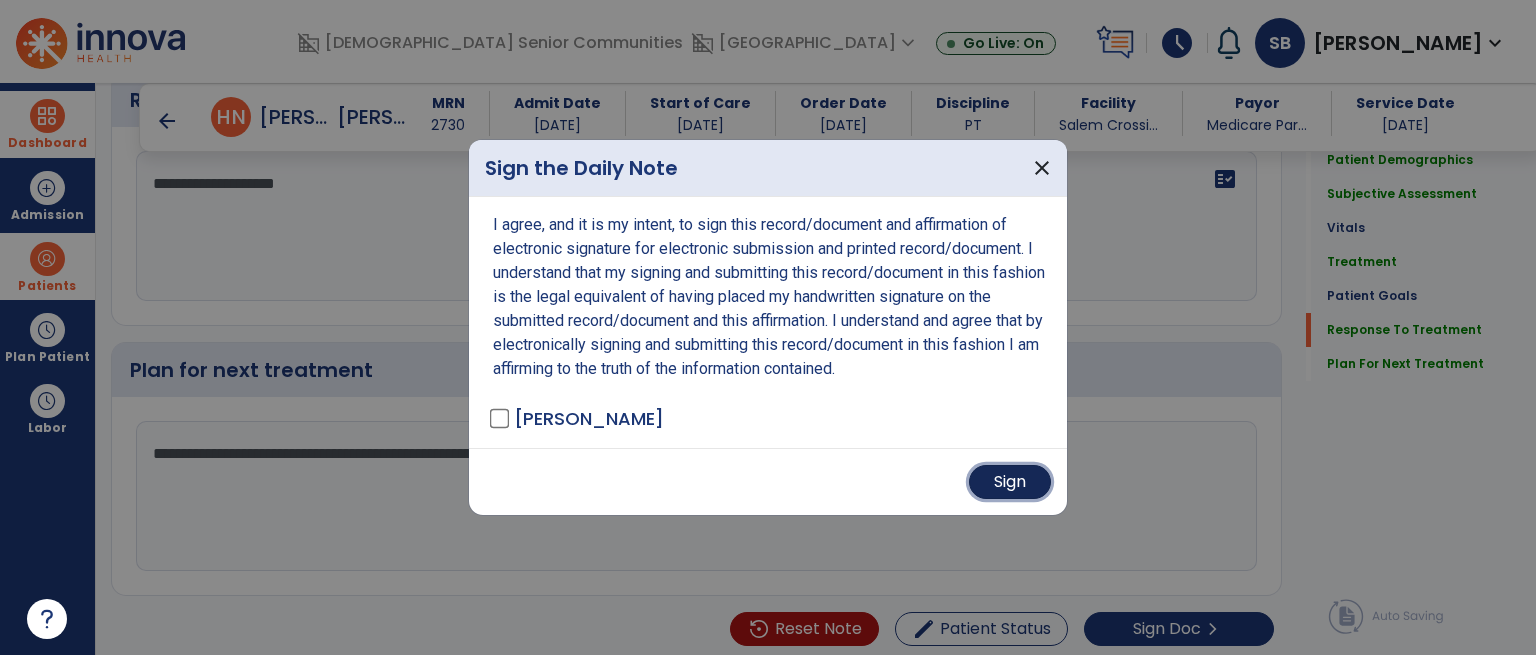 click on "Sign" at bounding box center [1010, 482] 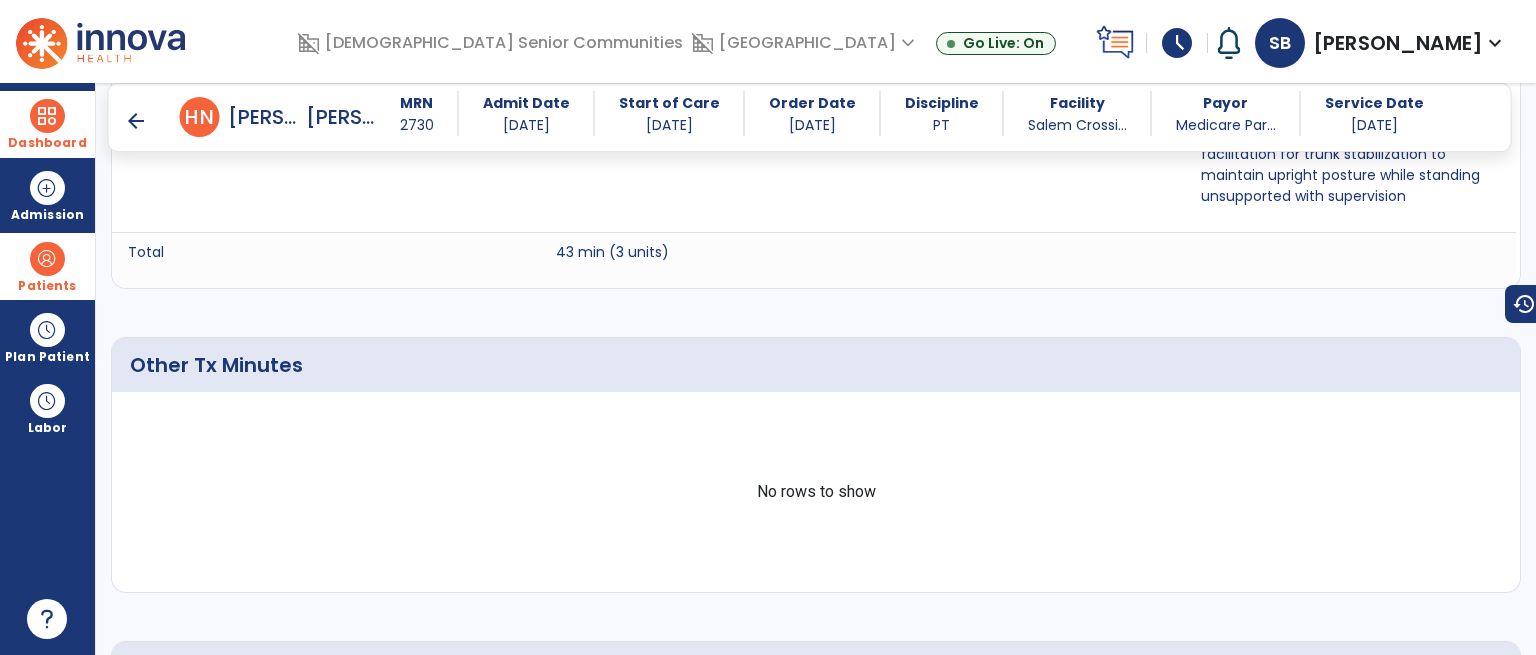 scroll, scrollTop: 1248, scrollLeft: 0, axis: vertical 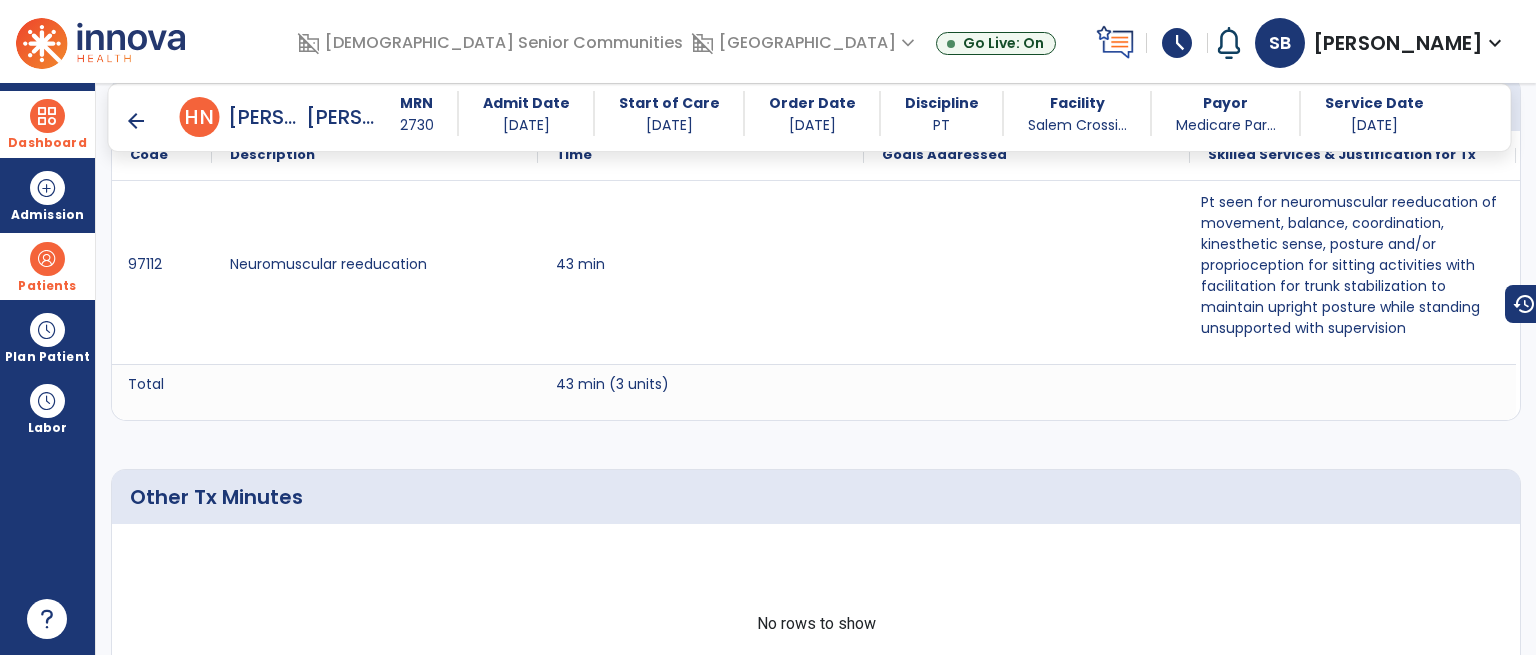 click on "arrow_back" at bounding box center (136, 121) 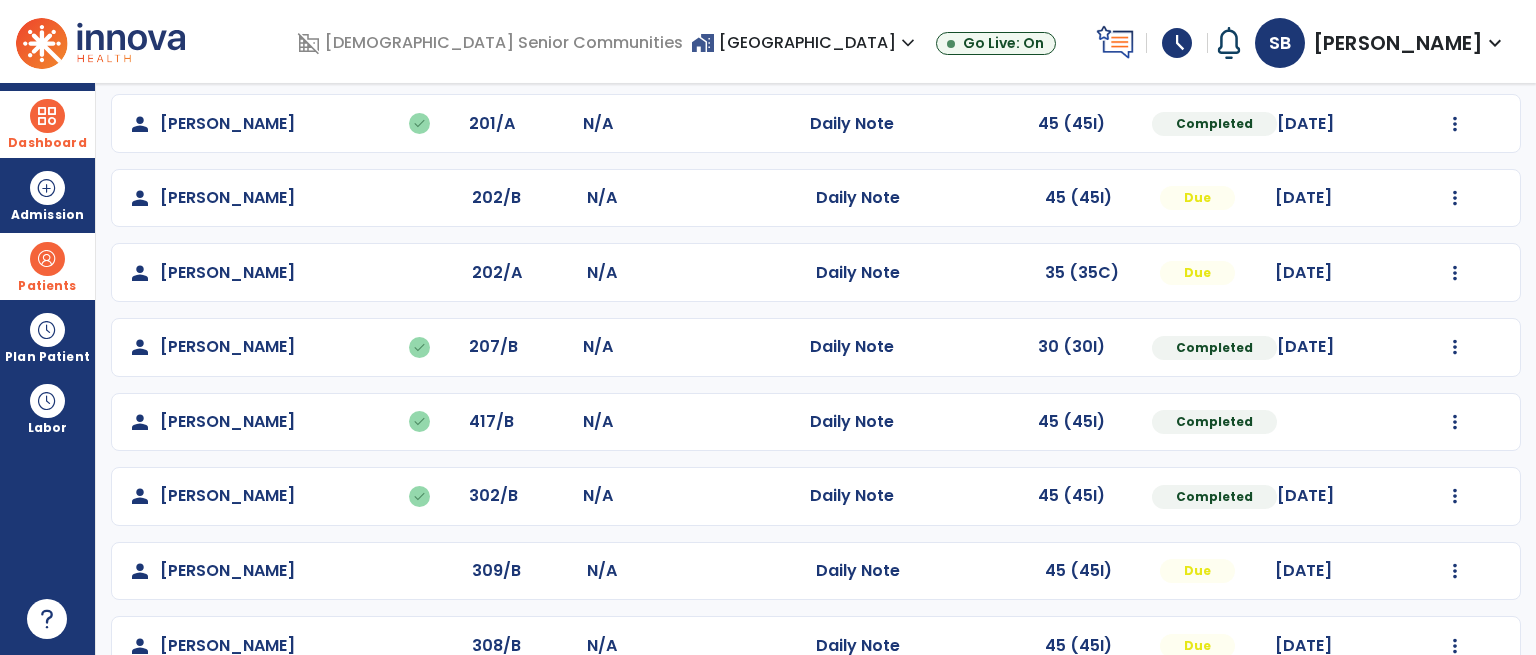 scroll, scrollTop: 508, scrollLeft: 0, axis: vertical 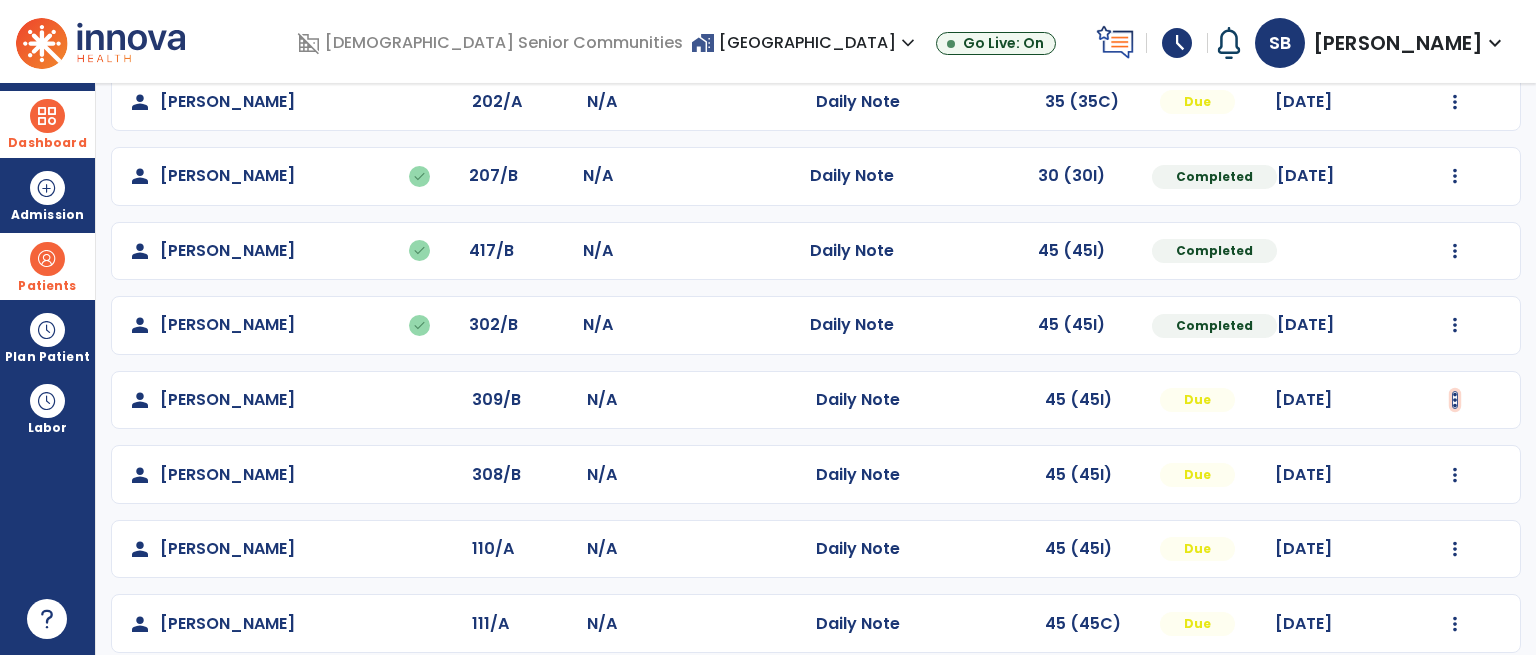 click at bounding box center (1455, -220) 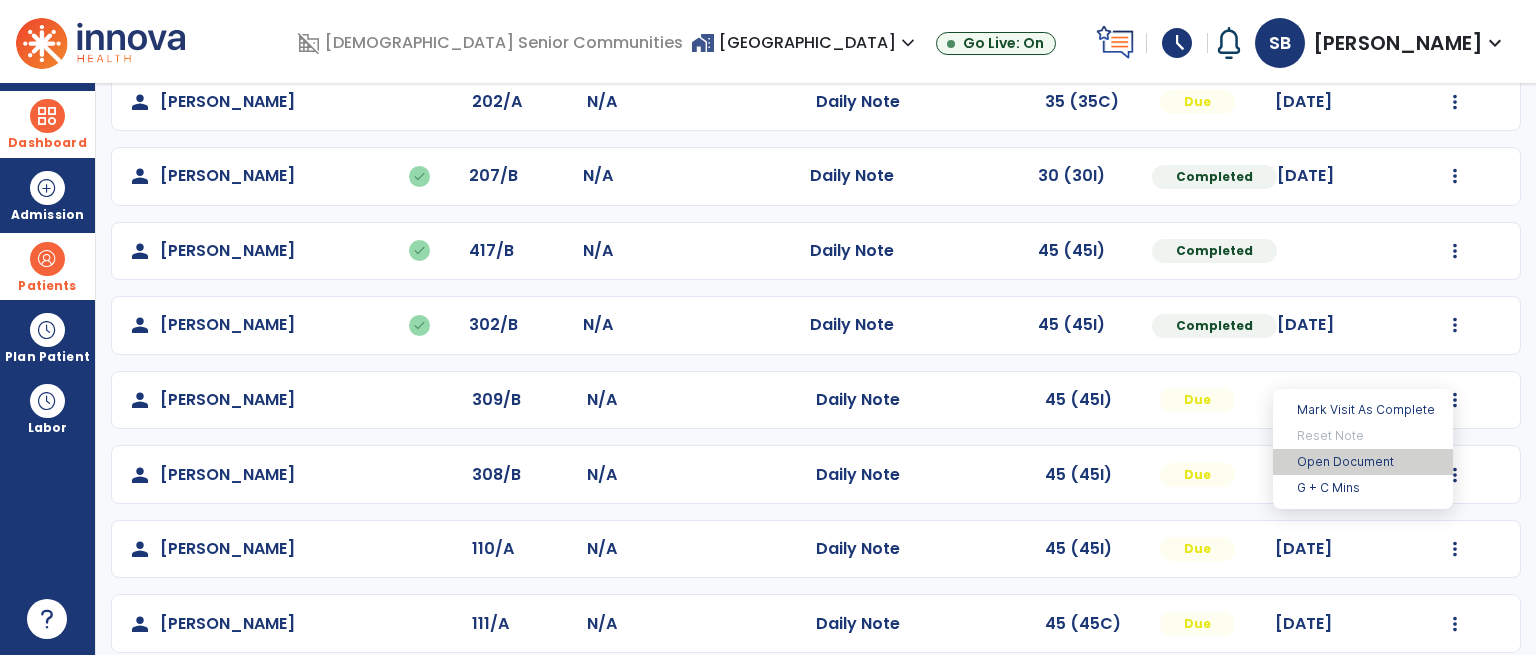 click on "Open Document" at bounding box center (1363, 462) 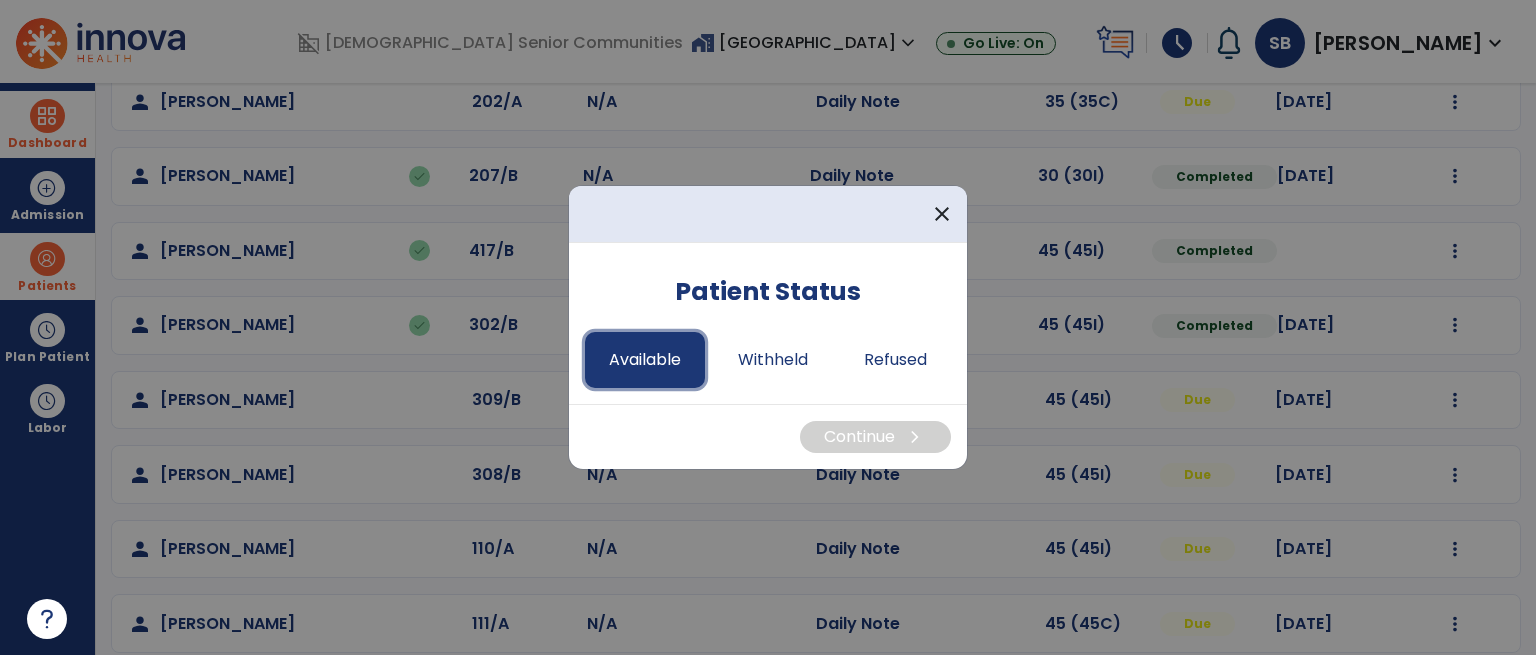 click on "Available" at bounding box center (645, 360) 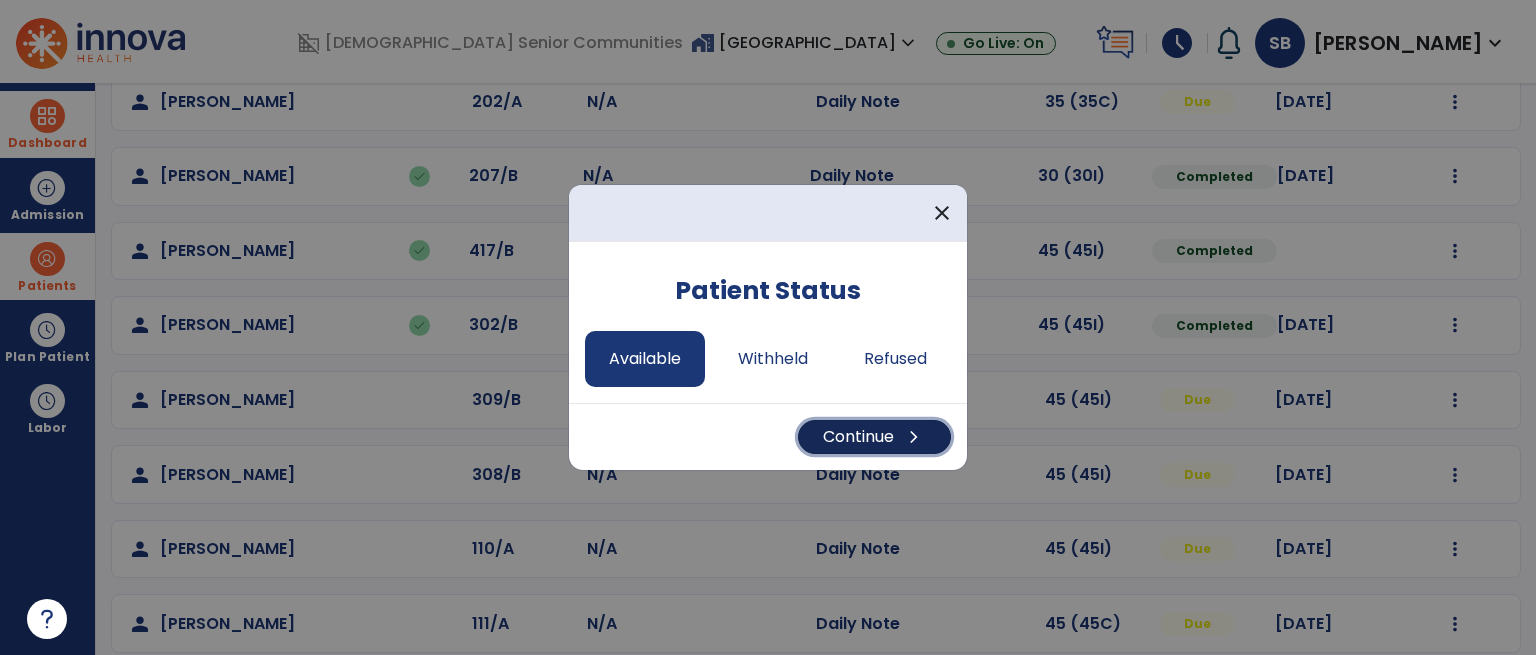 click on "Continue   chevron_right" at bounding box center (874, 437) 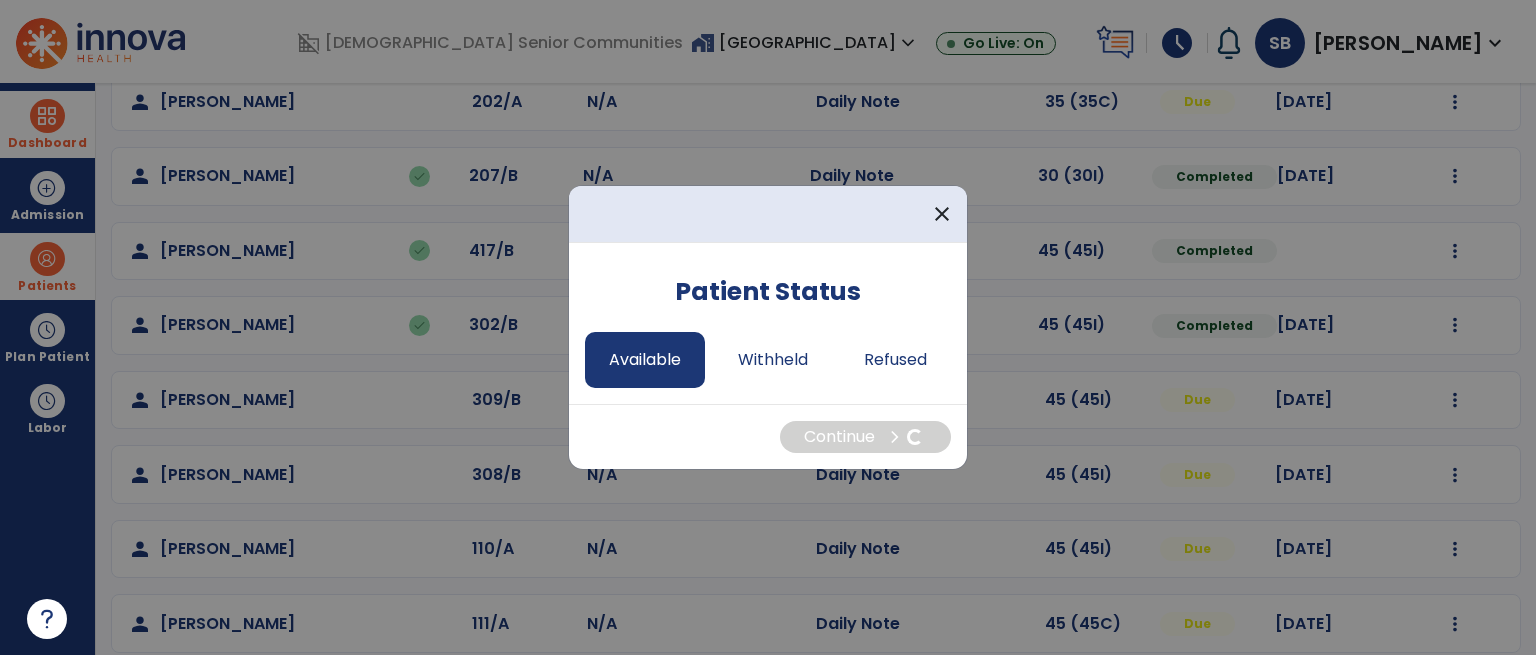 select on "*" 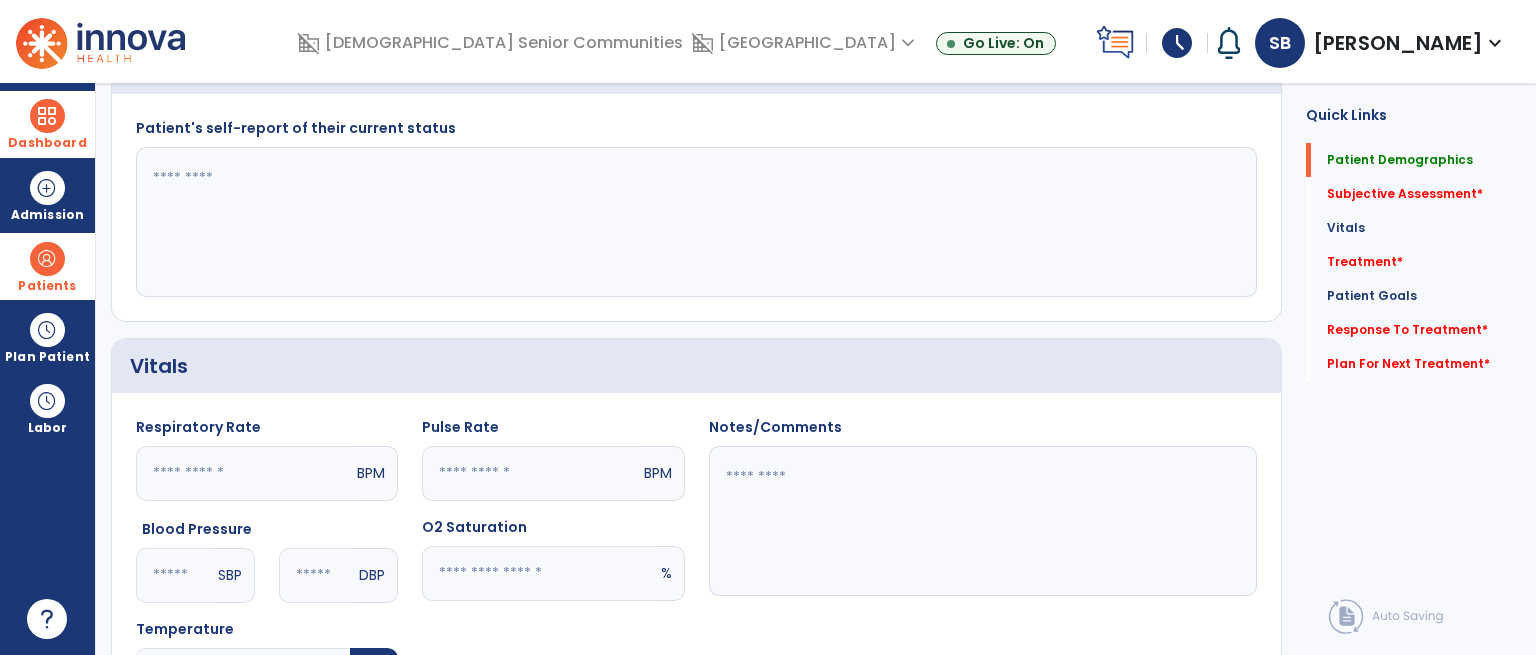 click 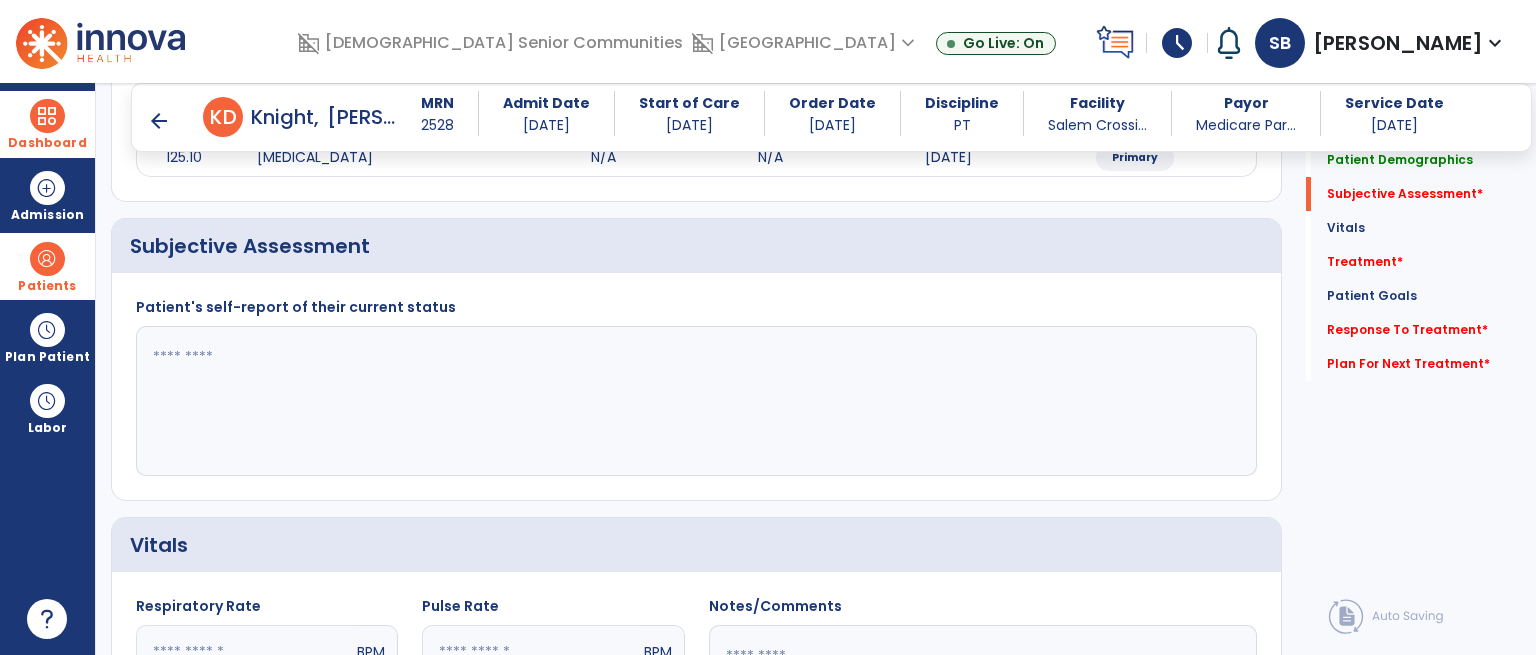 scroll, scrollTop: 308, scrollLeft: 0, axis: vertical 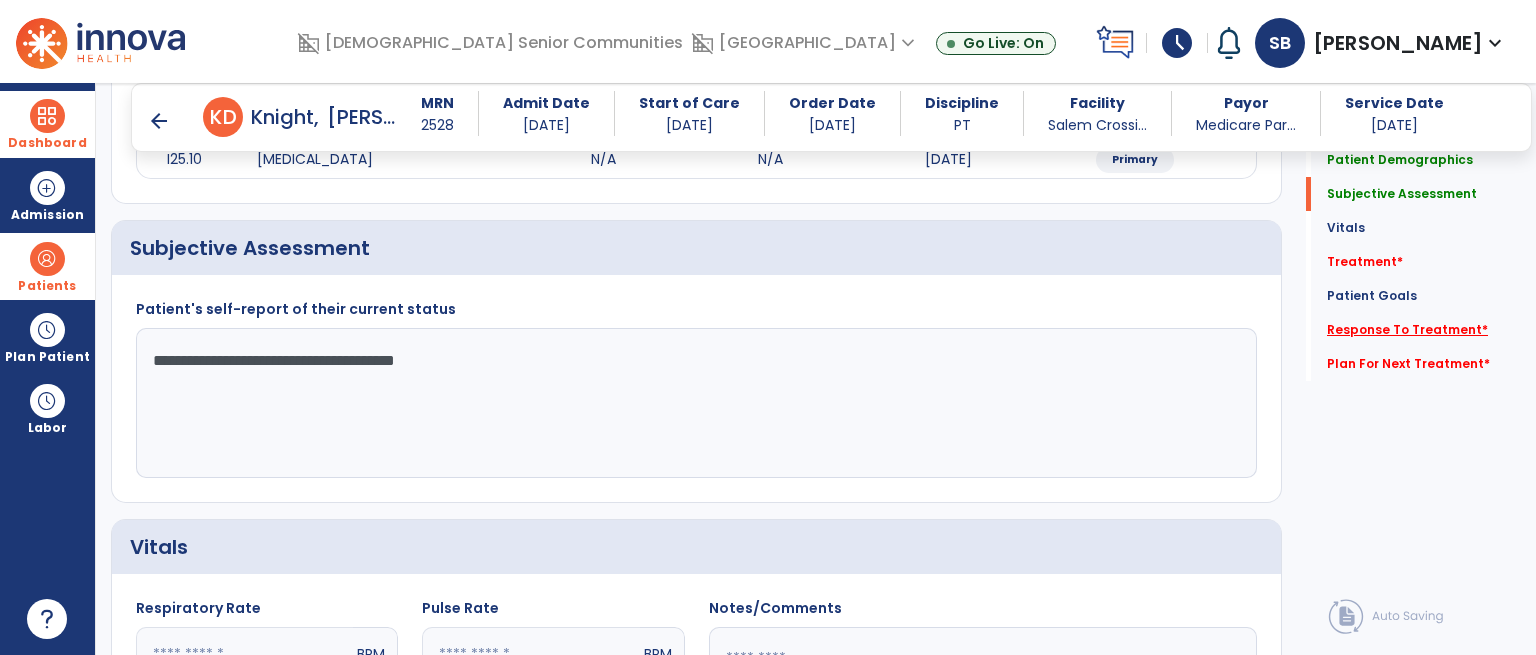 type on "**********" 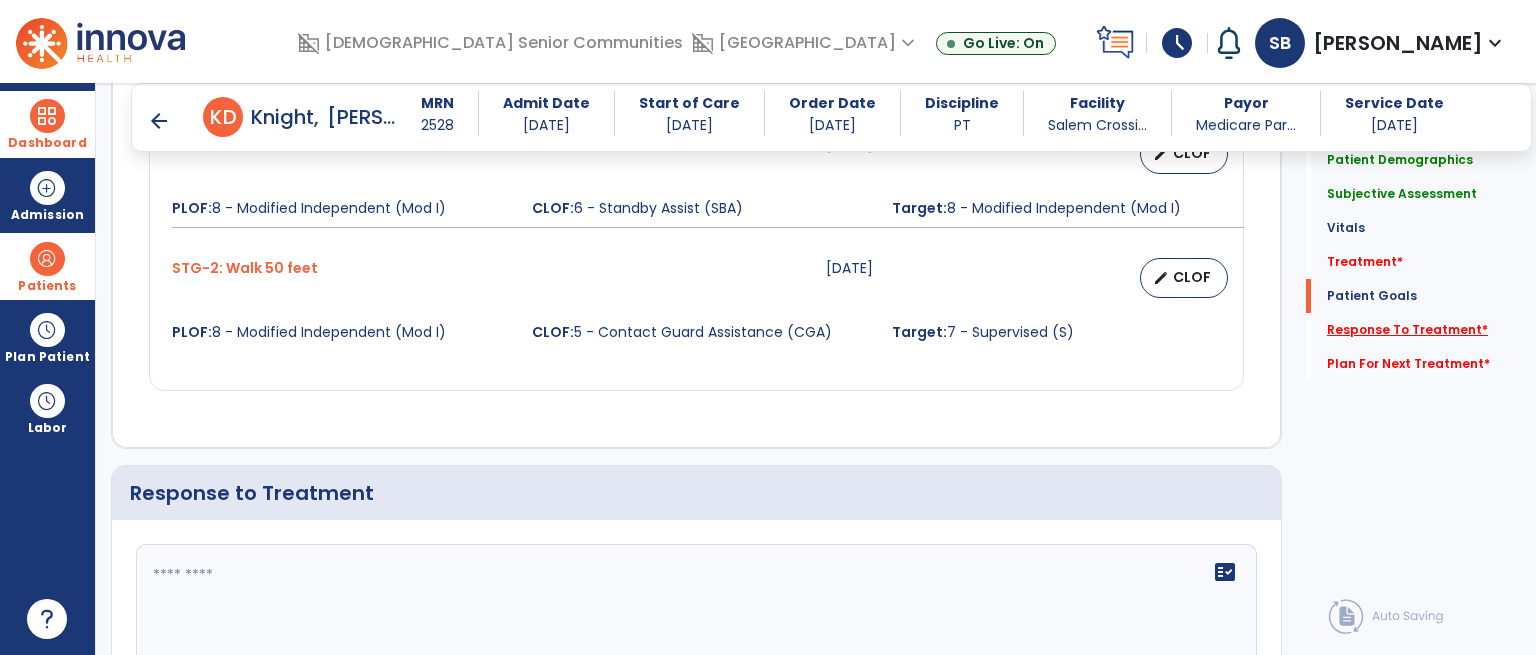 scroll, scrollTop: 2634, scrollLeft: 0, axis: vertical 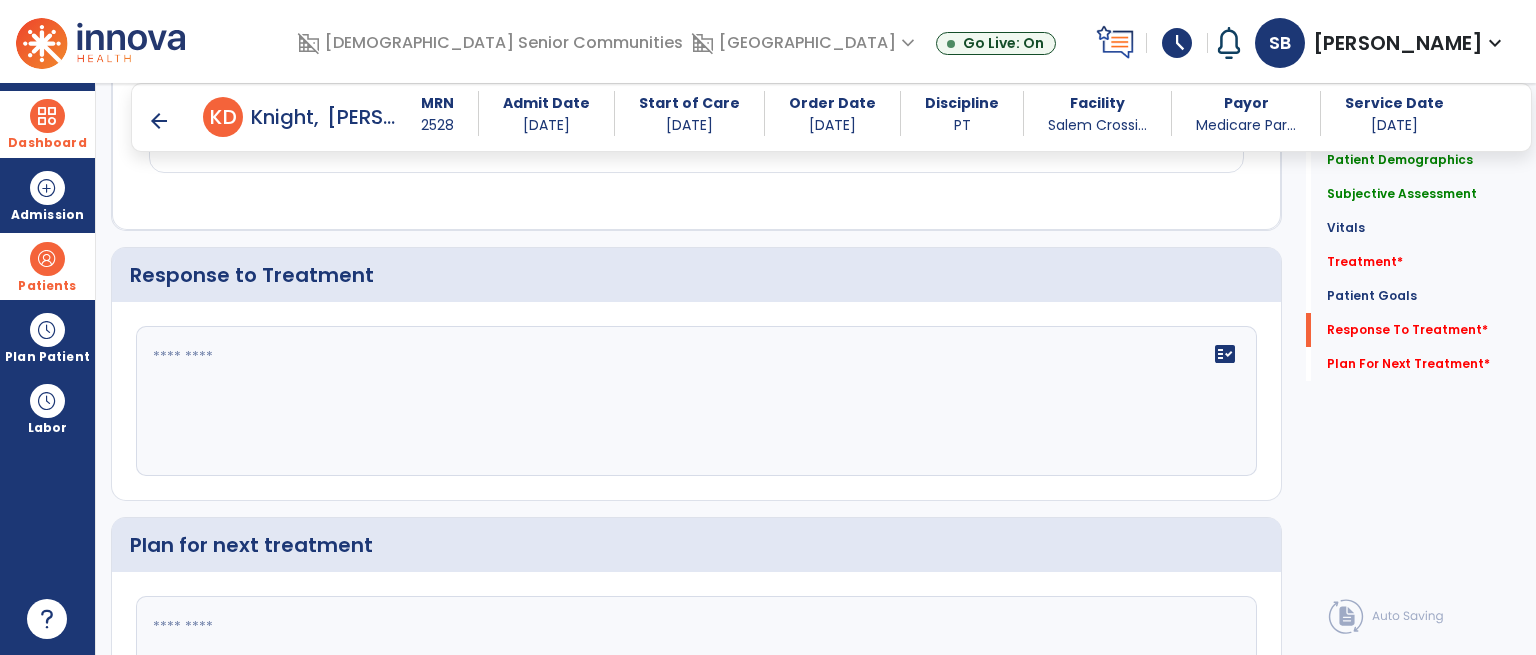 click on "fact_check" 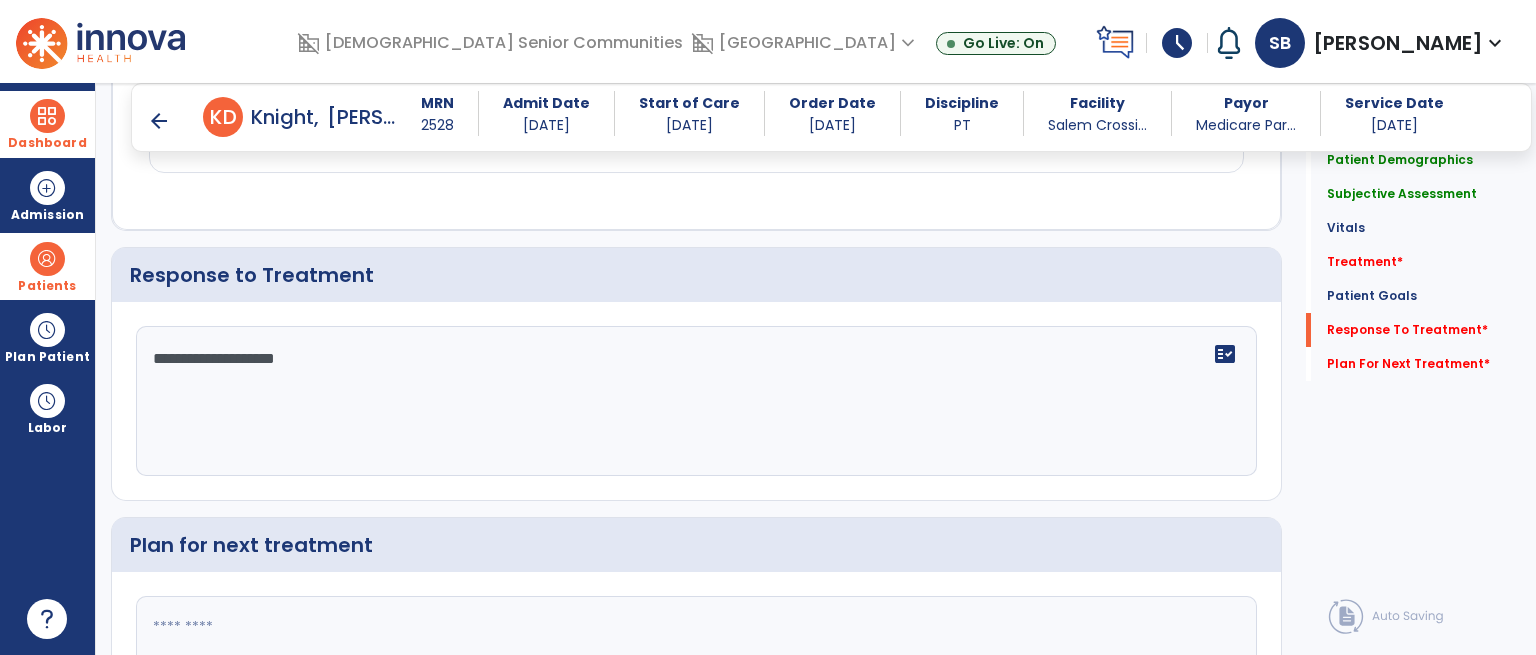 type on "**********" 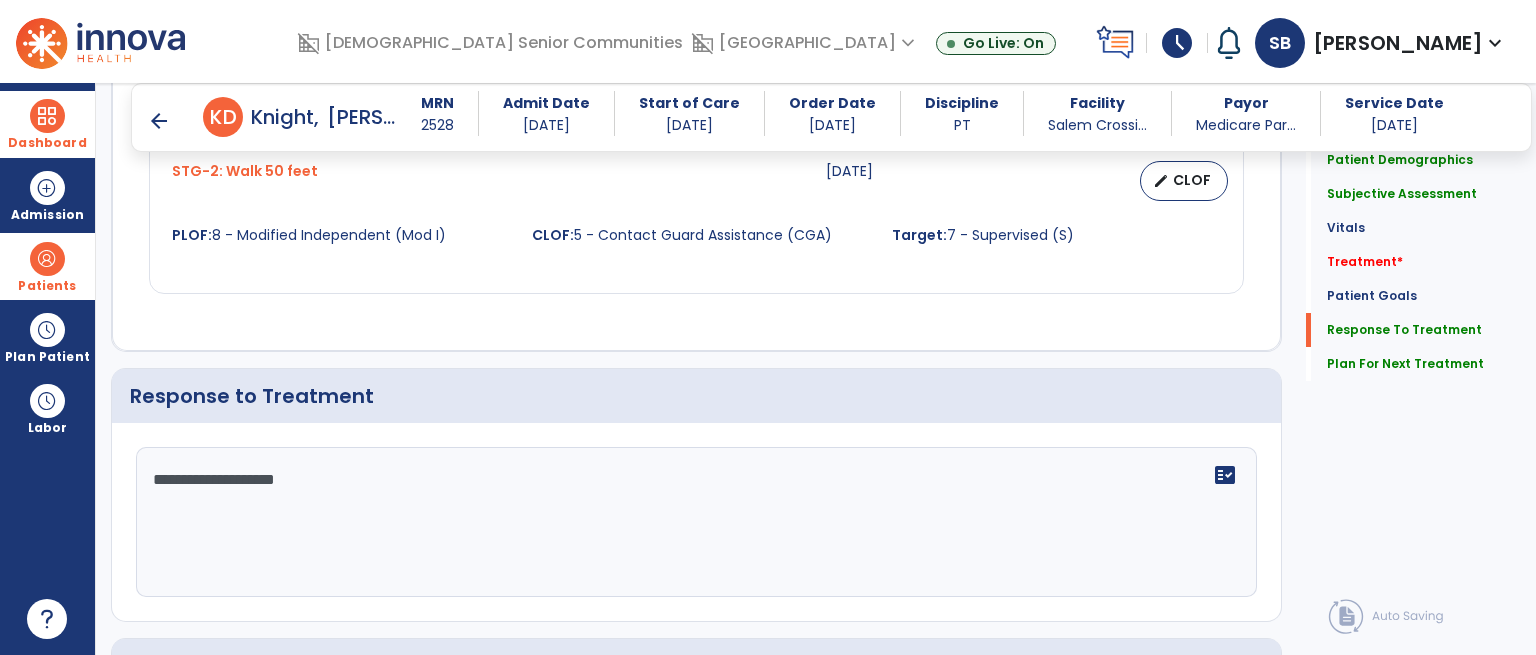 scroll, scrollTop: 2434, scrollLeft: 0, axis: vertical 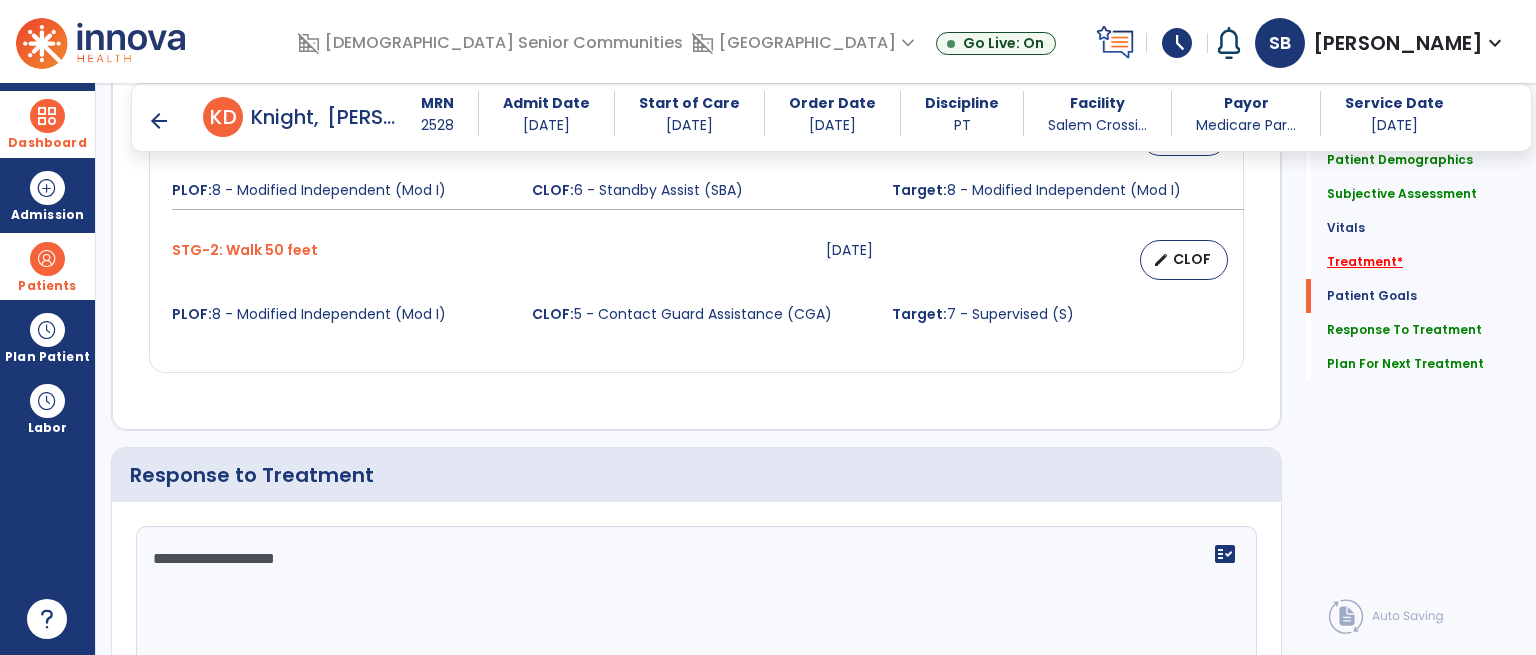 type on "**********" 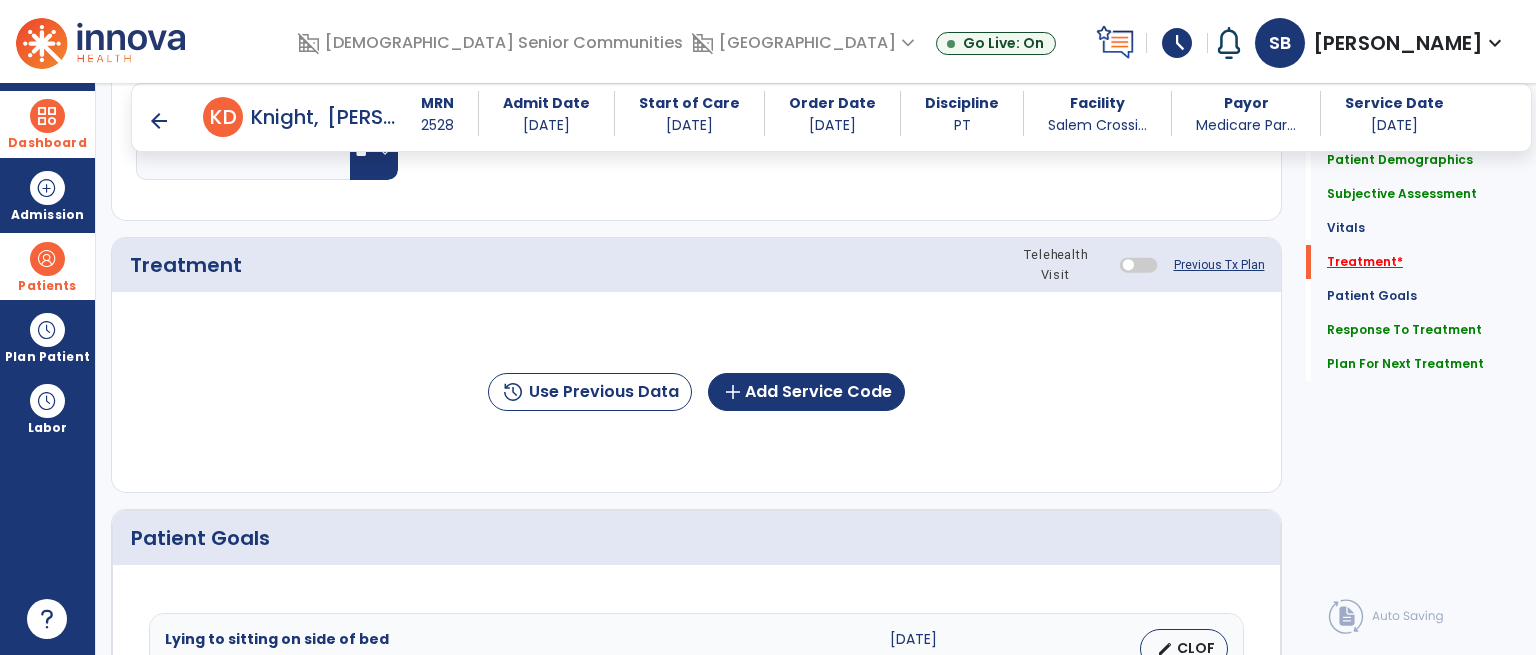 scroll, scrollTop: 1007, scrollLeft: 0, axis: vertical 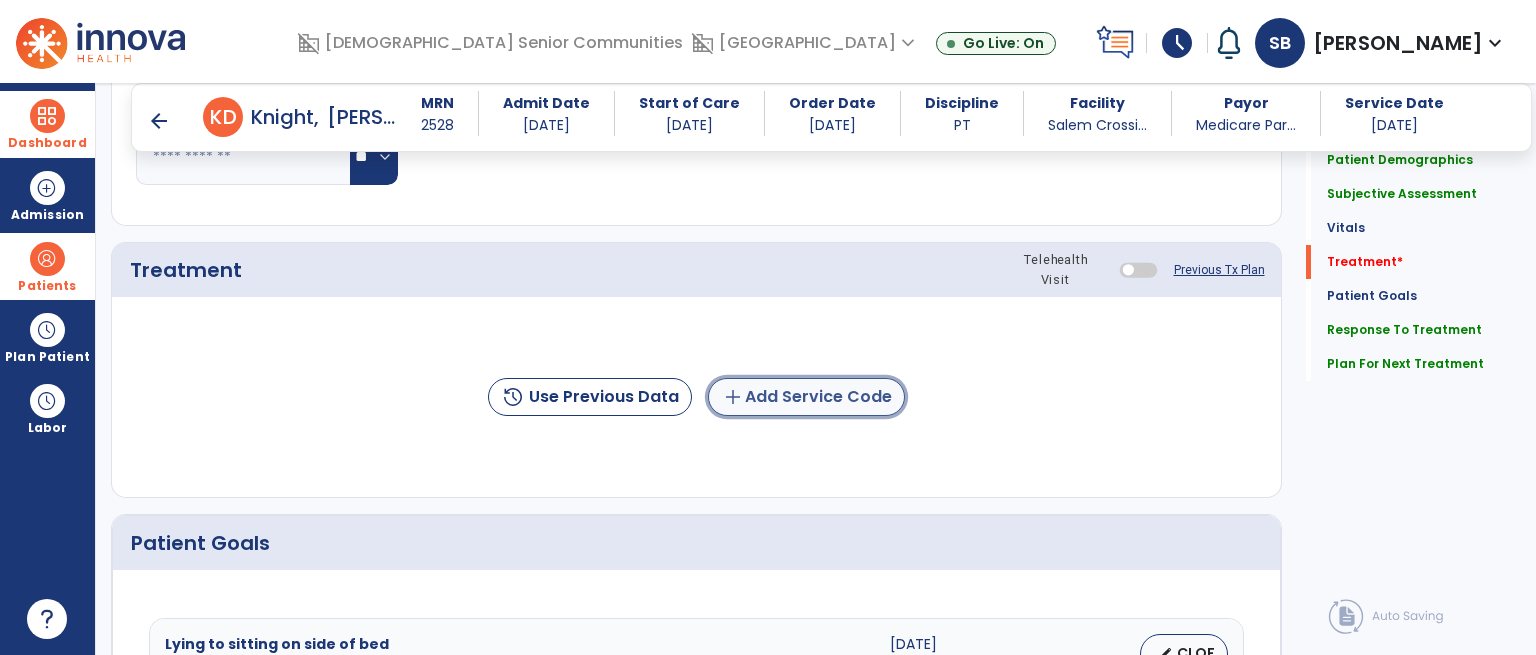 click on "add  Add Service Code" 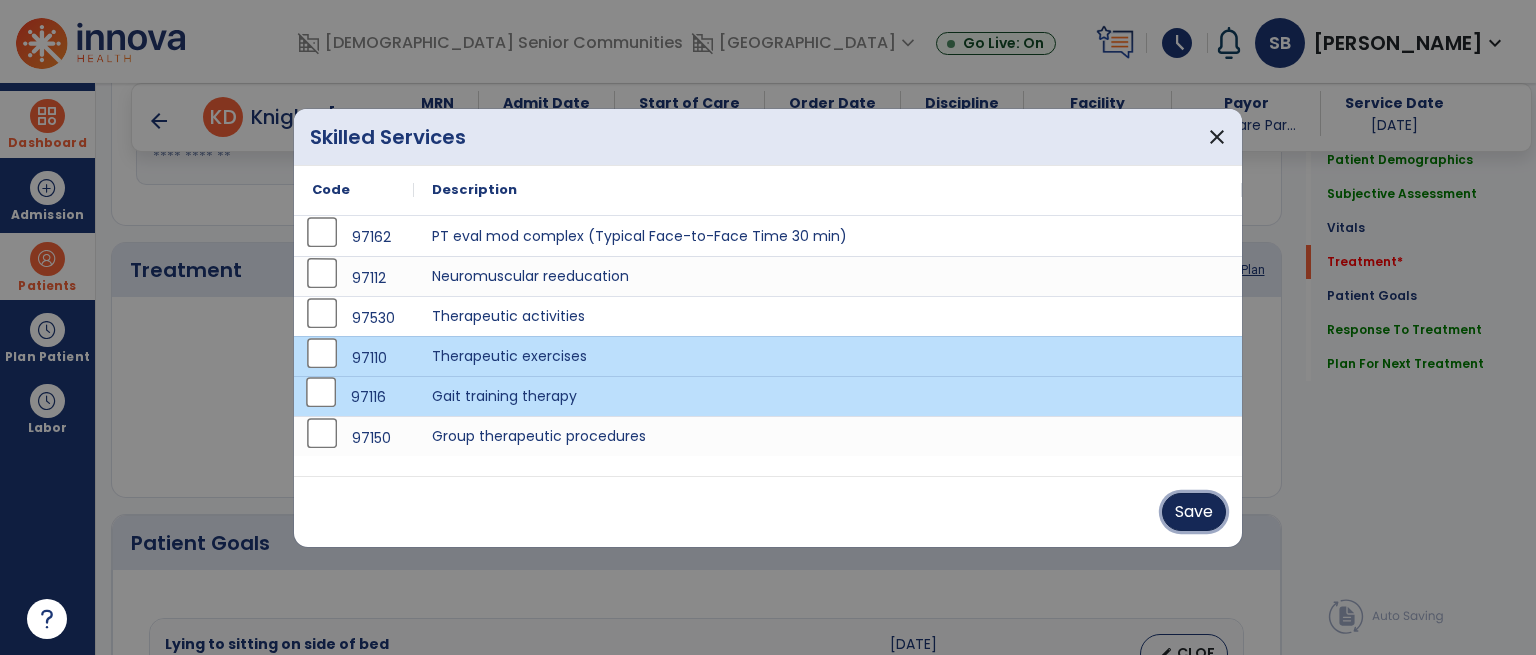 click on "Save" at bounding box center [1194, 512] 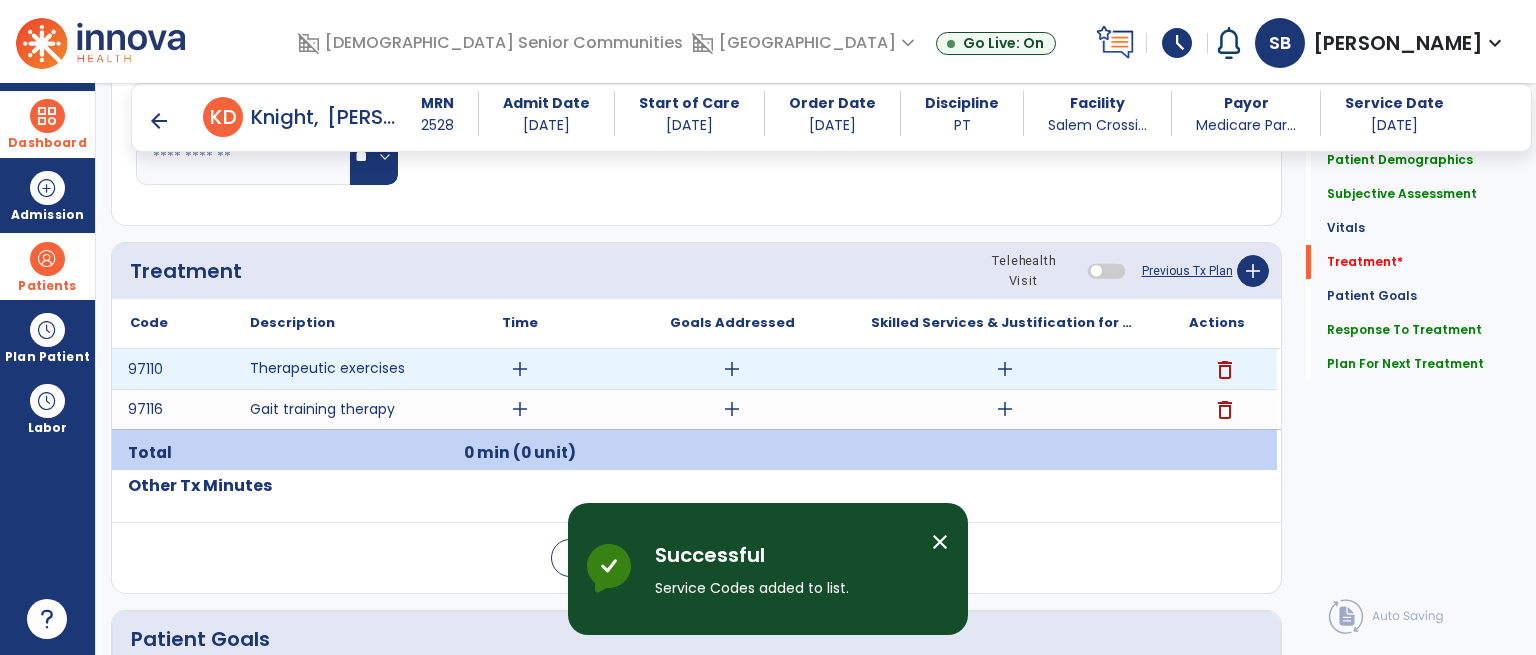 click on "add" at bounding box center [520, 369] 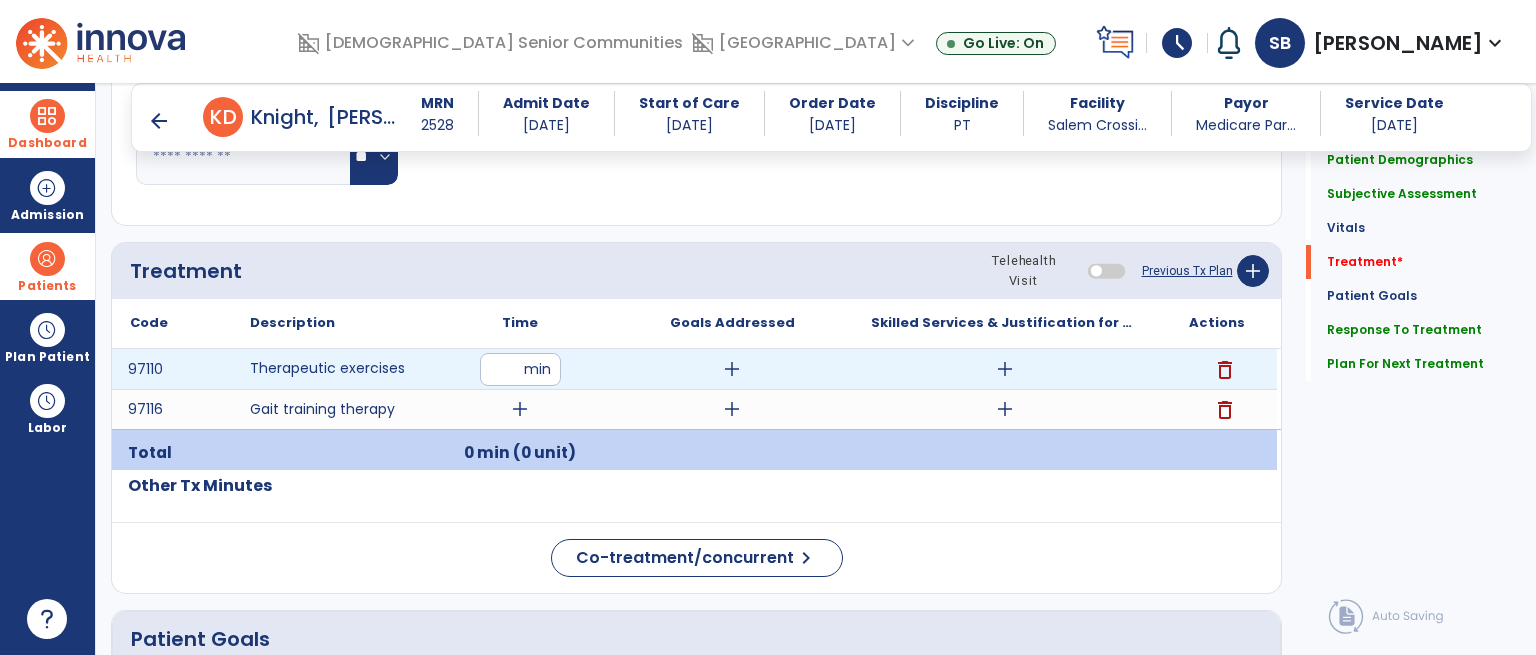 type on "**" 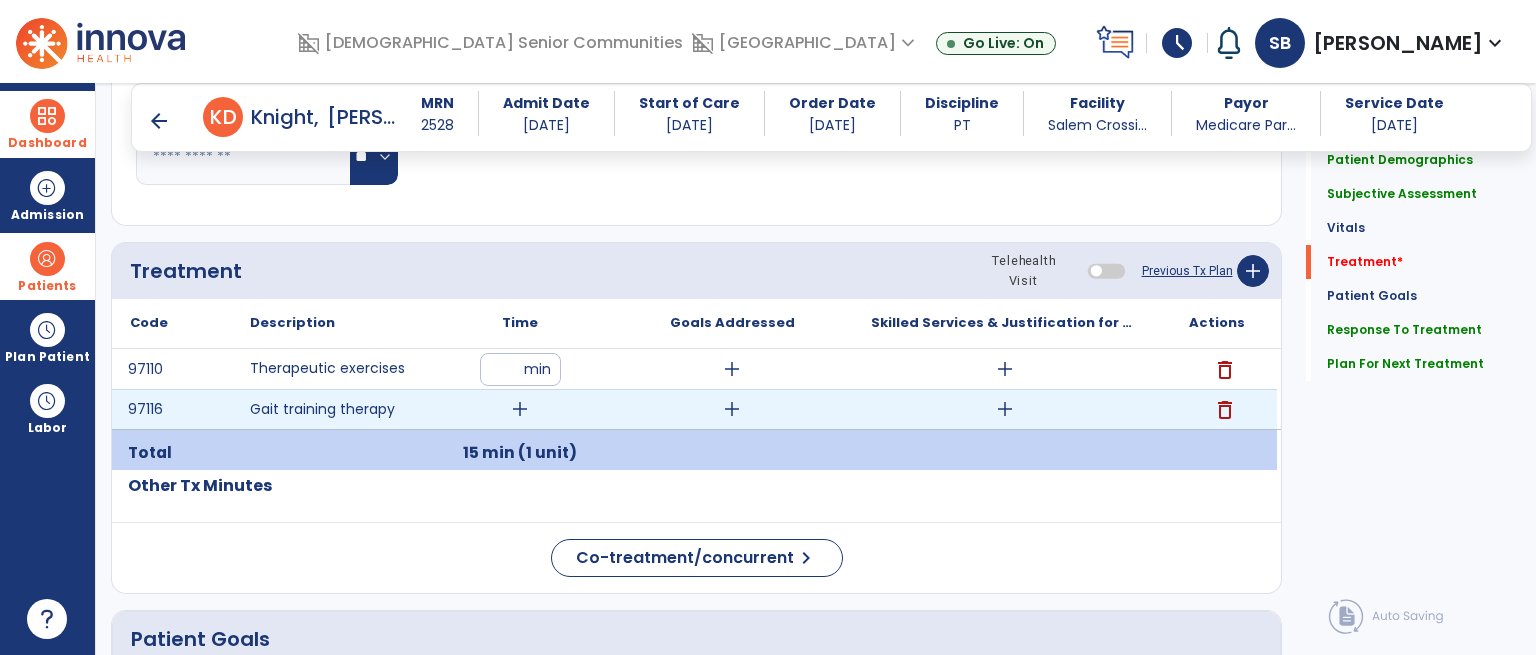 click on "add" at bounding box center [520, 409] 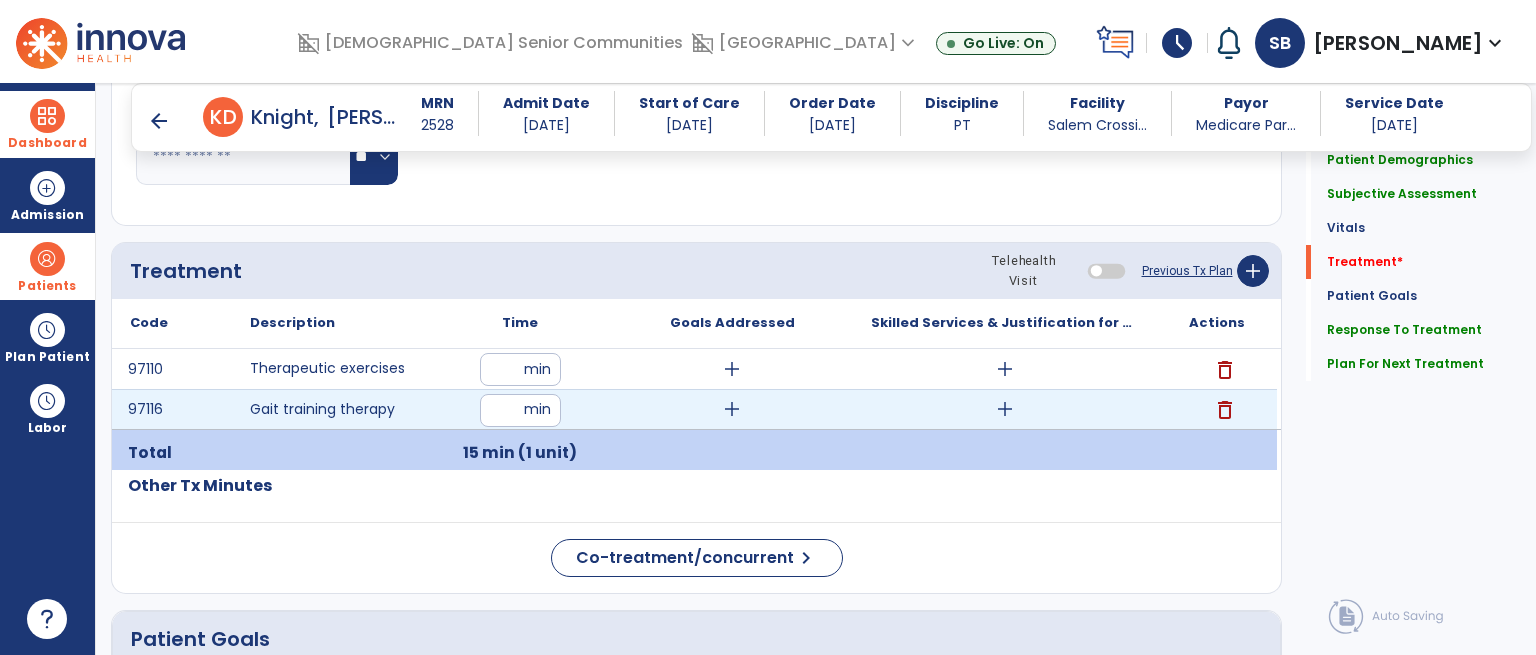 type on "**" 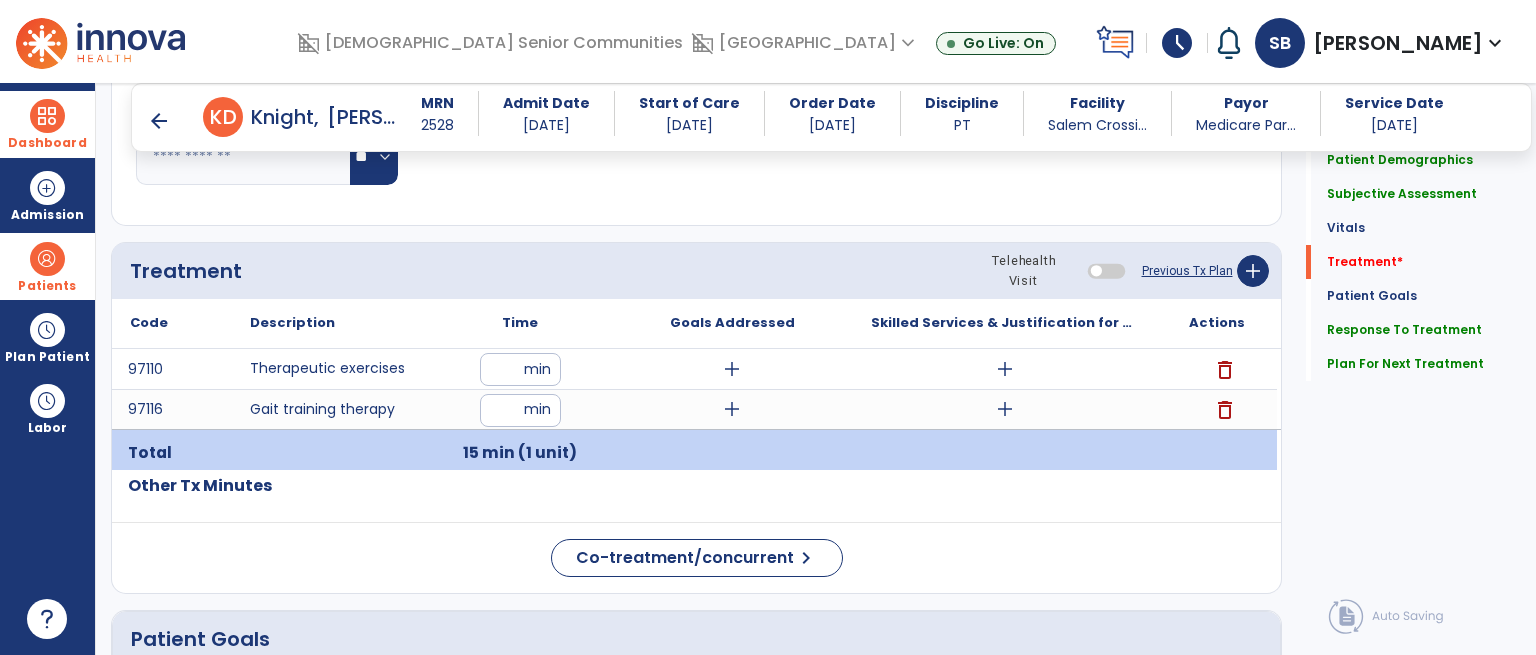 click on "Other Tx Minutes" 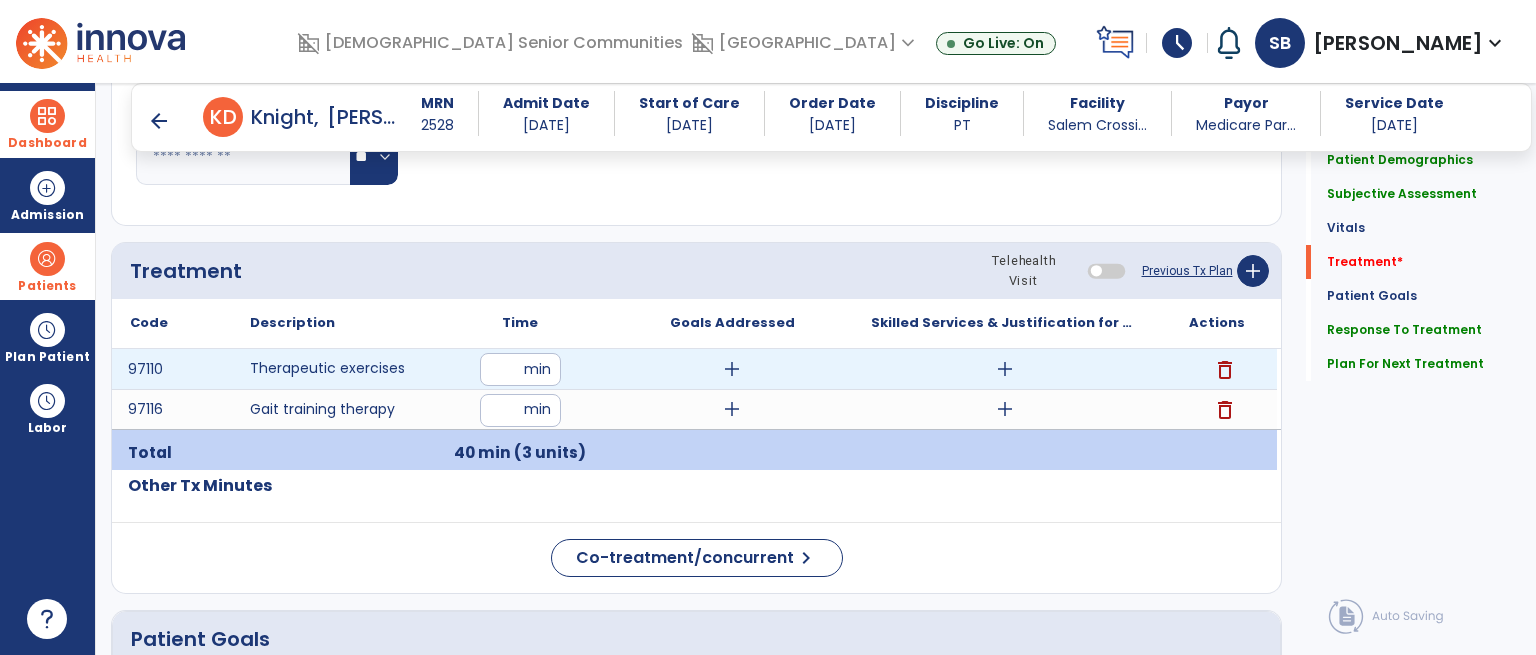 click on "add" at bounding box center (1005, 369) 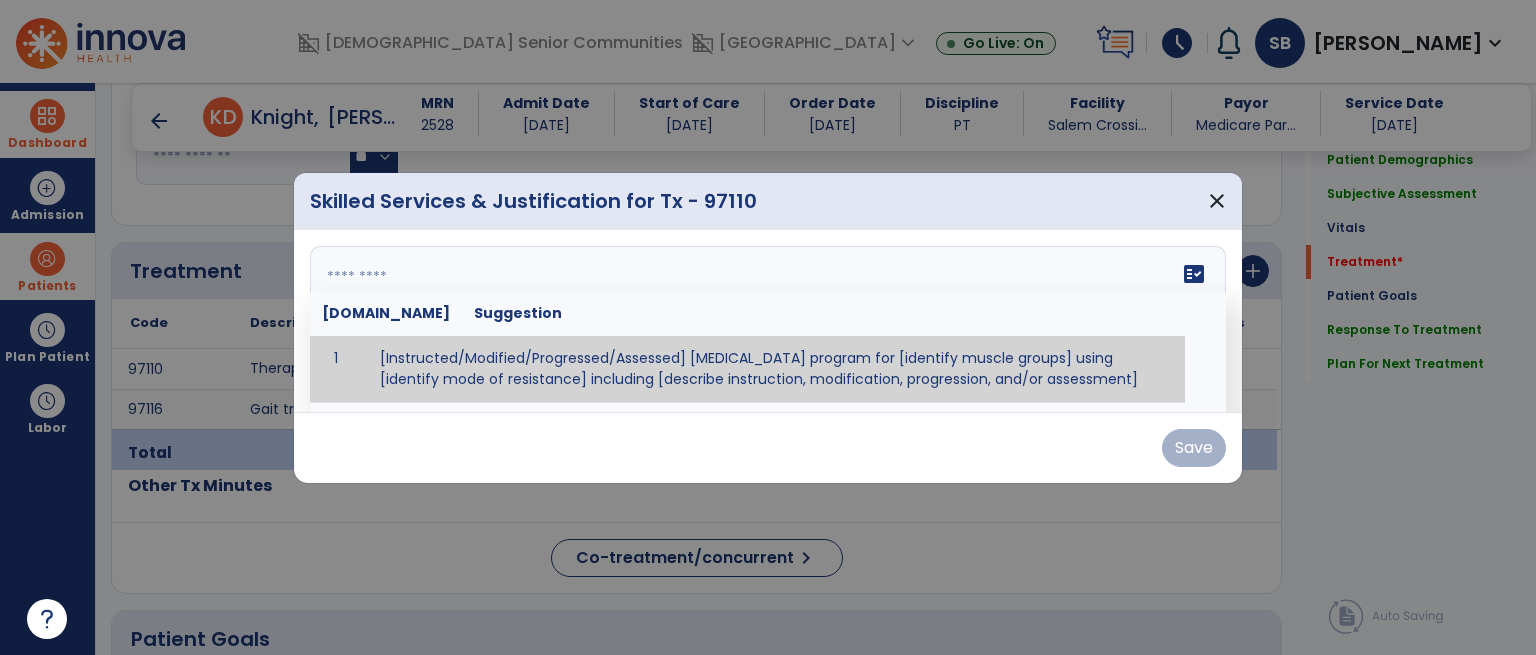 click at bounding box center [768, 321] 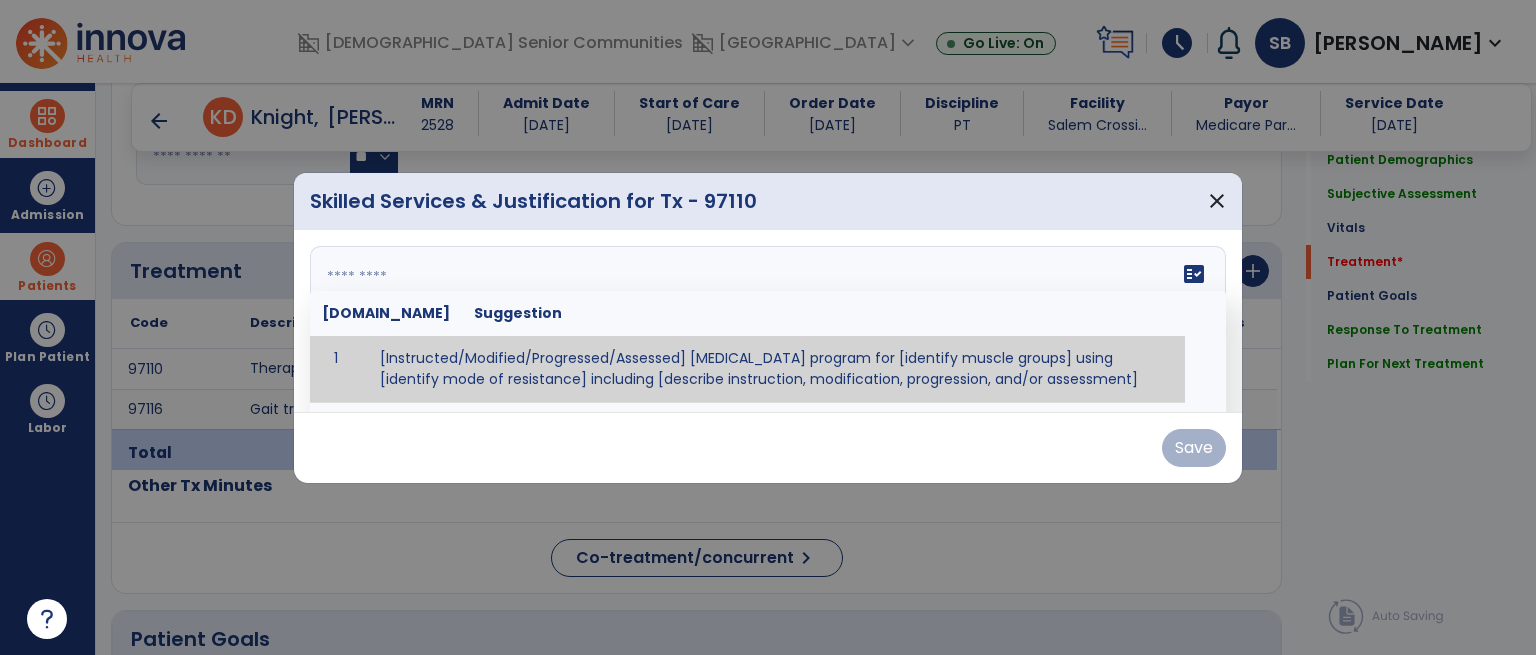 click at bounding box center (766, 321) 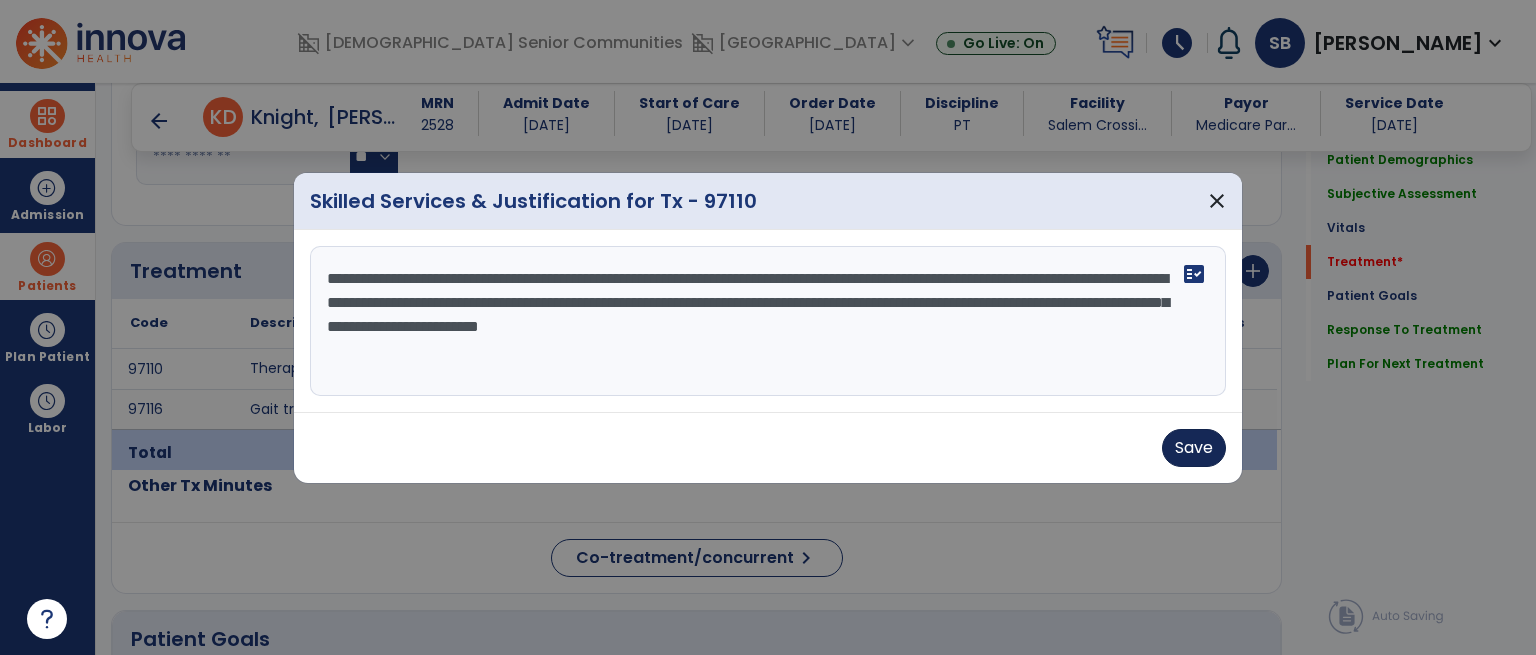 type on "**********" 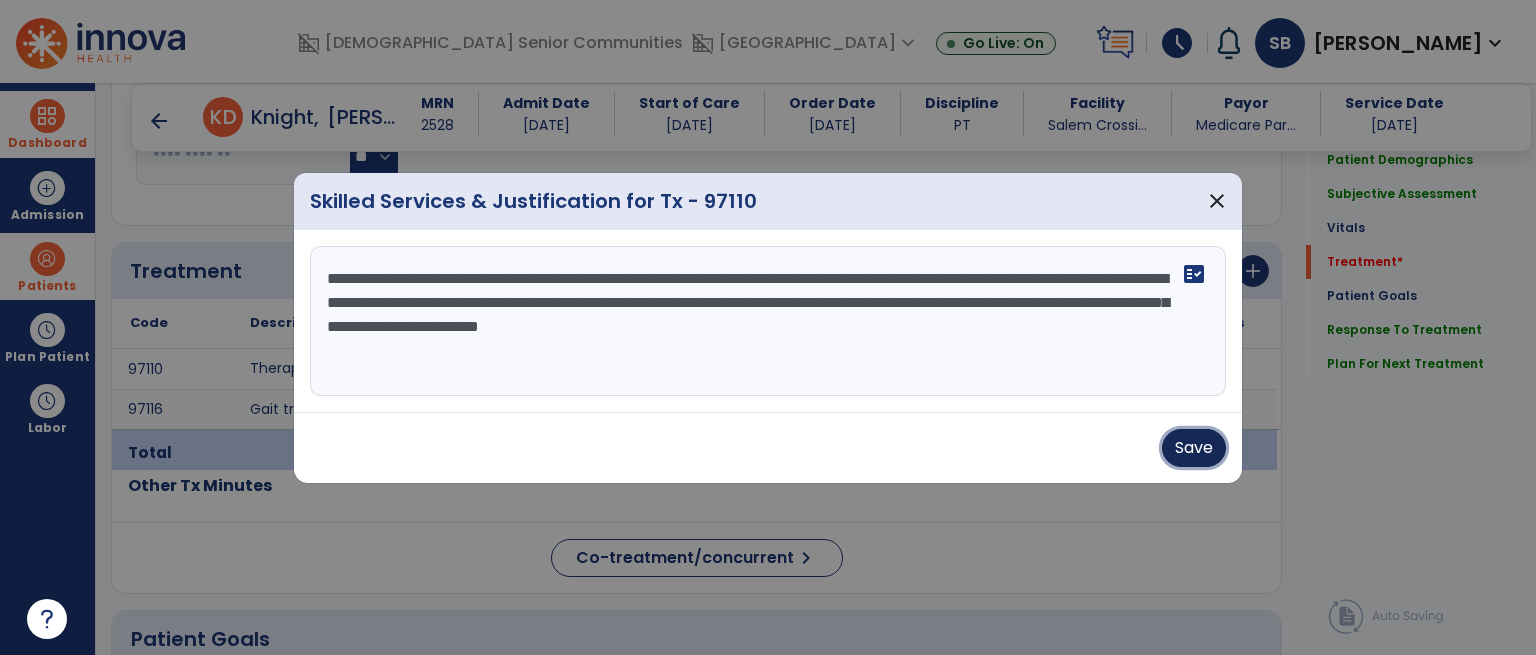 click on "Save" at bounding box center [1194, 448] 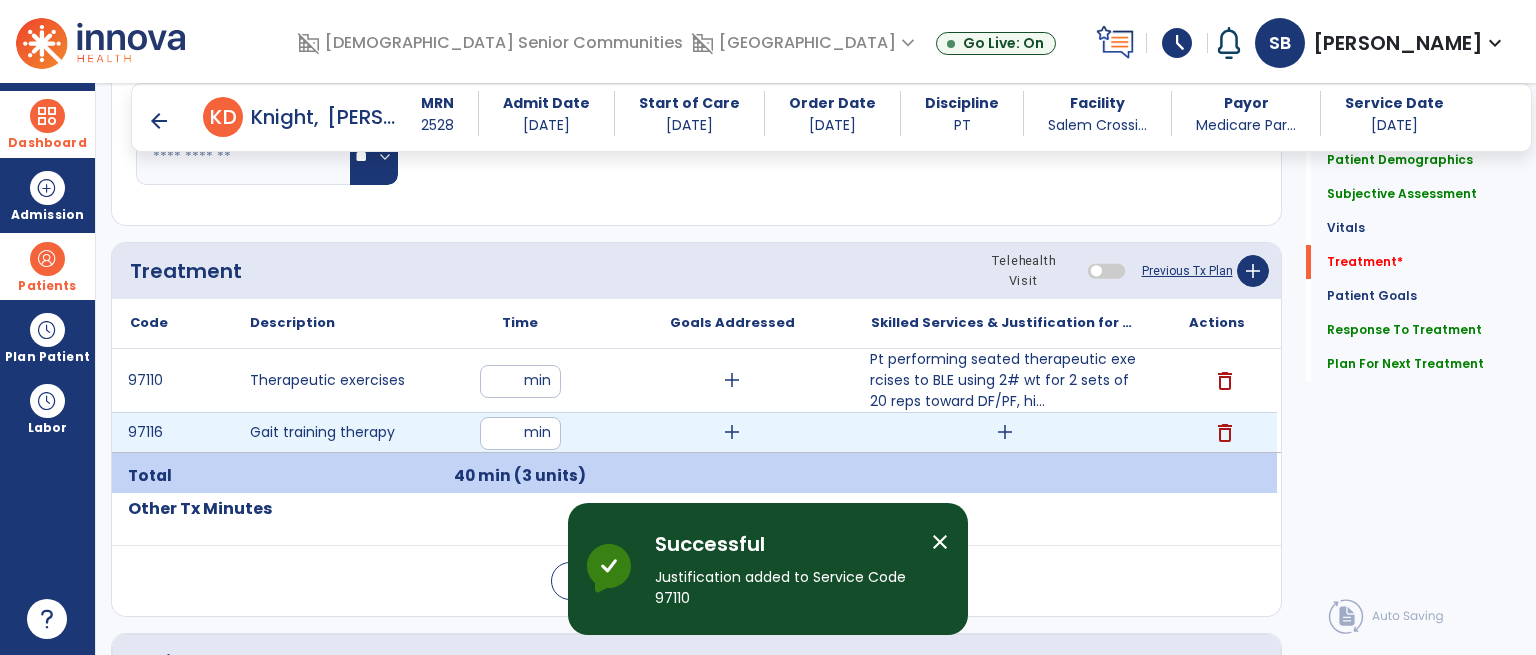 click on "add" at bounding box center (1005, 432) 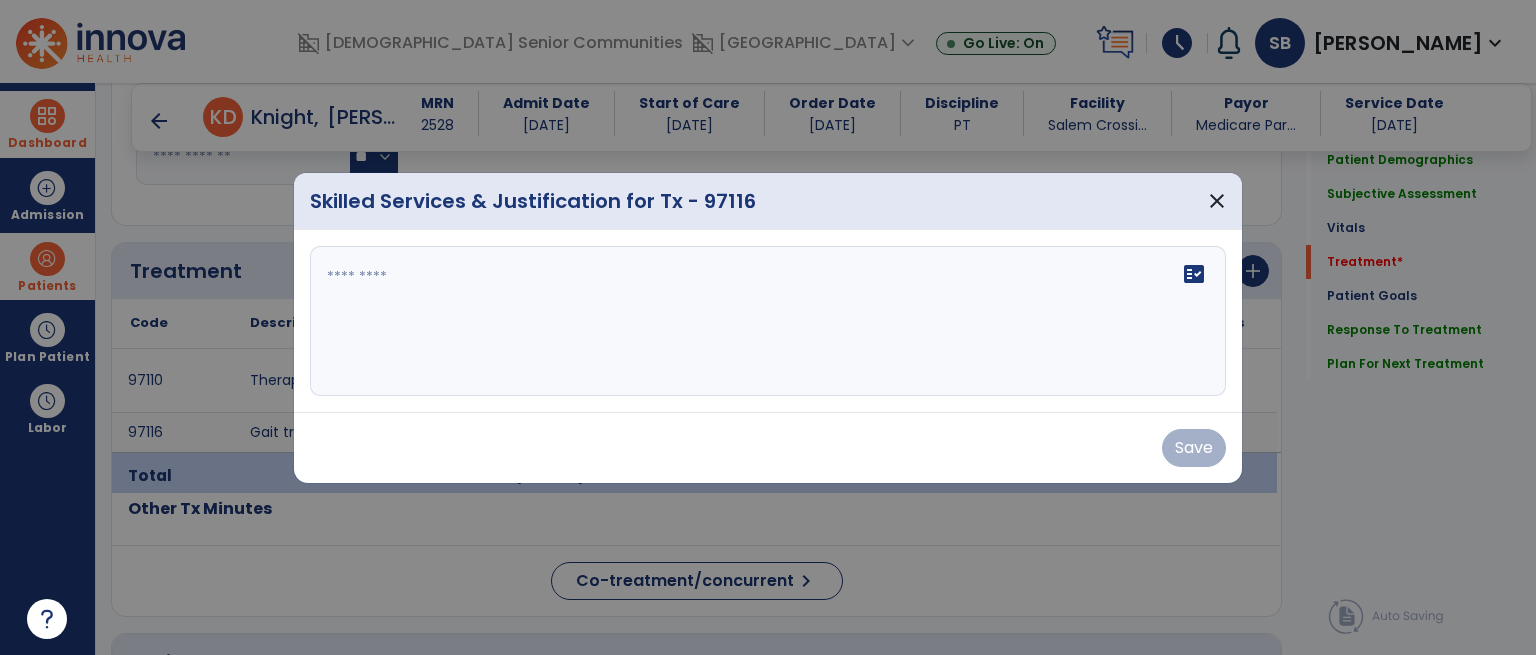 click at bounding box center [768, 321] 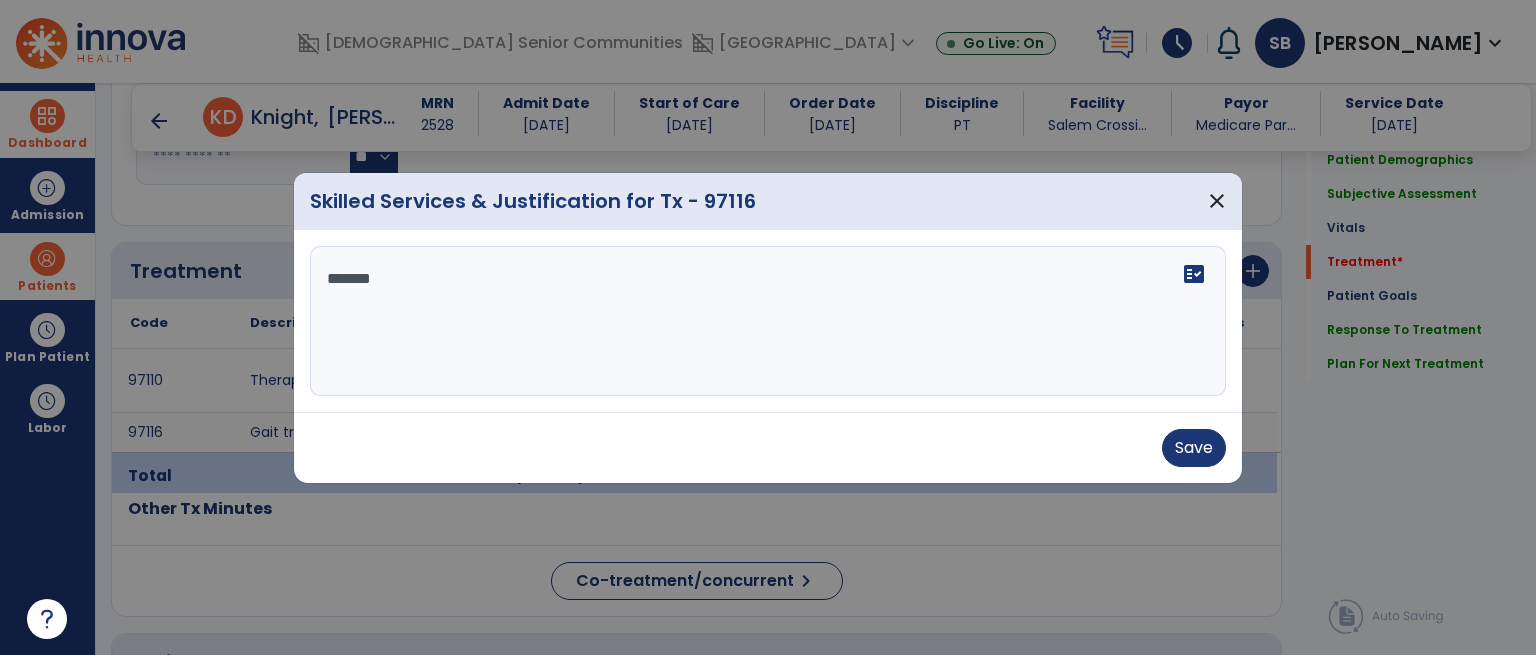 scroll, scrollTop: 0, scrollLeft: 0, axis: both 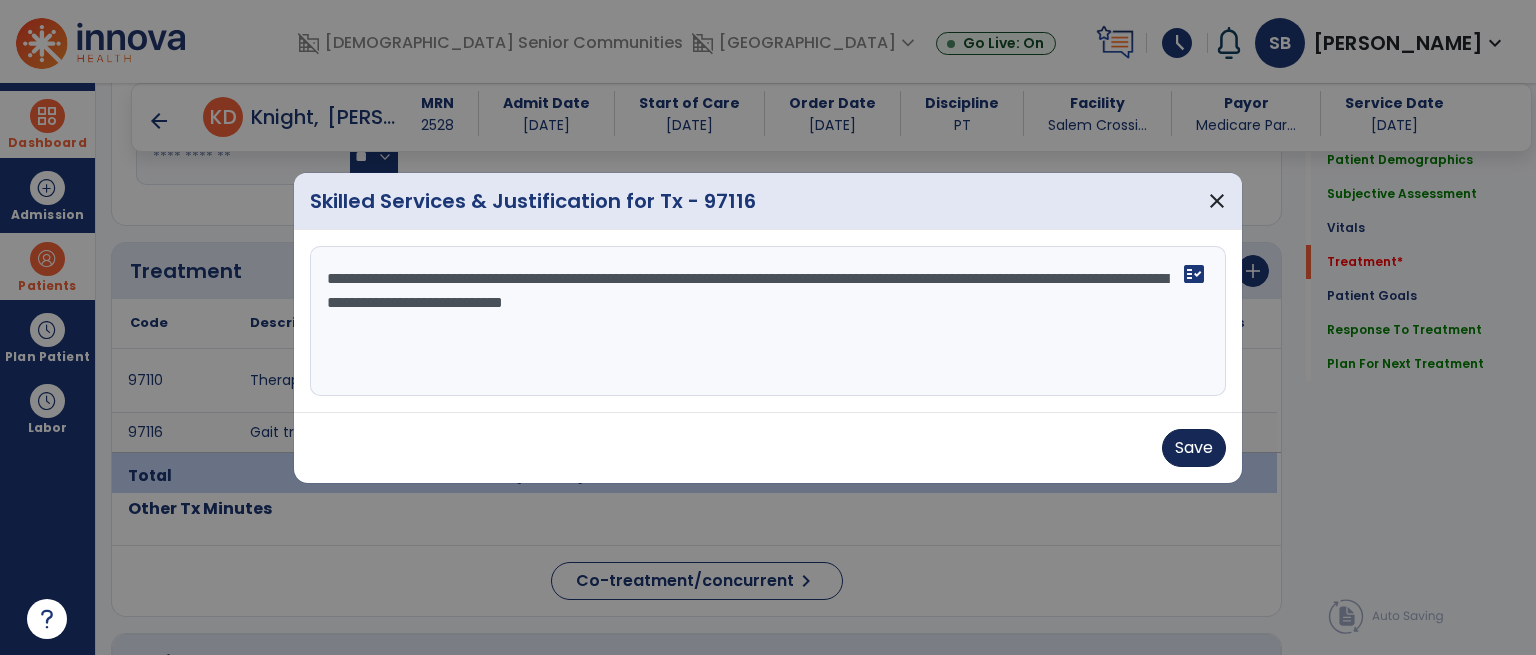 type on "**********" 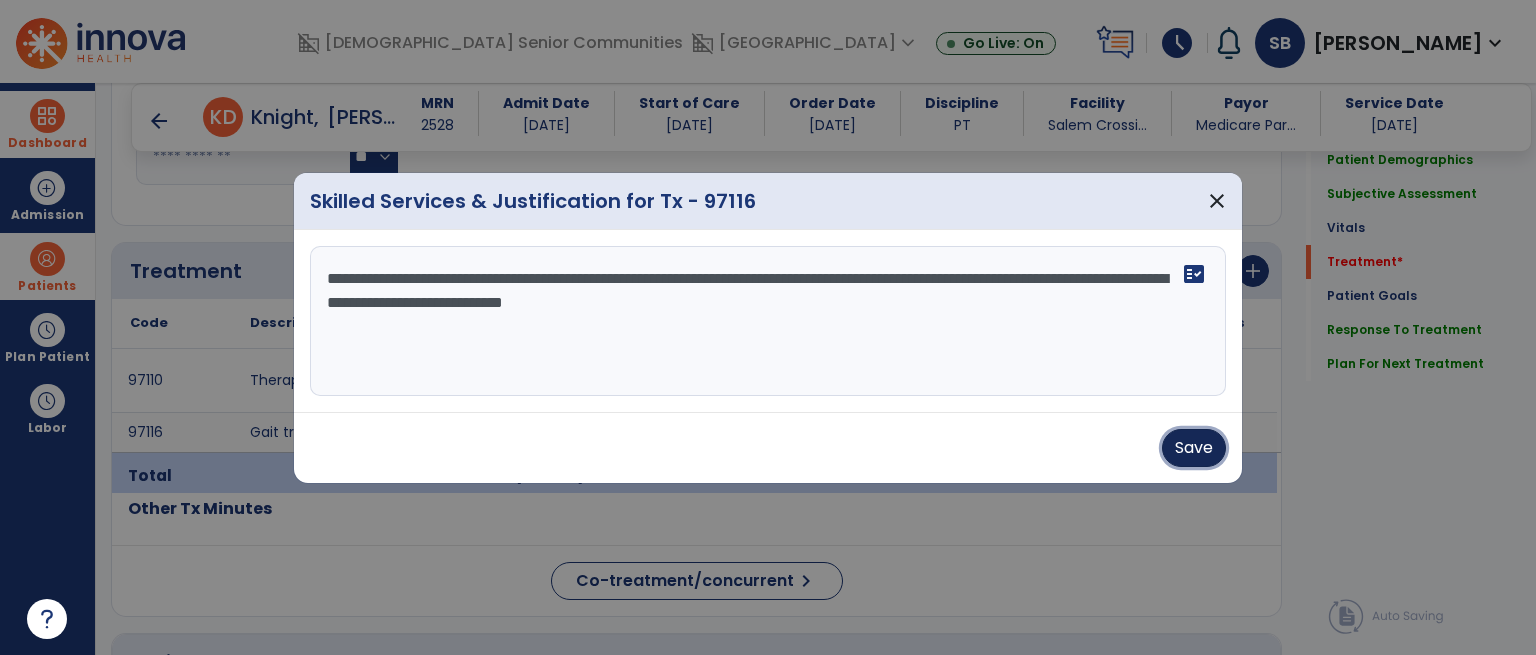click on "Save" at bounding box center (1194, 448) 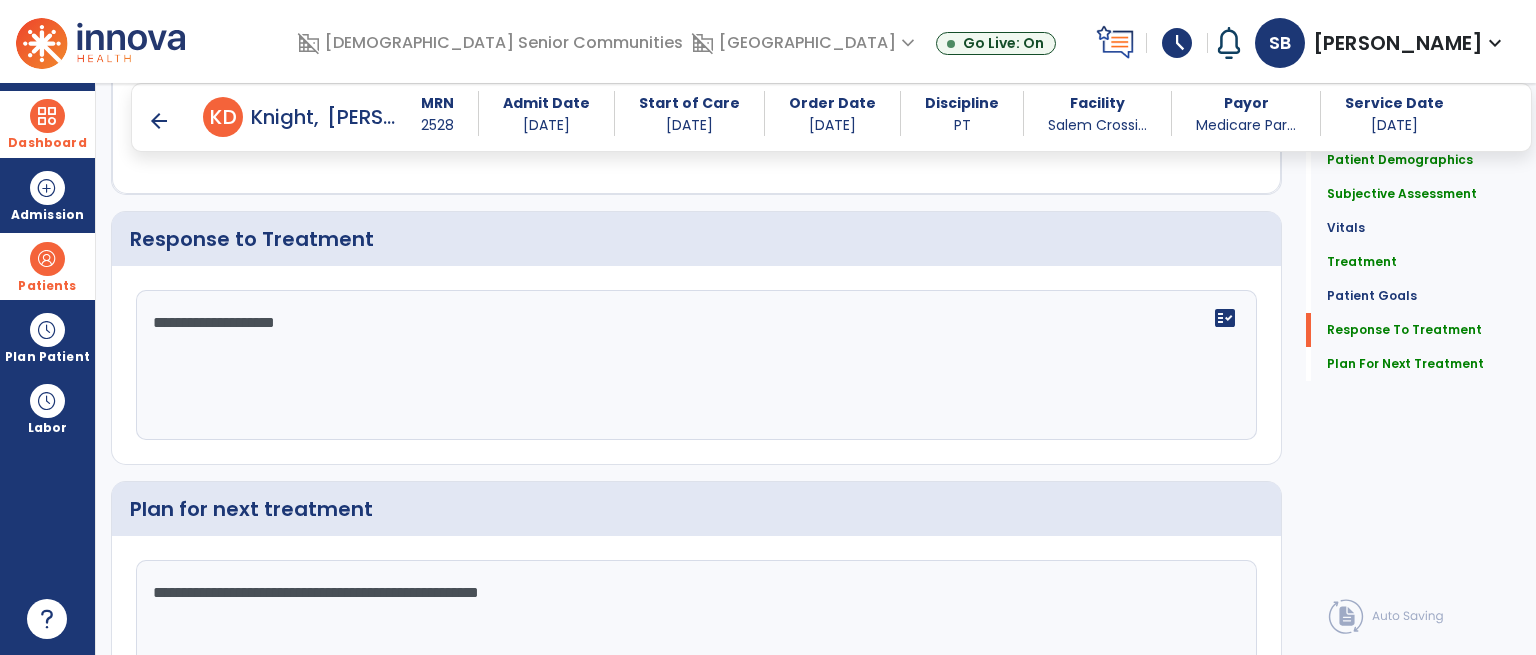 scroll, scrollTop: 2951, scrollLeft: 0, axis: vertical 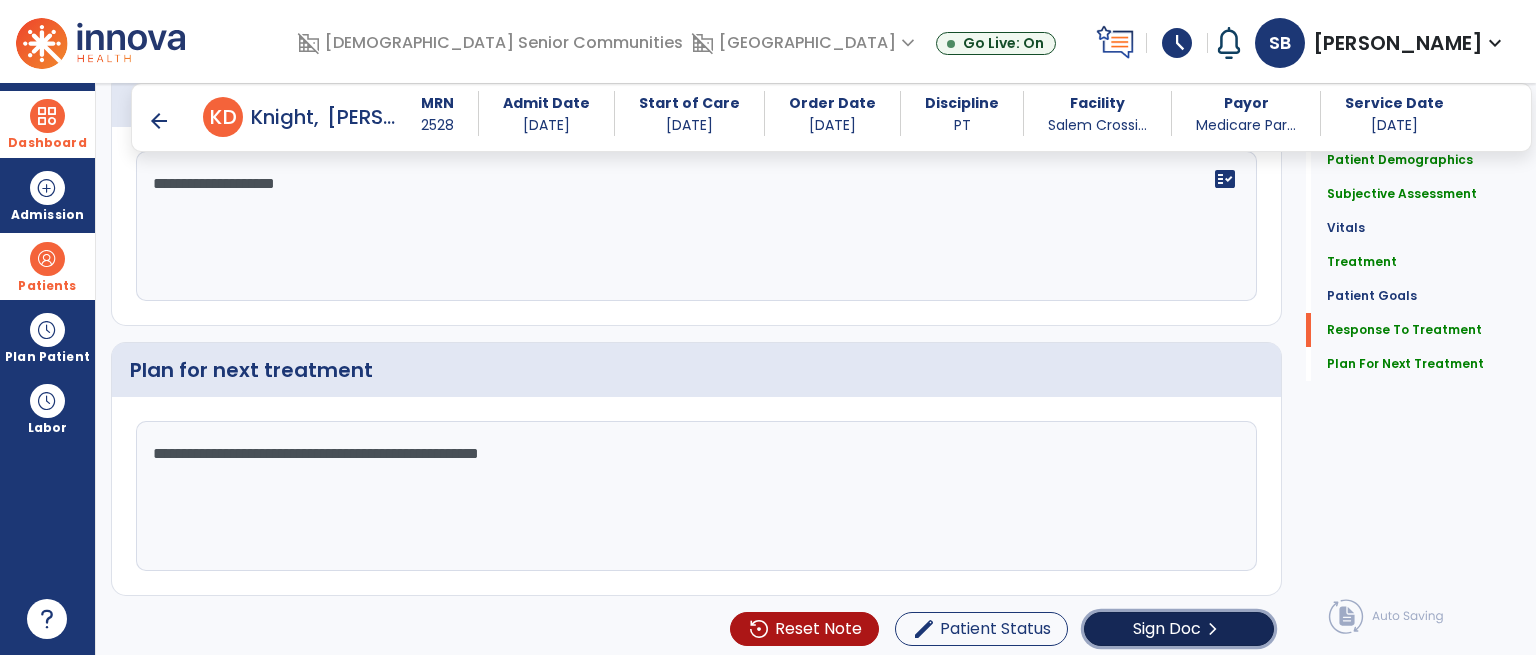 click on "chevron_right" 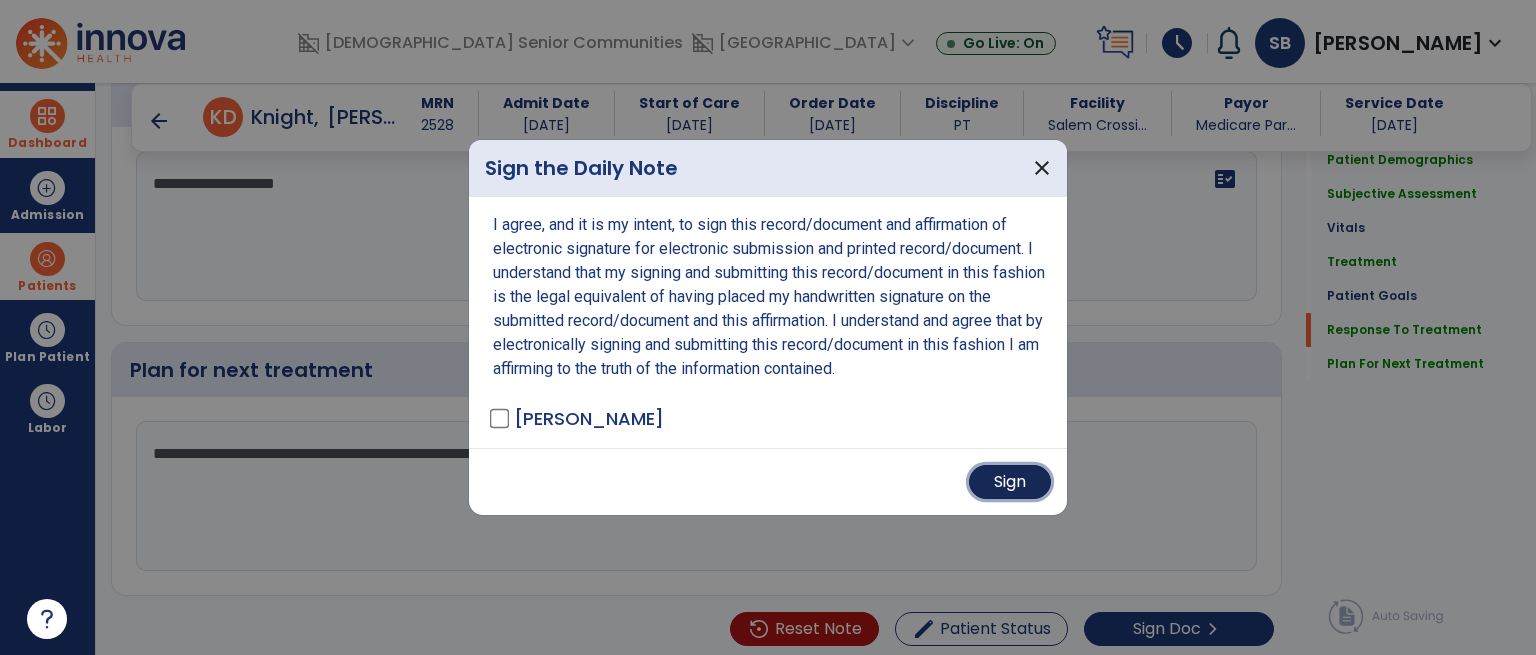 click on "Sign" at bounding box center [1010, 482] 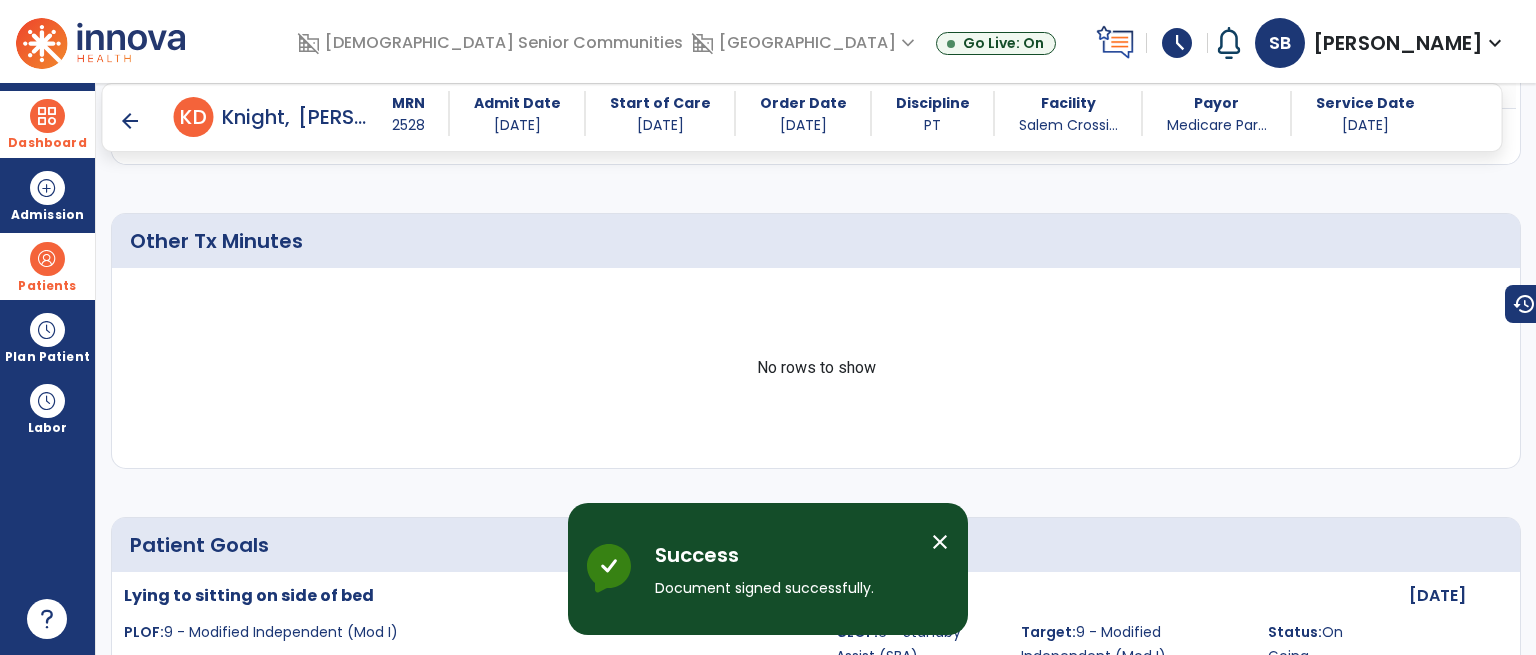 scroll, scrollTop: 1348, scrollLeft: 0, axis: vertical 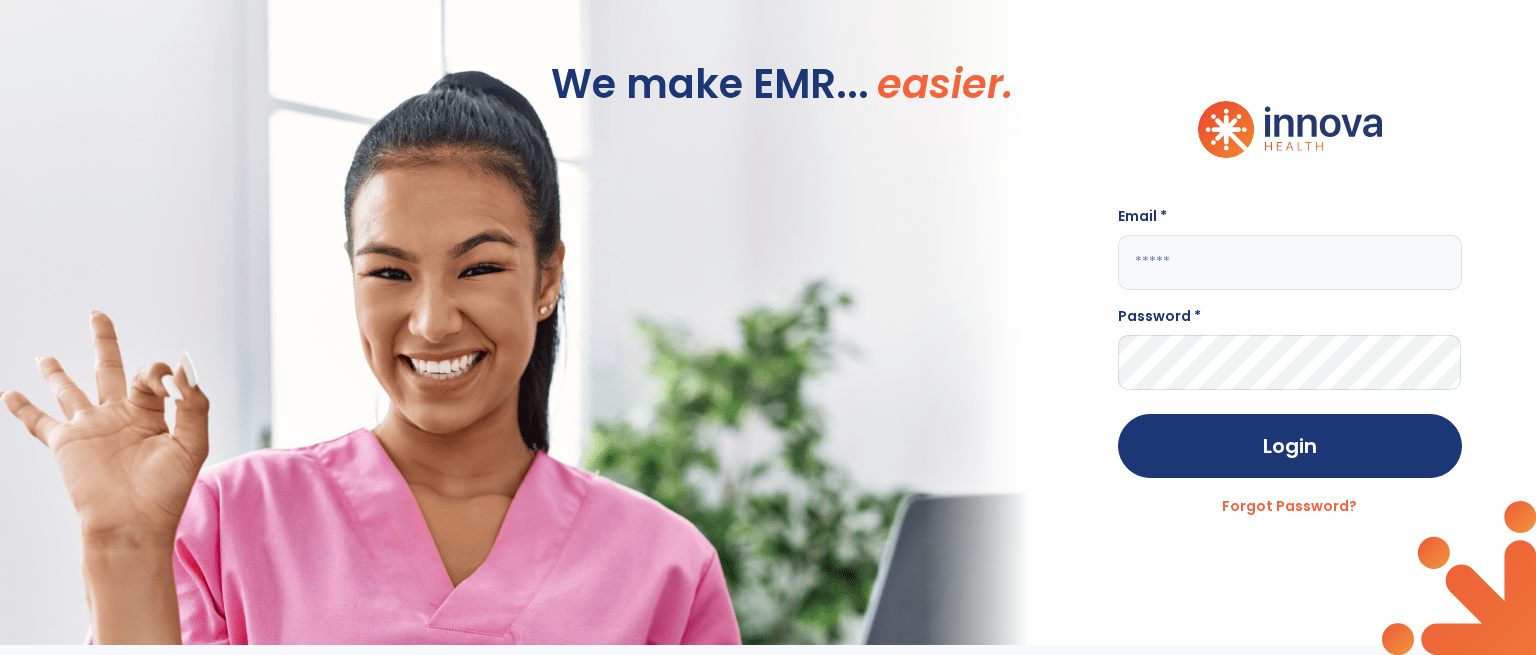 type on "**********" 